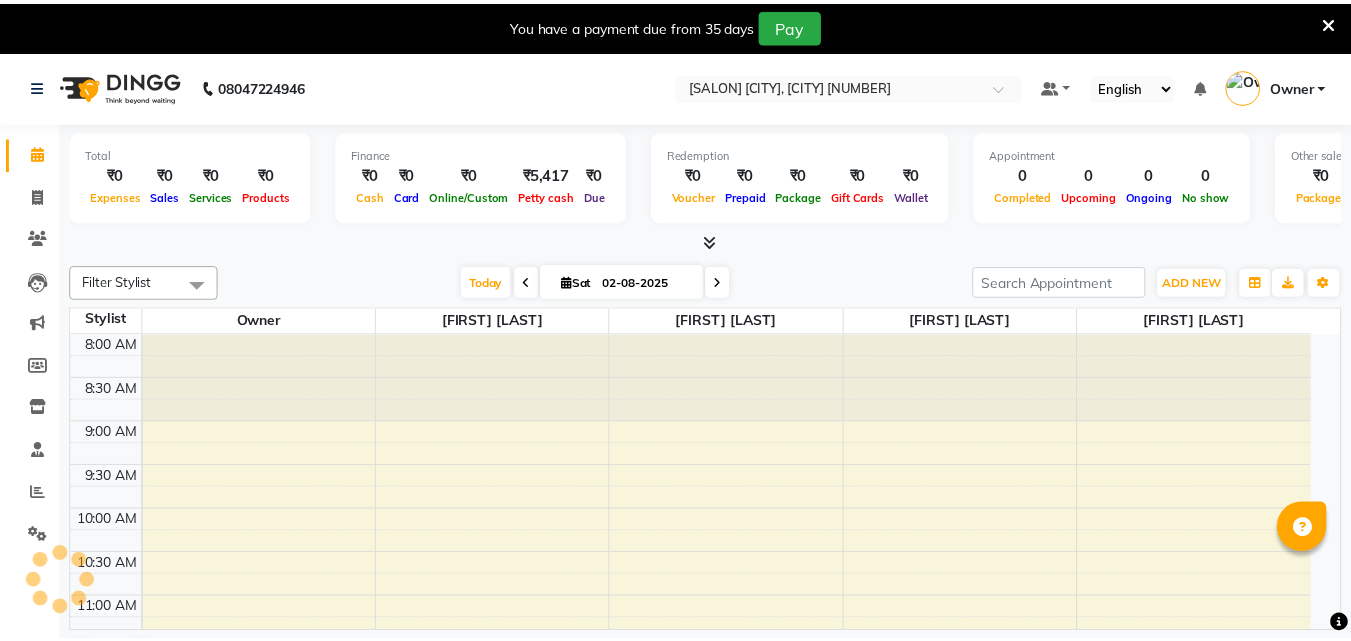 scroll, scrollTop: 0, scrollLeft: 0, axis: both 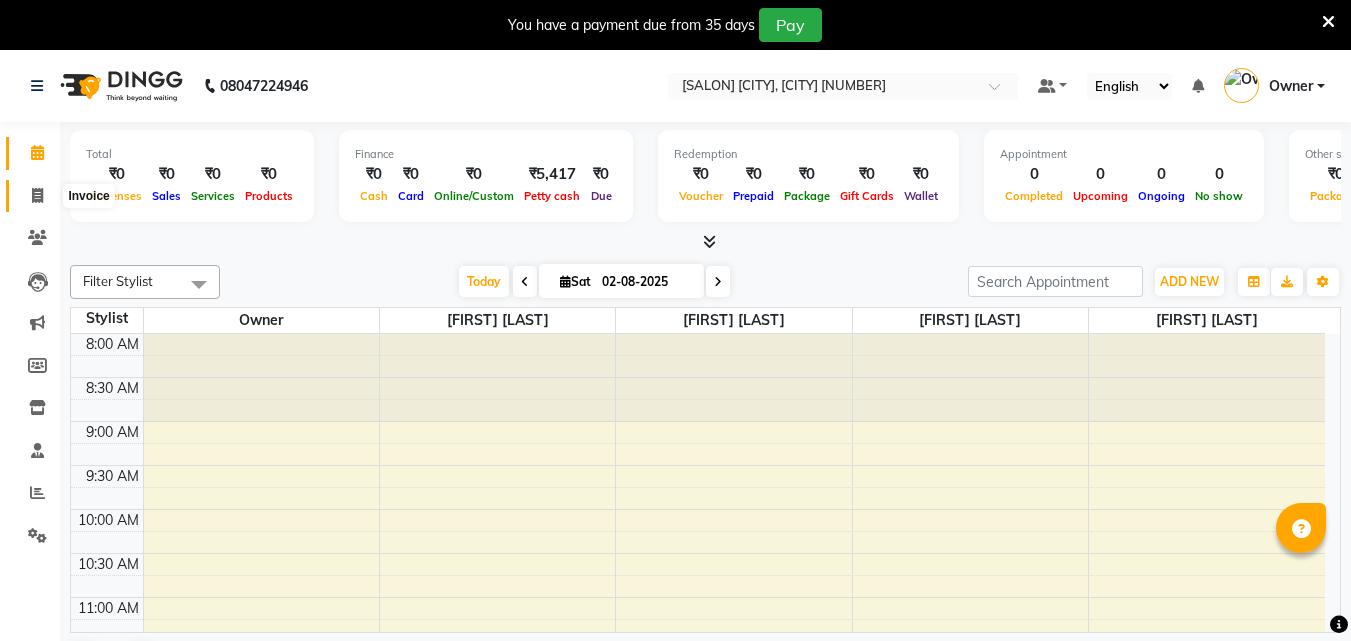 click 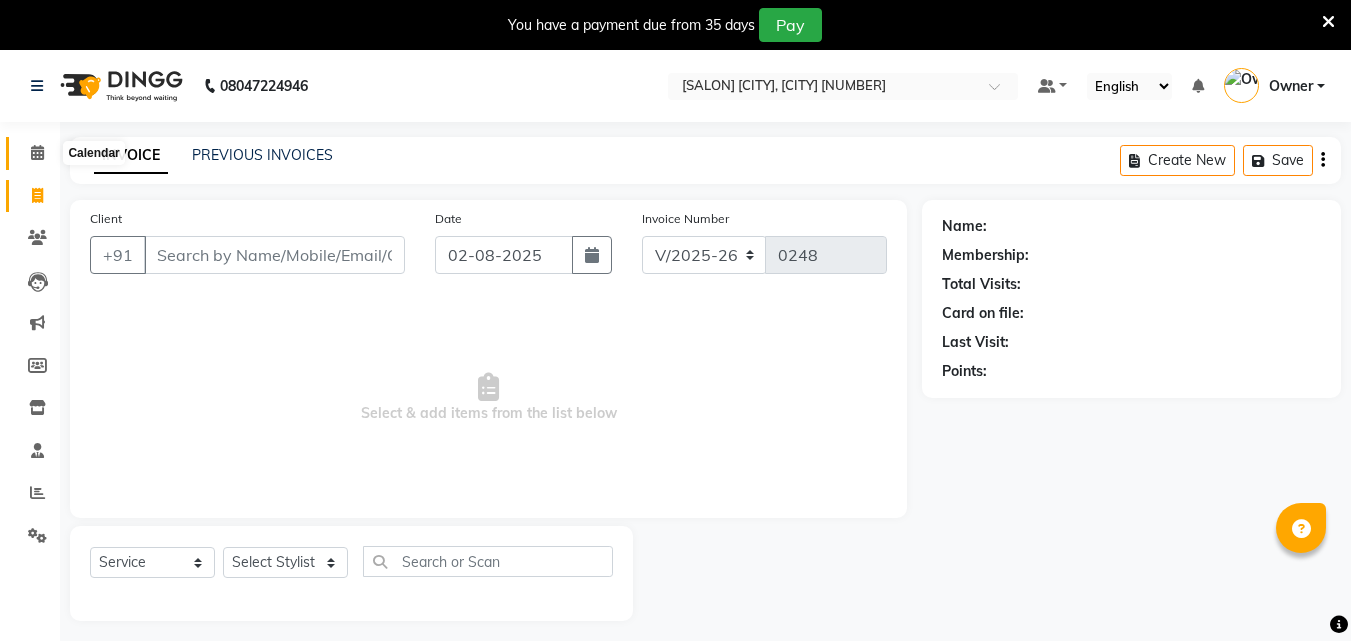 click 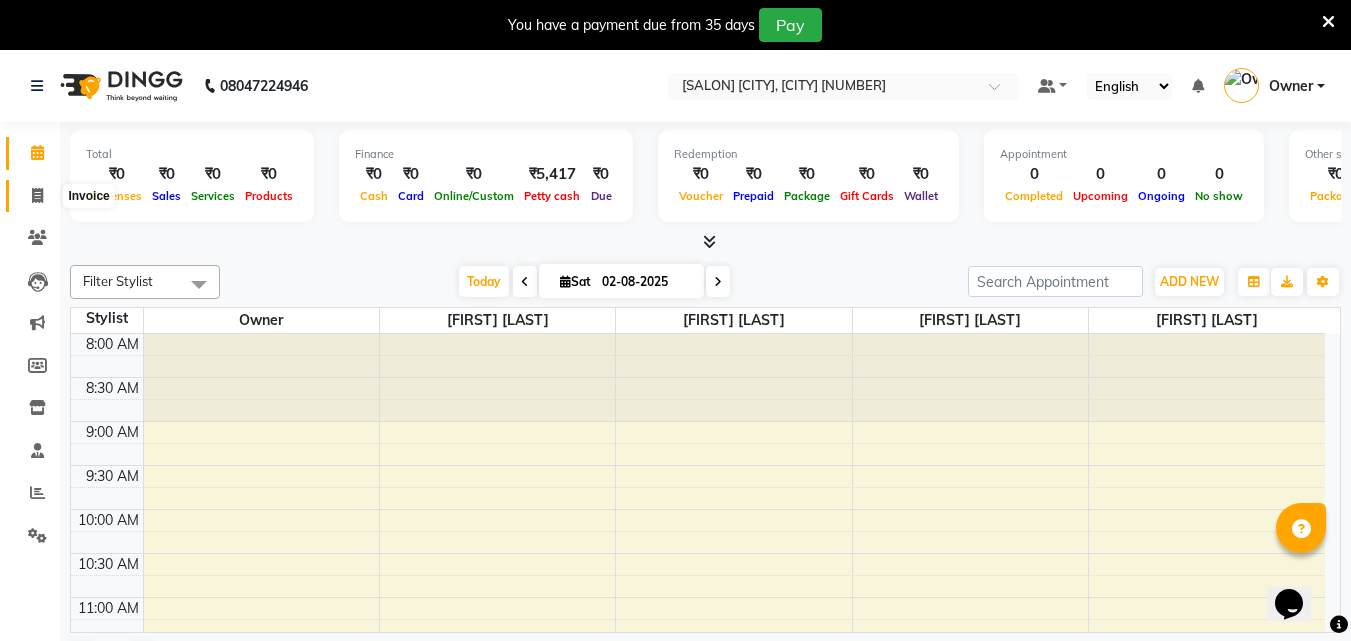 scroll, scrollTop: 0, scrollLeft: 0, axis: both 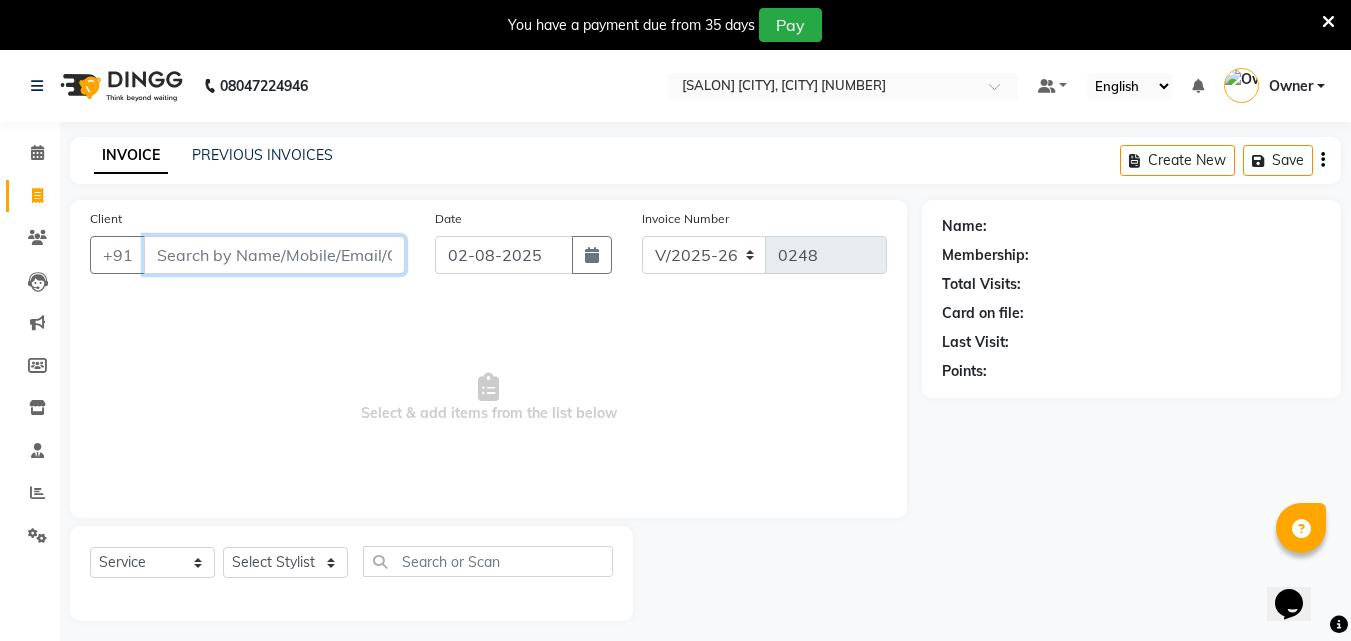click on "Client" at bounding box center (274, 255) 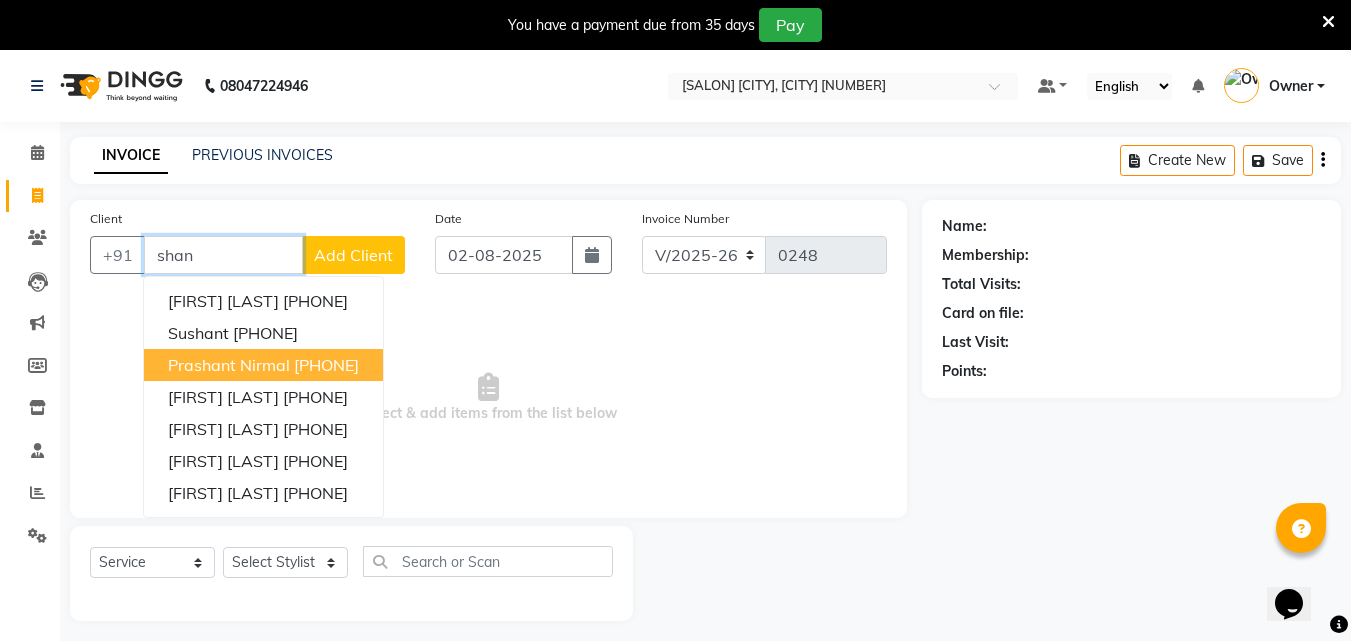 click on "prashant nirmal" at bounding box center [229, 365] 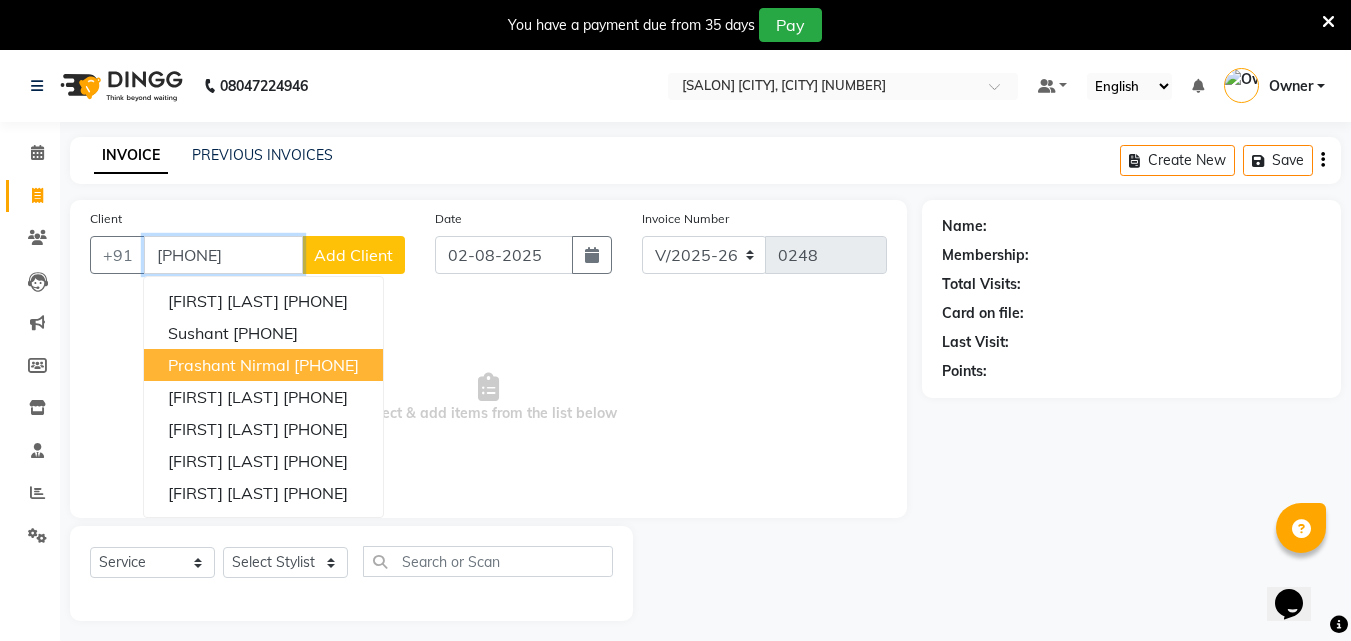 type on "[PHONE]" 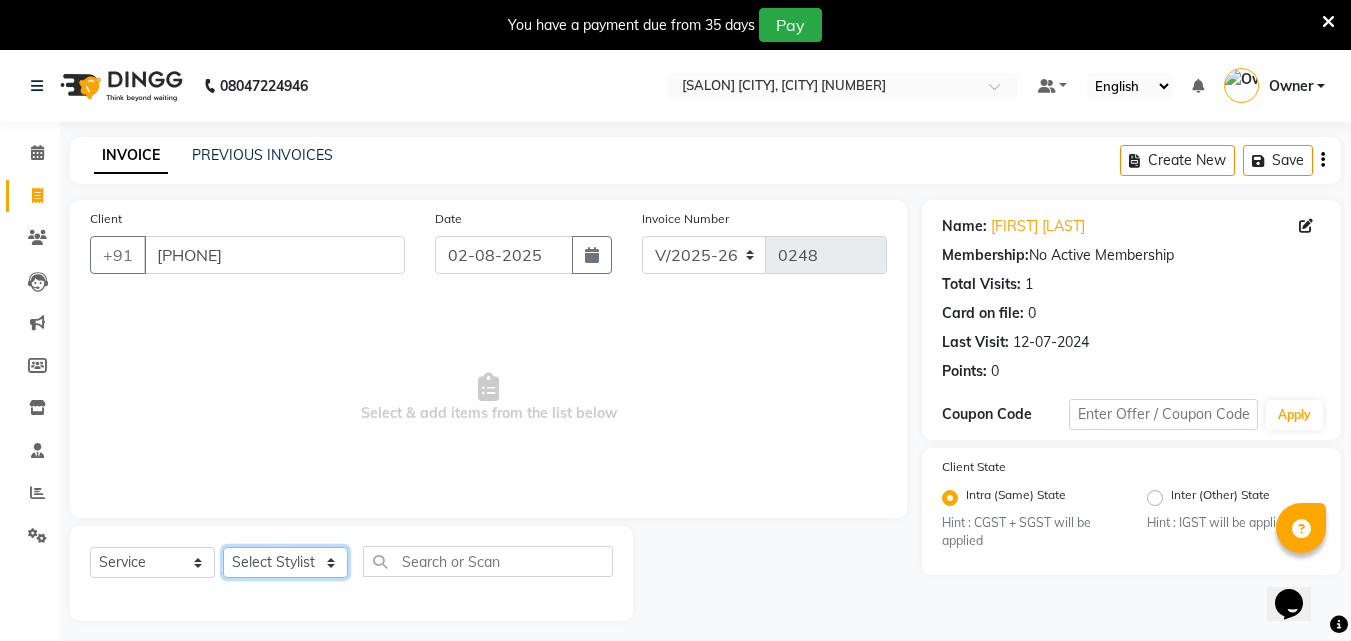 click on "Select Stylist [FIRST] [LAST]  [FIRST] [LAST]   [FIRST] [LAST] Owner  [FIRST] [LAST]" 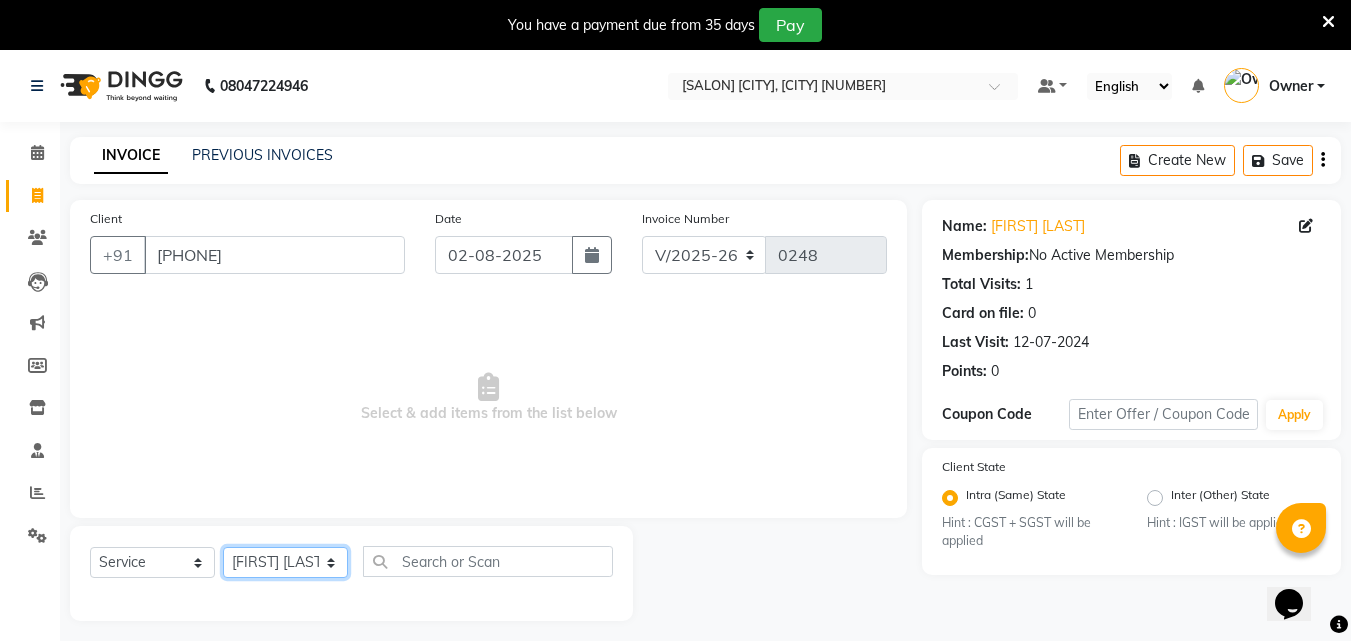 click on "Select Stylist [FIRST] [LAST]  [FIRST] [LAST]   [FIRST] [LAST] Owner  [FIRST] [LAST]" 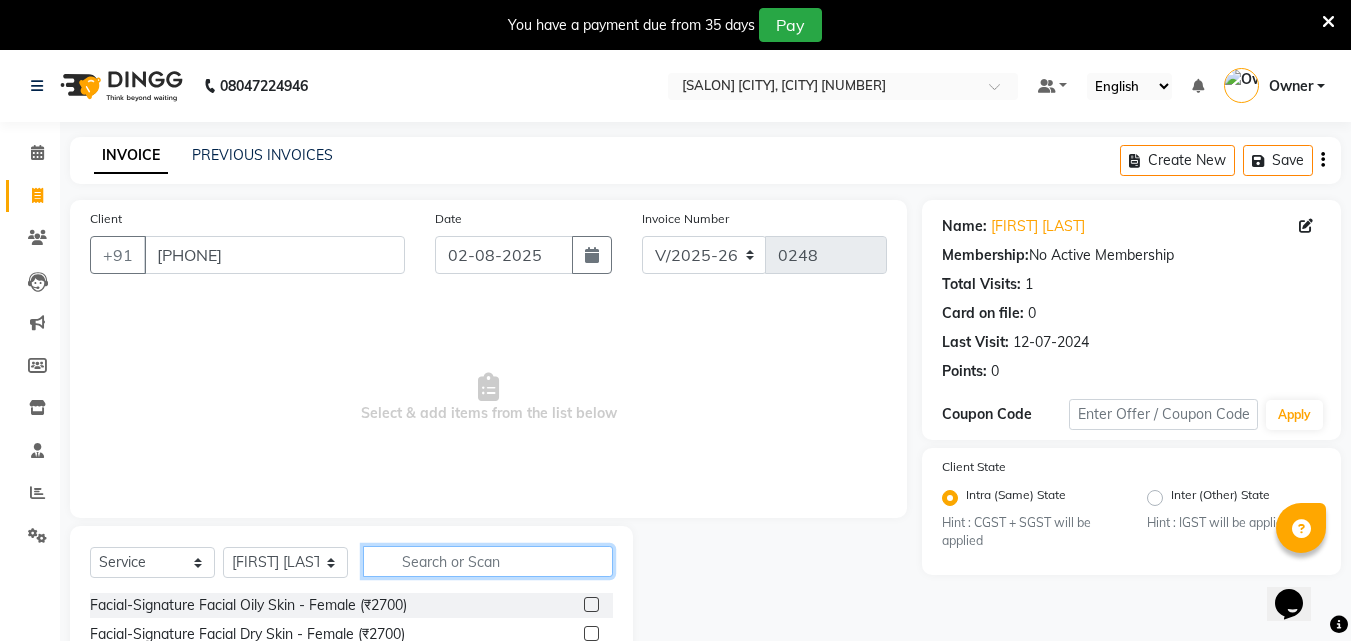 click 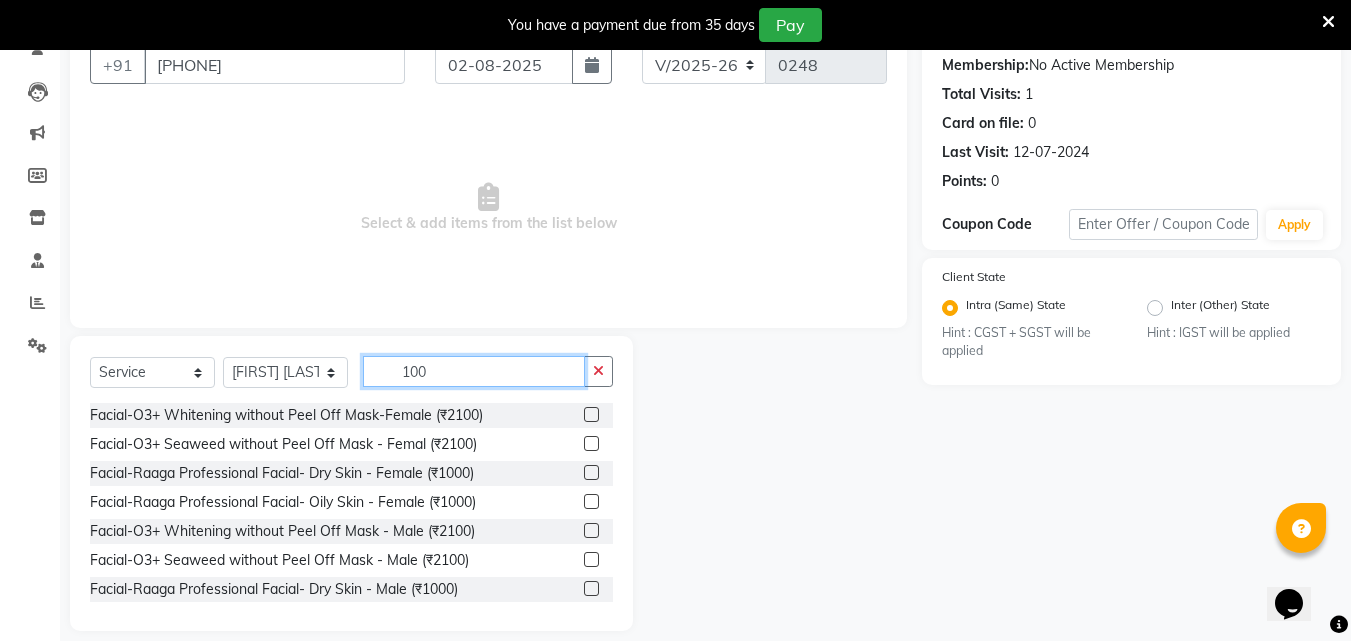 scroll, scrollTop: 210, scrollLeft: 0, axis: vertical 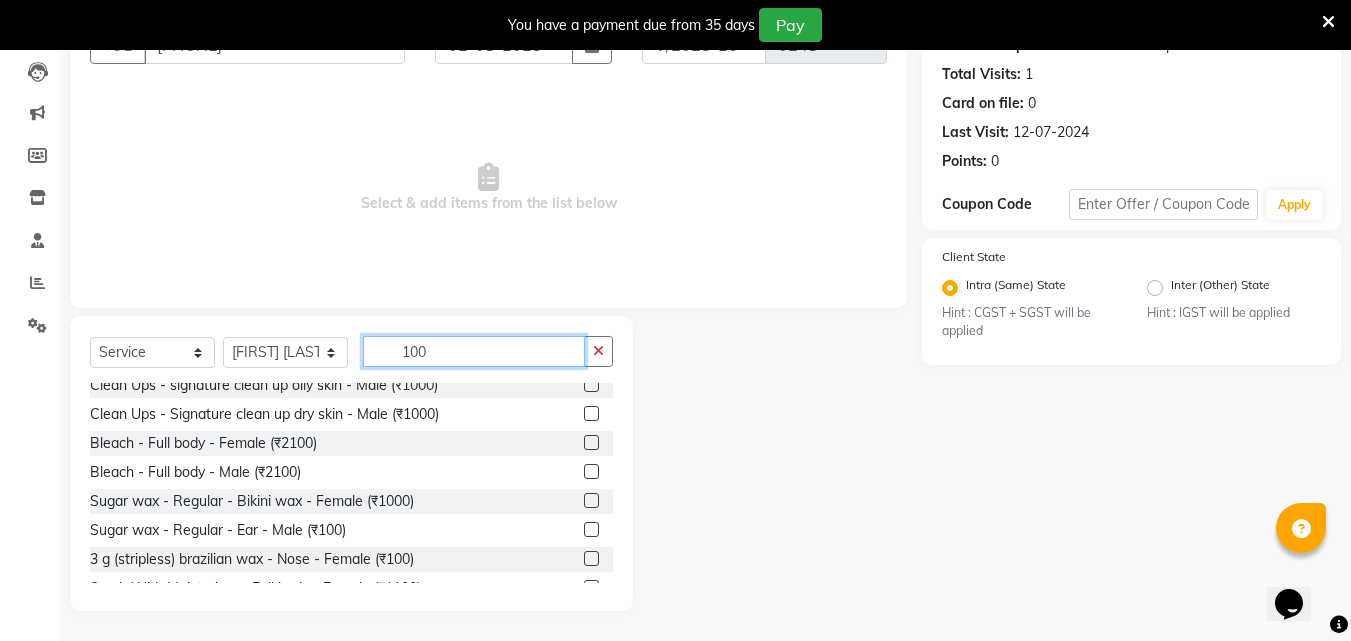 type on "100" 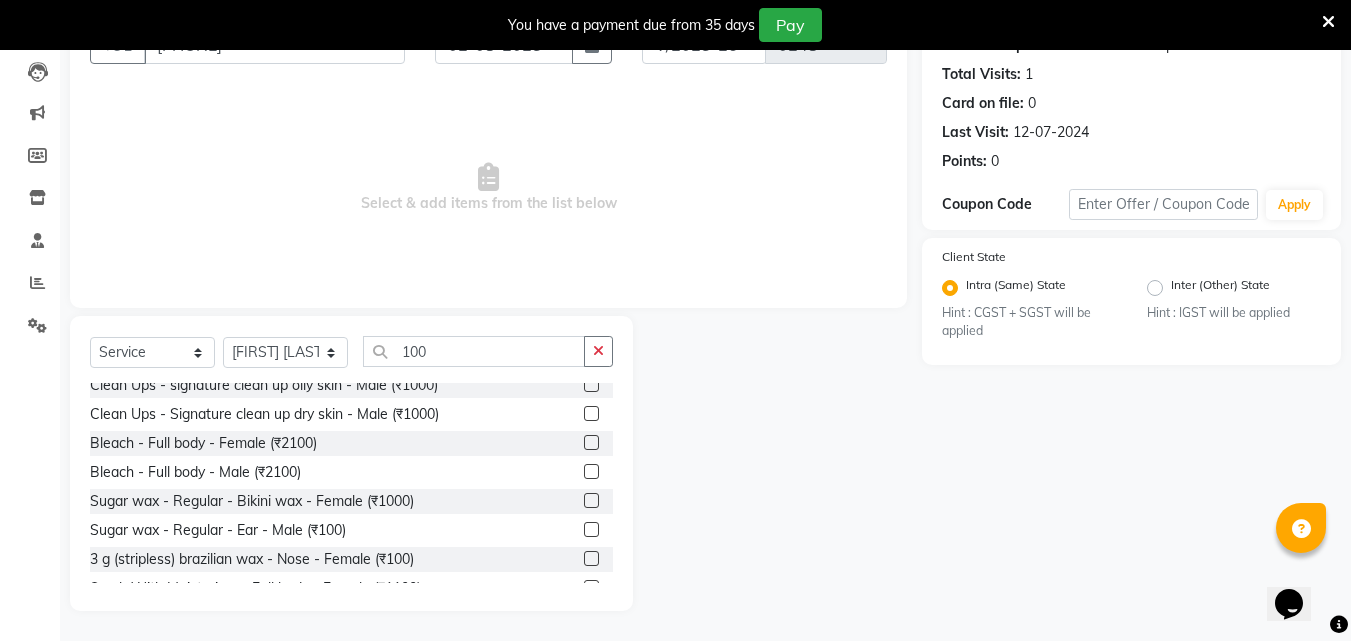 click 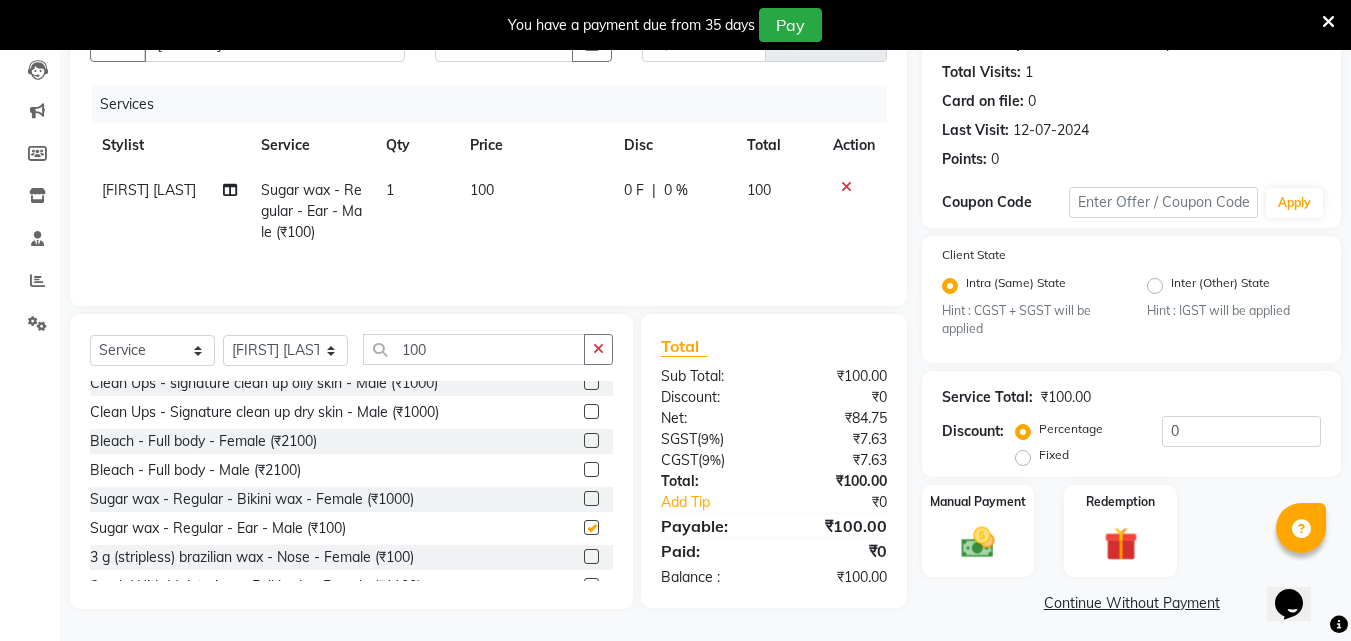 scroll, scrollTop: 219, scrollLeft: 0, axis: vertical 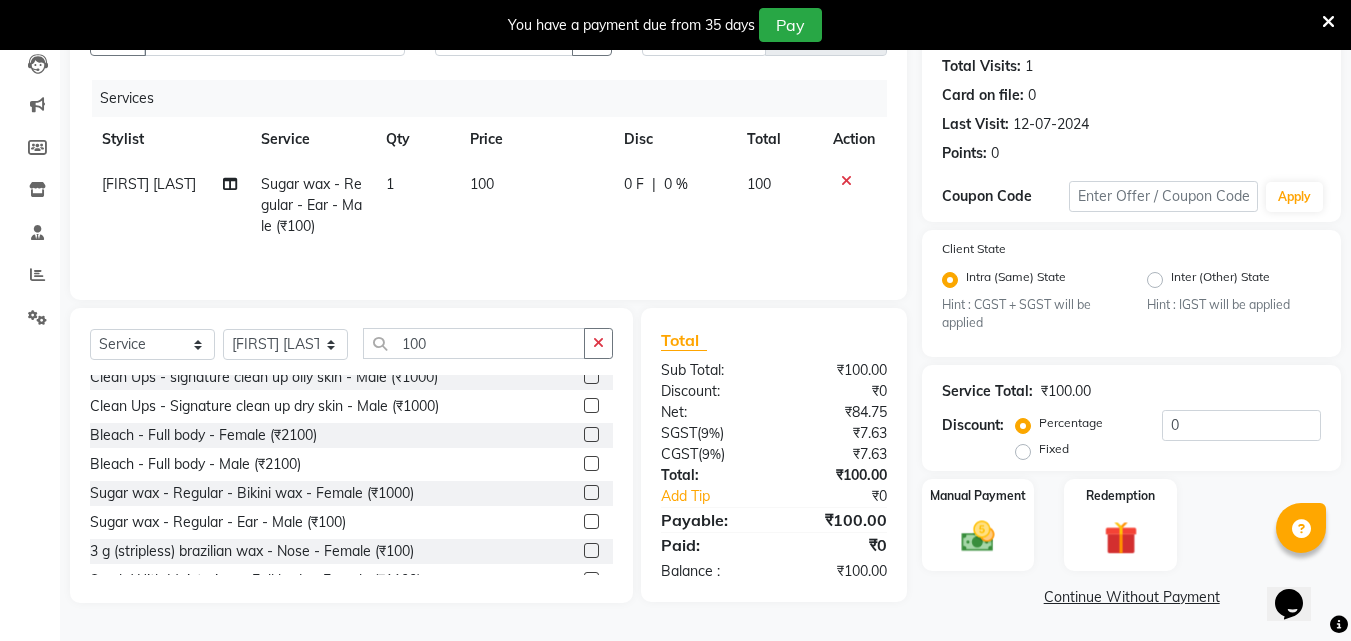 checkbox on "false" 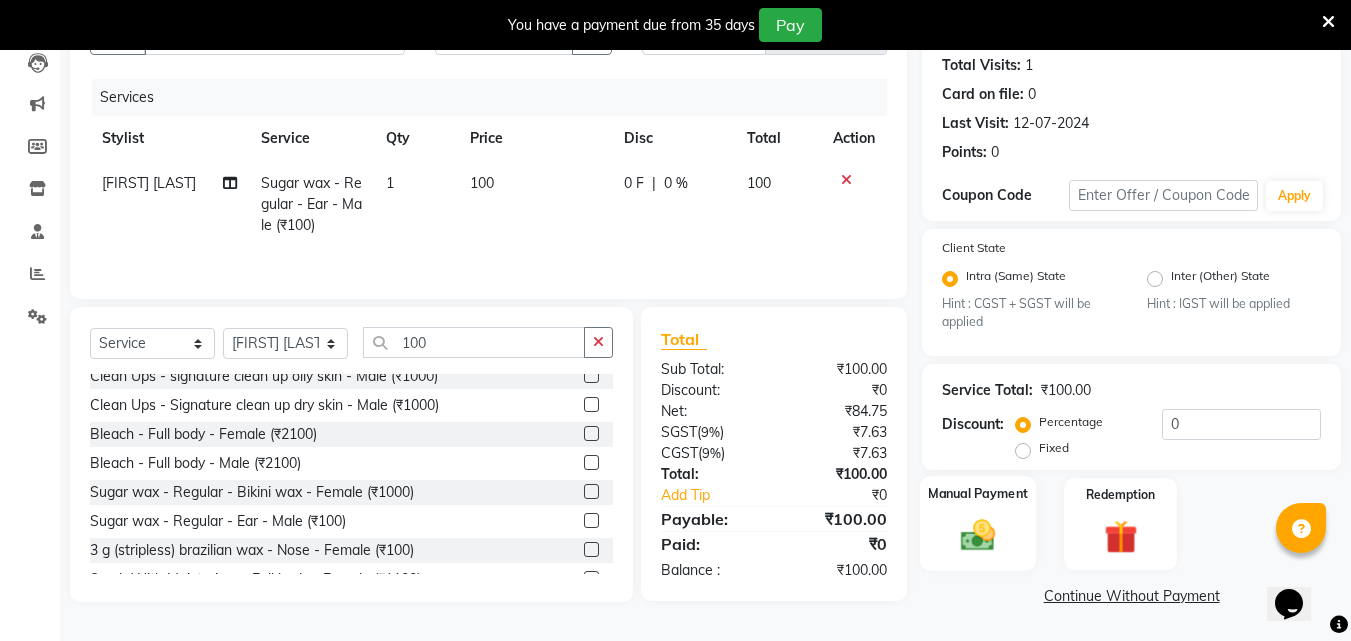 click 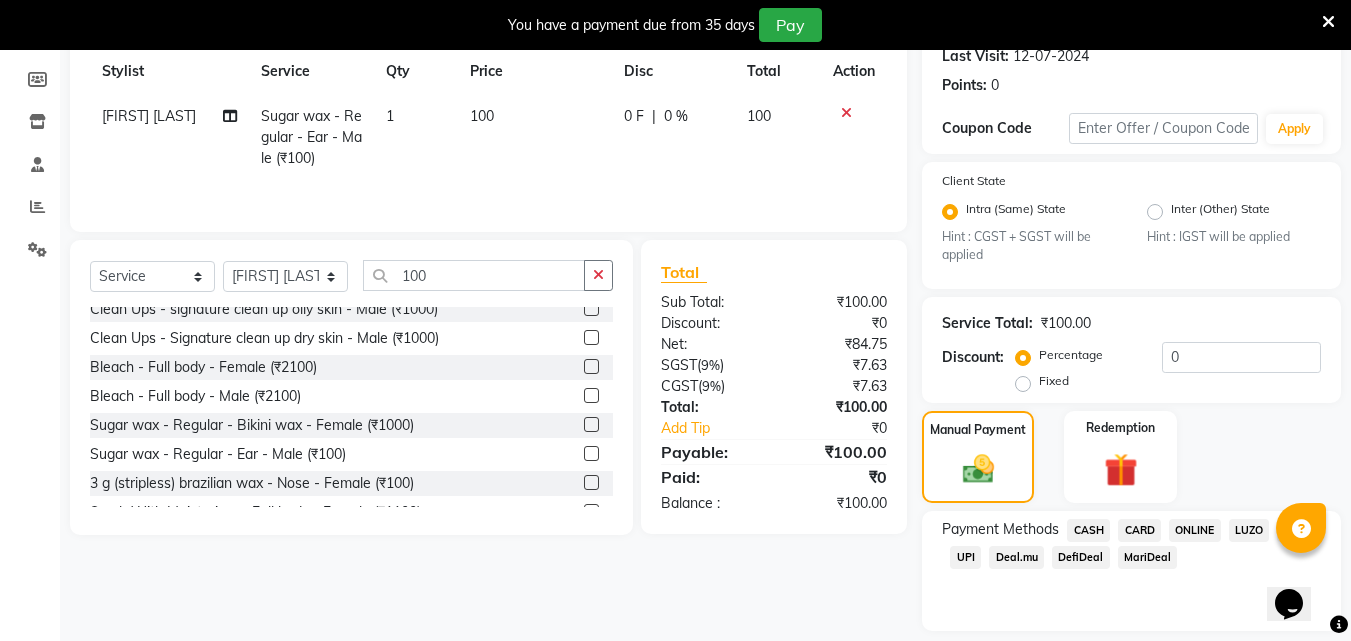 scroll, scrollTop: 347, scrollLeft: 0, axis: vertical 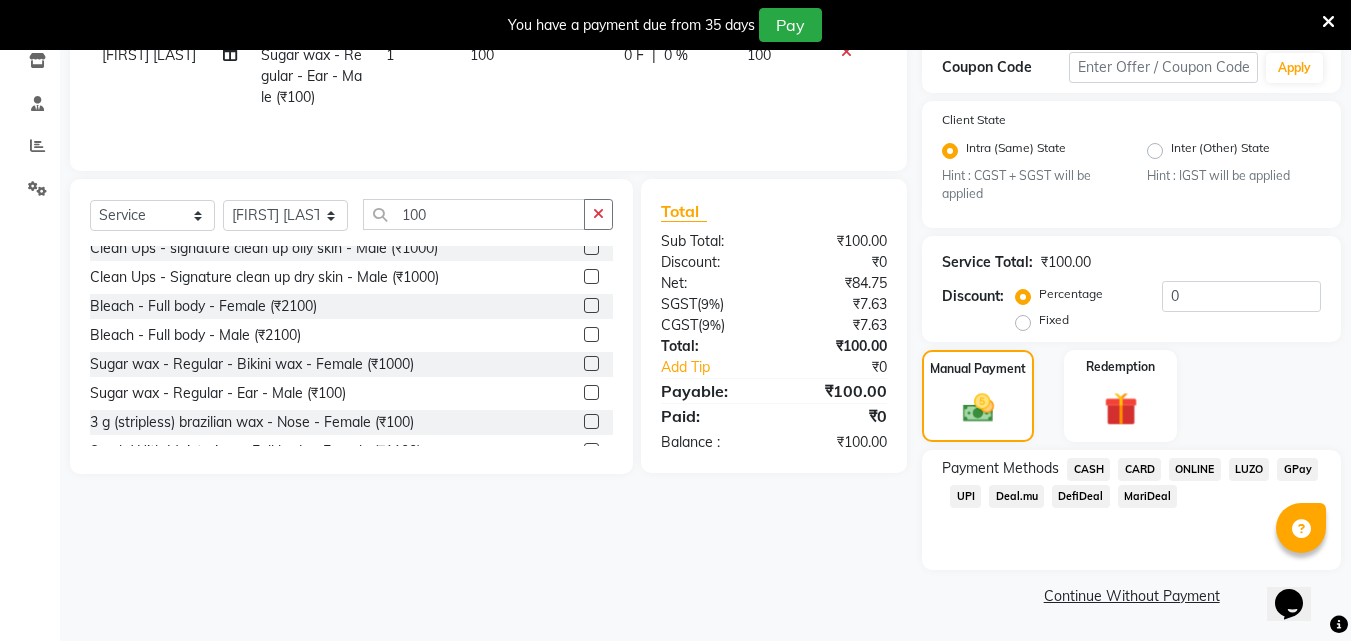 click on "CASH" 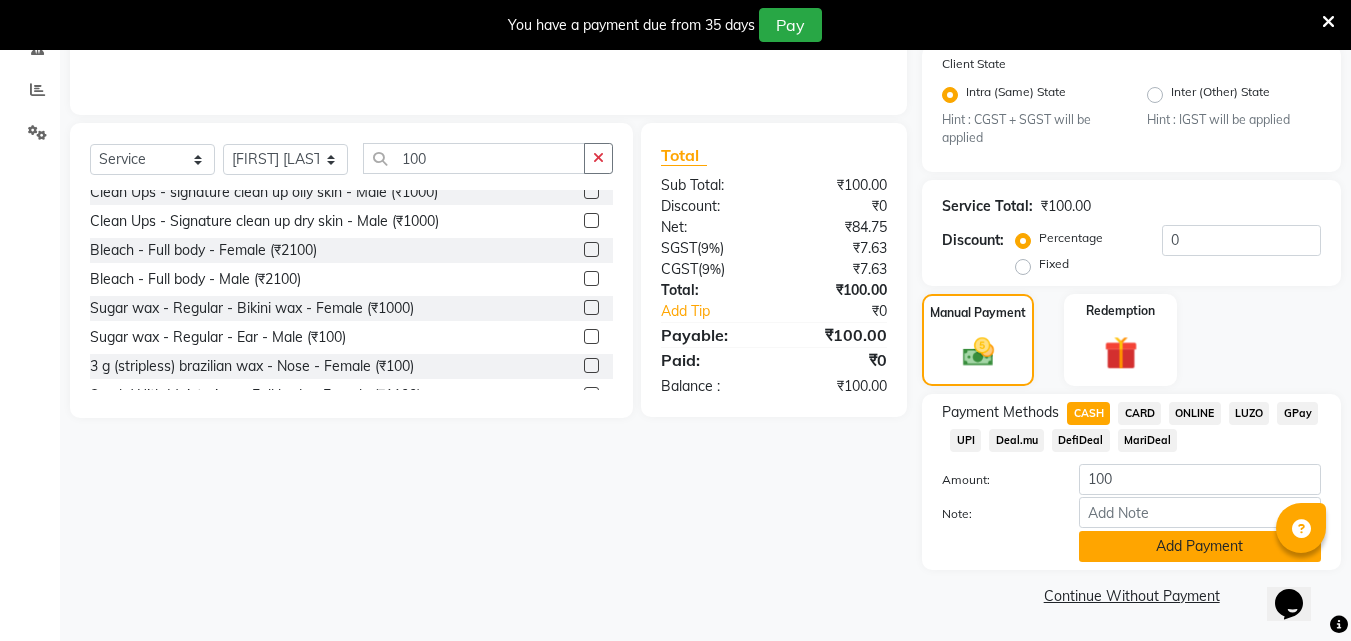 click on "Add Payment" 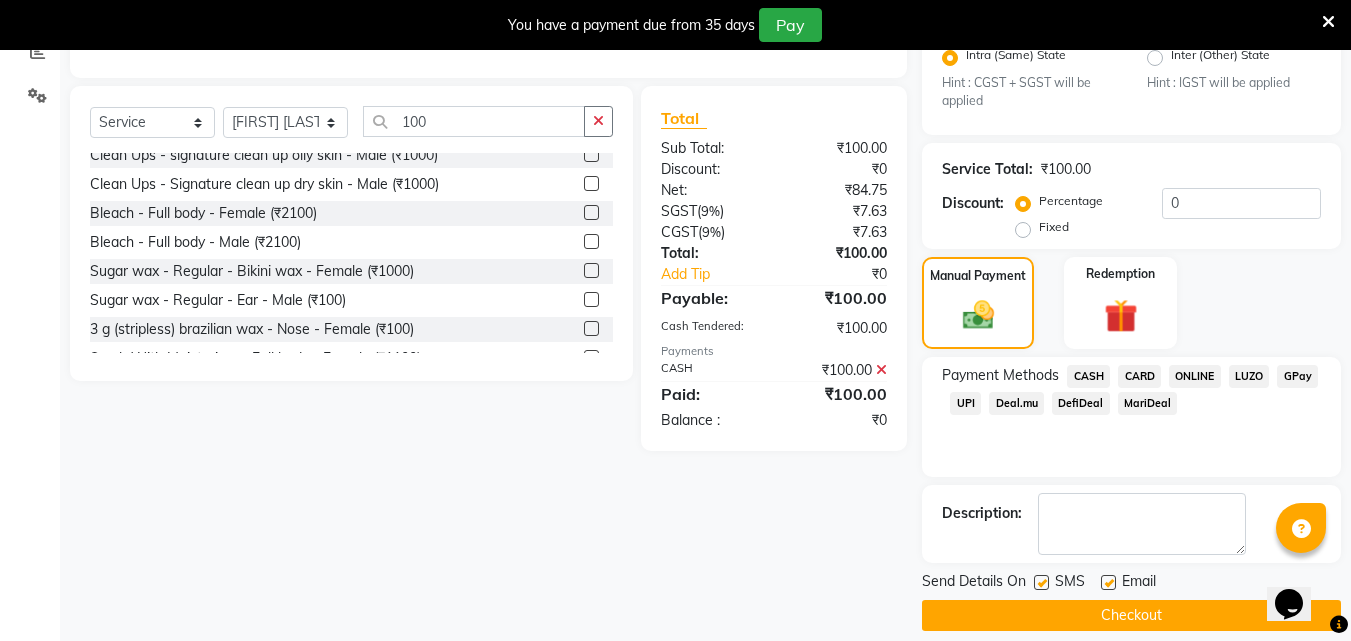 scroll, scrollTop: 460, scrollLeft: 0, axis: vertical 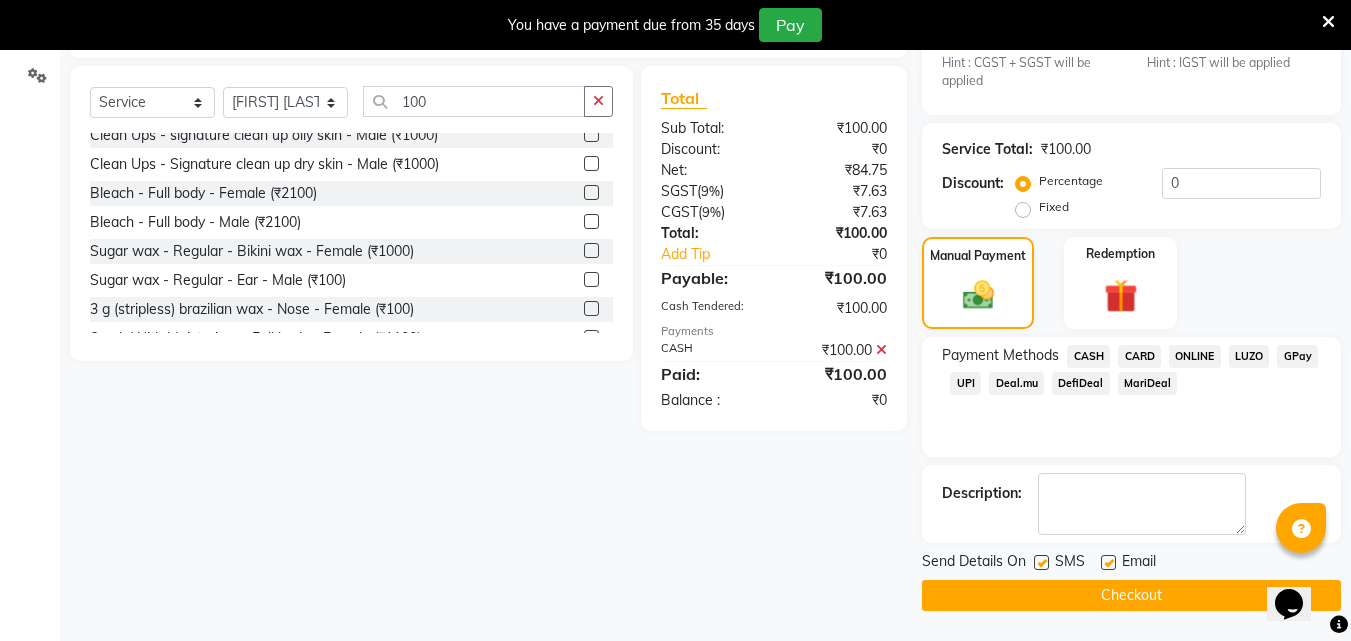 click on "INVOICE PREVIOUS INVOICES Create New   Save  Client +91 [PHONE] Date 02-08-2025 Invoice Number V/2025 V/2025-26 0248 Services Stylist Service Qty Price Disc Total Action [FIRST] [LAST]  Sugar wax - Regular - Ear - Male (₹100) 1 100 0 F | 0 % 100 Select  Service  Product  Membership  Package Voucher Prepaid Gift Card  Select Stylist [FIRST] [LAST]  [FIRST] [LAST]   [FIRST] [LAST] Owner  [FIRST] [LAST]  100 Facial-O3+ Whitening without Peel Off Mask-Female (₹2100)  Facial-O3+ Seaweed without Peel Off Mask - Femal (₹2100)  Facial-Raaga Professional Facial- Dry Skin - Female (₹1000)  Facial-Raaga Professional Facial- Oily Skin - Female (₹1000)  Facial-O3+ Whitening without Peel Off Mask - Male (₹2100)  Facial-O3+ Seaweed without Peel Off Mask - Male (₹2100)  Facial-Raaga Professional Facial- Dry Skin - Male (₹1000)  Facial-Raaga Professional Facial- Oily Skin - Male (₹1000)  Clean Ups - signature clean up oily skin - Female (₹1000)  Bleach - Full body - Female (₹2100)" 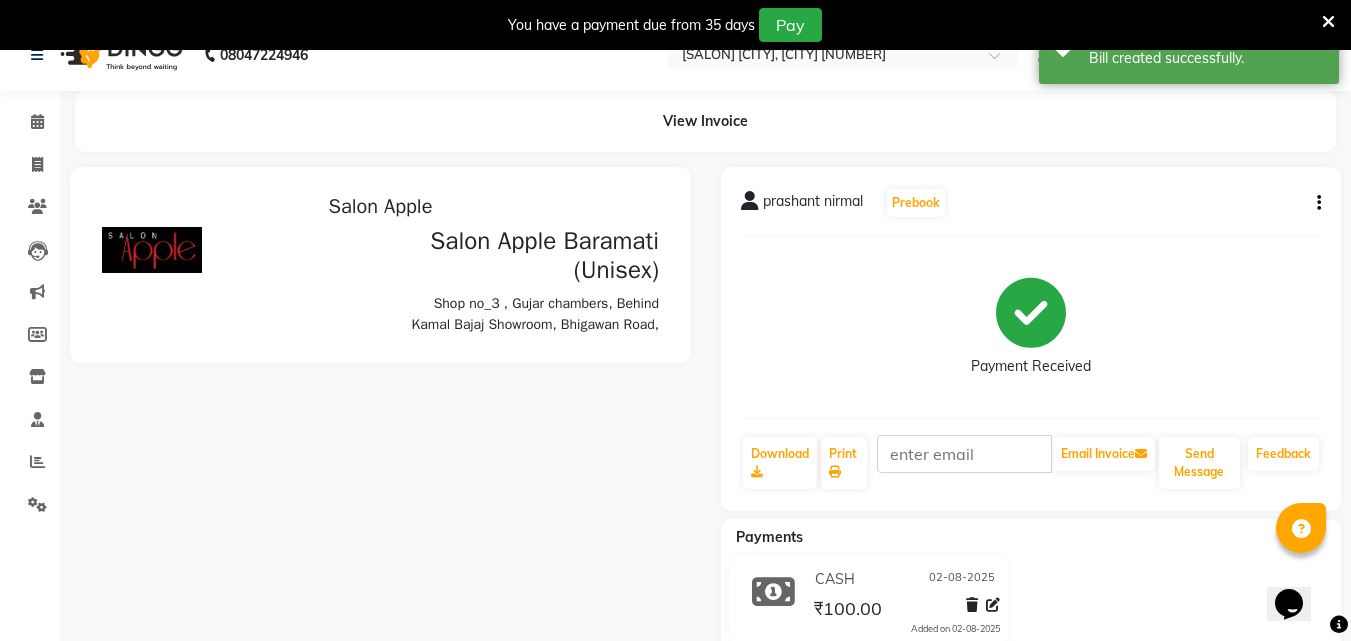 scroll, scrollTop: 0, scrollLeft: 0, axis: both 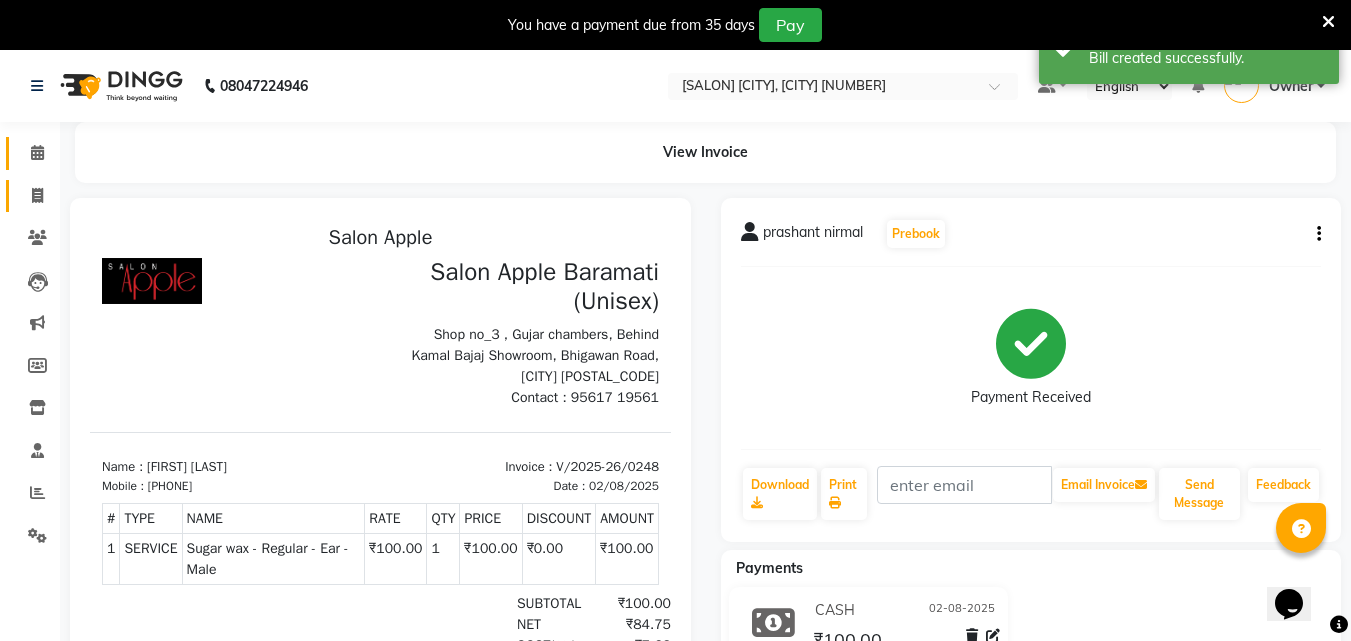 drag, startPoint x: 39, startPoint y: 167, endPoint x: 39, endPoint y: 198, distance: 31 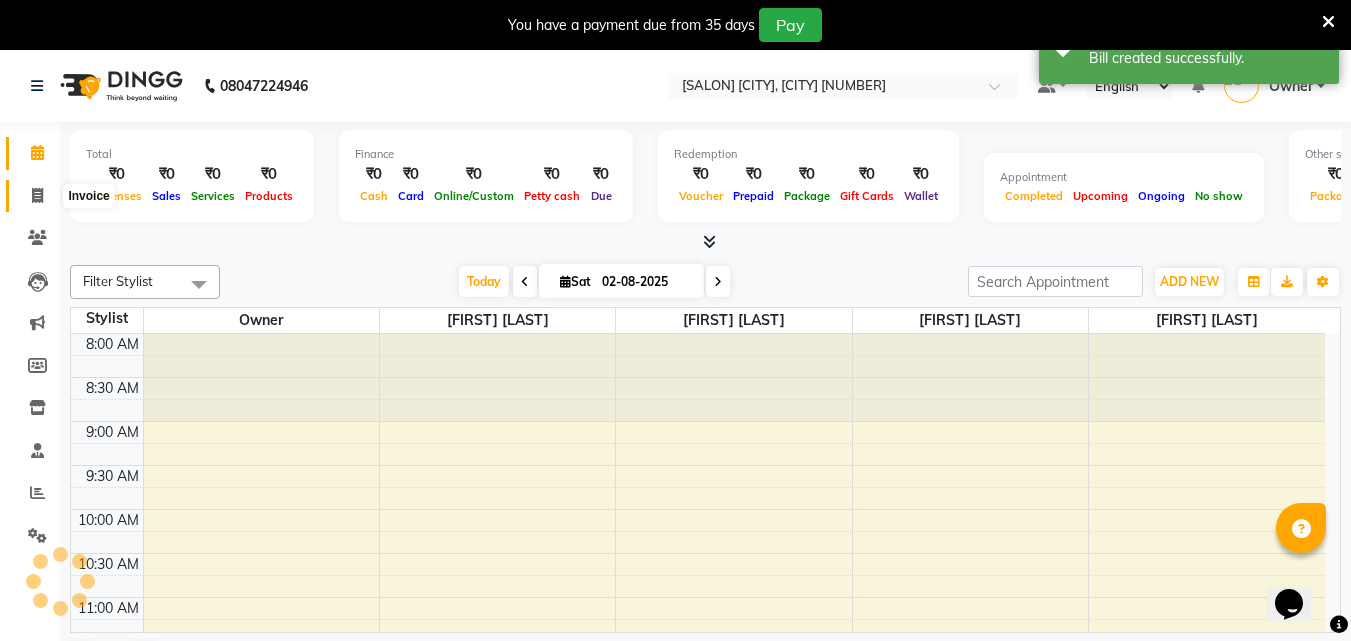 click 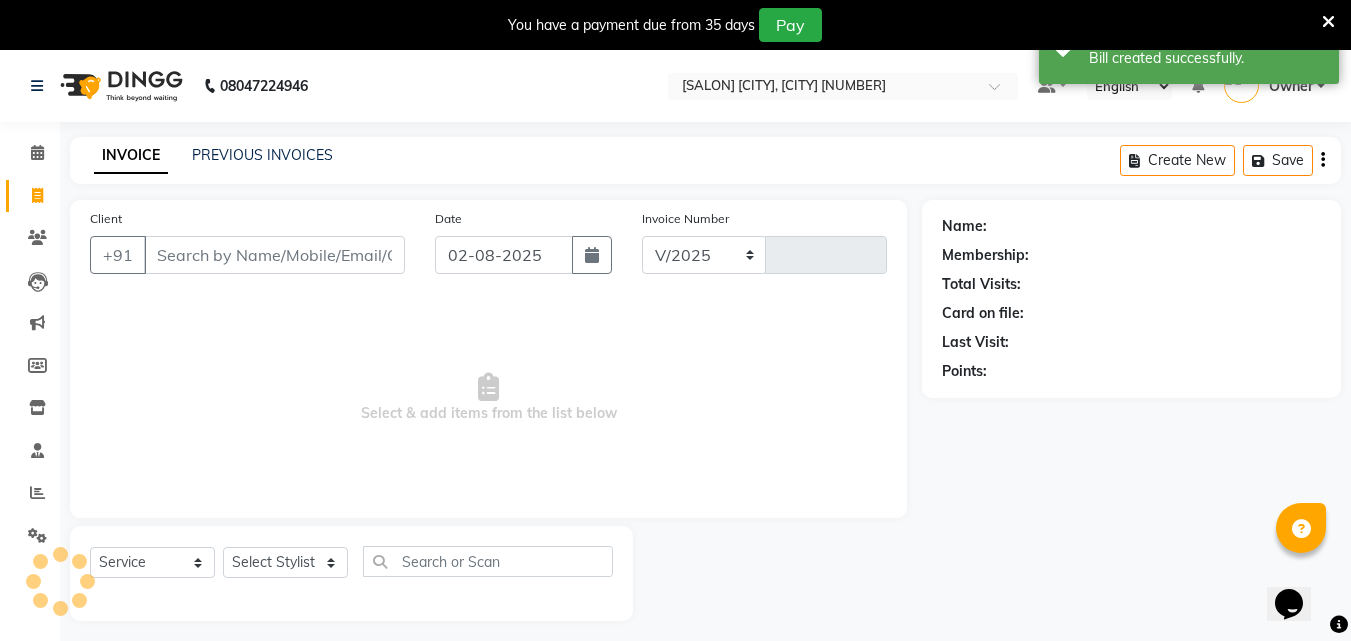 select on "4957" 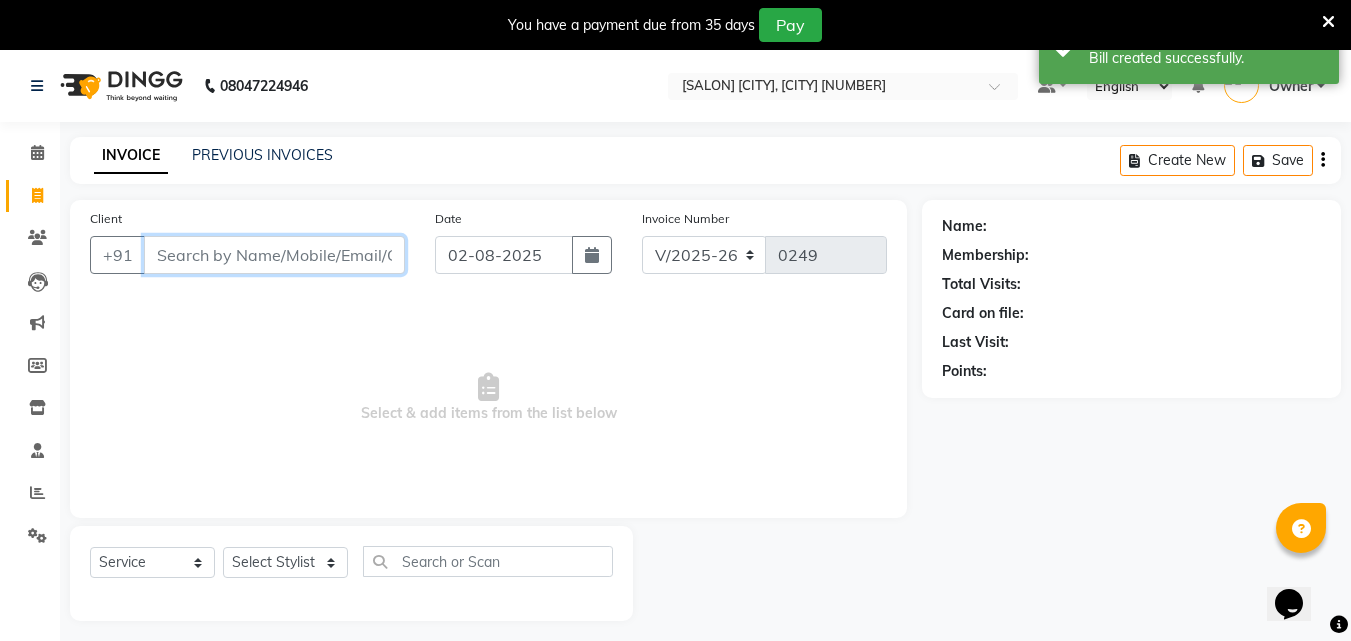 click on "Client" at bounding box center (274, 255) 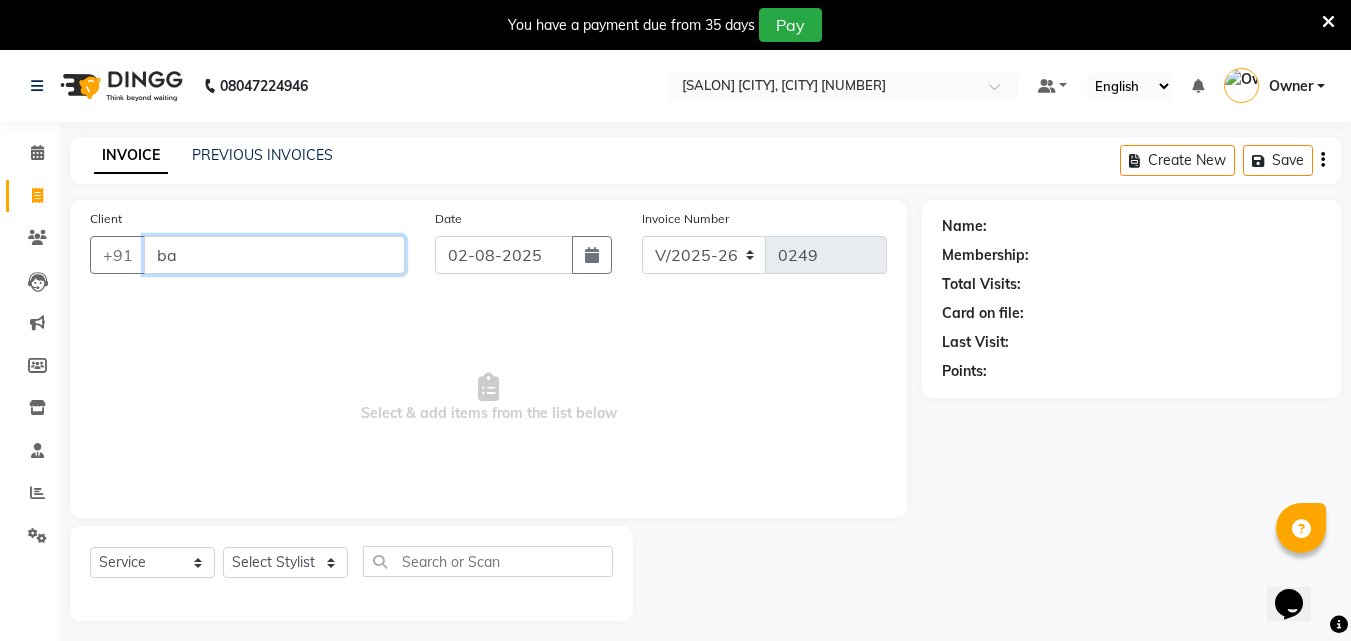 type on "b" 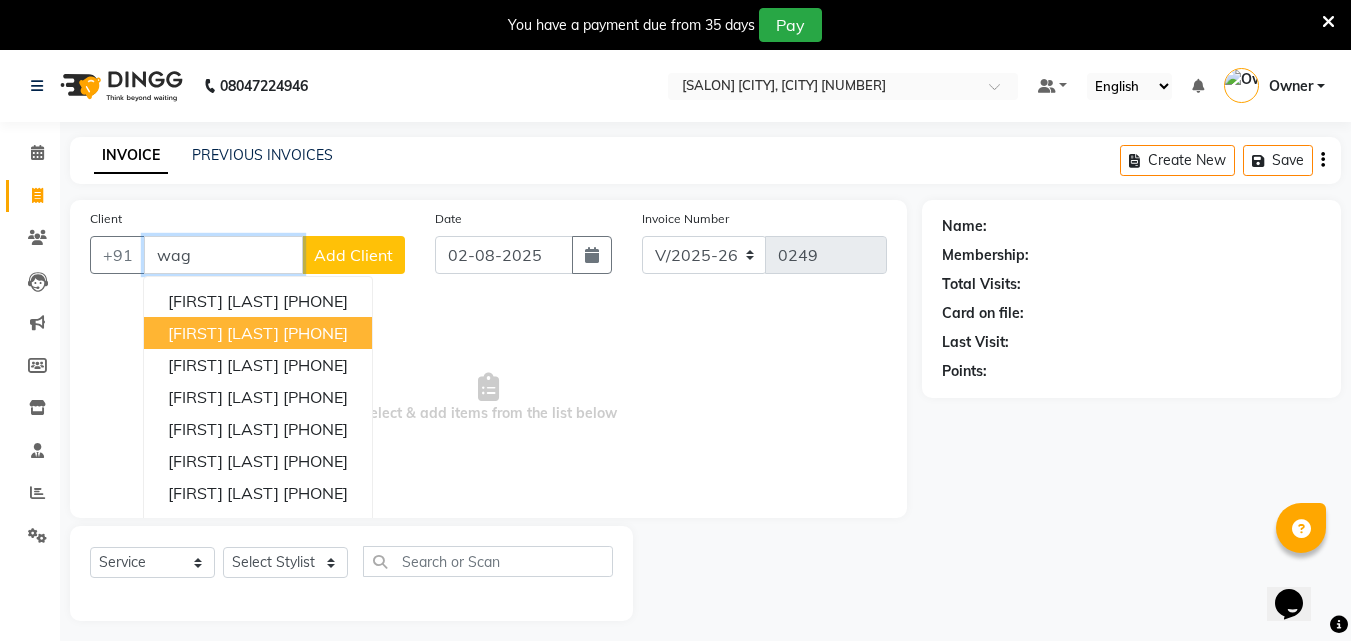 click on "[FIRST] [LAST]" at bounding box center (223, 333) 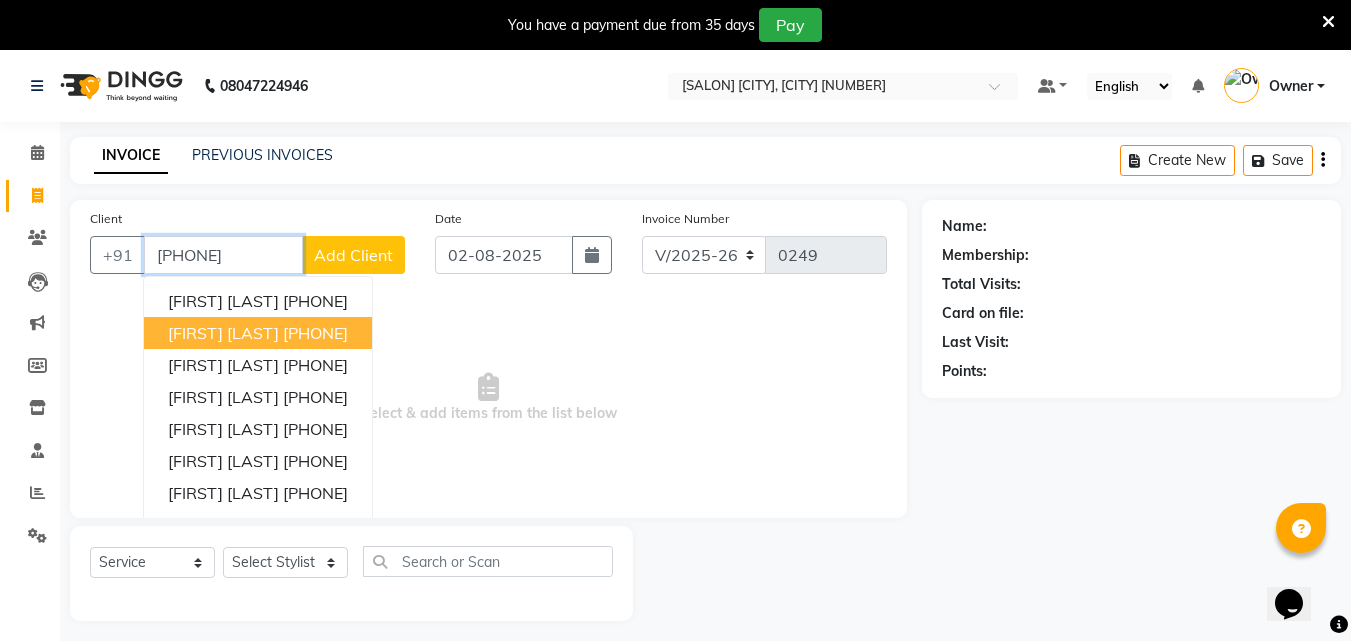 type on "[PHONE]" 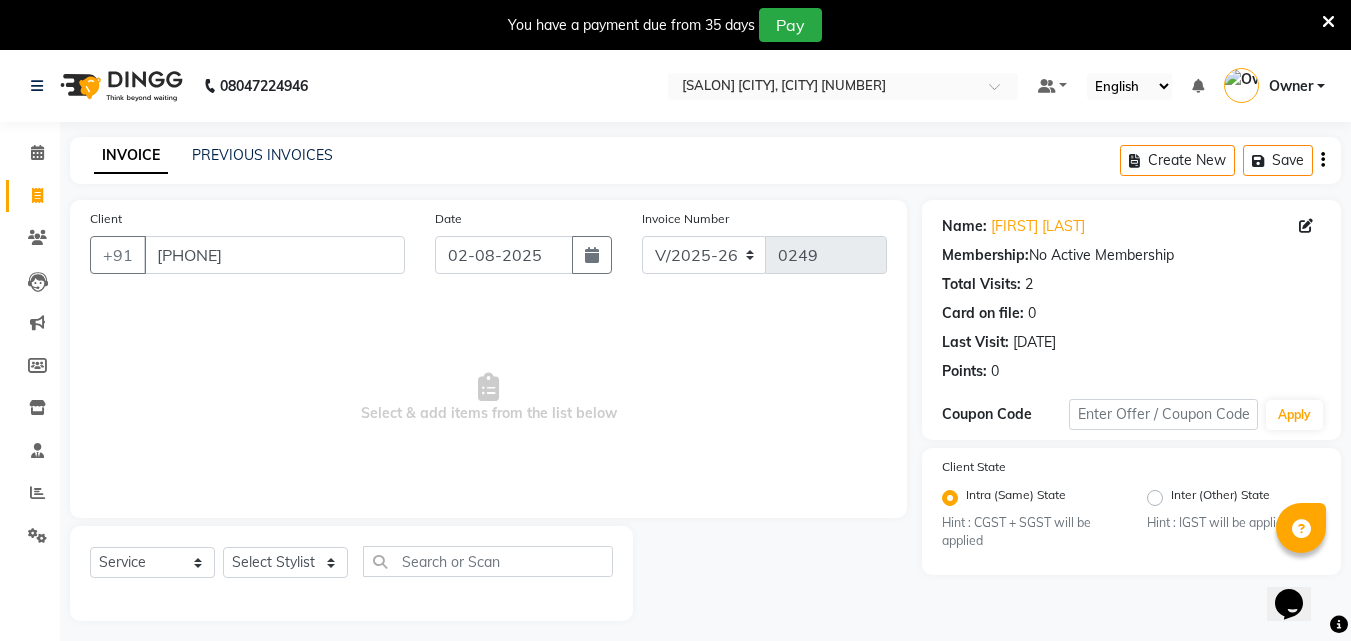 click on "Select  Service  Product  Membership  Package Voucher Prepaid Gift Card  Select Stylist [FIRST] [LAST]  [FIRST] [LAST]   [FIRST] [LAST] Owner  [FIRST] [LAST]" 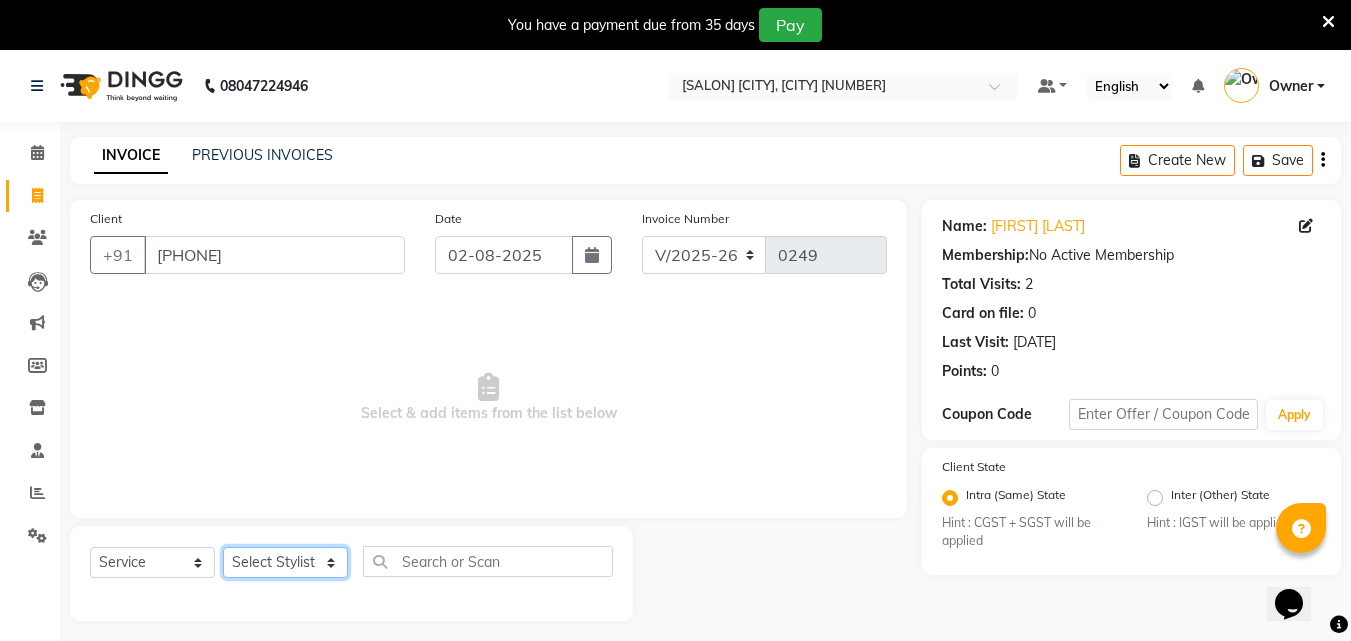 click on "Select Stylist [FIRST] [LAST]  [FIRST] [LAST]   [FIRST] [LAST] Owner  [FIRST] [LAST]" 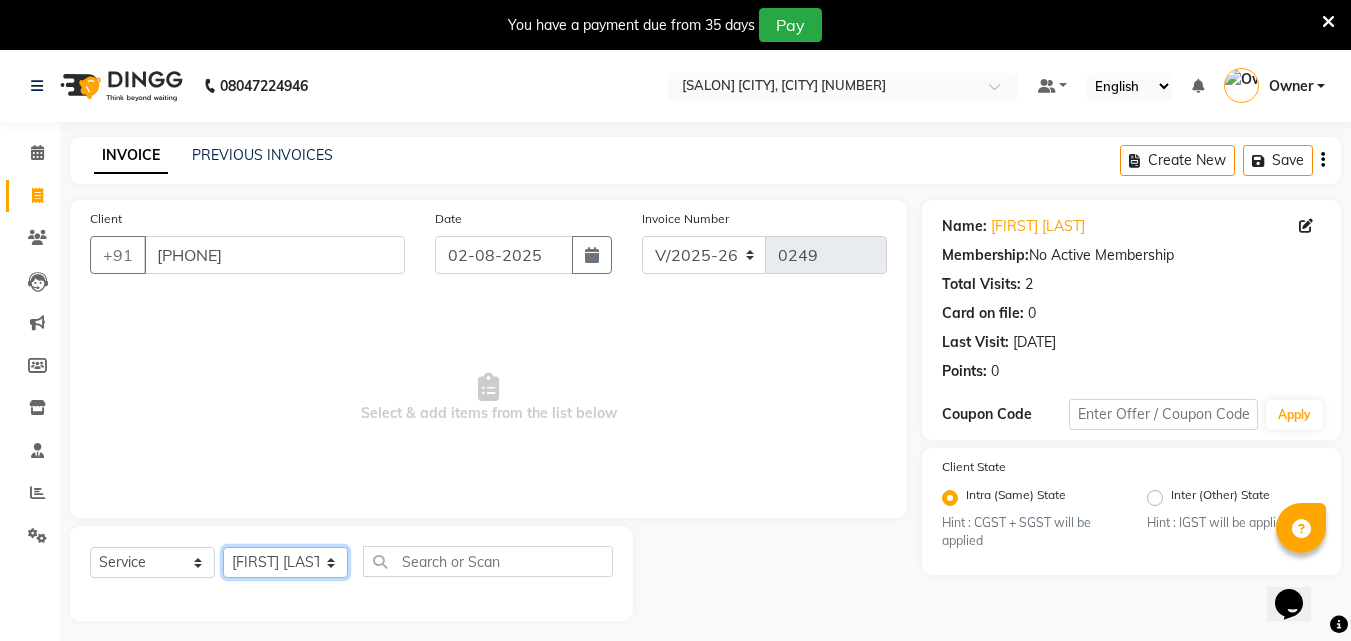 click on "Select Stylist [FIRST] [LAST]  [FIRST] [LAST]   [FIRST] [LAST] Owner  [FIRST] [LAST]" 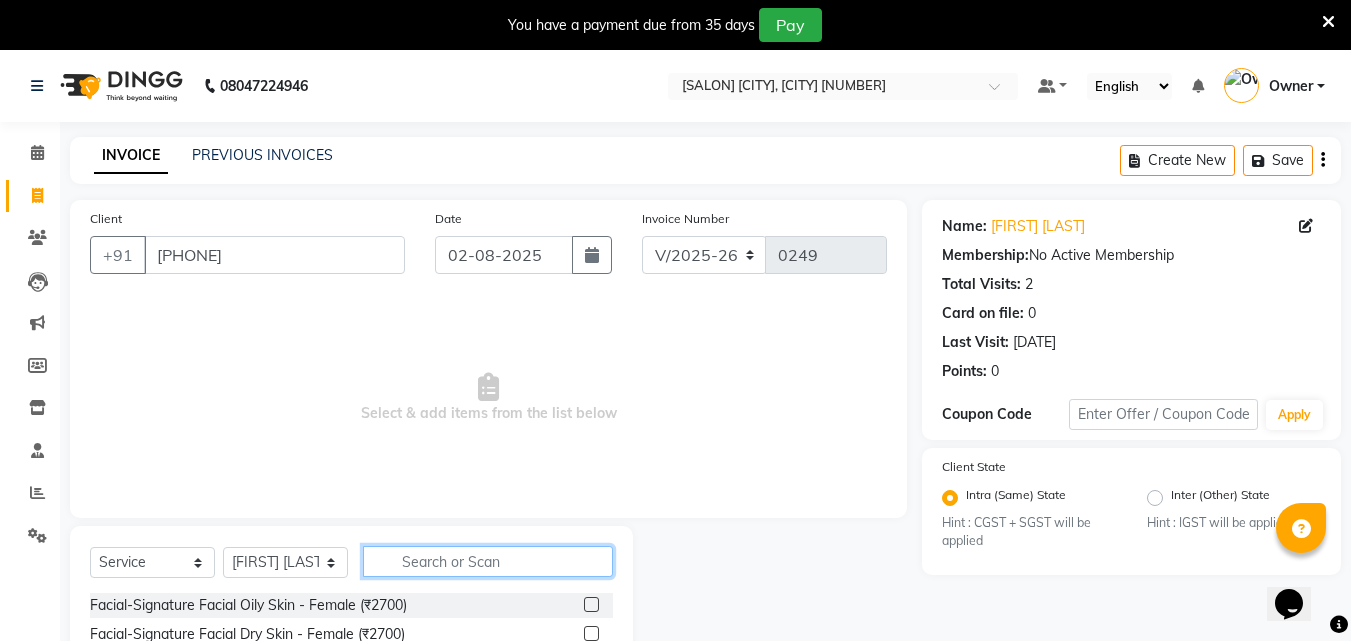 drag, startPoint x: 422, startPoint y: 564, endPoint x: 556, endPoint y: 379, distance: 228.43161 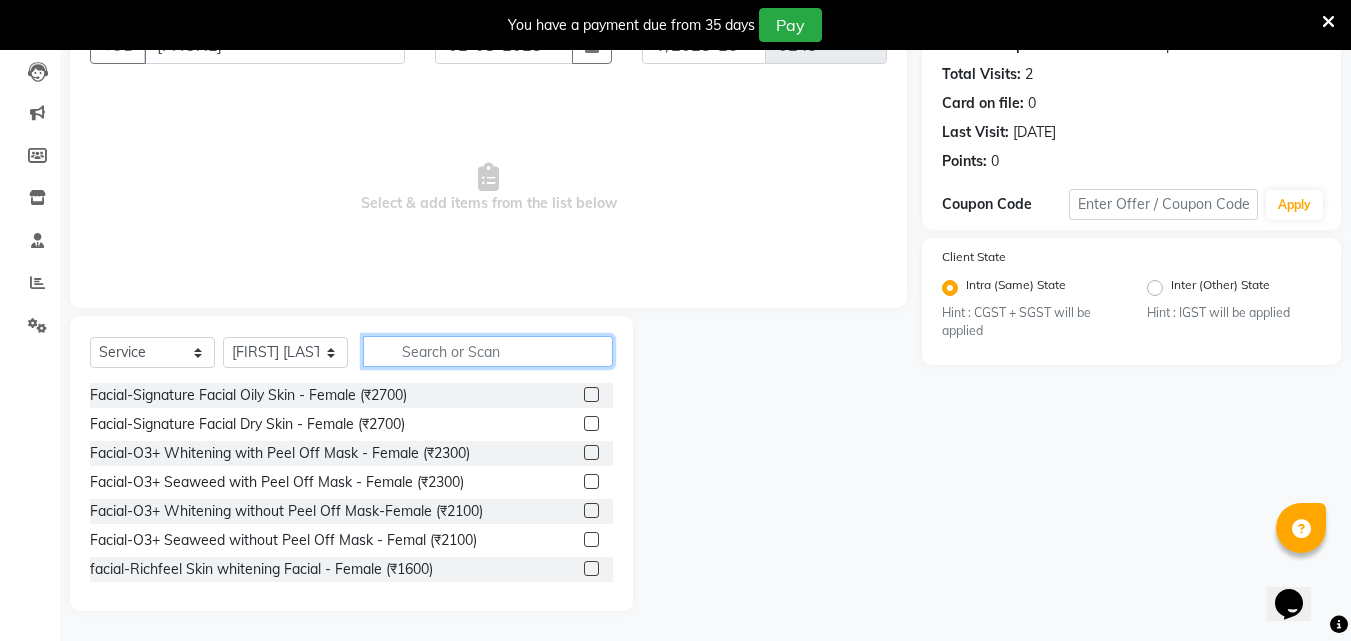 click 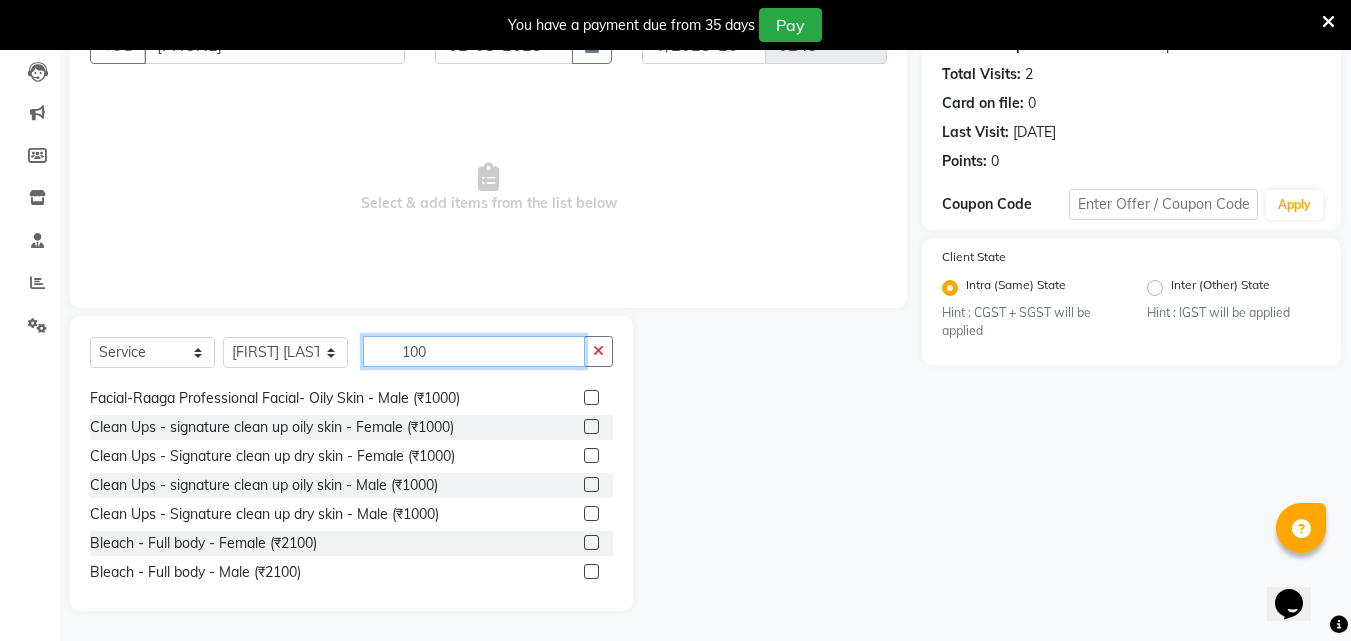 scroll, scrollTop: 300, scrollLeft: 0, axis: vertical 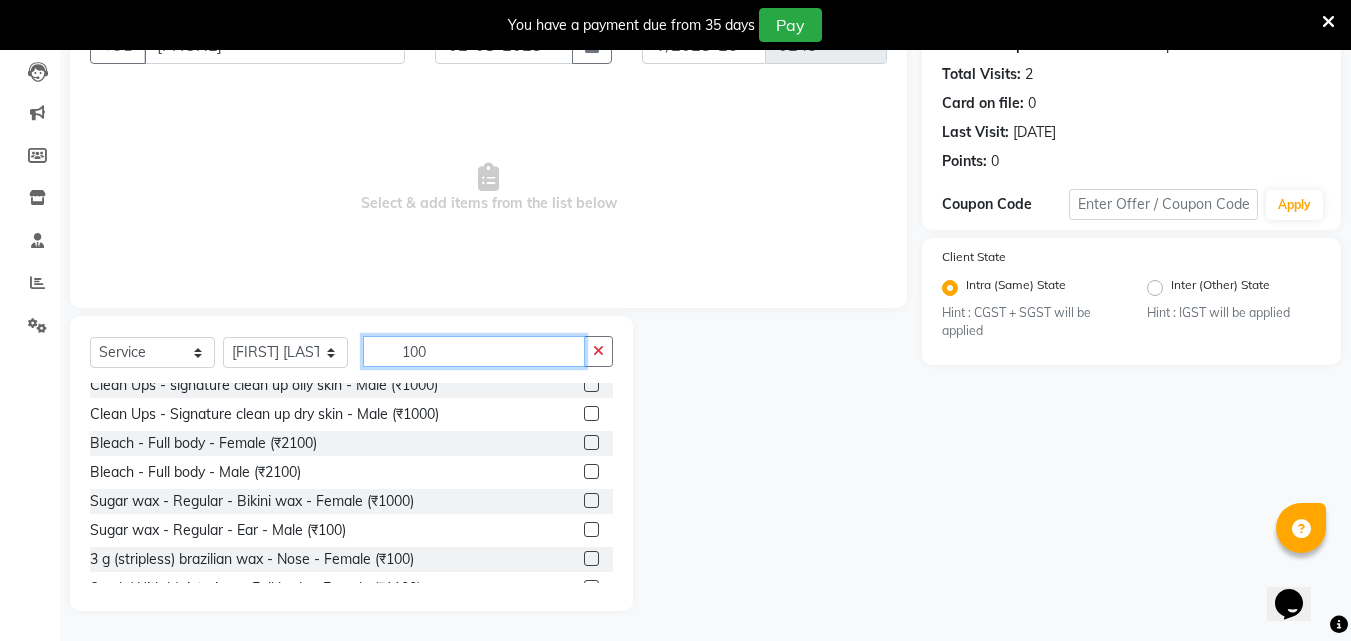 type on "100" 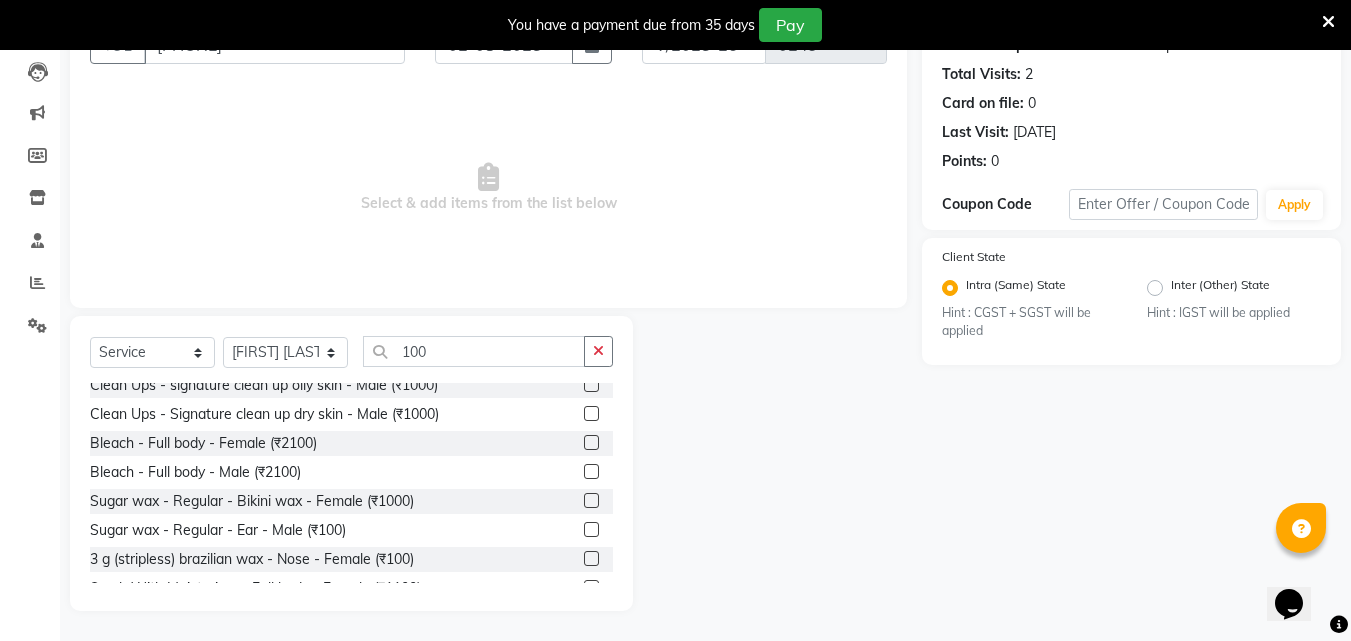 click 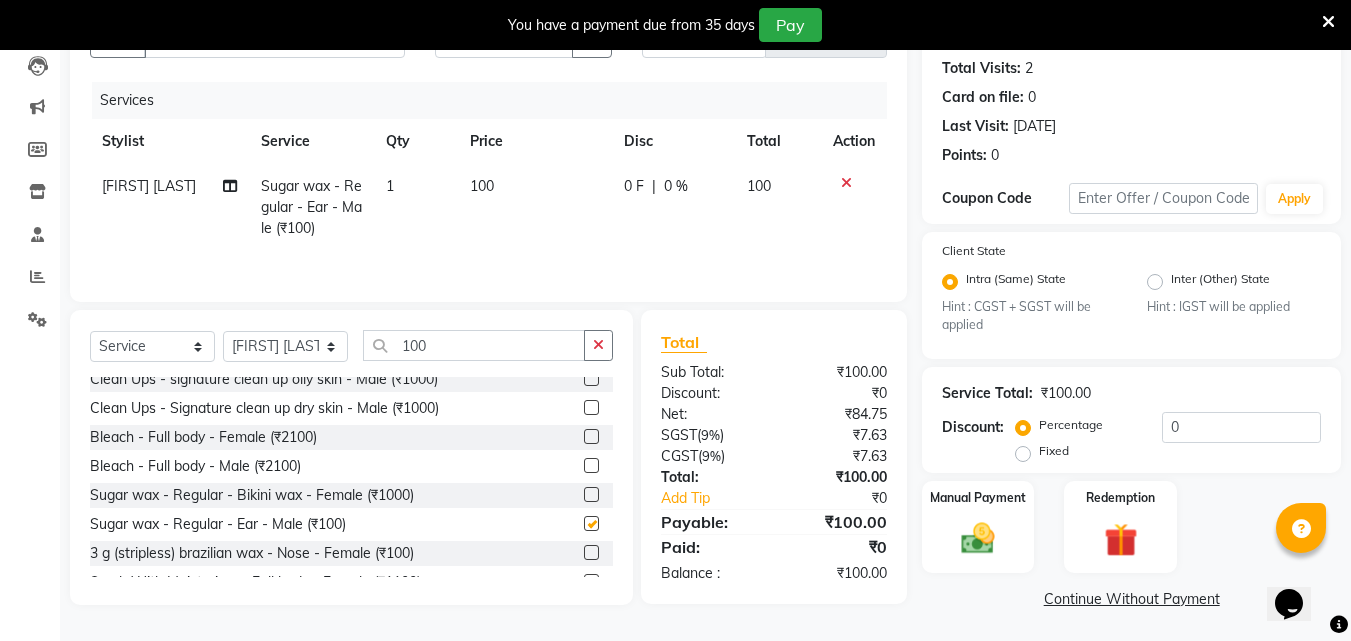 scroll, scrollTop: 219, scrollLeft: 0, axis: vertical 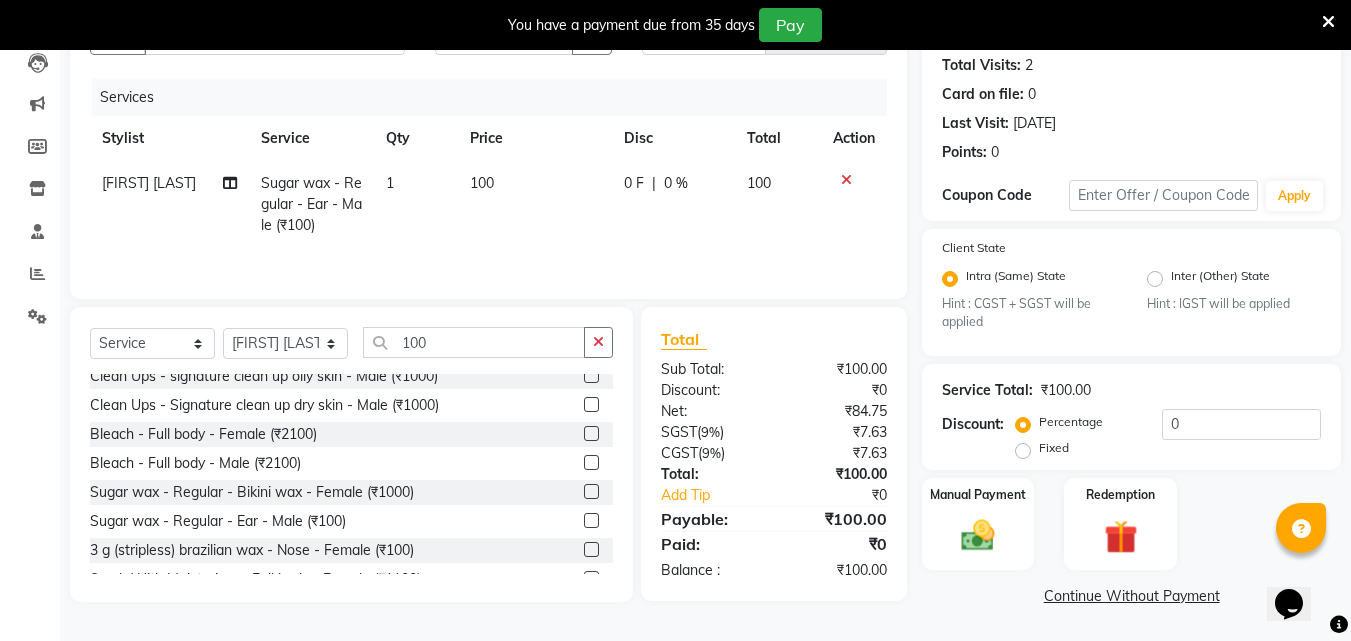 checkbox on "false" 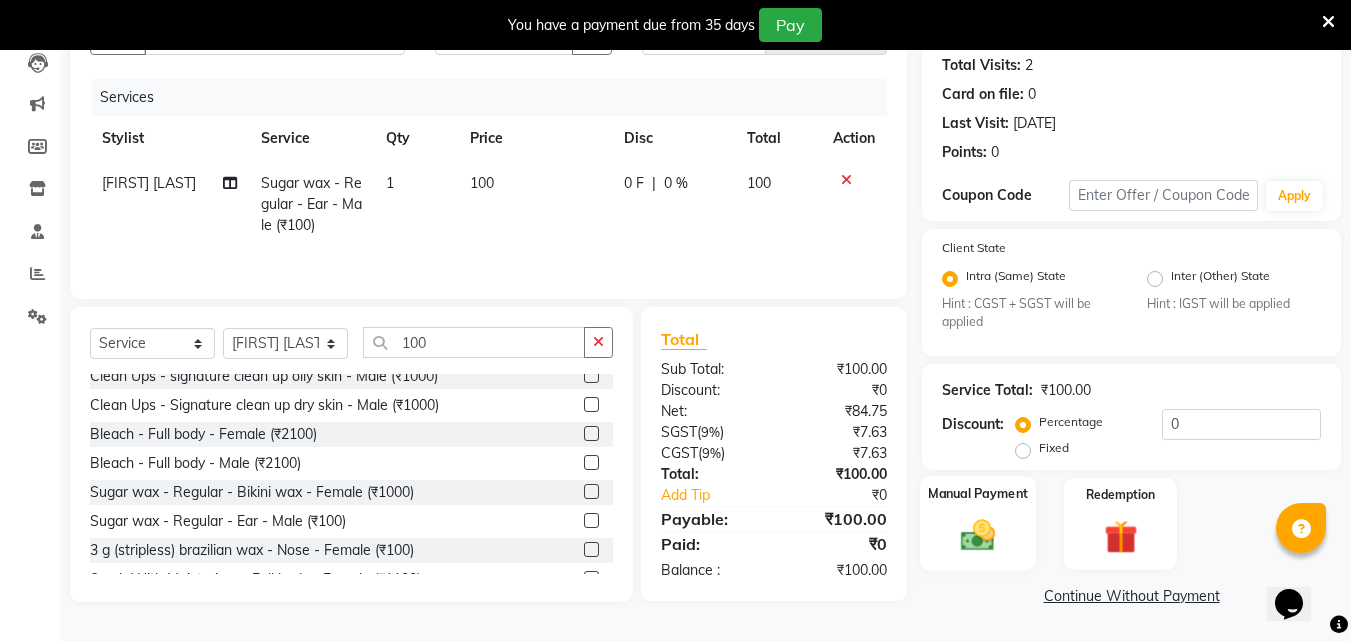 click 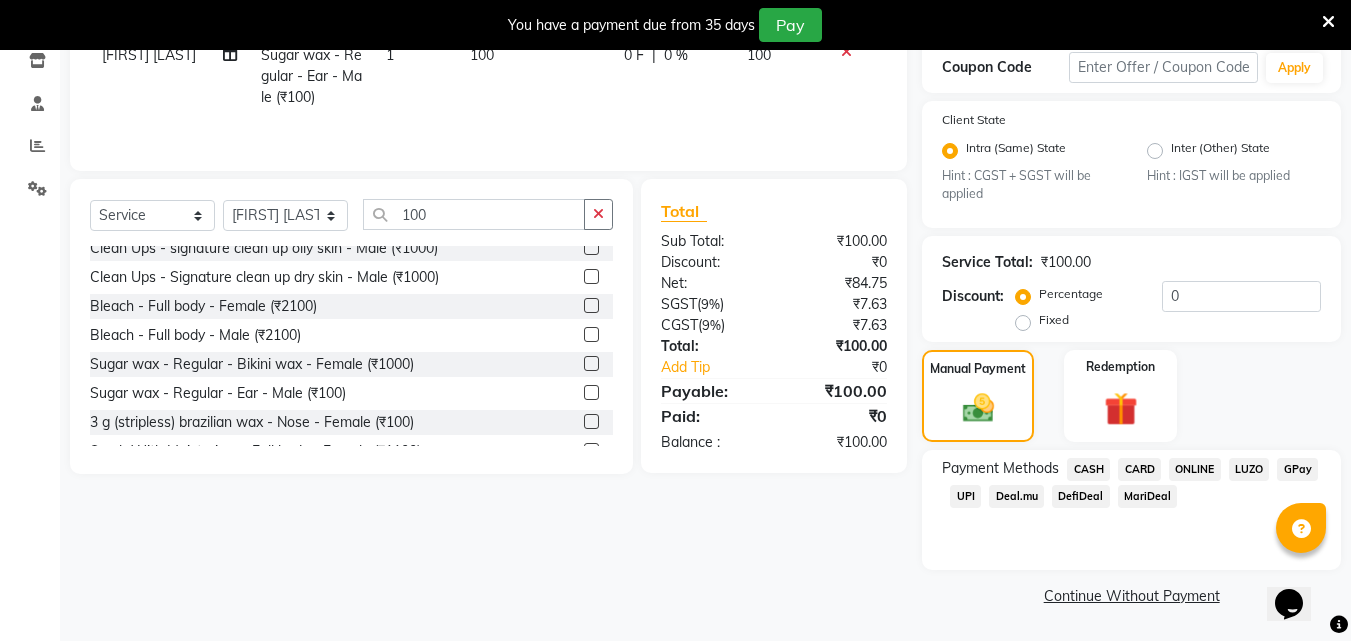 click on "CASH" 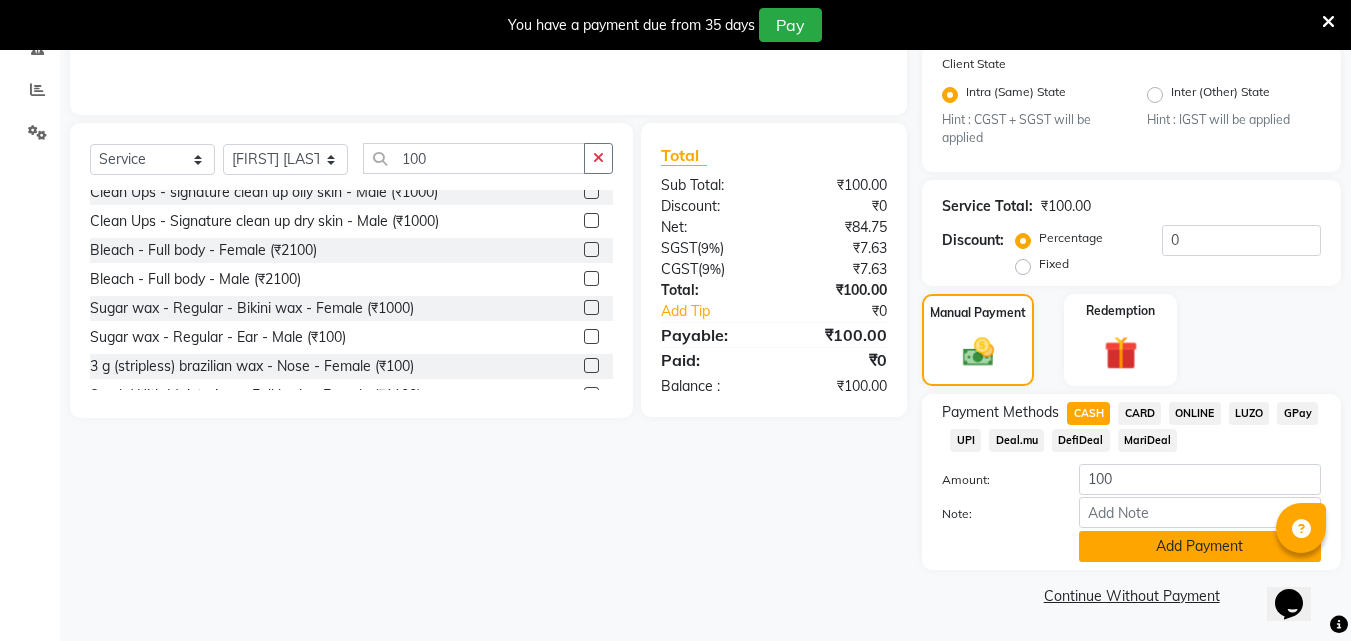 click on "Add Payment" 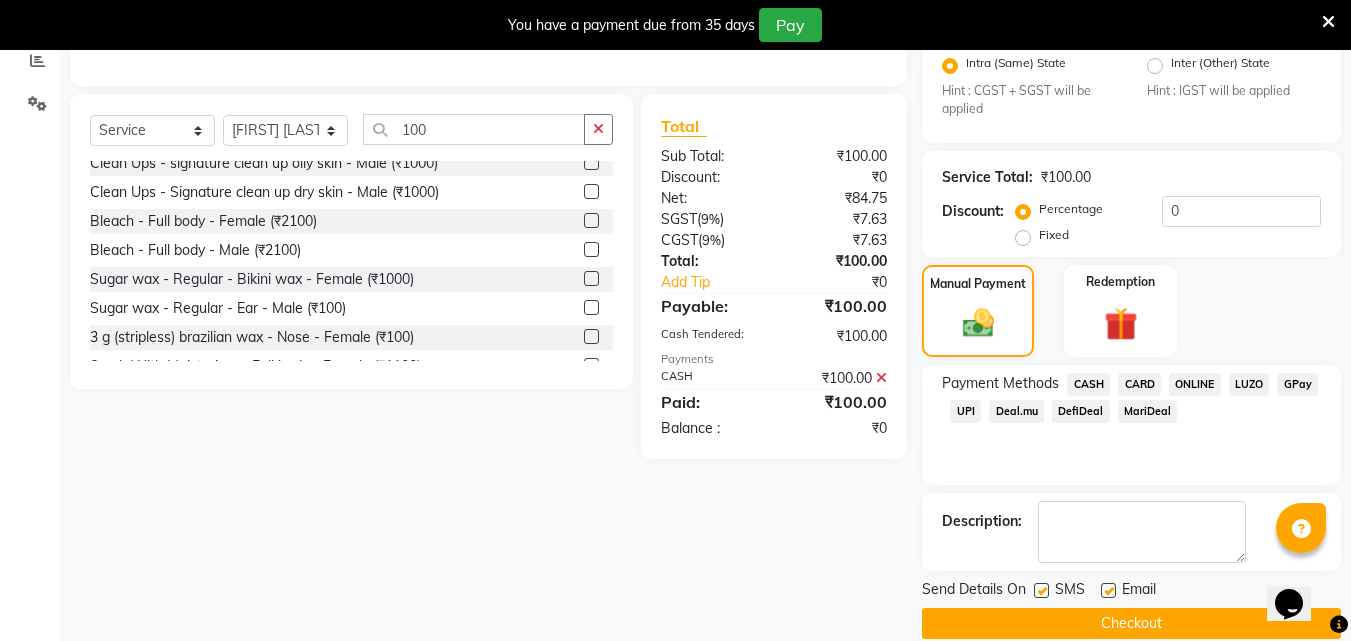 scroll, scrollTop: 460, scrollLeft: 0, axis: vertical 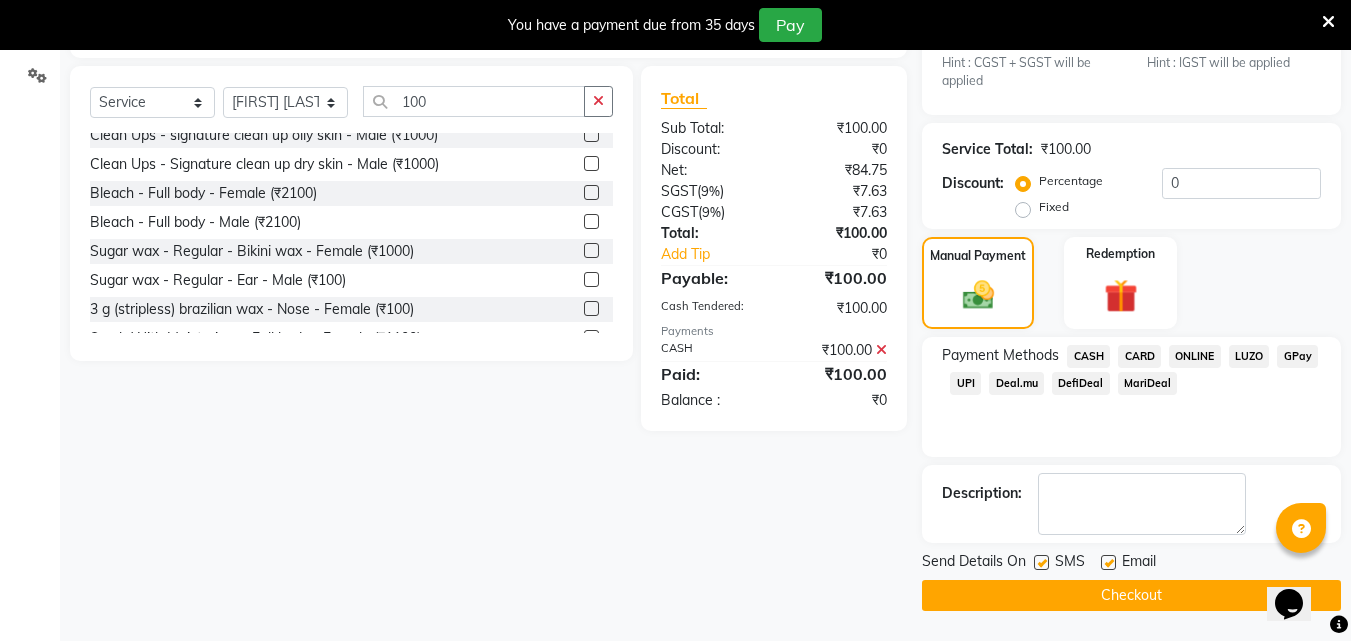 drag, startPoint x: 1124, startPoint y: 596, endPoint x: 1139, endPoint y: 593, distance: 15.297058 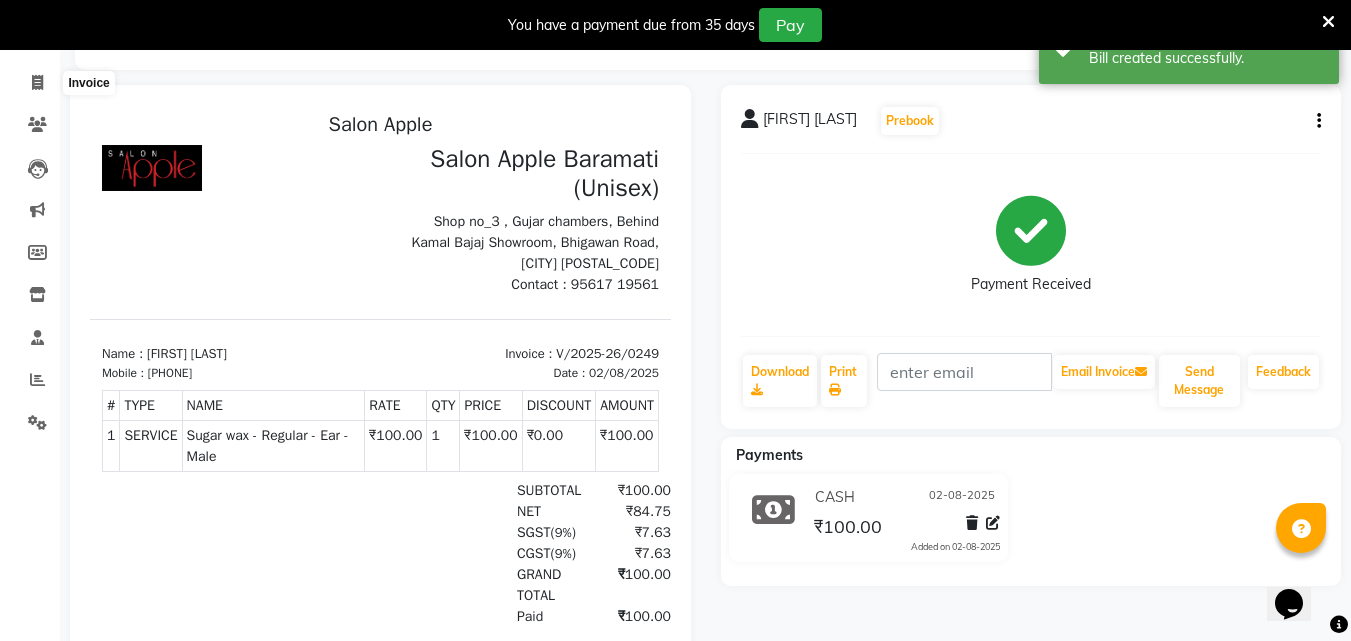 scroll, scrollTop: 0, scrollLeft: 0, axis: both 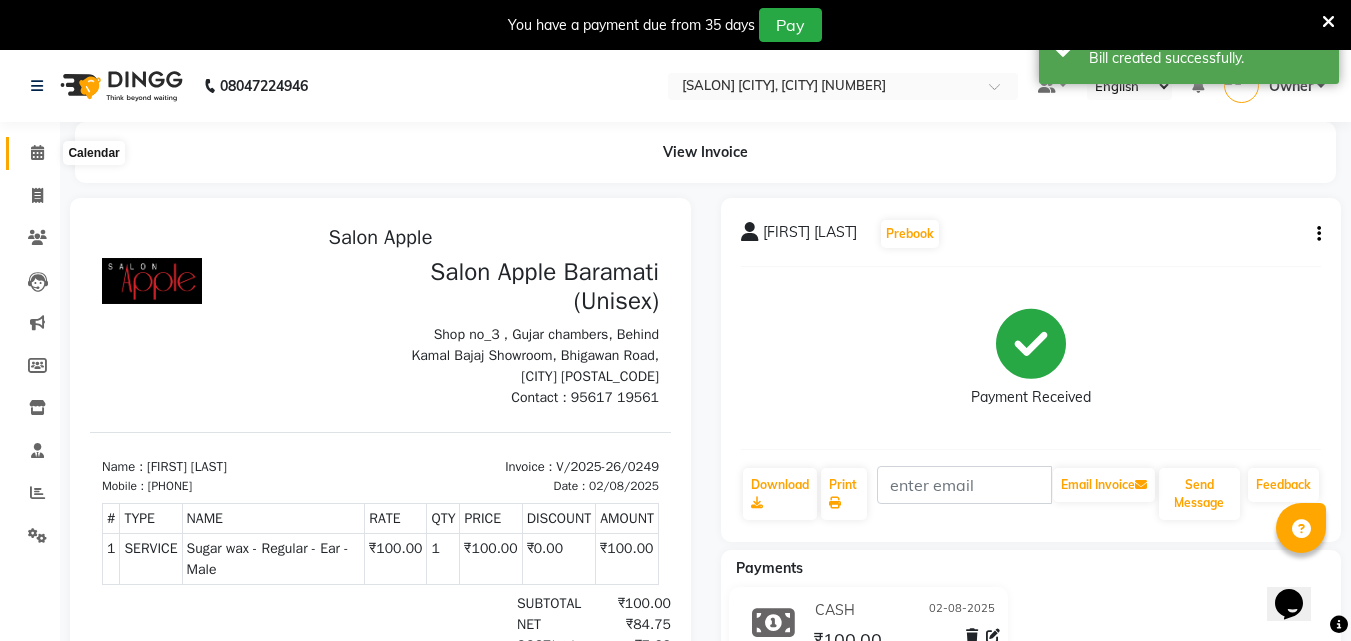 click 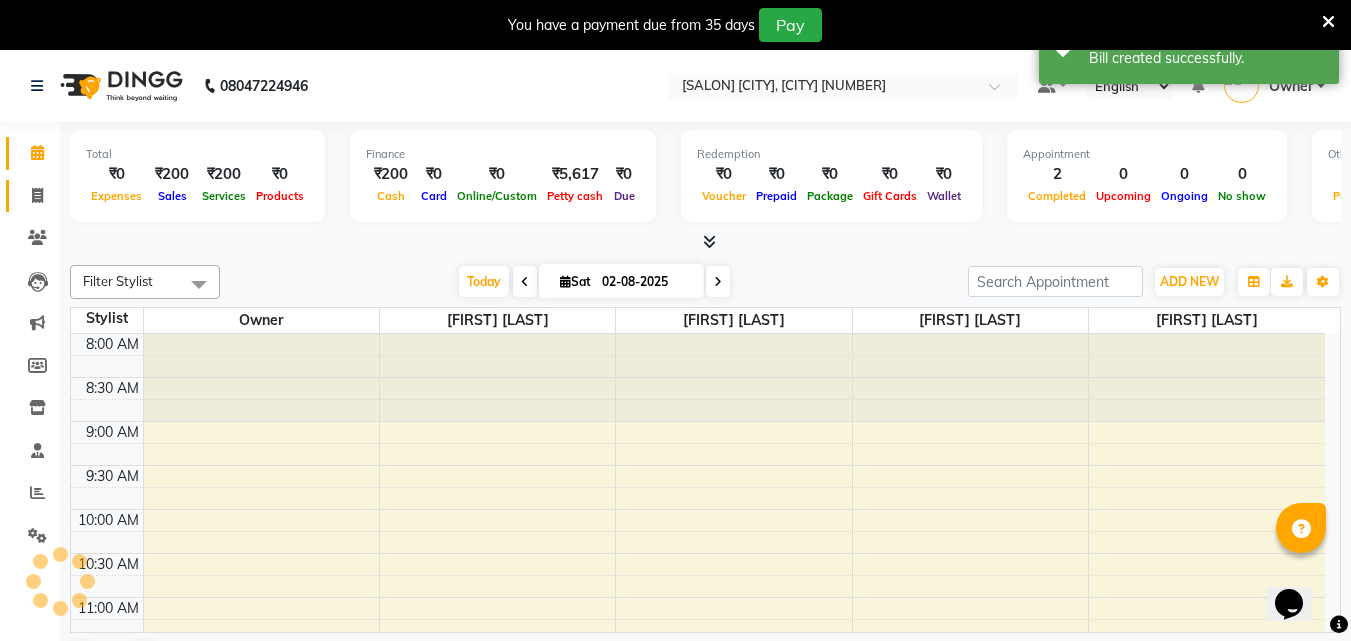 scroll, scrollTop: 0, scrollLeft: 0, axis: both 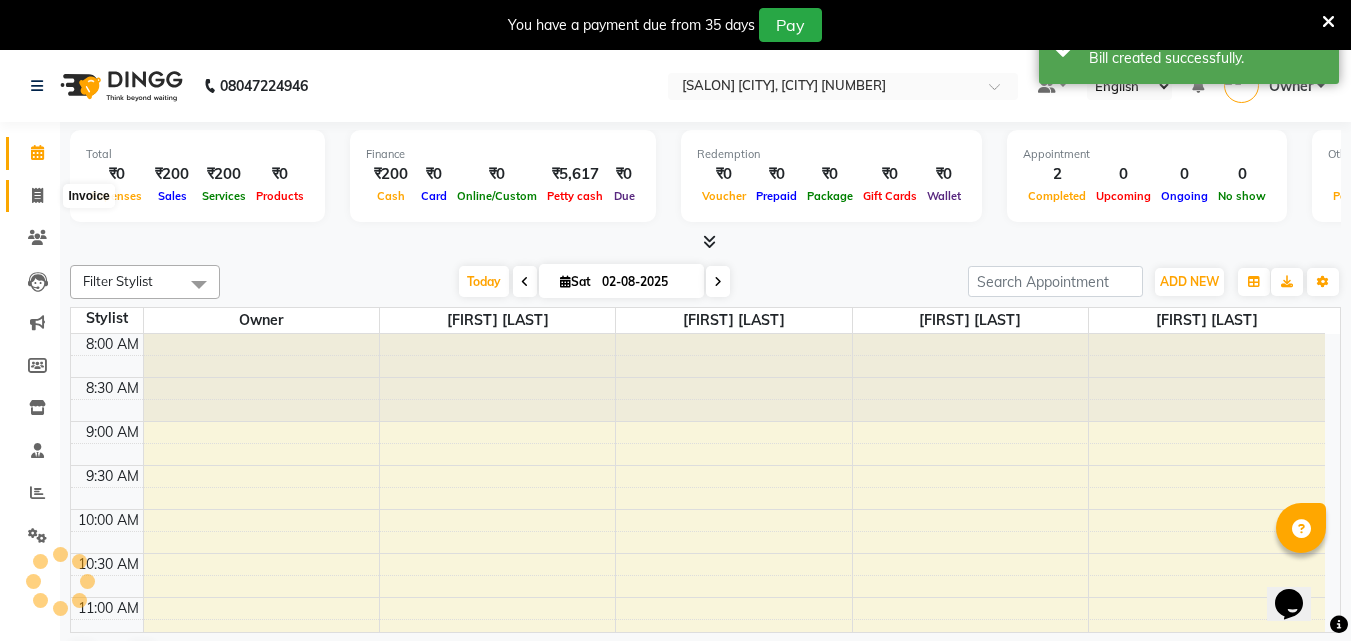 click 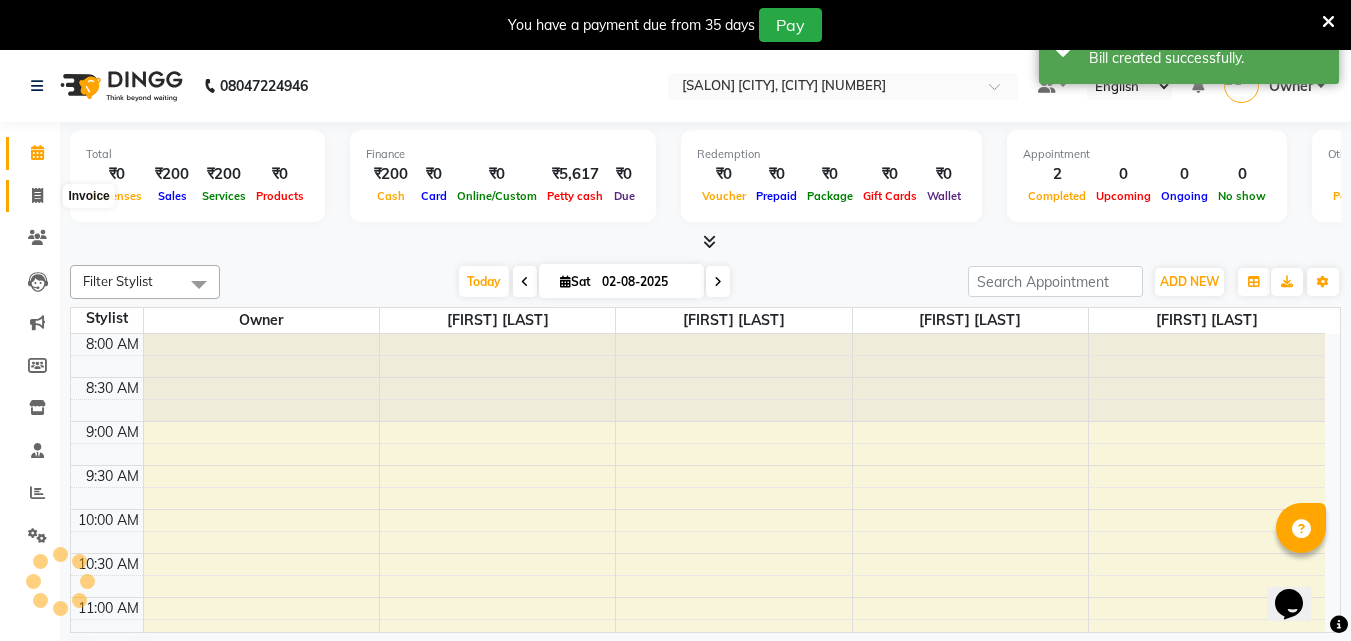 select on "4957" 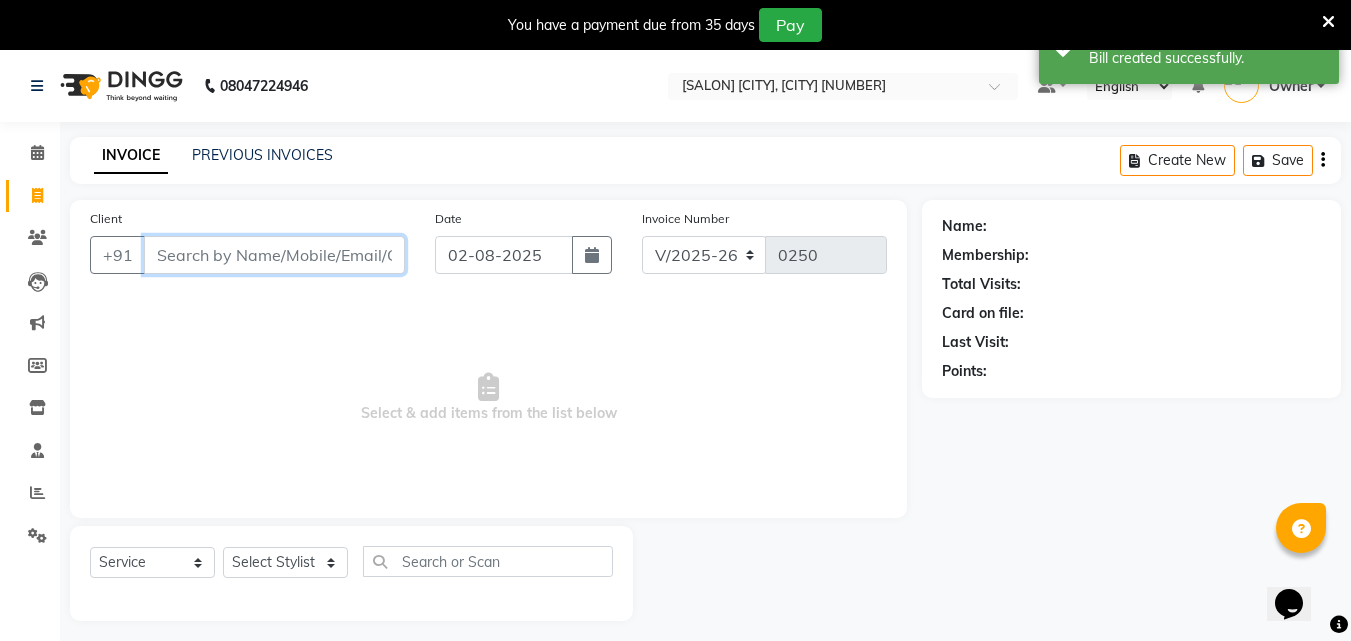 click on "Client" at bounding box center (274, 255) 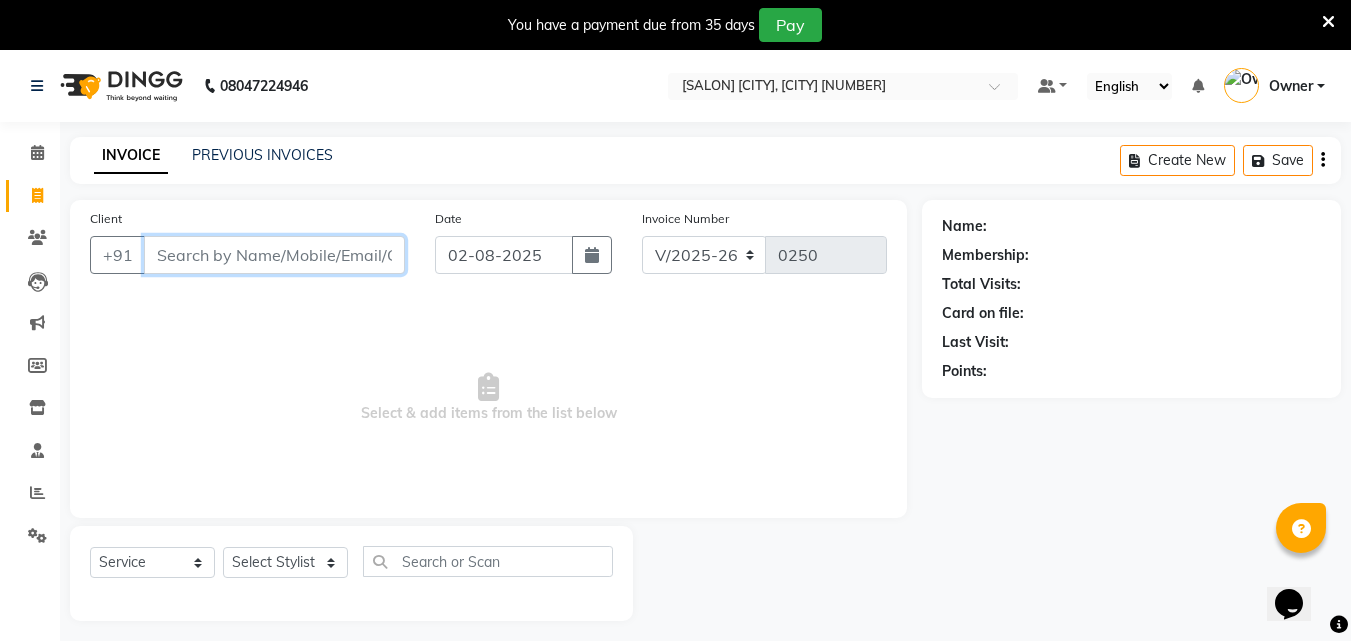 click on "Client" at bounding box center [274, 255] 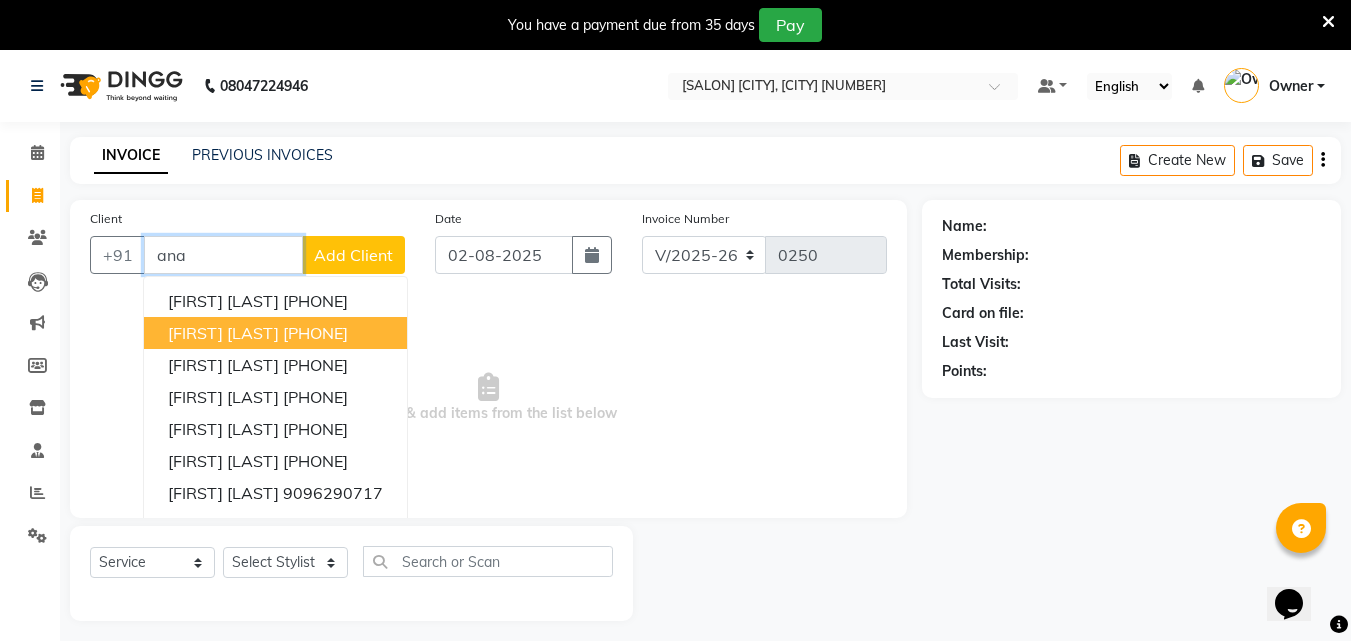 click on "[FIRST] [LAST]" at bounding box center [223, 333] 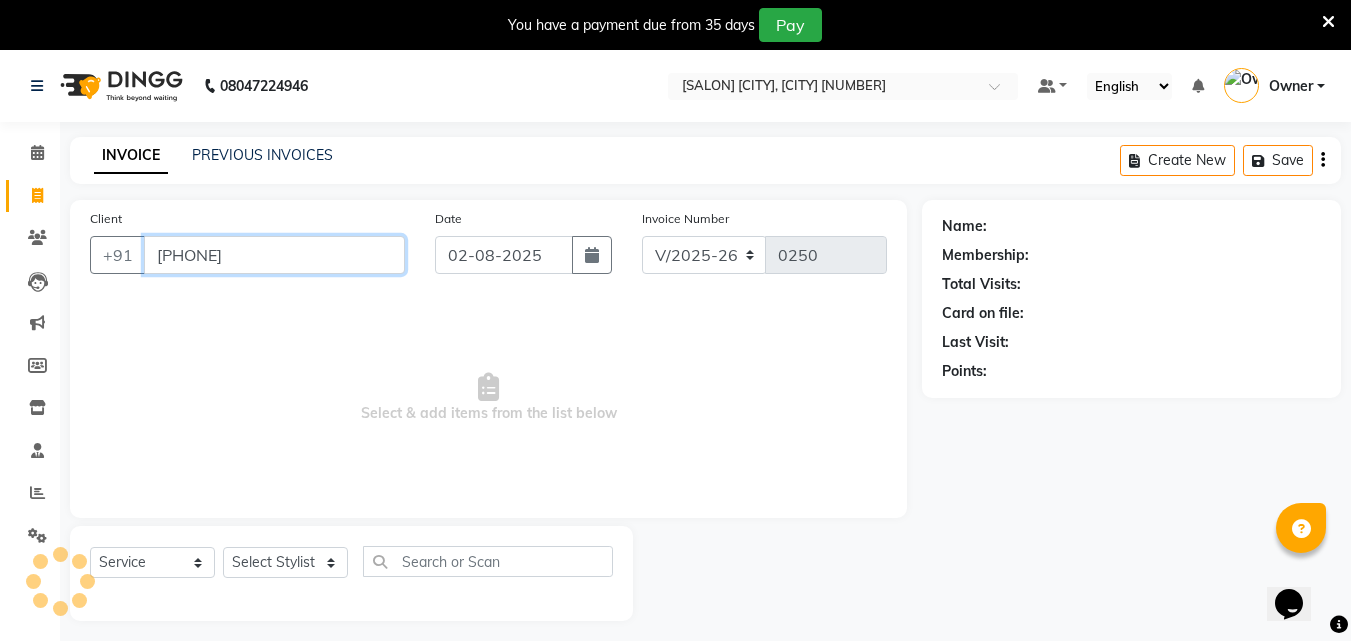 type on "[PHONE]" 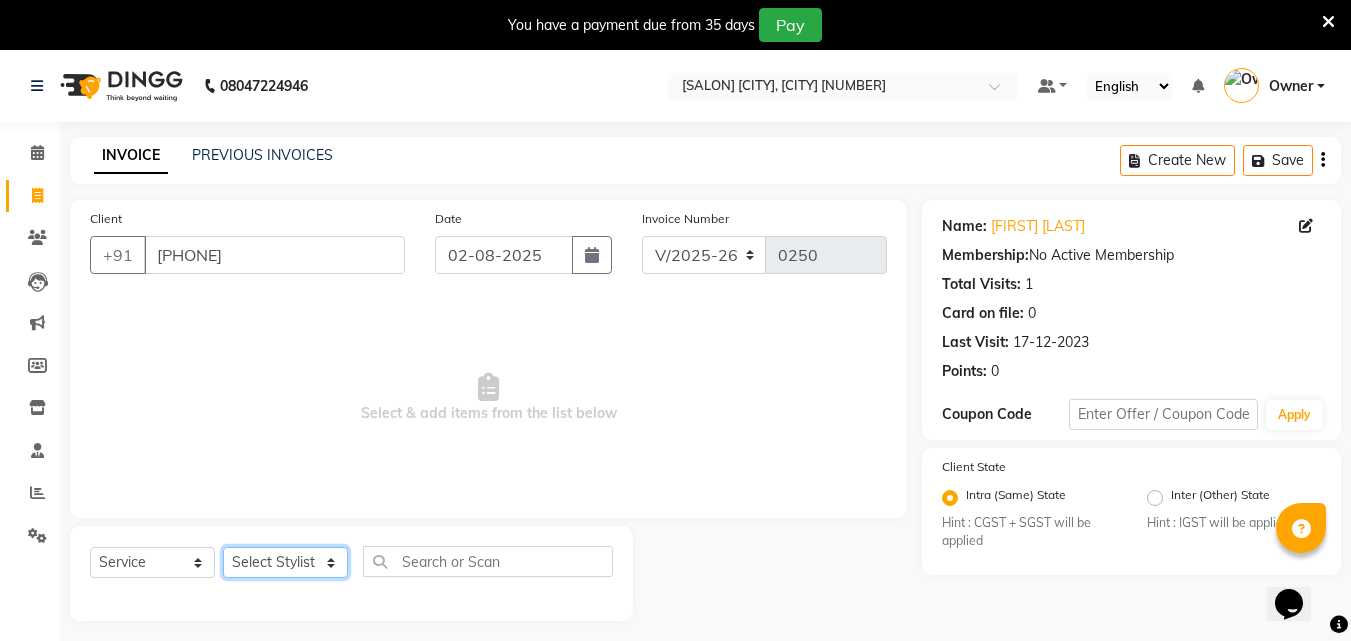 click on "Select Stylist [FIRST] [LAST]  [FIRST] [LAST]   [FIRST] [LAST] Owner  [FIRST] [LAST]" 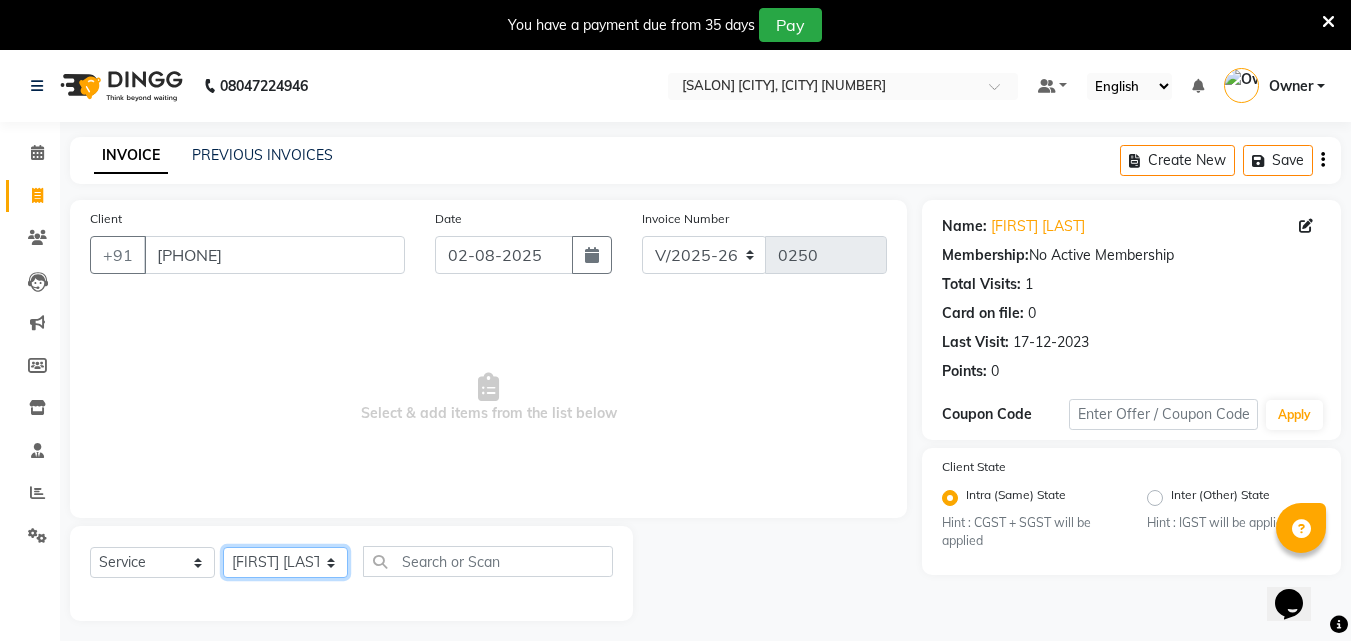 click on "Select Stylist [FIRST] [LAST]  [FIRST] [LAST]   [FIRST] [LAST] Owner  [FIRST] [LAST]" 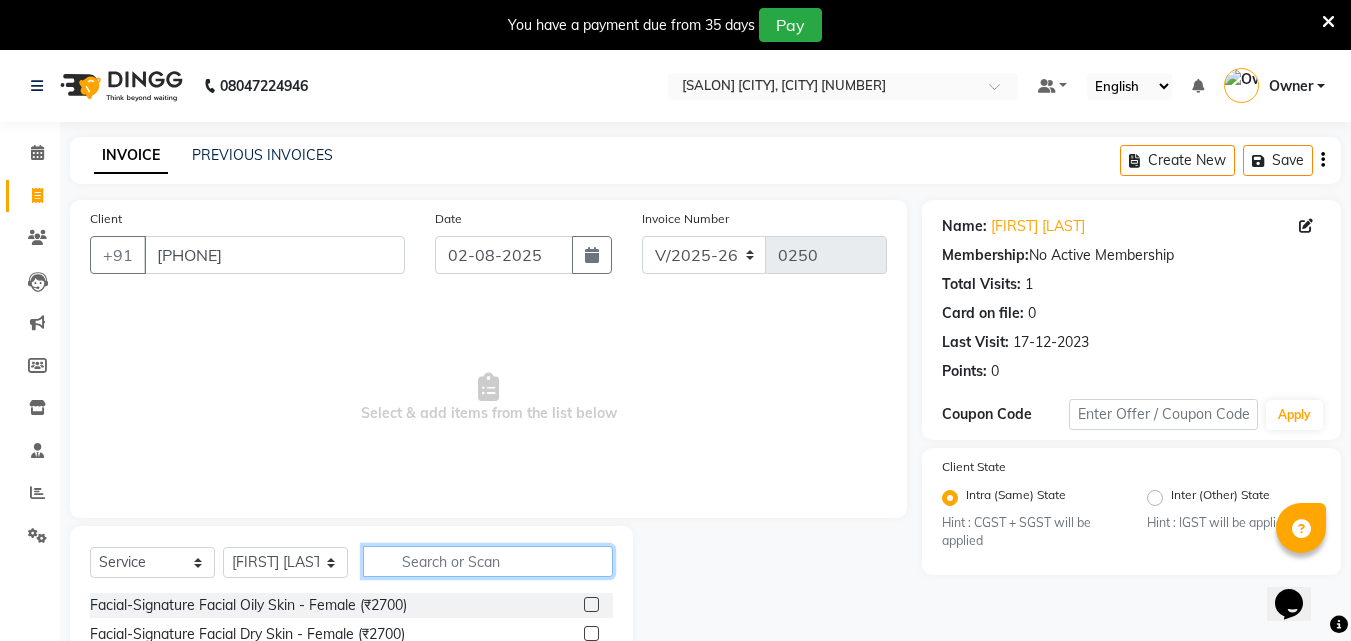 click 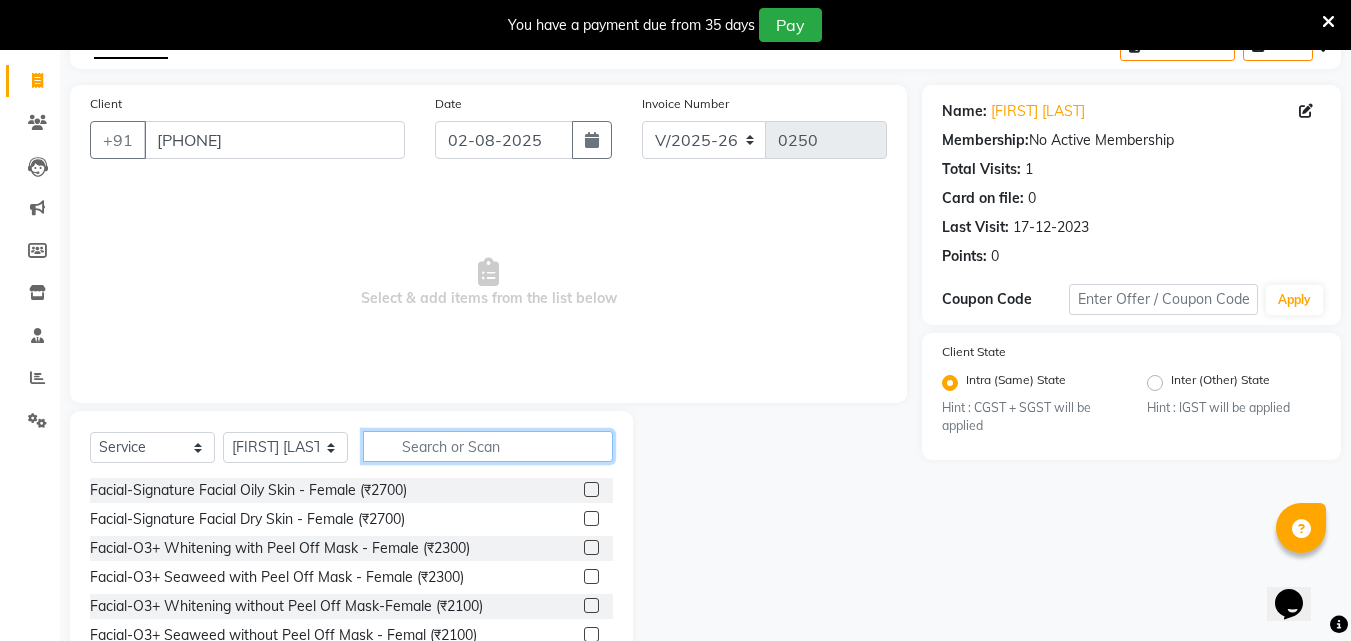 scroll, scrollTop: 210, scrollLeft: 0, axis: vertical 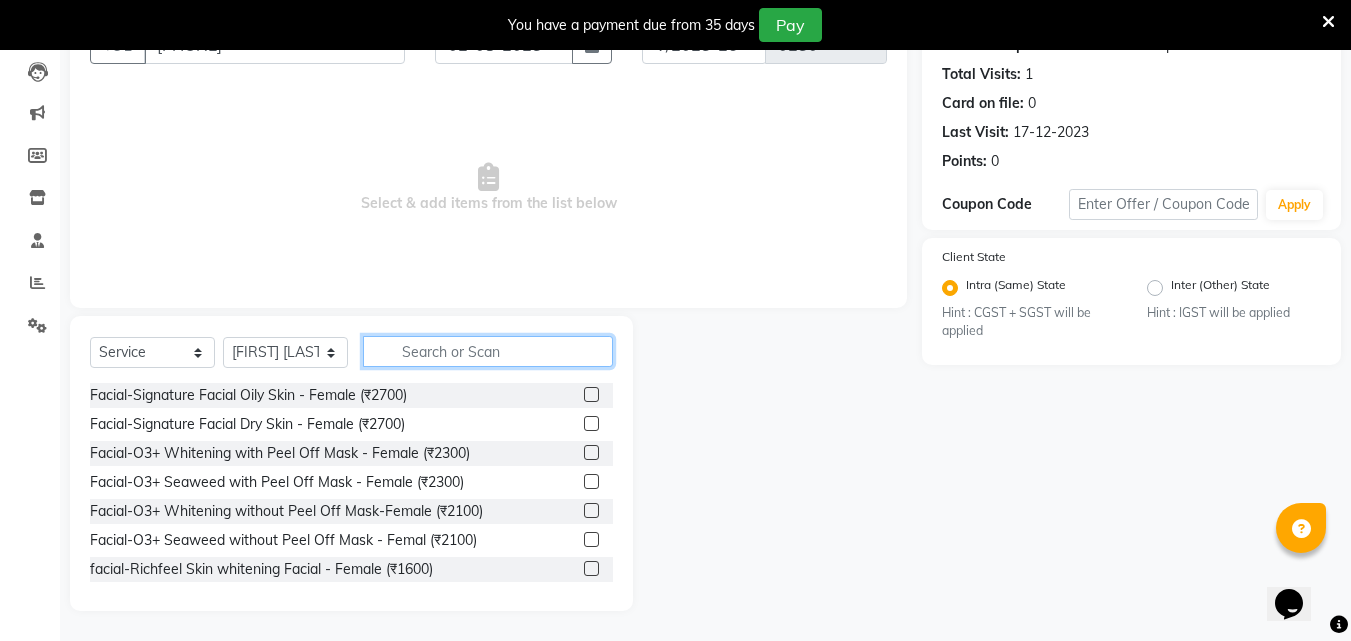 click 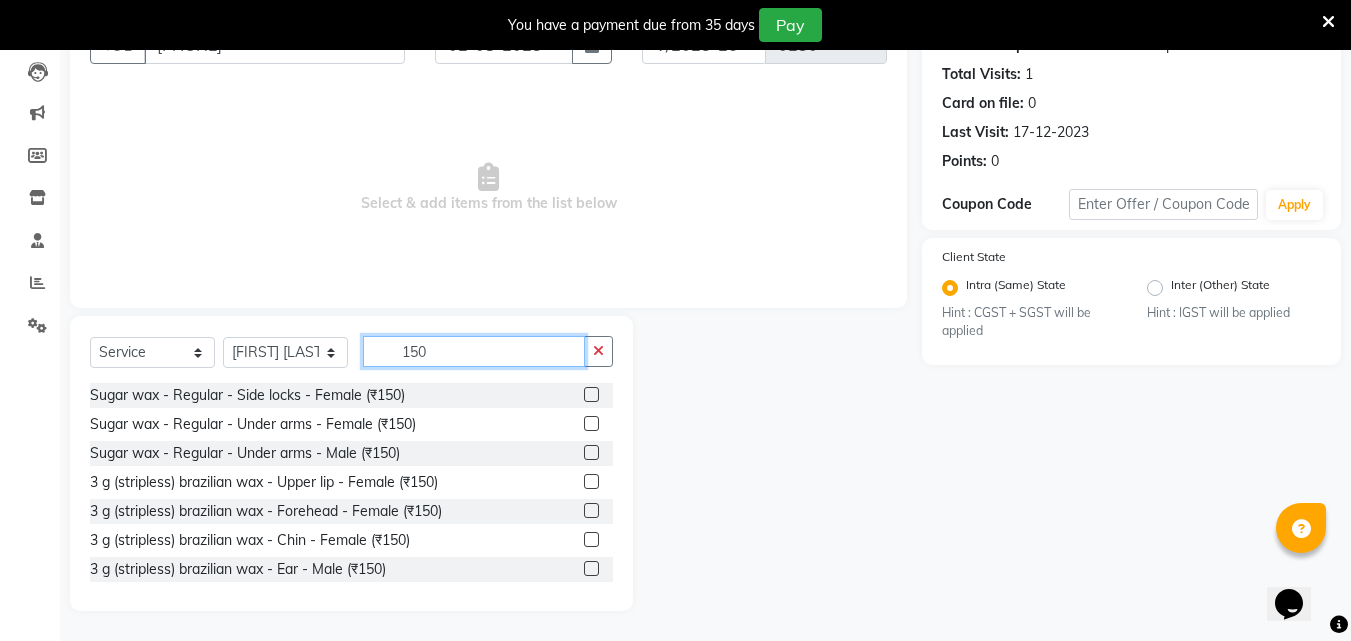 scroll, scrollTop: 100, scrollLeft: 0, axis: vertical 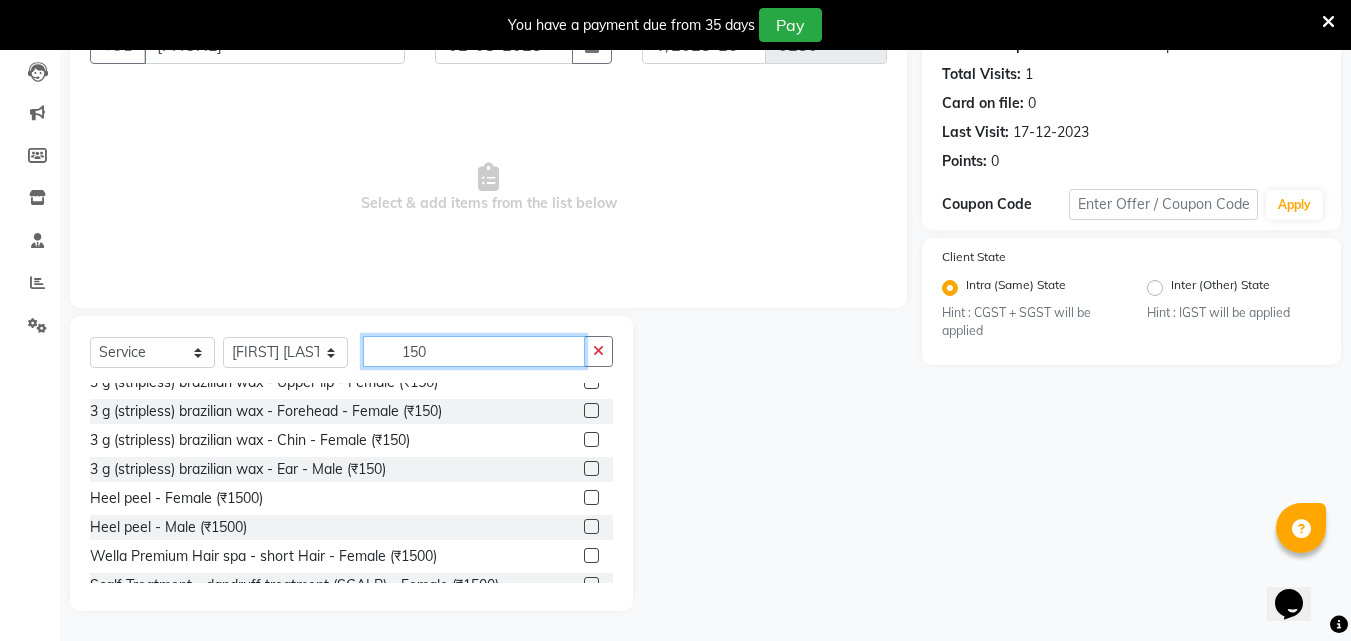 type on "150" 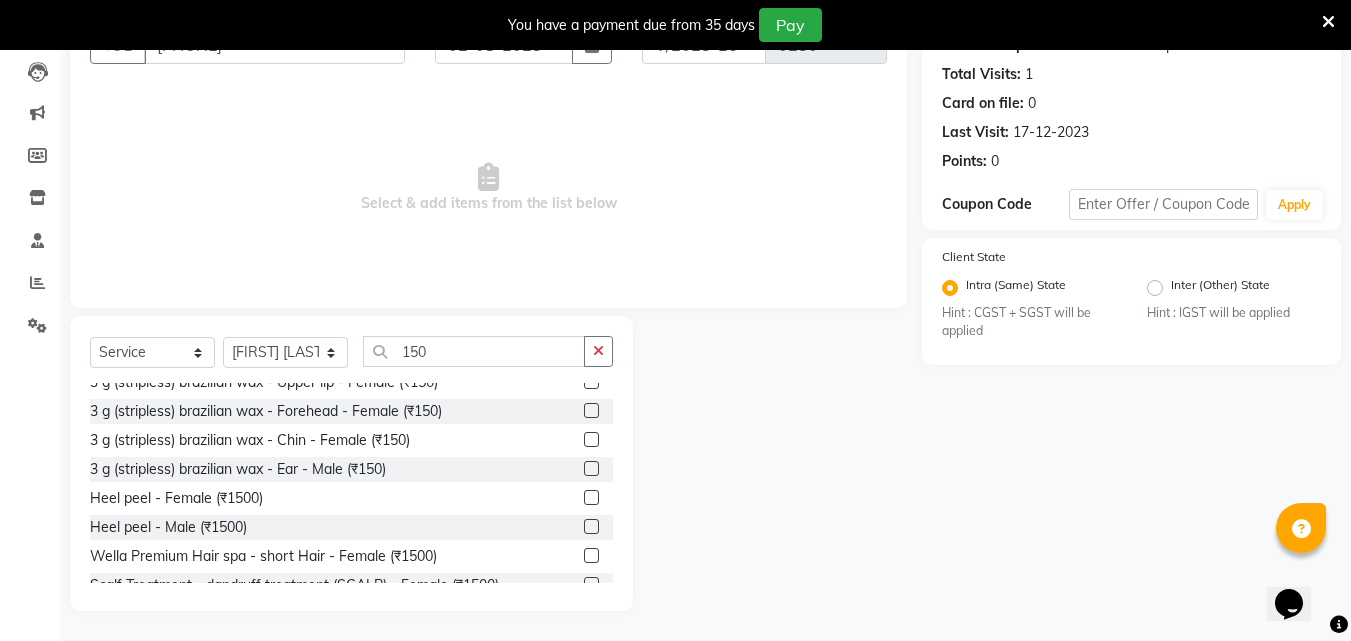 click 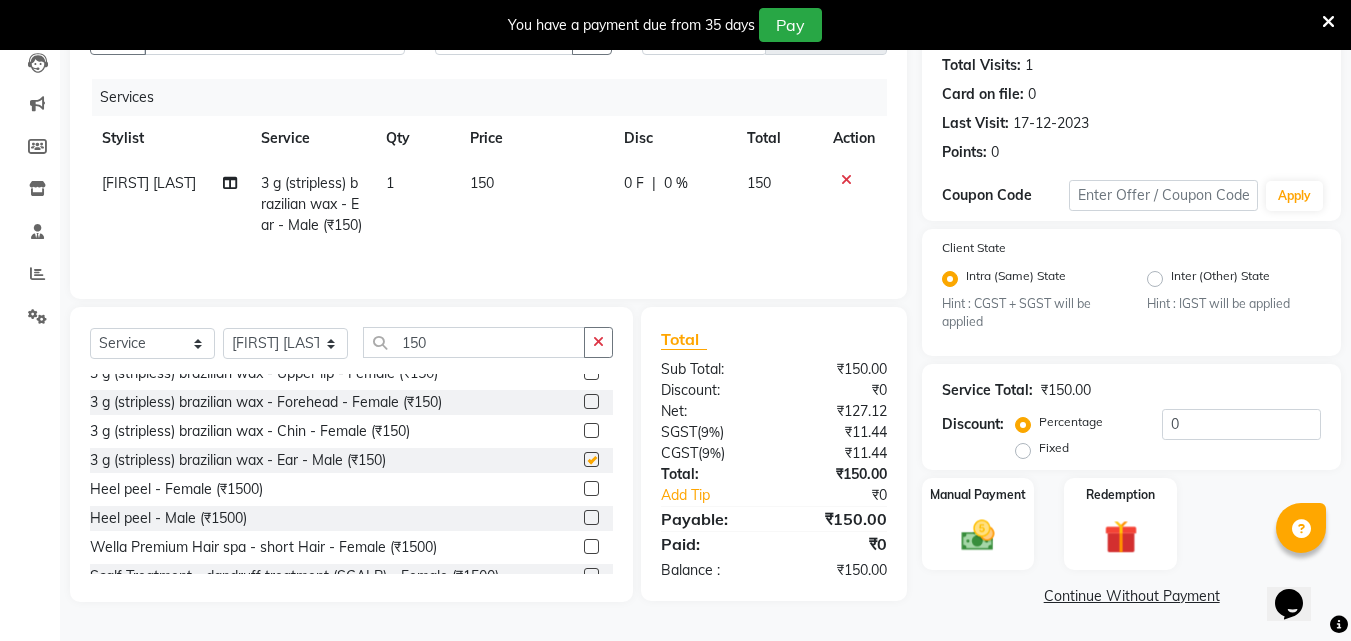 checkbox on "false" 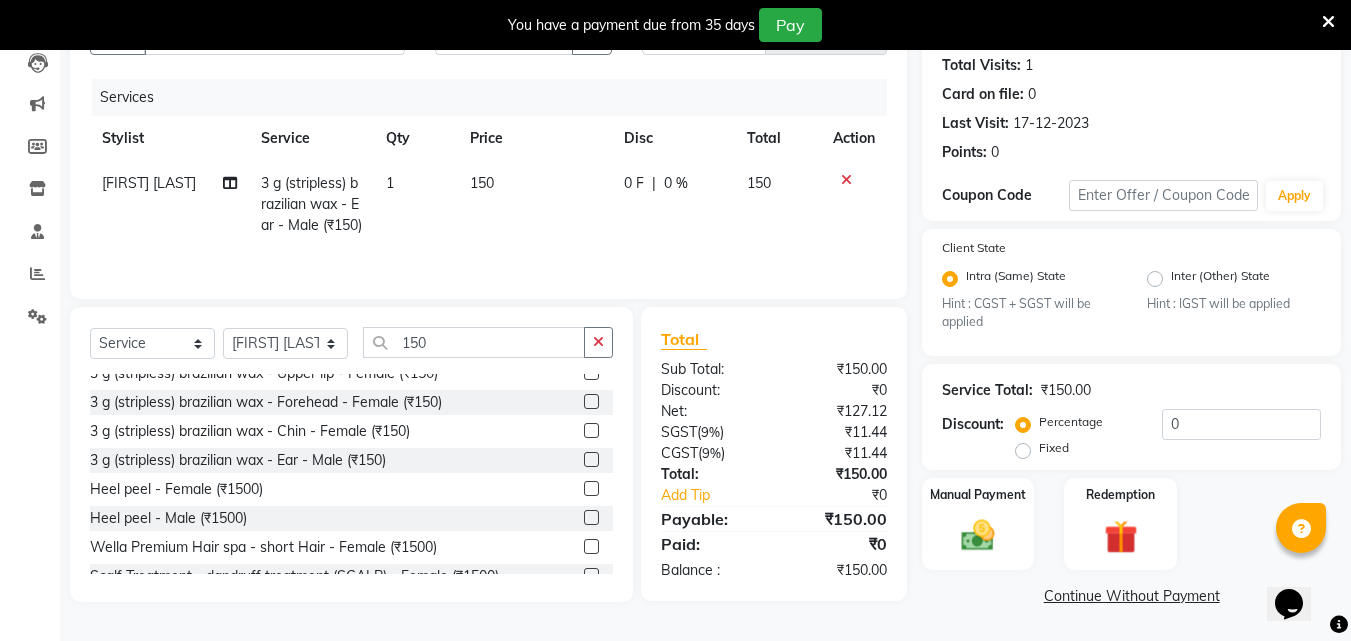 scroll, scrollTop: 231, scrollLeft: 0, axis: vertical 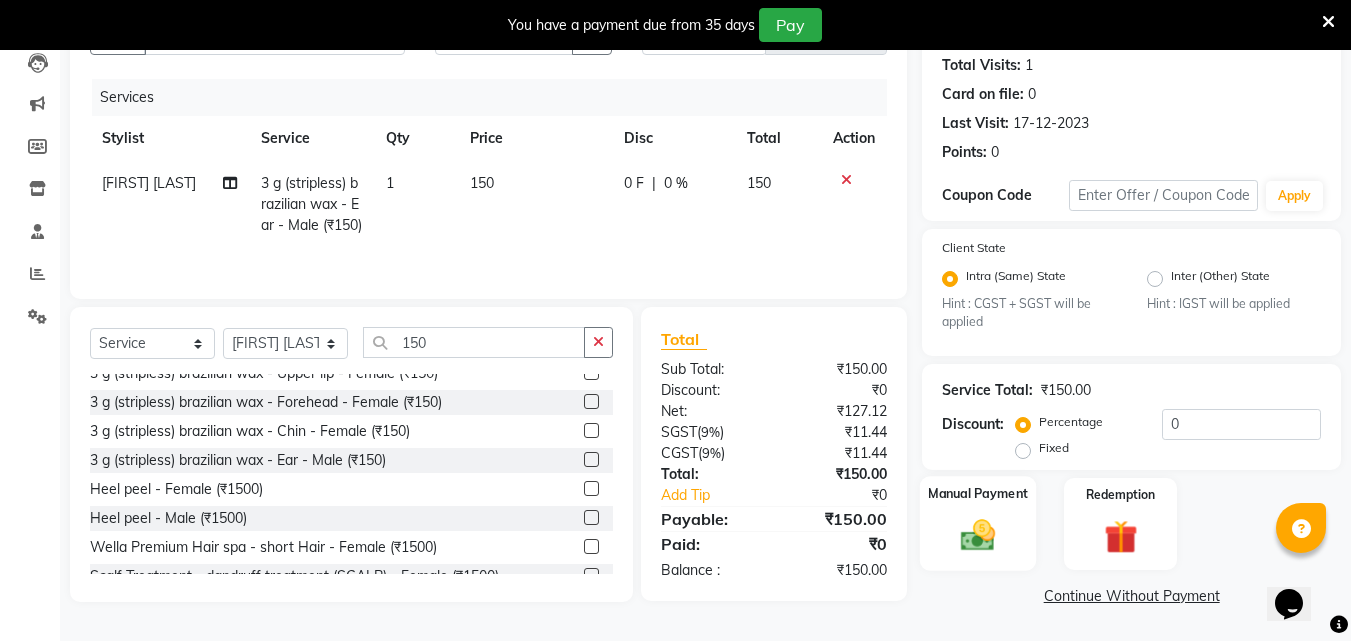 click 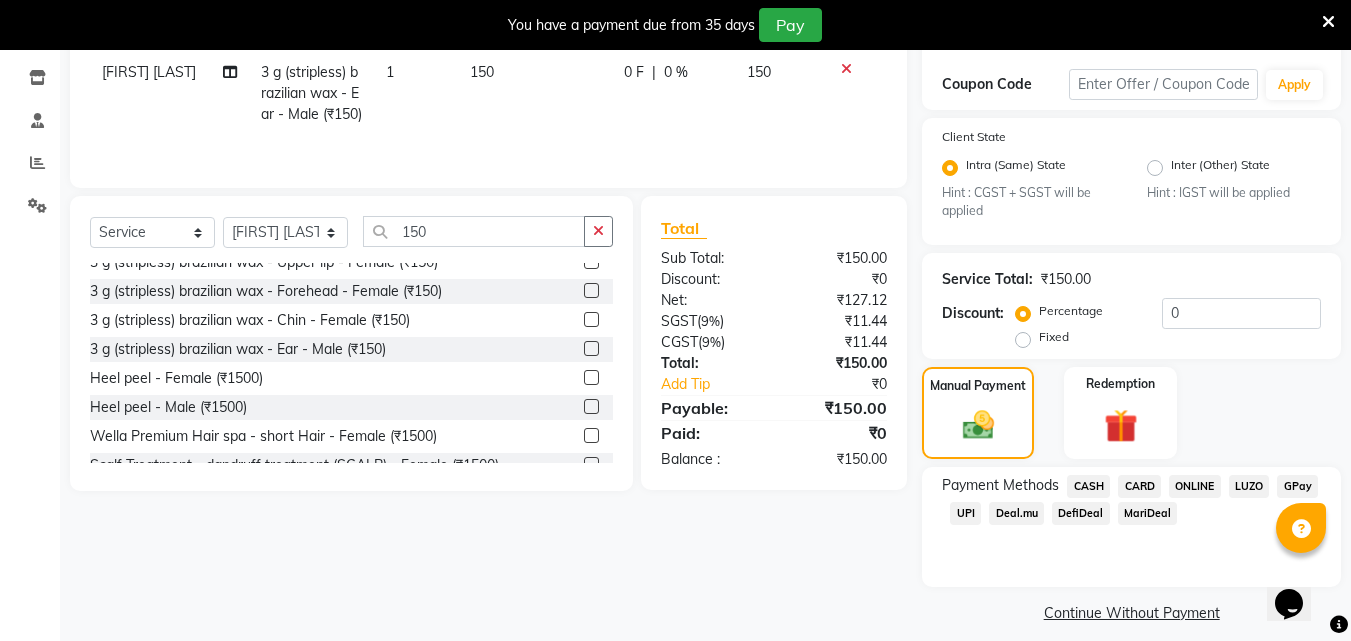 scroll, scrollTop: 347, scrollLeft: 0, axis: vertical 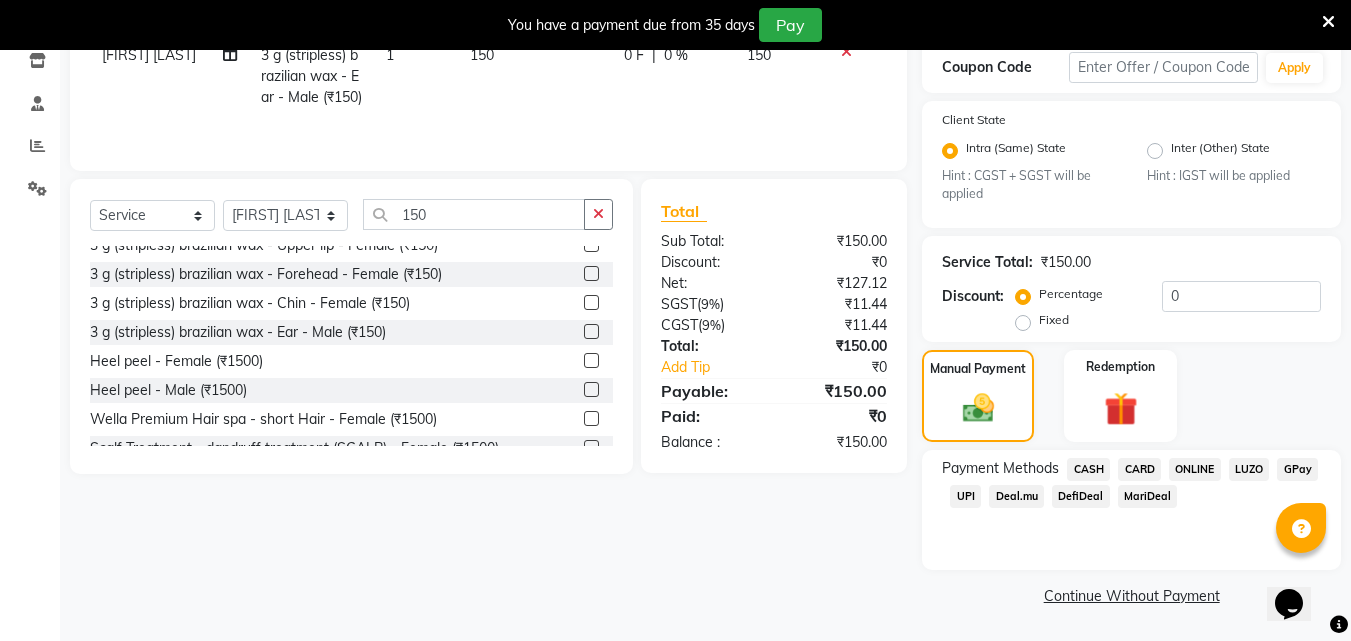 click on "CASH" 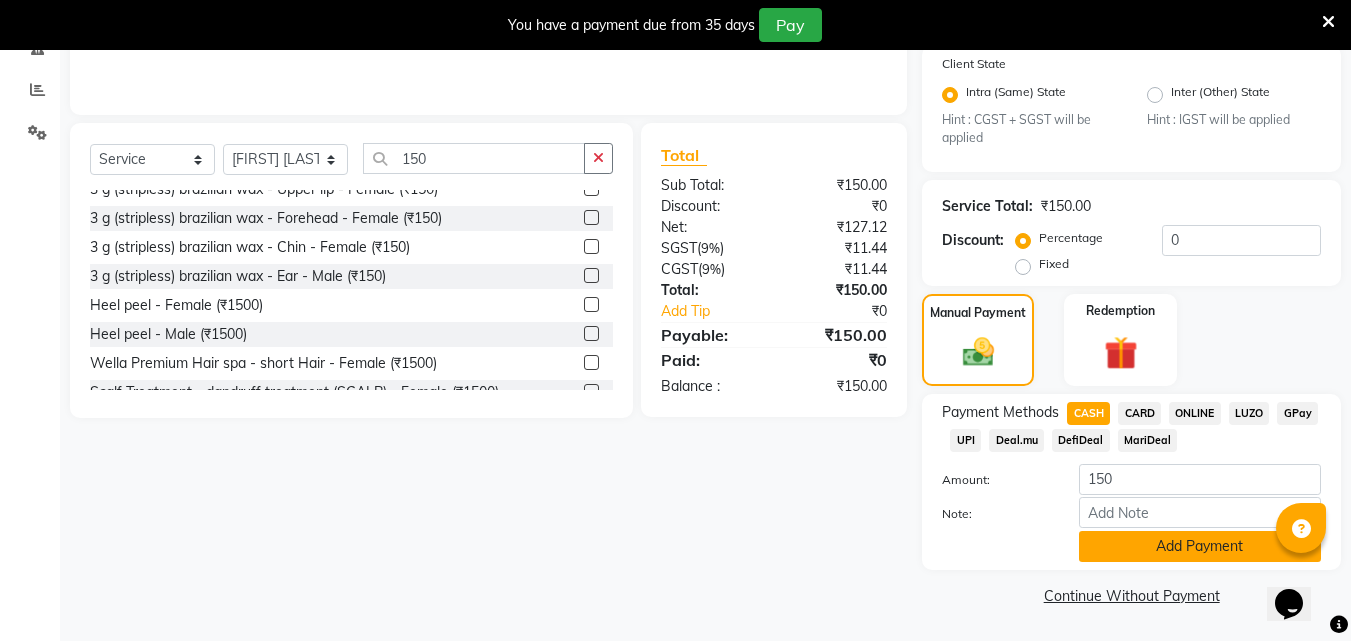 click on "Add Payment" 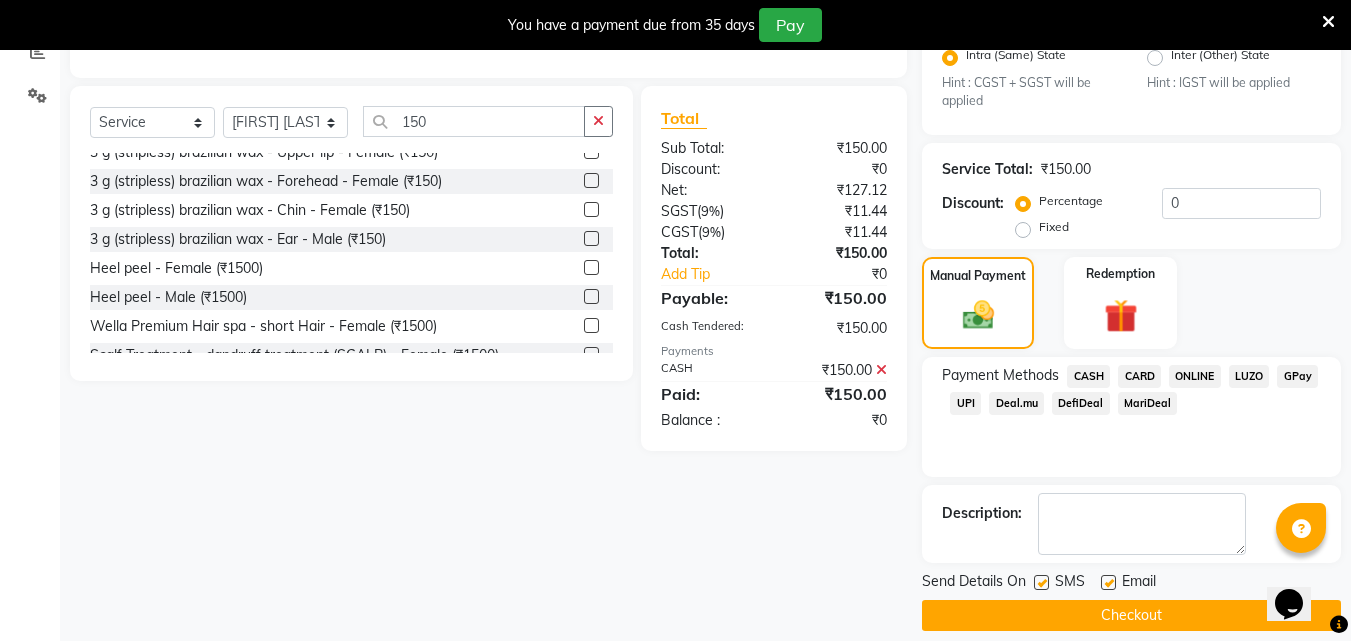 scroll, scrollTop: 460, scrollLeft: 0, axis: vertical 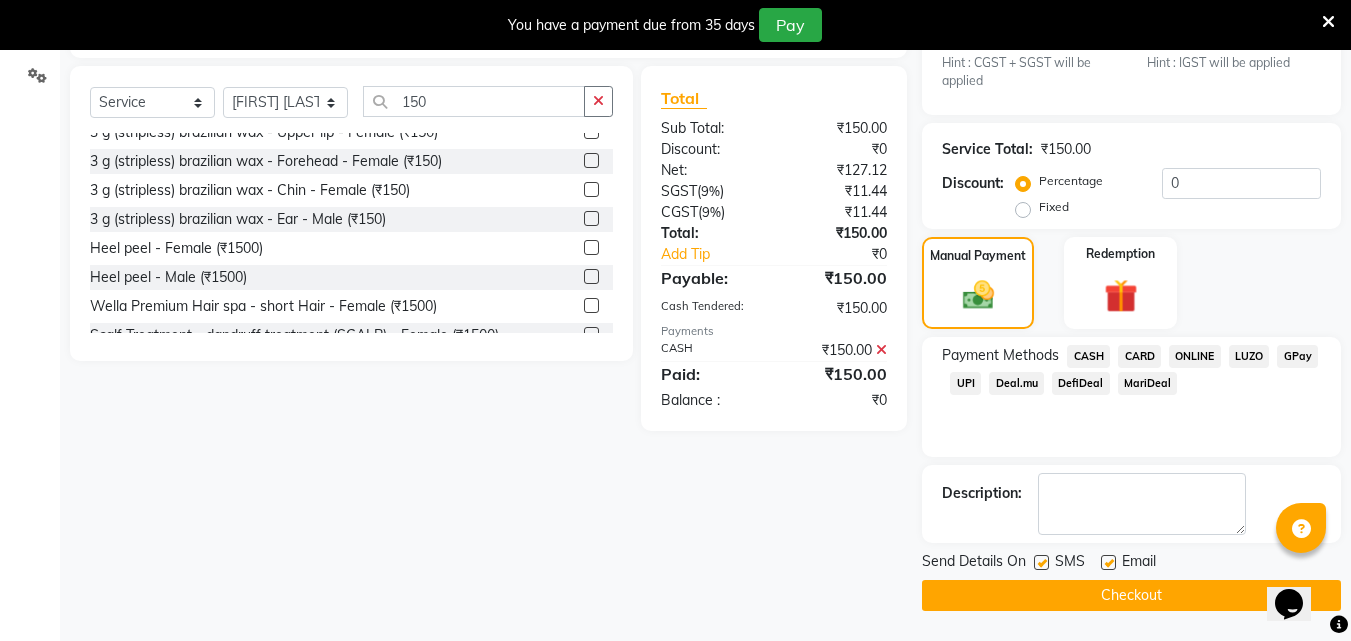 drag, startPoint x: 1143, startPoint y: 616, endPoint x: 1154, endPoint y: 598, distance: 21.095022 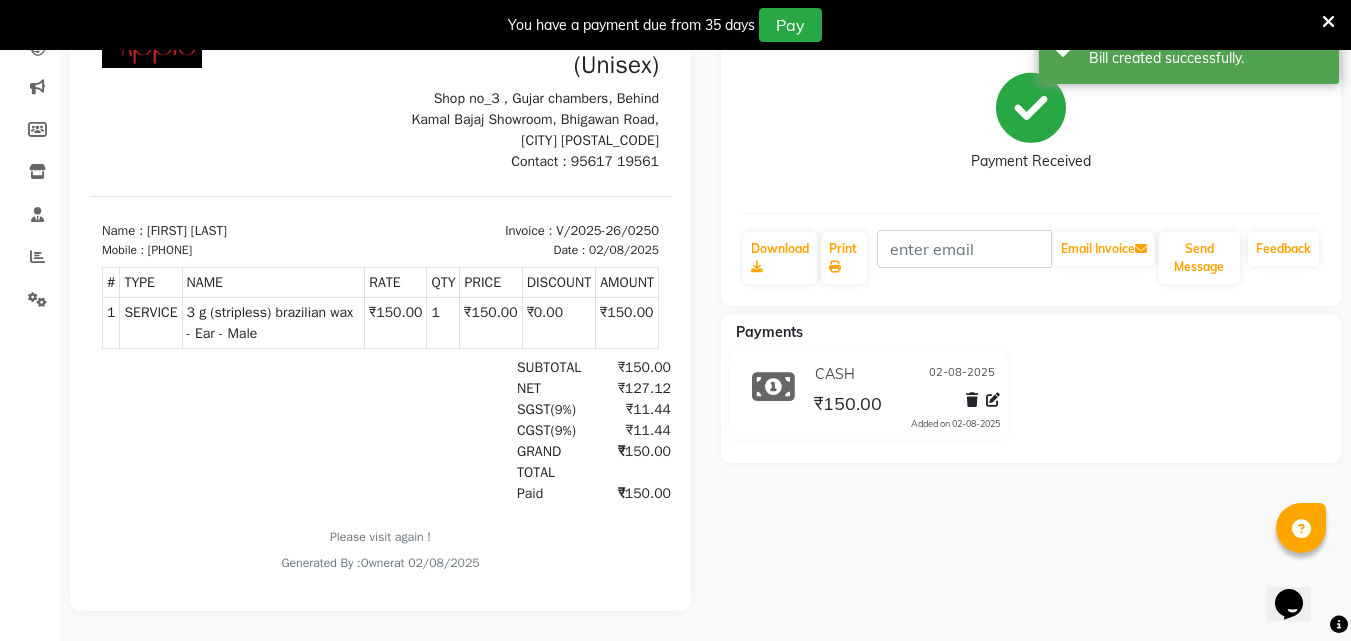 scroll, scrollTop: 0, scrollLeft: 0, axis: both 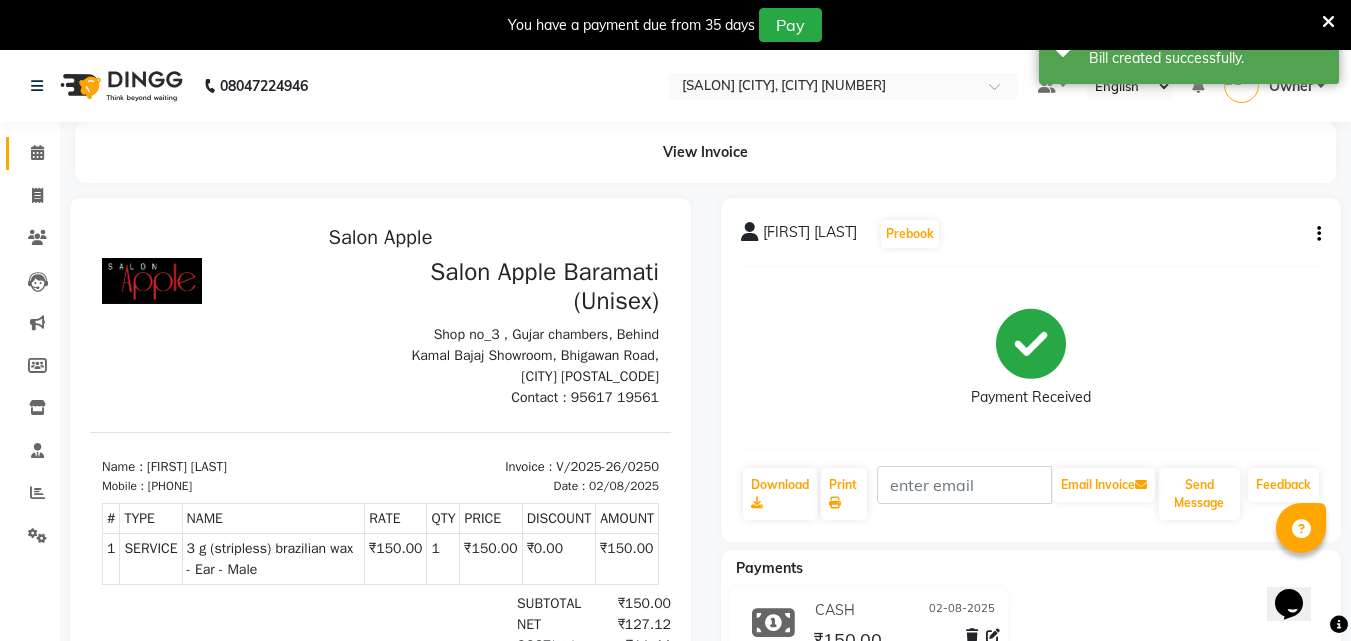 drag, startPoint x: 38, startPoint y: 139, endPoint x: 40, endPoint y: 173, distance: 34.058773 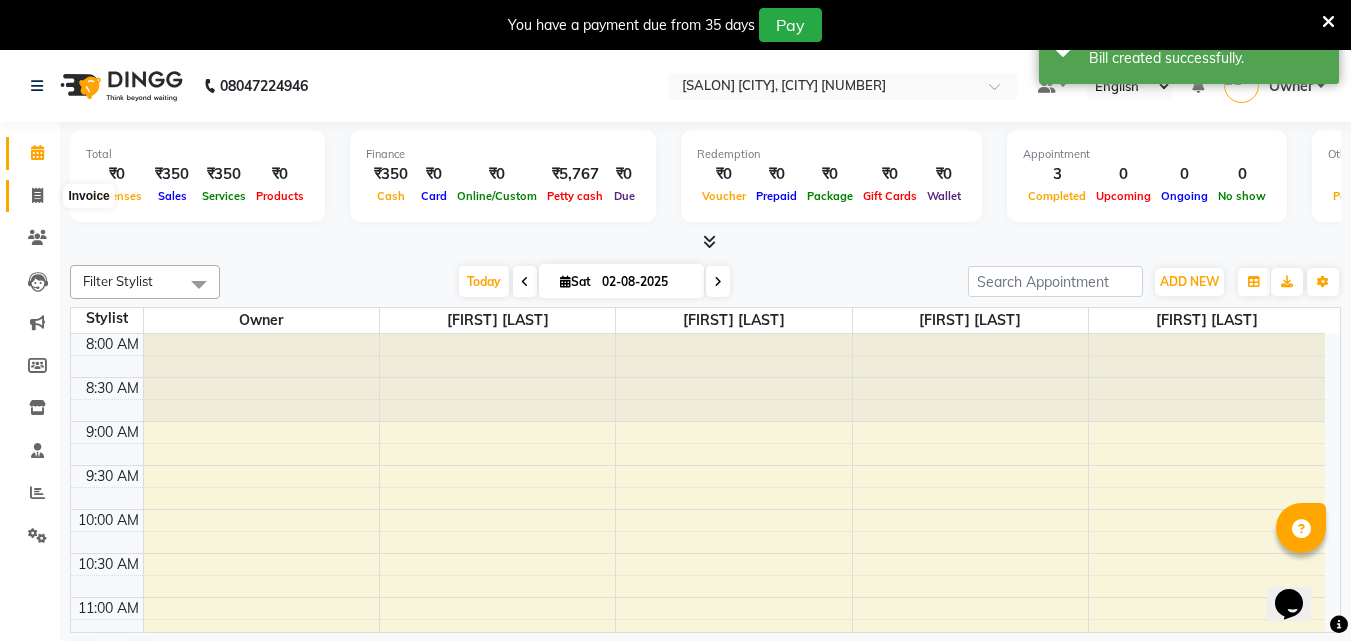 click 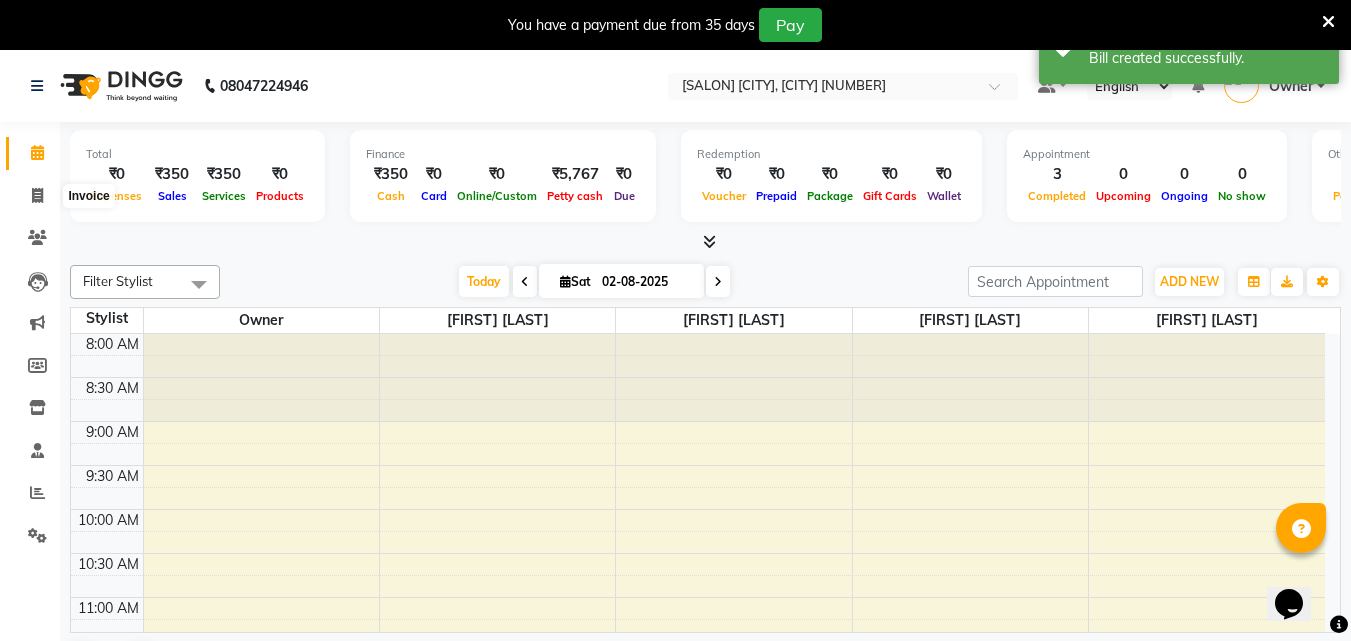 select on "service" 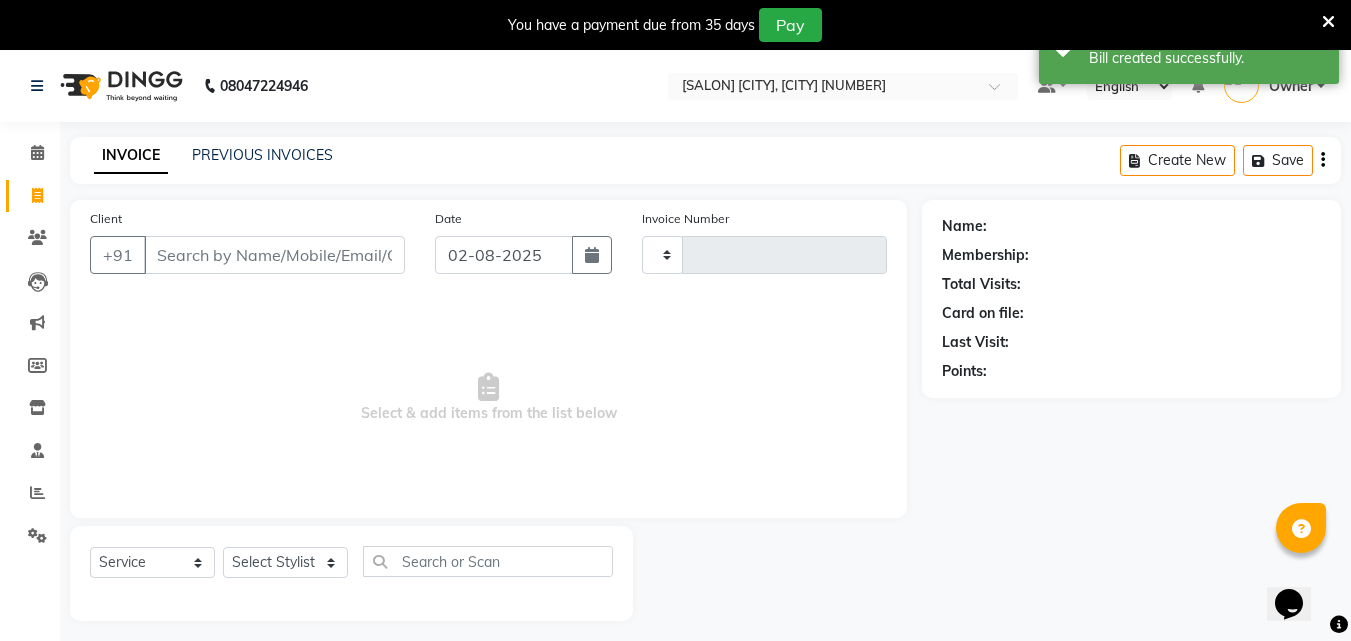 type on "0251" 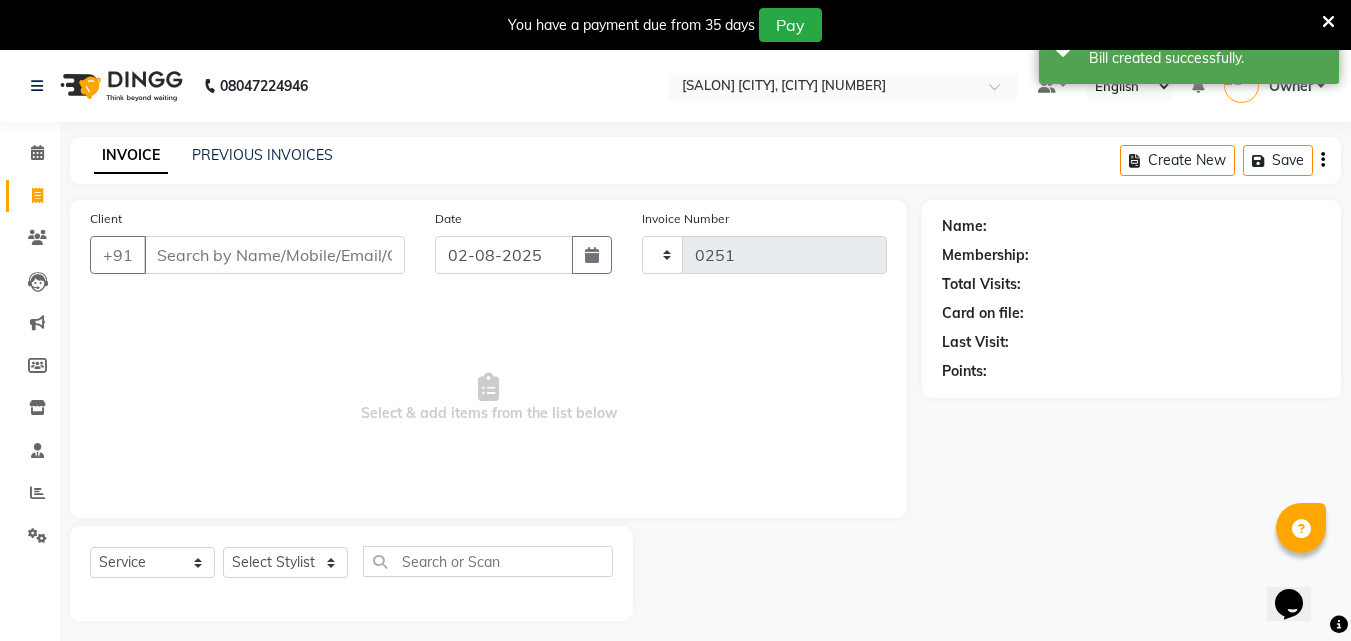 select on "4957" 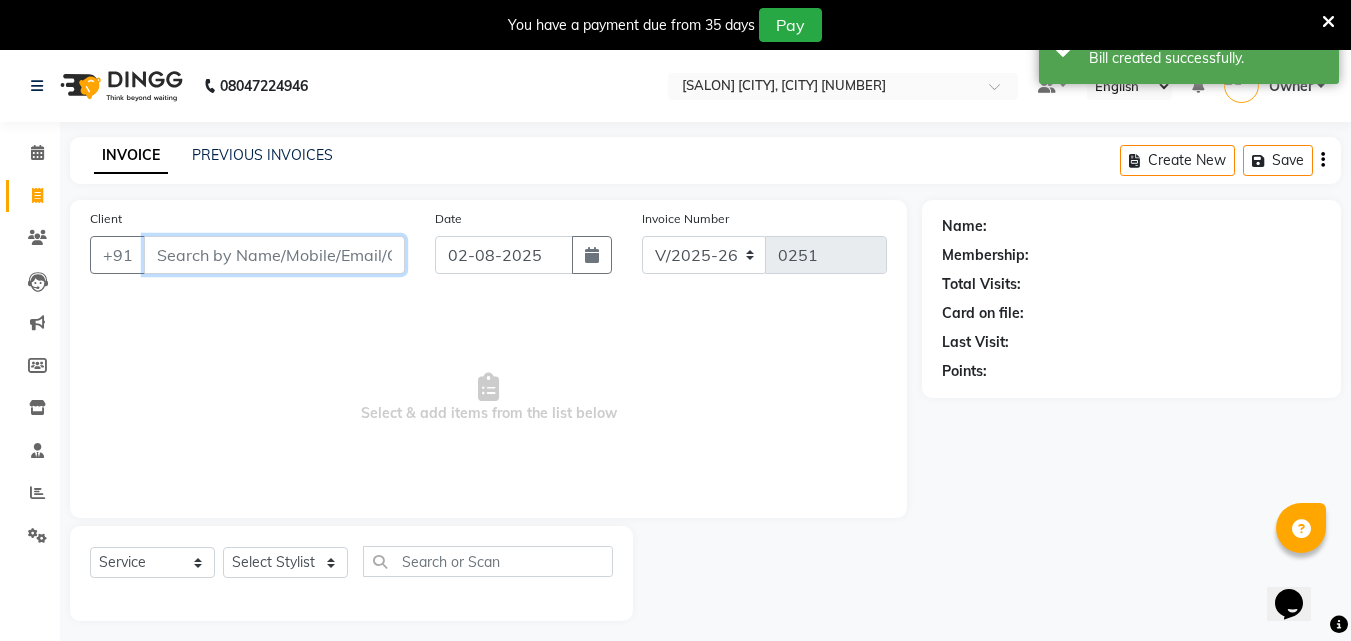 click on "Client" at bounding box center (274, 255) 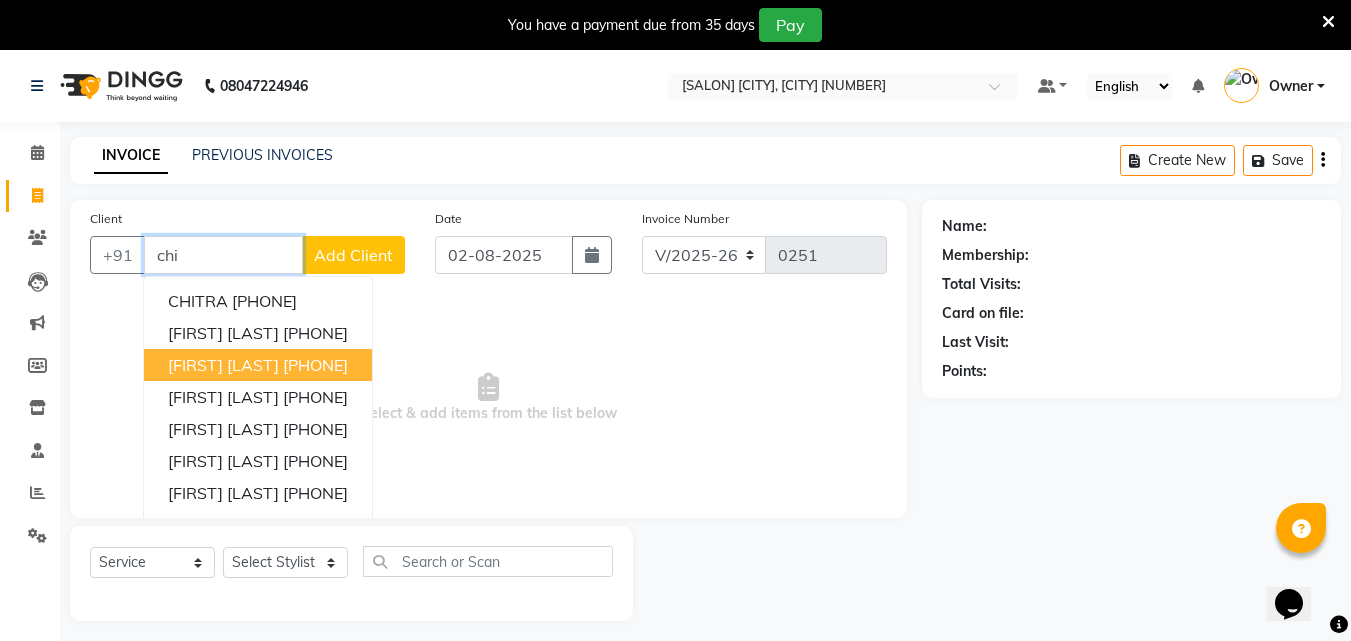 click on "[FIRST] [LAST]" at bounding box center (223, 365) 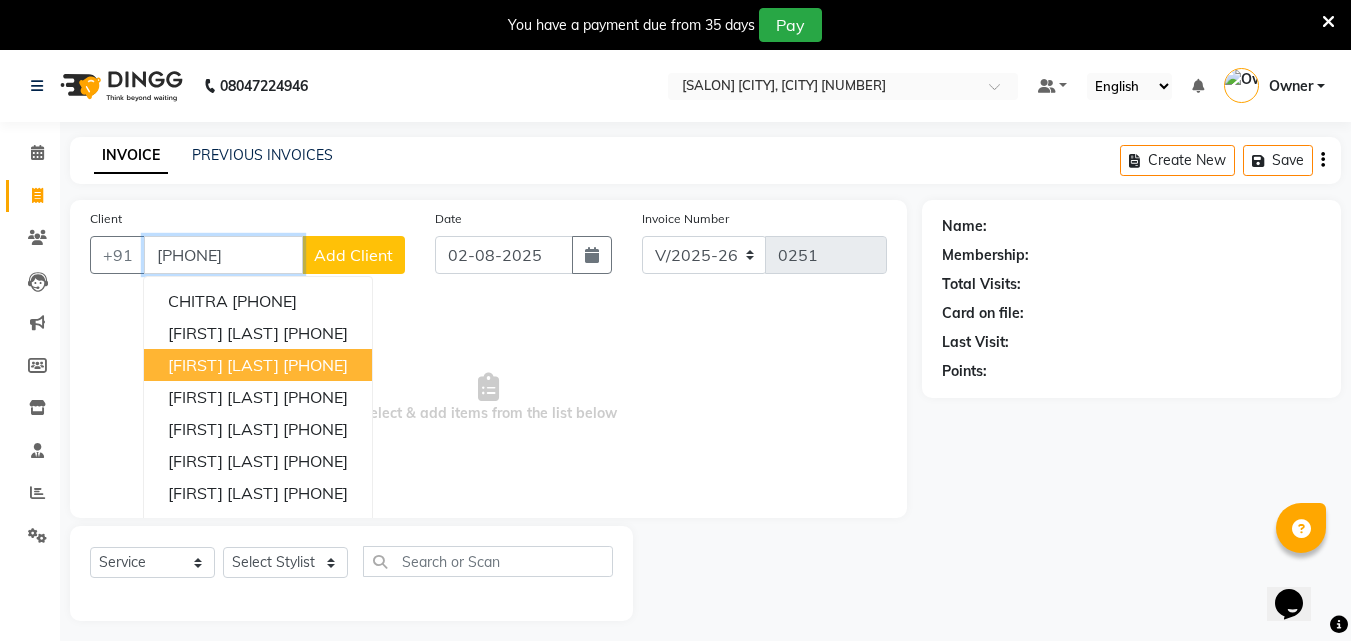 type on "[PHONE]" 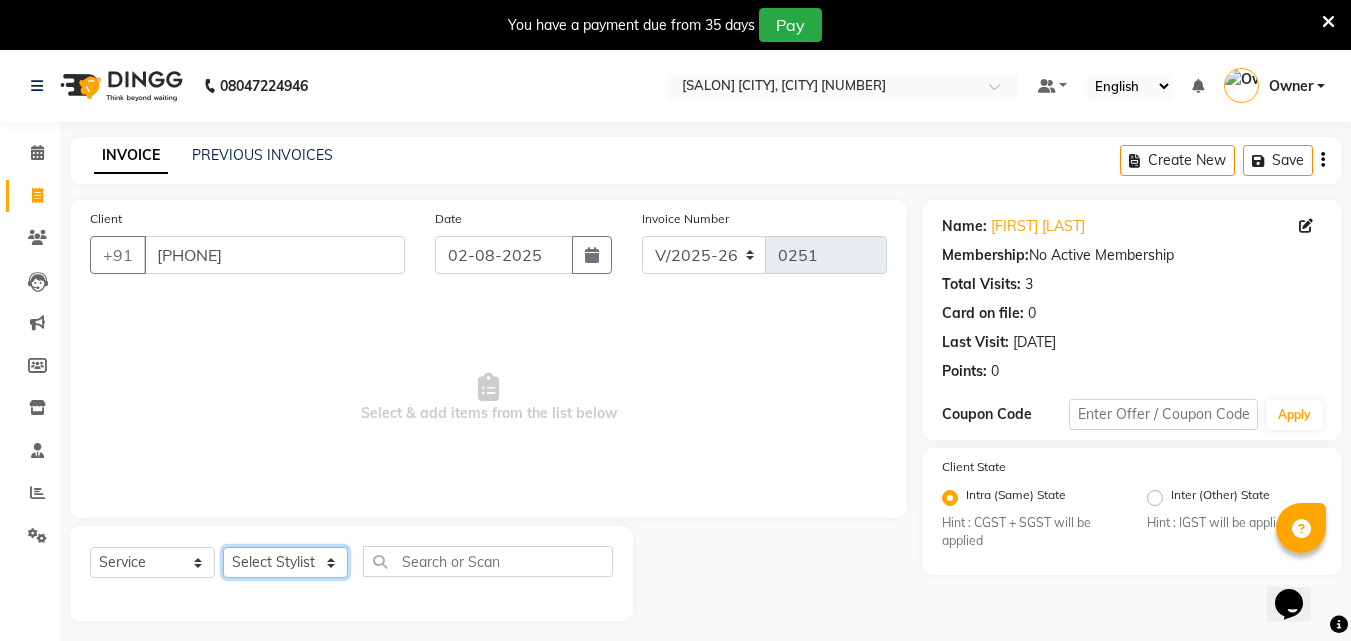 click on "Select Stylist [FIRST] [LAST]  [FIRST] [LAST]   [FIRST] [LAST] Owner  [FIRST] [LAST]" 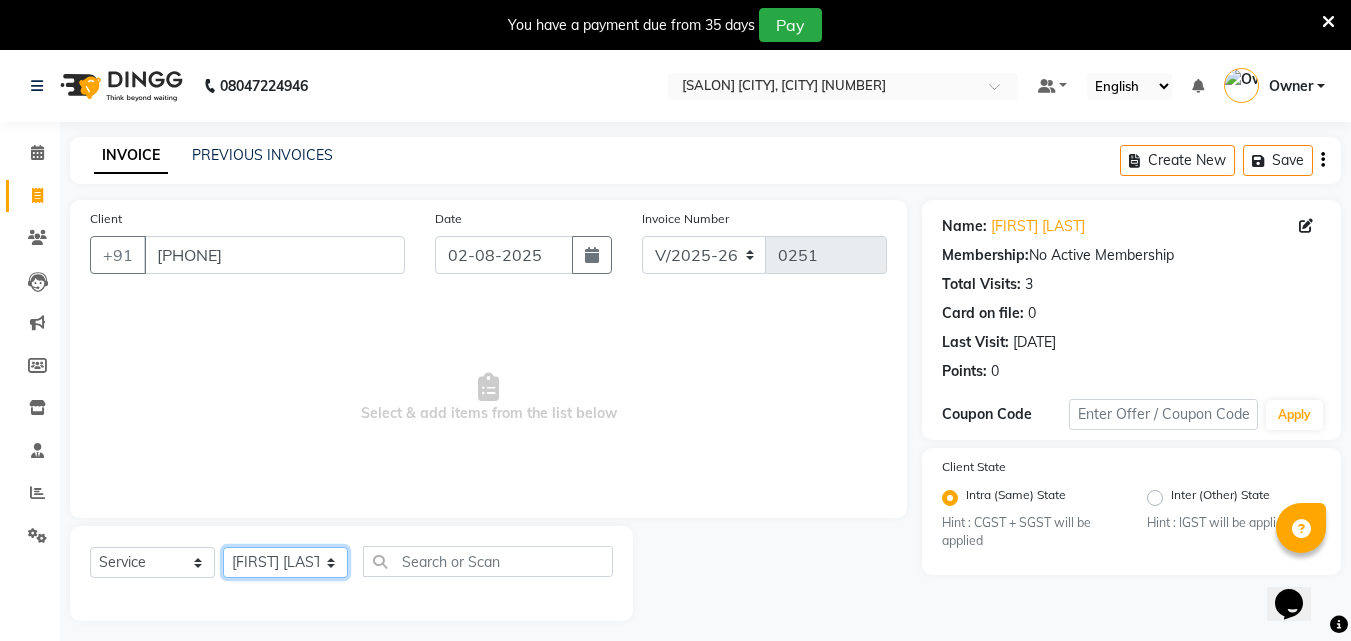 click on "Select Stylist [FIRST] [LAST]  [FIRST] [LAST]   [FIRST] [LAST] Owner  [FIRST] [LAST]" 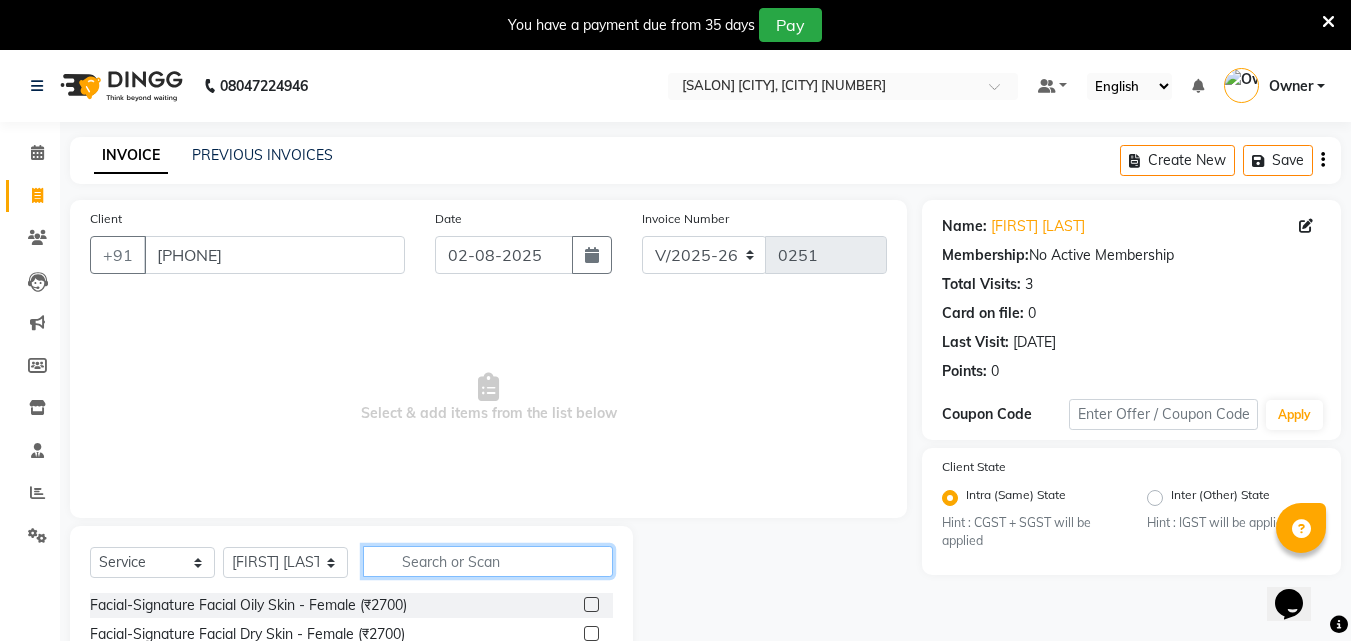 click 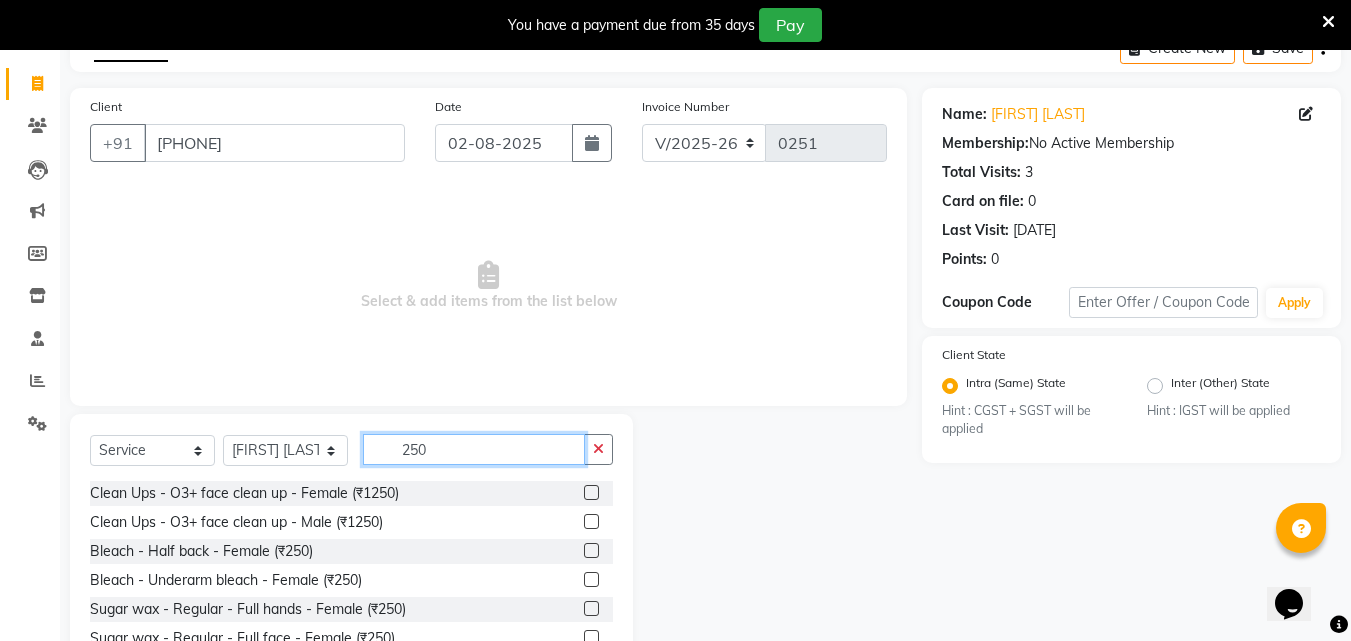 scroll, scrollTop: 210, scrollLeft: 0, axis: vertical 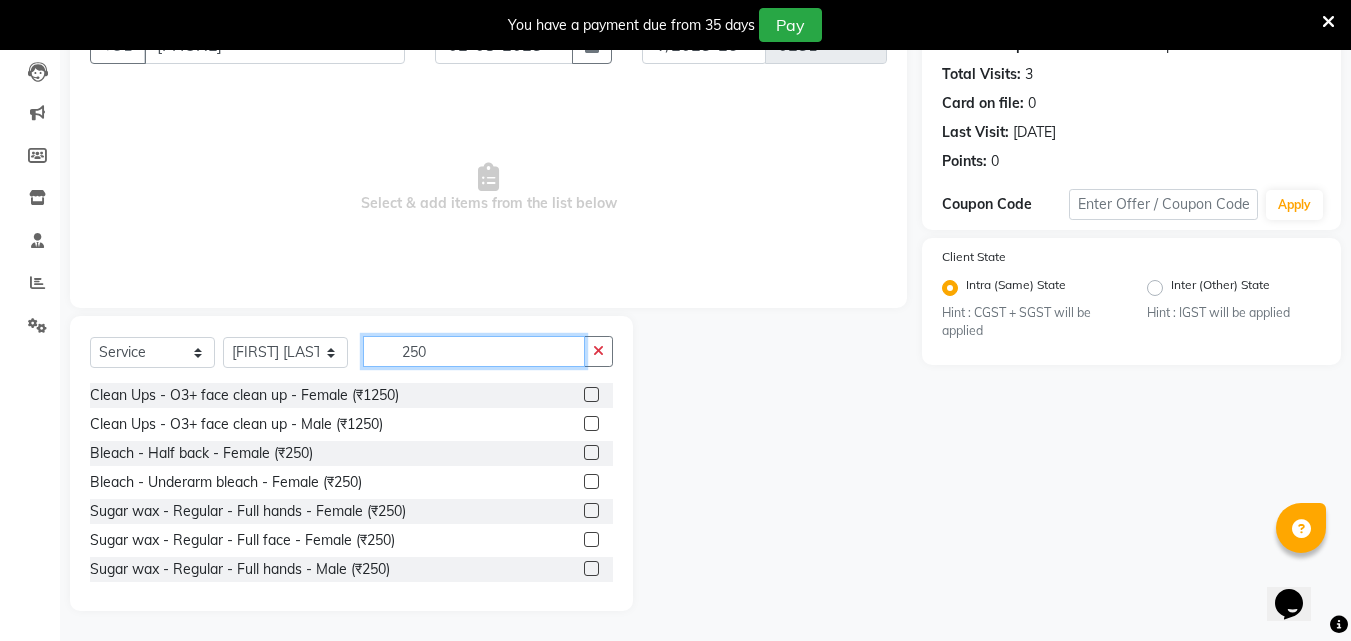 type on "250" 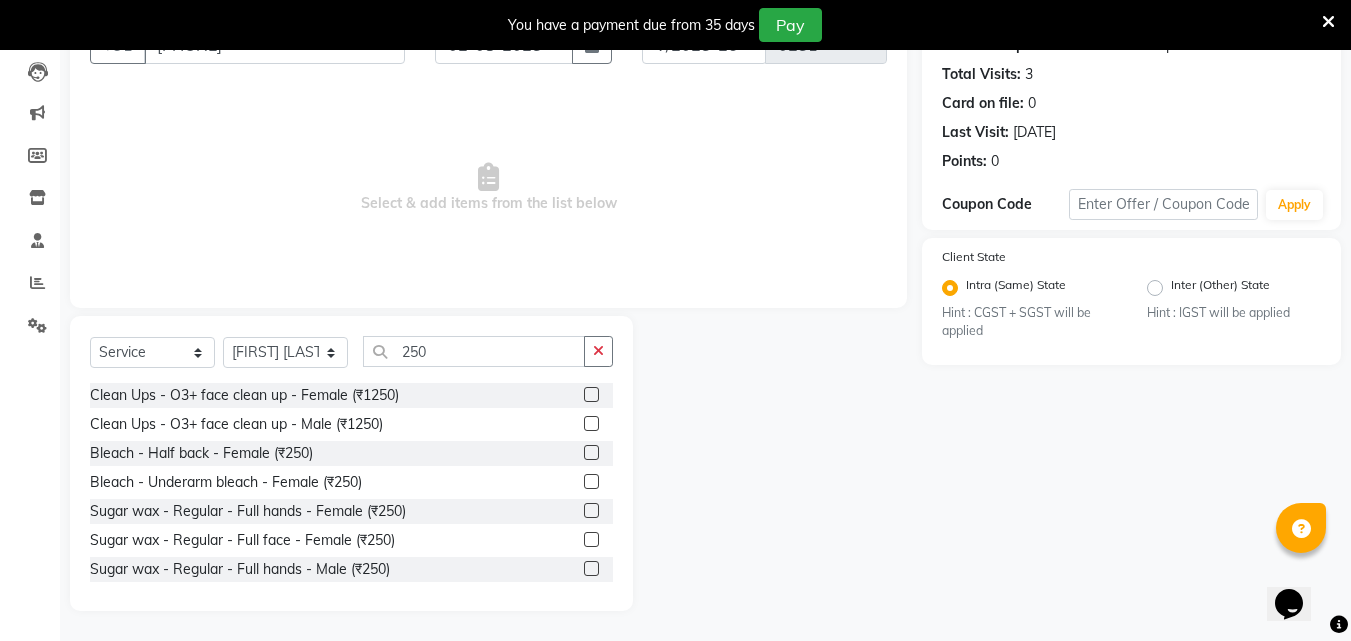 click 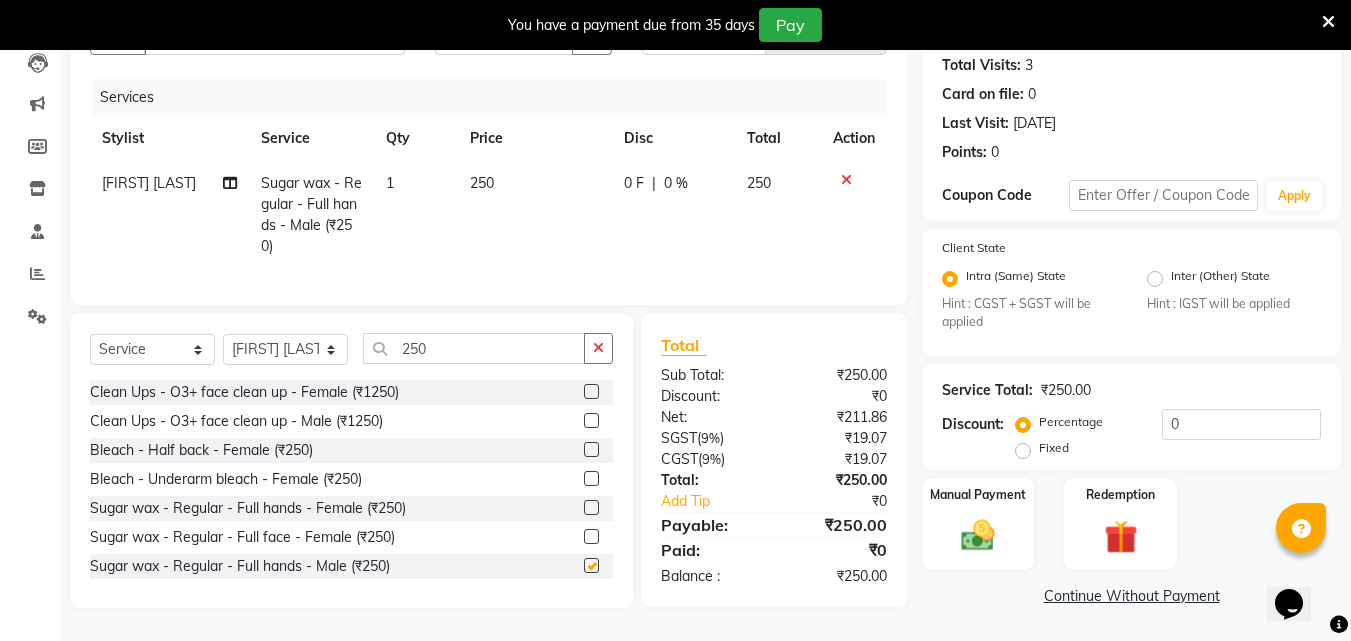 scroll, scrollTop: 231, scrollLeft: 0, axis: vertical 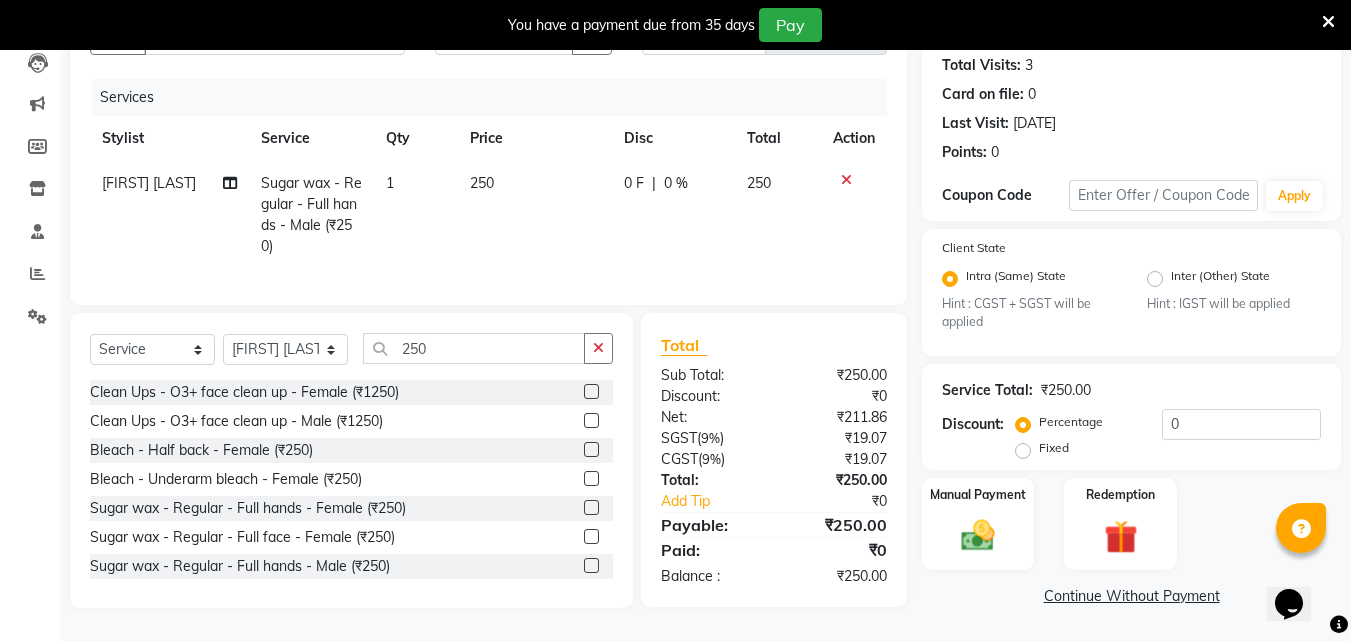 checkbox on "false" 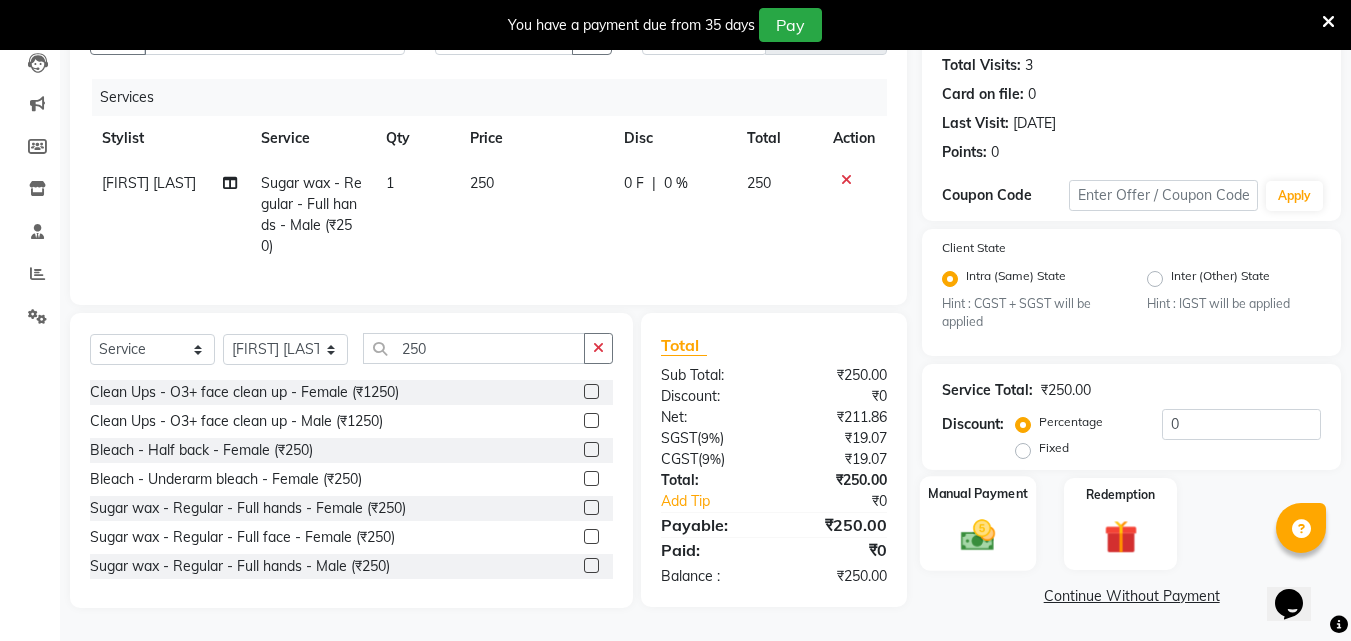 click 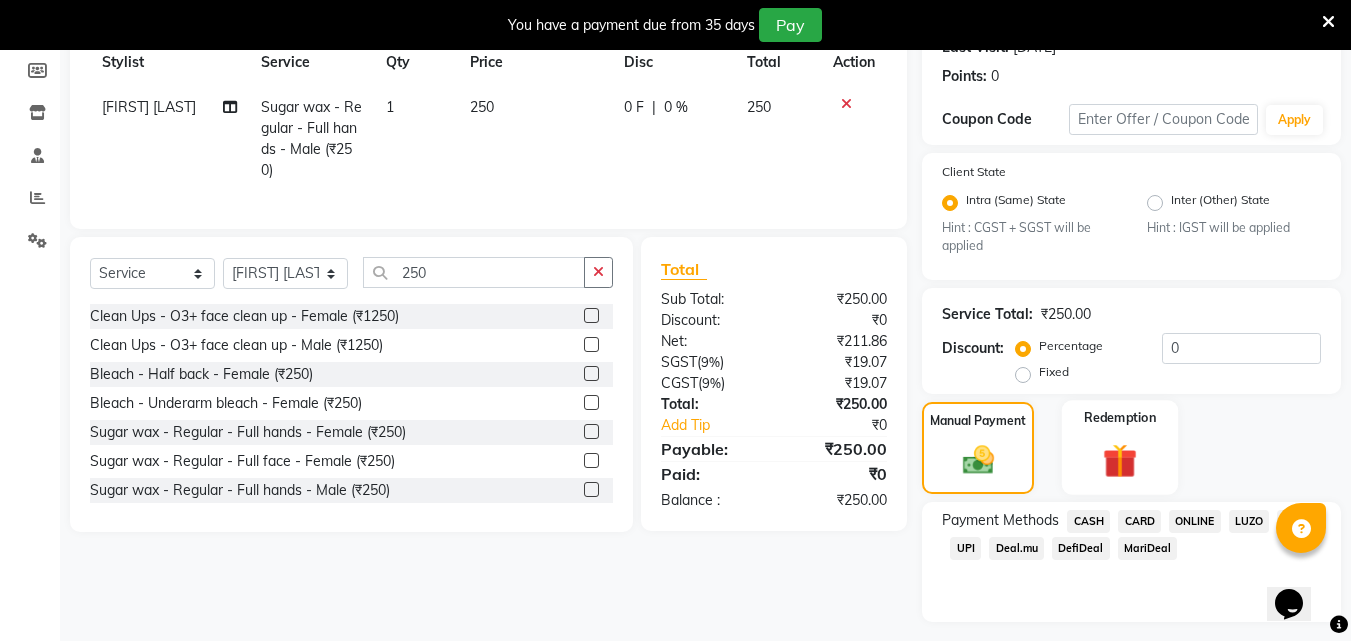 scroll, scrollTop: 347, scrollLeft: 0, axis: vertical 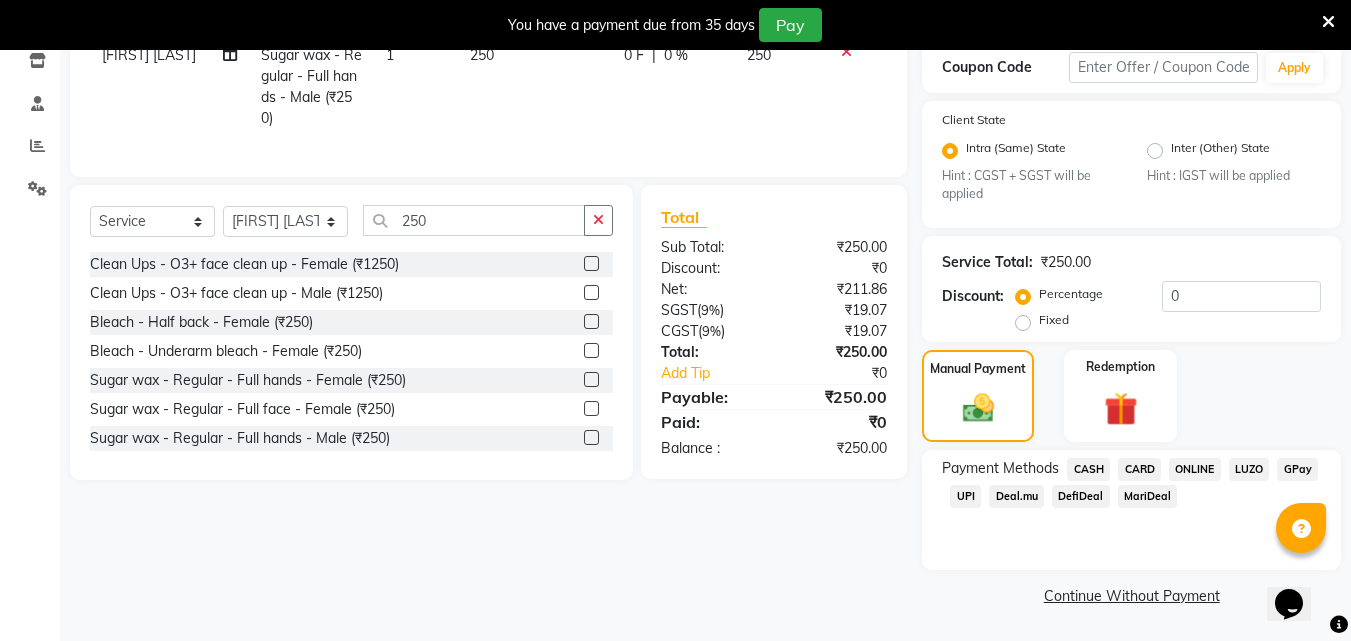 click on "ONLINE" 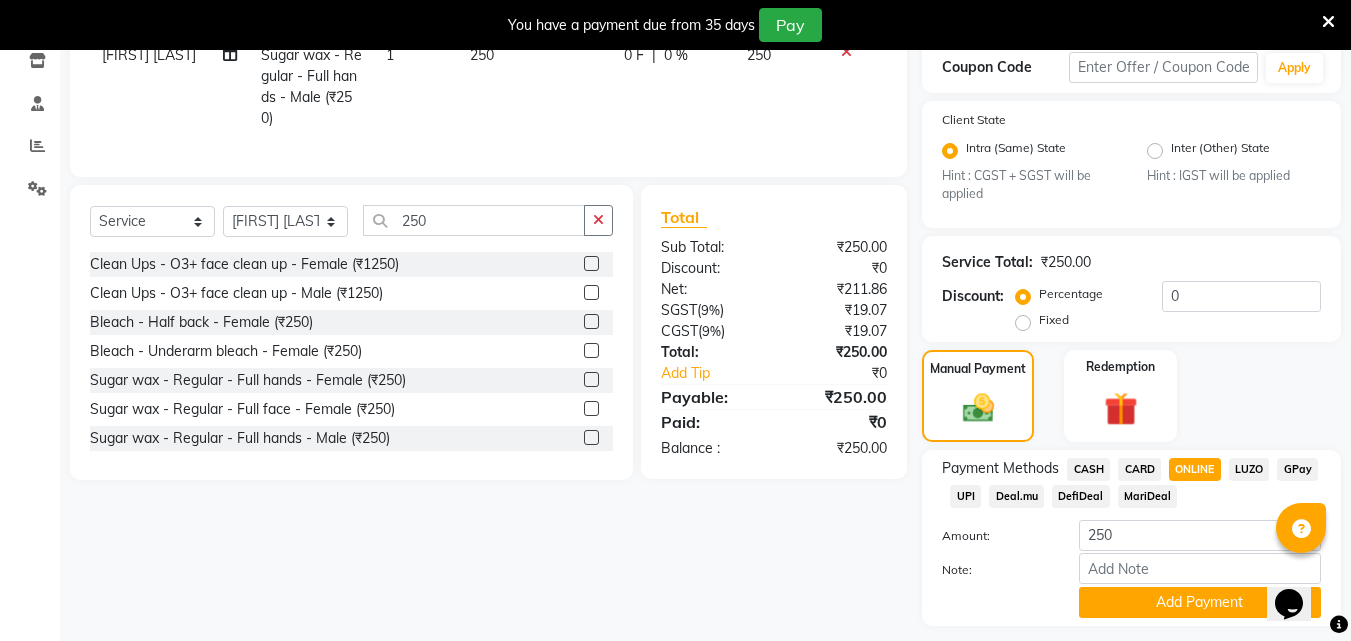 scroll, scrollTop: 403, scrollLeft: 0, axis: vertical 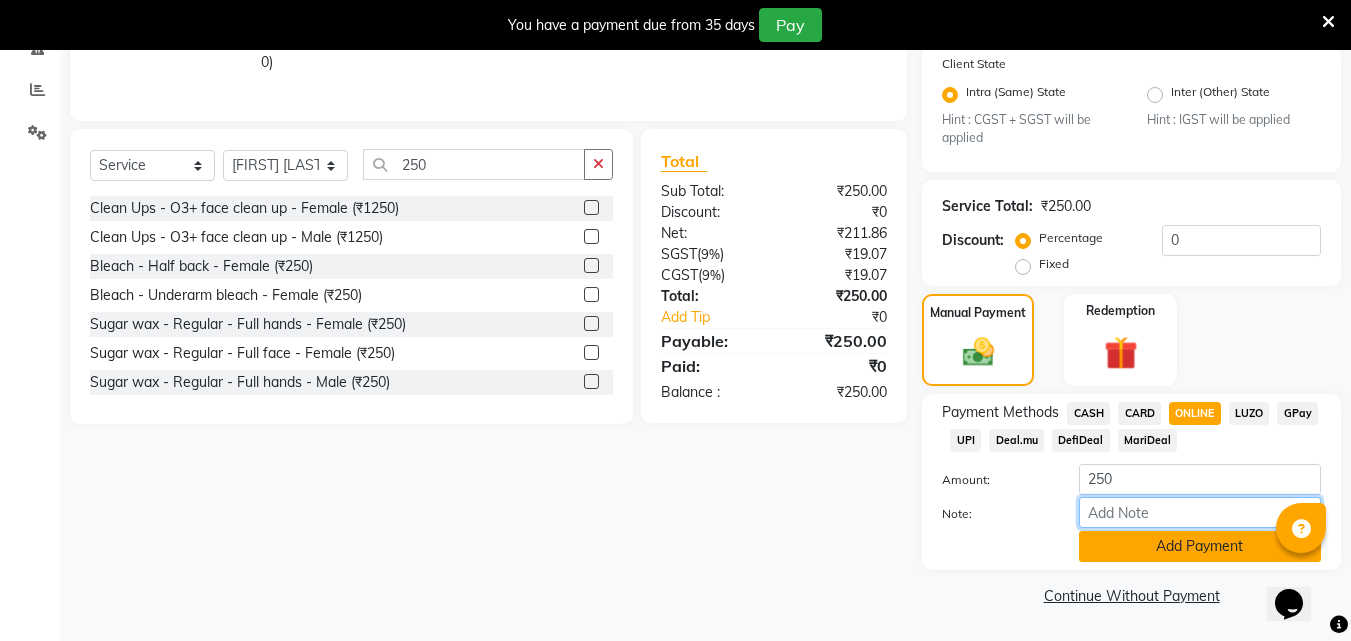 drag, startPoint x: 1189, startPoint y: 527, endPoint x: 1184, endPoint y: 545, distance: 18.681541 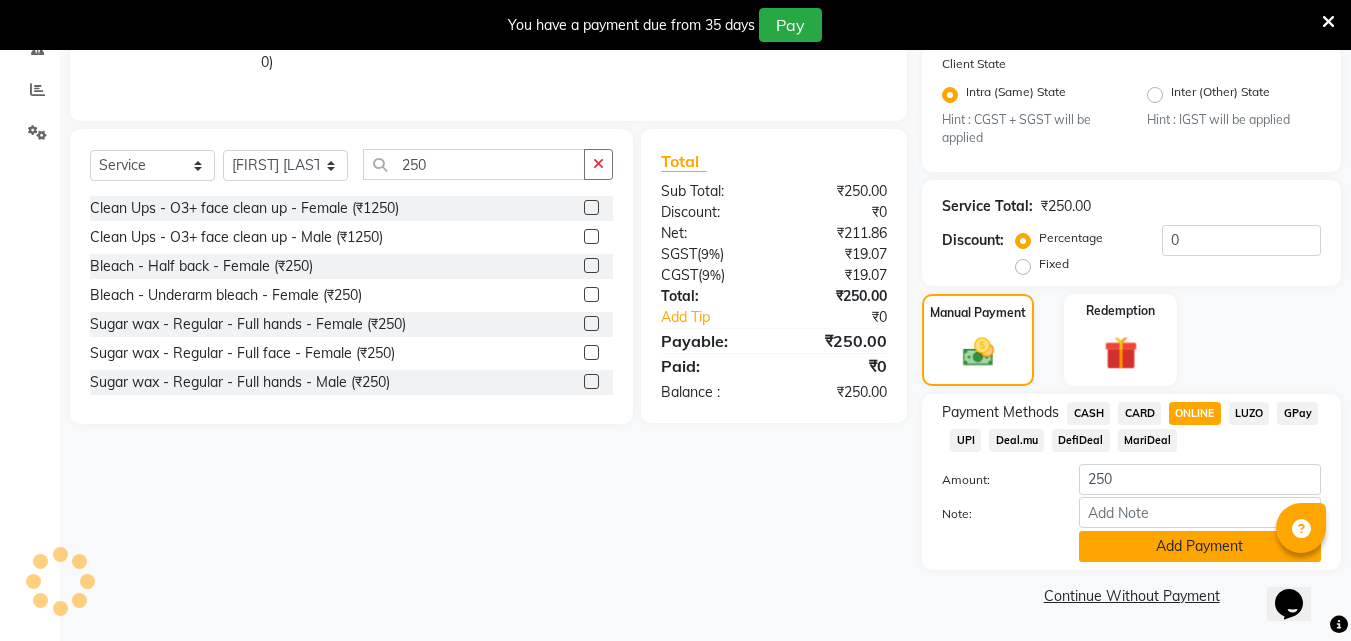 click on "Add Payment" 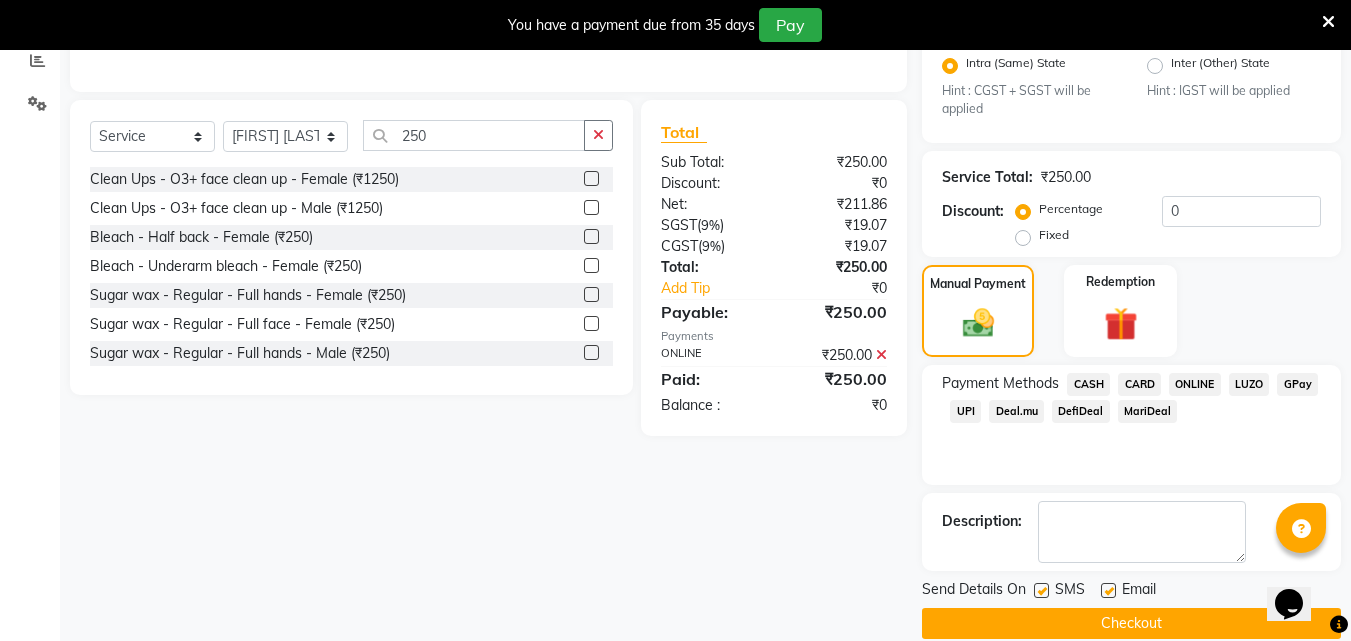 scroll, scrollTop: 460, scrollLeft: 0, axis: vertical 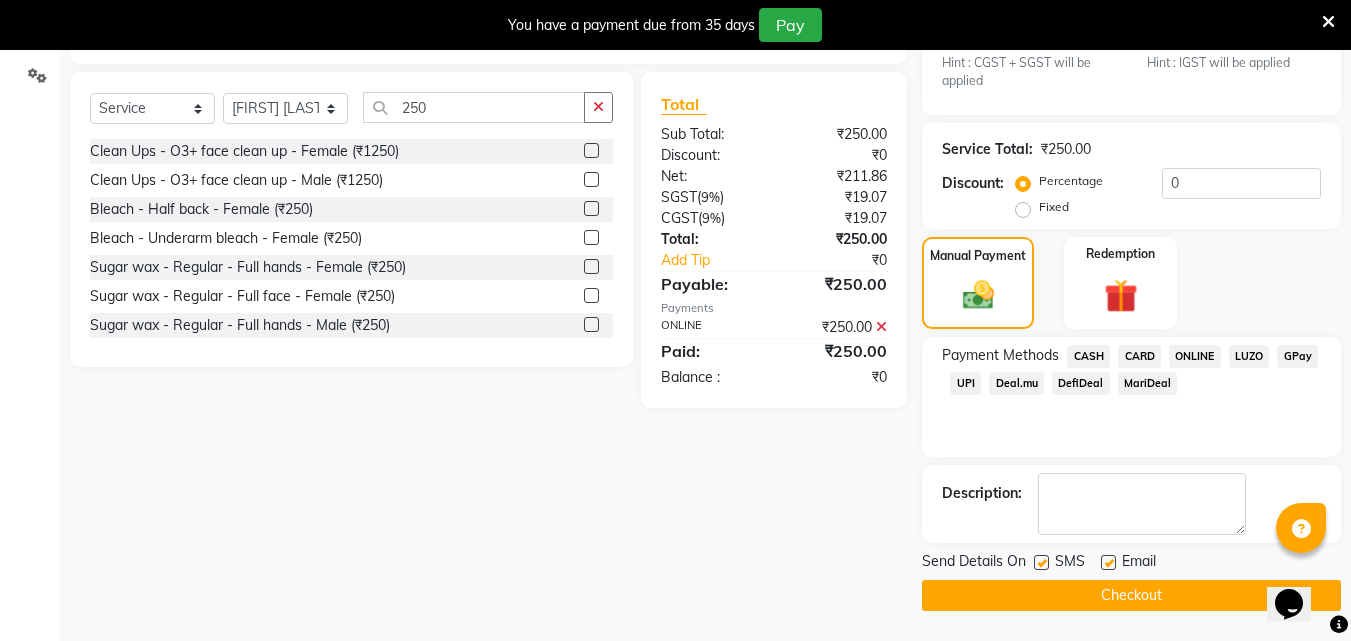 click on "Checkout" 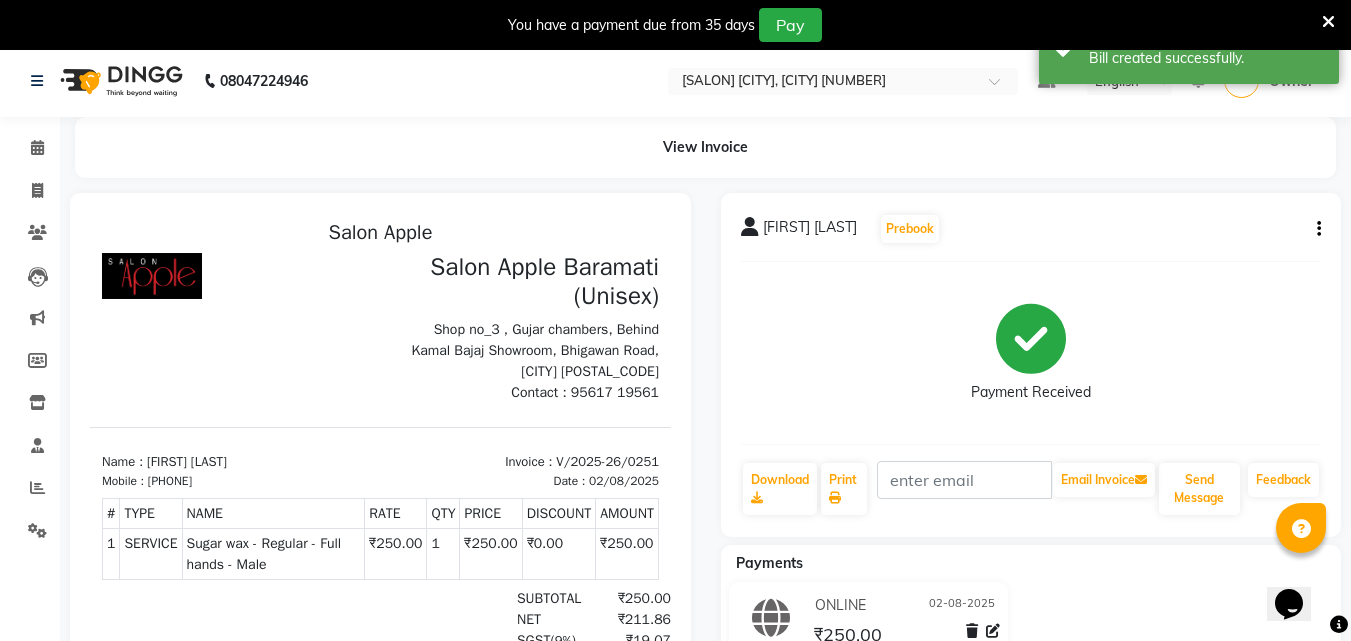 scroll, scrollTop: 0, scrollLeft: 0, axis: both 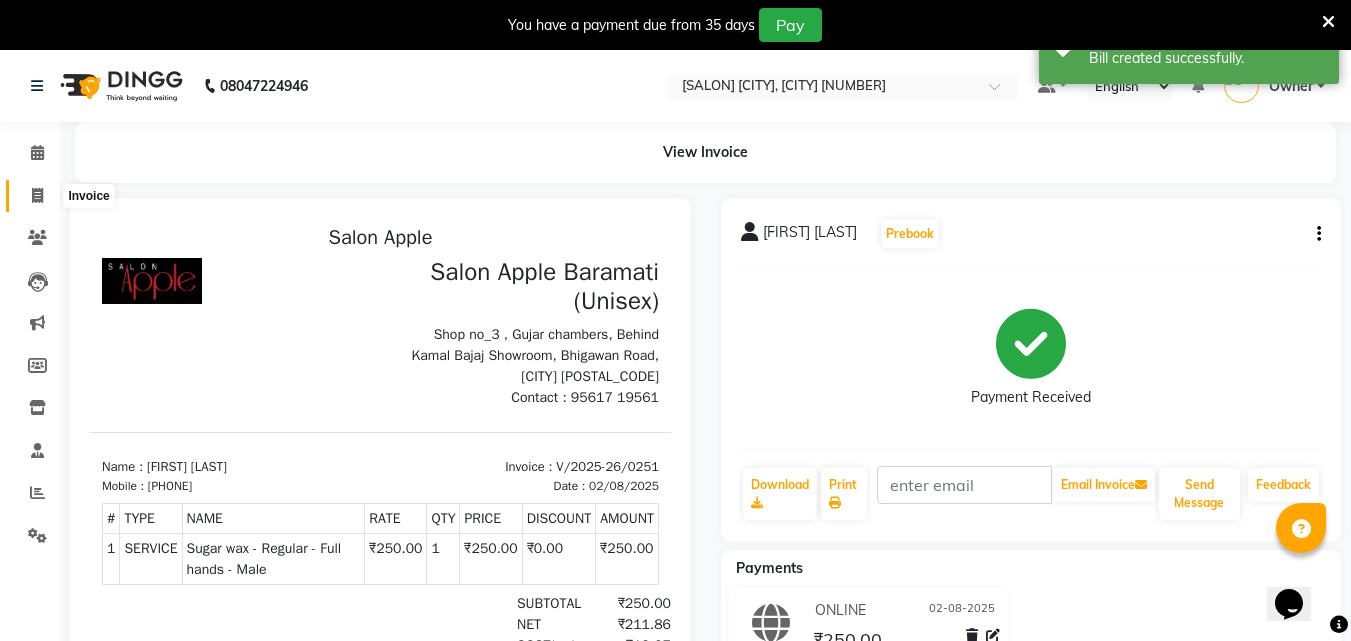 click 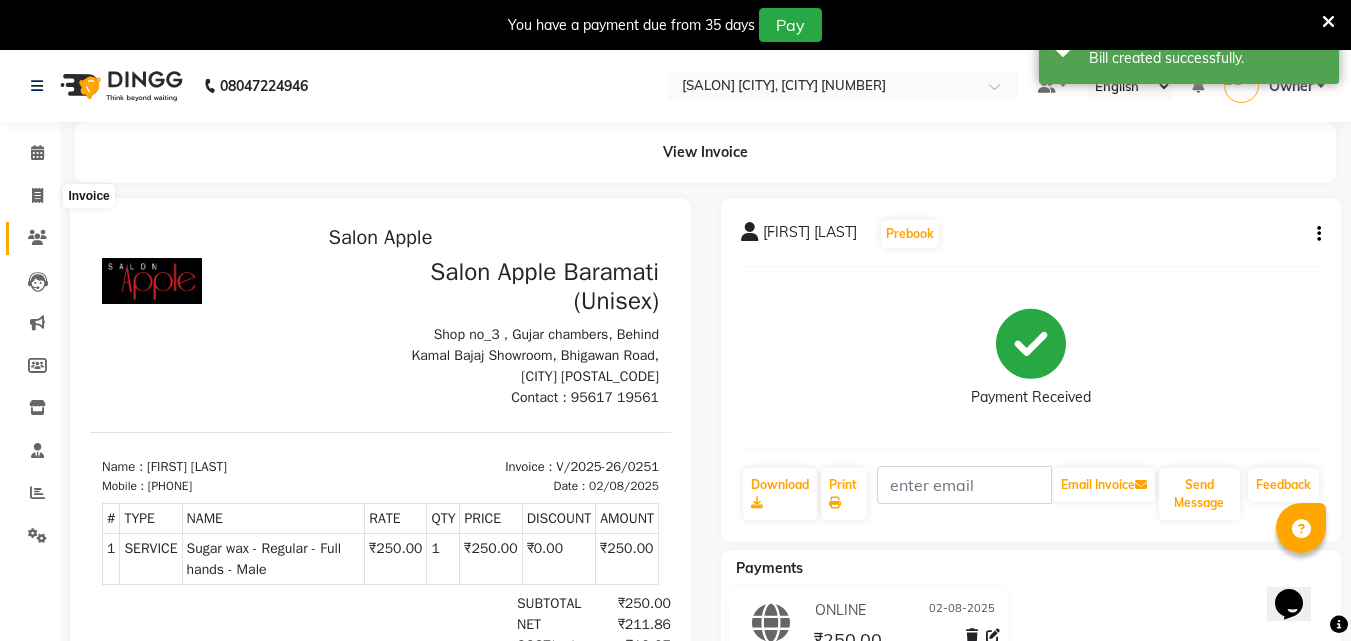 select on "4957" 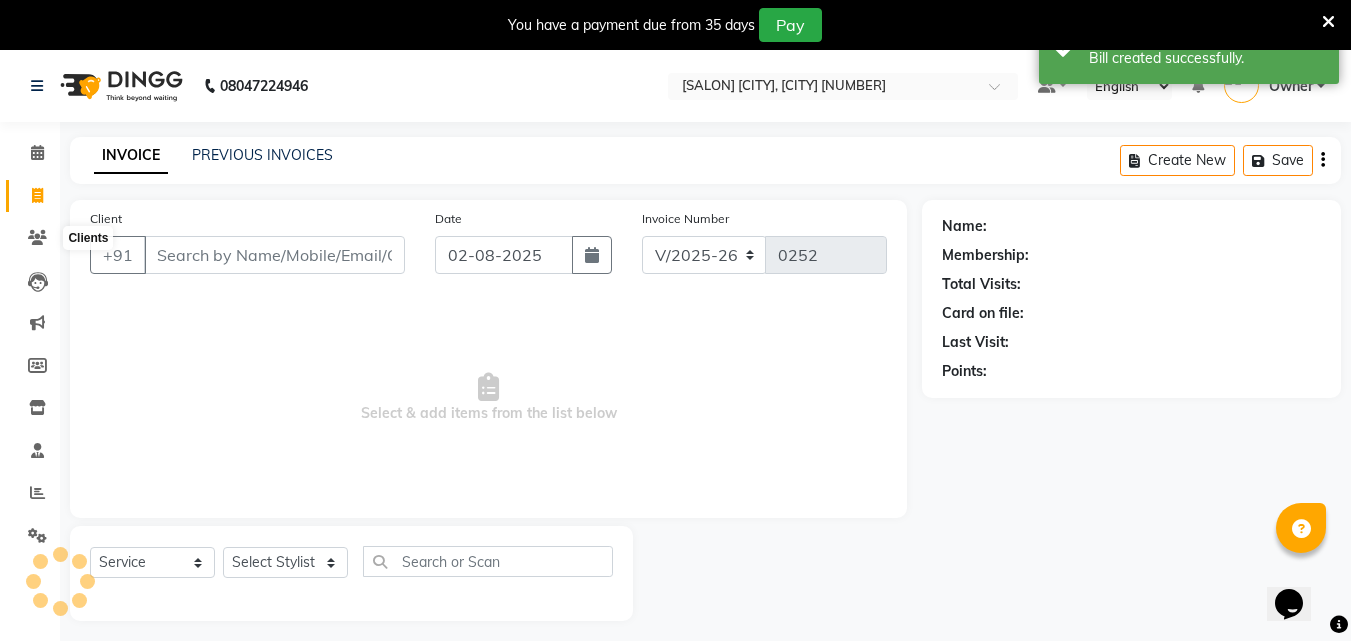 scroll, scrollTop: 50, scrollLeft: 0, axis: vertical 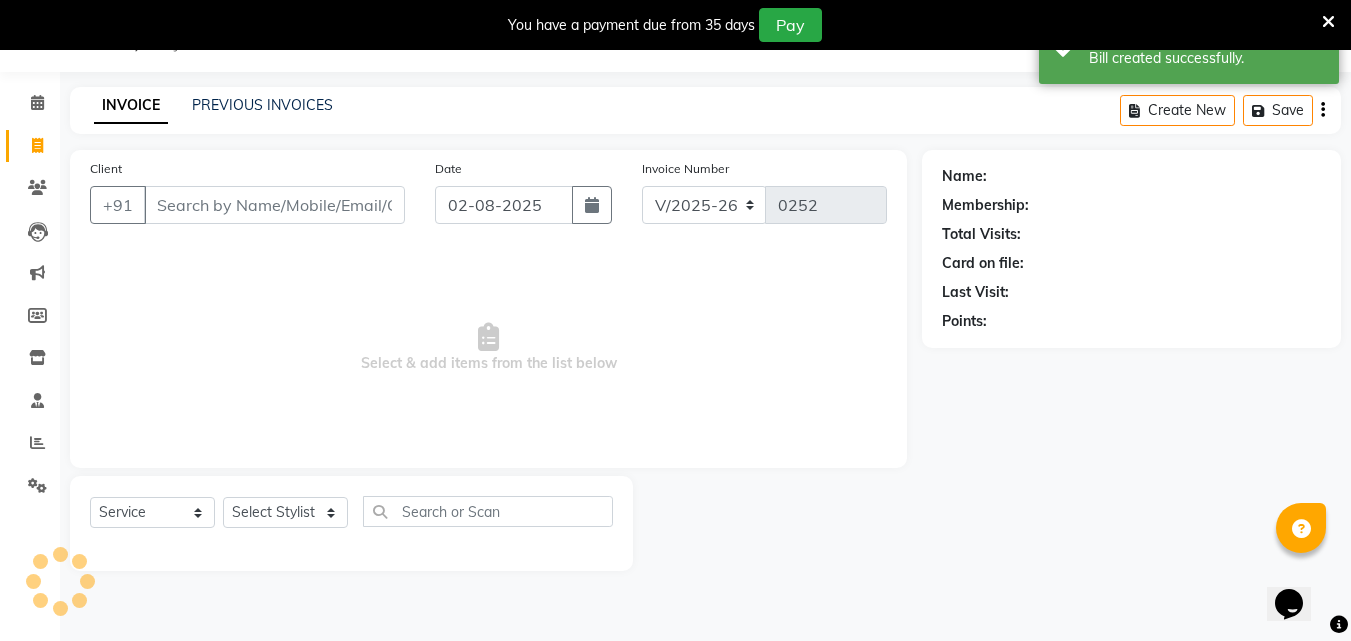 click on "Client" at bounding box center [274, 205] 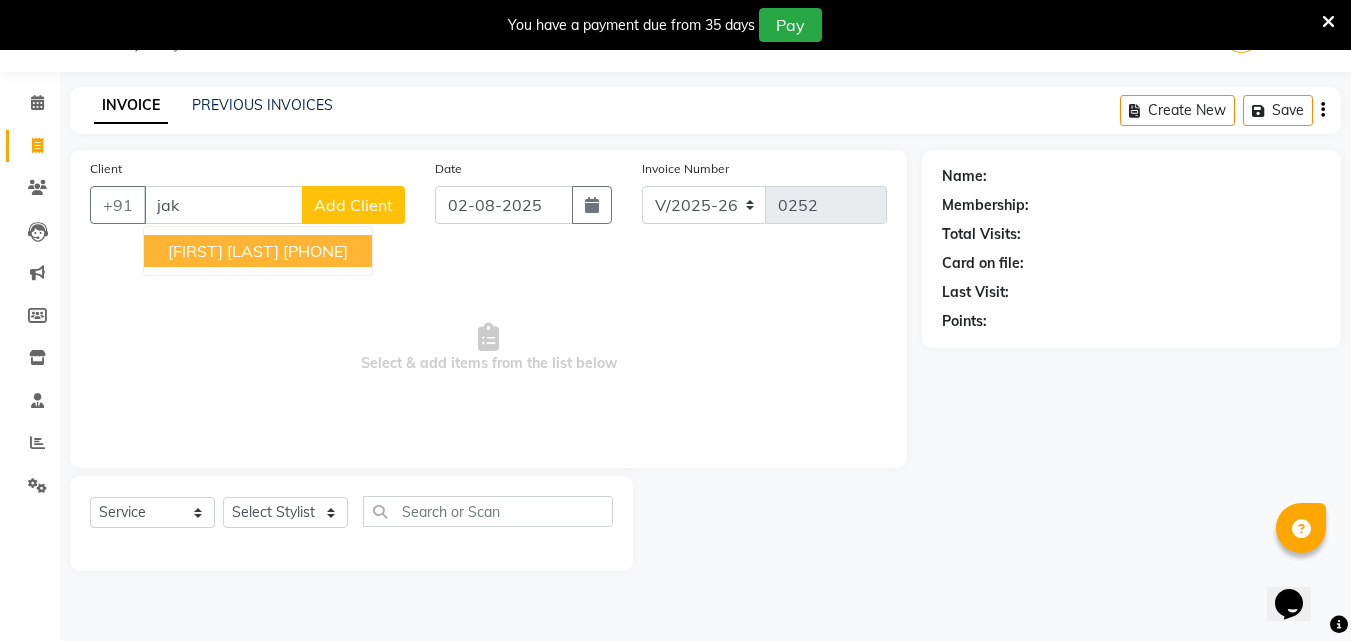 drag, startPoint x: 253, startPoint y: 259, endPoint x: 254, endPoint y: 292, distance: 33.01515 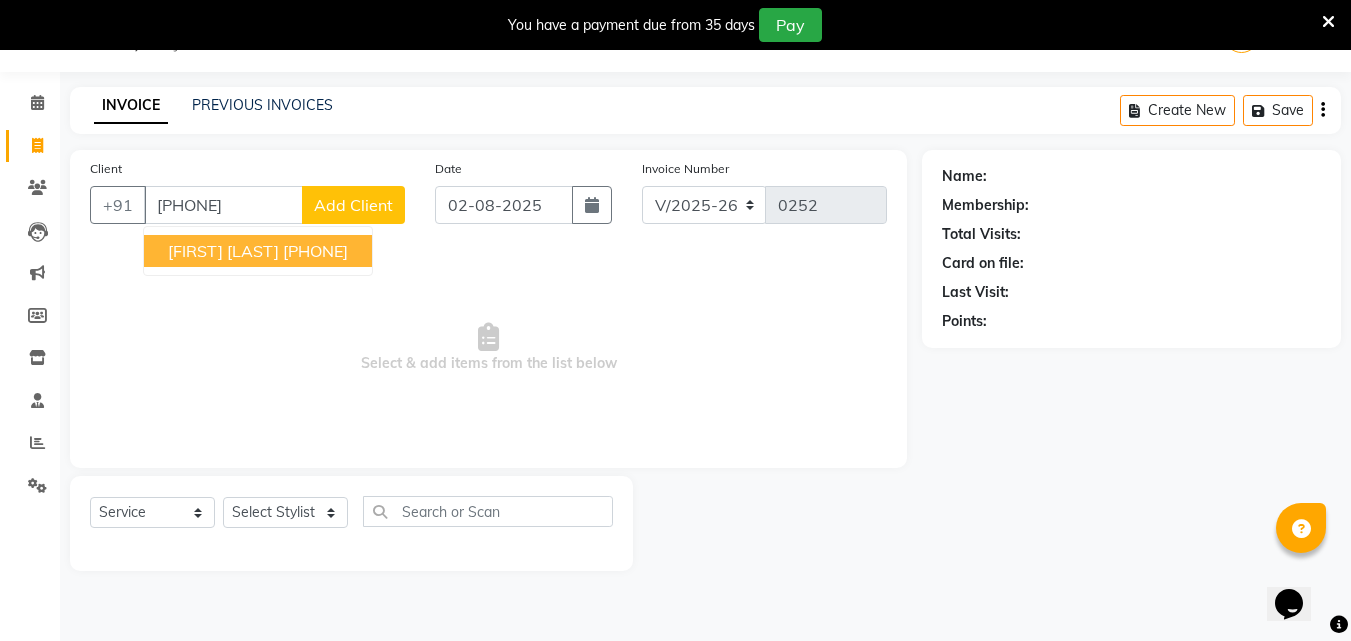 type on "[PHONE]" 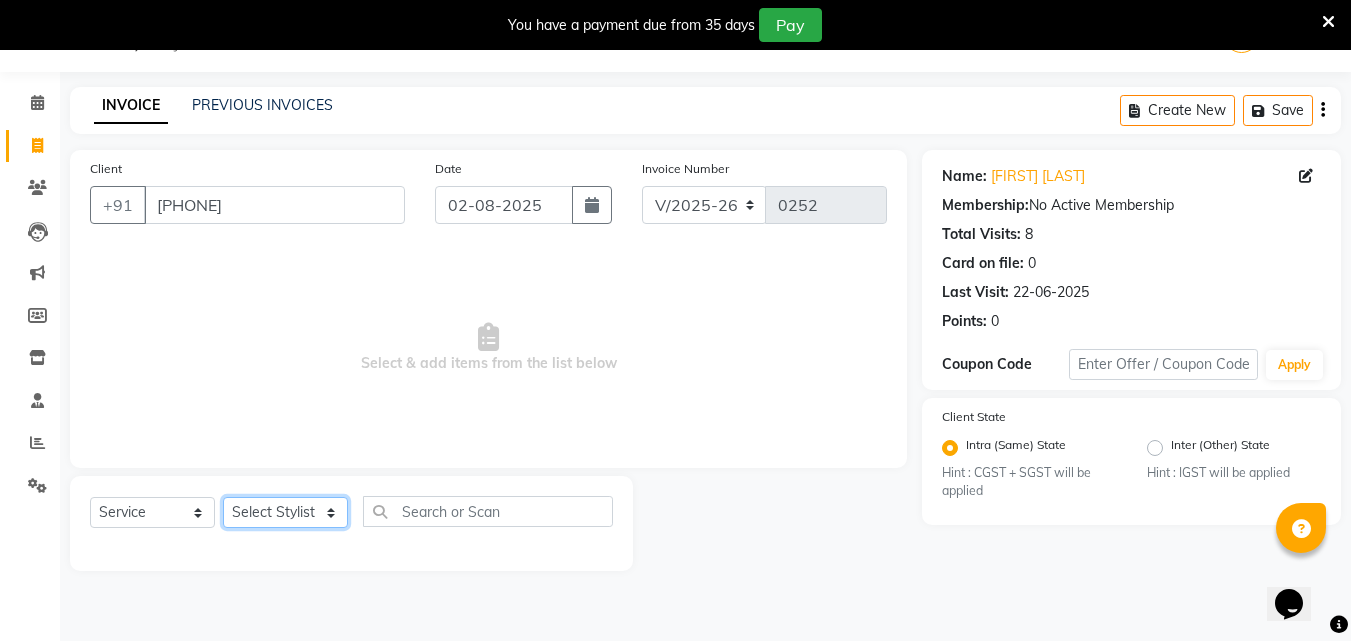 click on "Select Stylist [FIRST] [LAST]  [FIRST] [LAST]   [FIRST] [LAST] Owner  [FIRST] [LAST]" 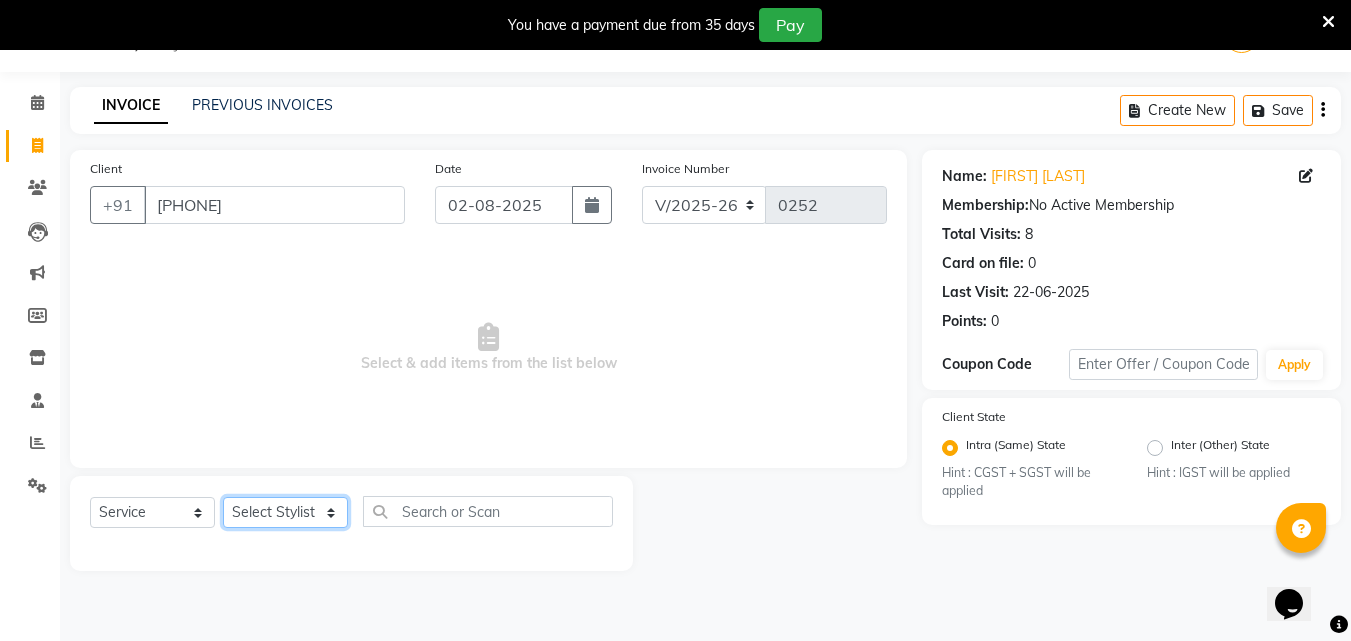 select on "63751" 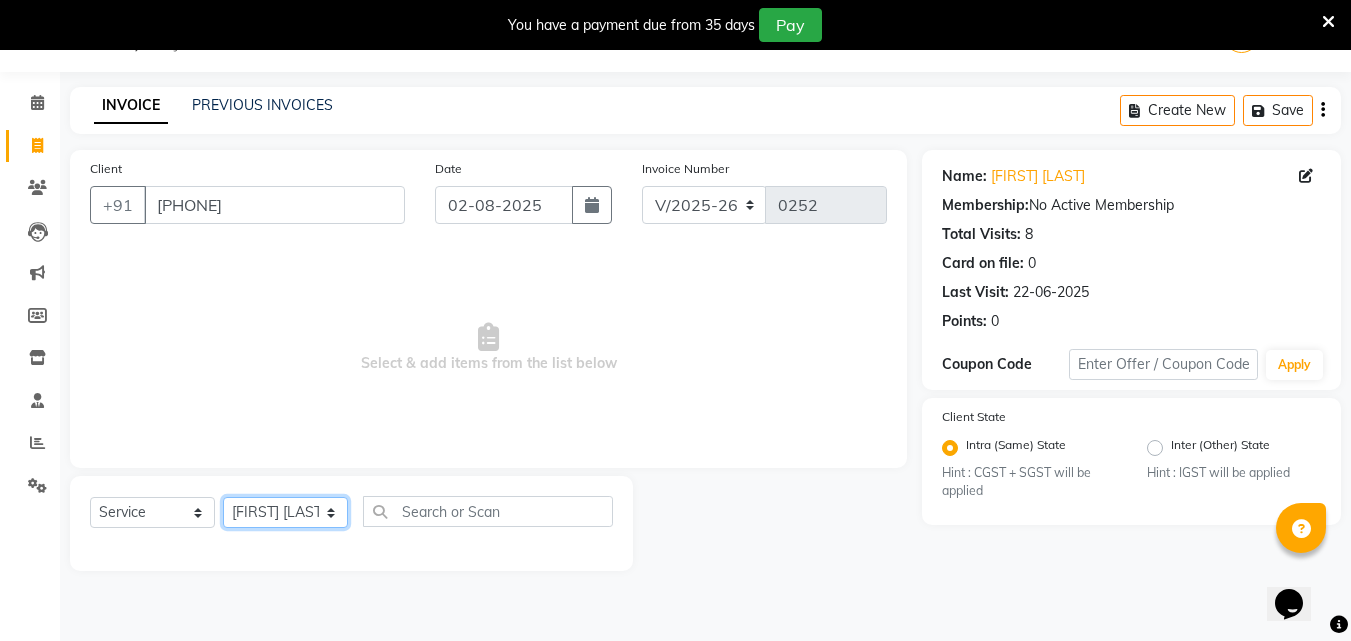 click on "Select Stylist [FIRST] [LAST]  [FIRST] [LAST]   [FIRST] [LAST] Owner  [FIRST] [LAST]" 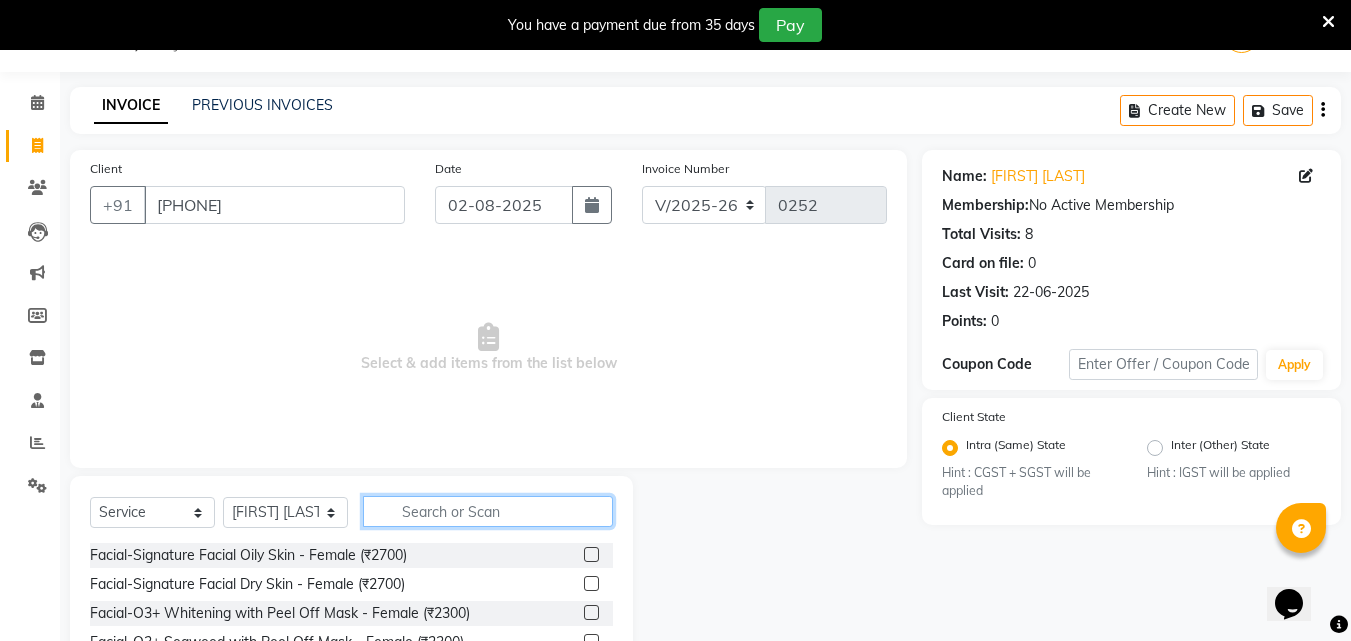 drag, startPoint x: 468, startPoint y: 524, endPoint x: 498, endPoint y: 242, distance: 283.59125 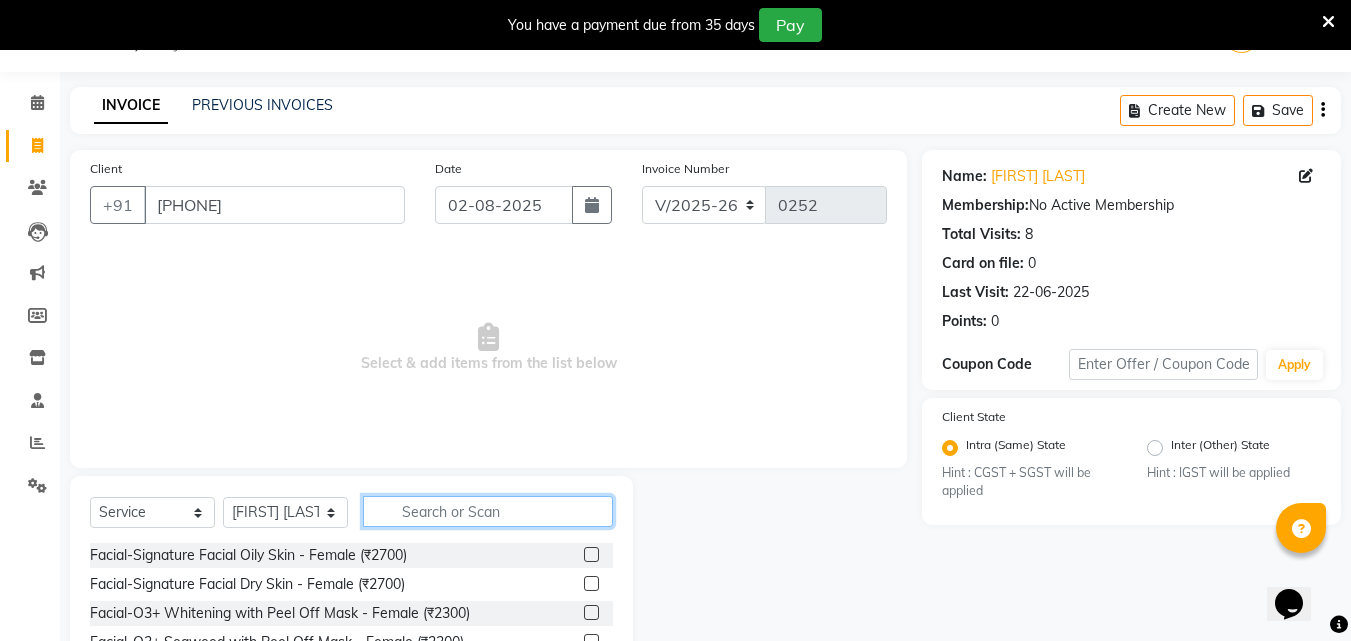 click on "Select  Service  Product  Membership  Package Voucher Prepaid Gift Card  Select Stylist [FIRST] [LAST]  [FIRST] [LAST]   [FIRST] [LAST] Owner  [FIRST] [LAST]  Facial-Signature Facial Oily Skin - Female (₹2700)  Facial-Signature Facial Dry Skin - Female (₹2700)  Facial-O3+ Whitening with Peel Off Mask - Female (₹2300)  Facial-O3+ Seaweed with Peel Off Mask - Female (₹2300)  Facial-O3+ Whitening without Peel Off Mask-Female (₹2100)  Facial-O3+ Seaweed without Peel Off Mask - Femal (₹2100)  facial-Richfeel Skin whitening Facial - Female (₹1600)  Facial-Raaga Professional Facial- Dry Skin - Female (₹1000)  Facial-Raaga Professional Facial- Oily Skin - Female (₹1000)  Facial-Hydra Facial - Female (₹4000)  Facial-Kanpeki Gensyl  Facial Oily Skin - Female (₹3000)  Facial-Kanpeki Gensyl  Facial Dry Skin - Female (₹3000)  Facial-Signature Facial Oily Skin - Male (₹2700)  Facial-Signature Facial Dry Skin - Male (₹2700)  Facial-Hydra Facial - Male (₹4000)" 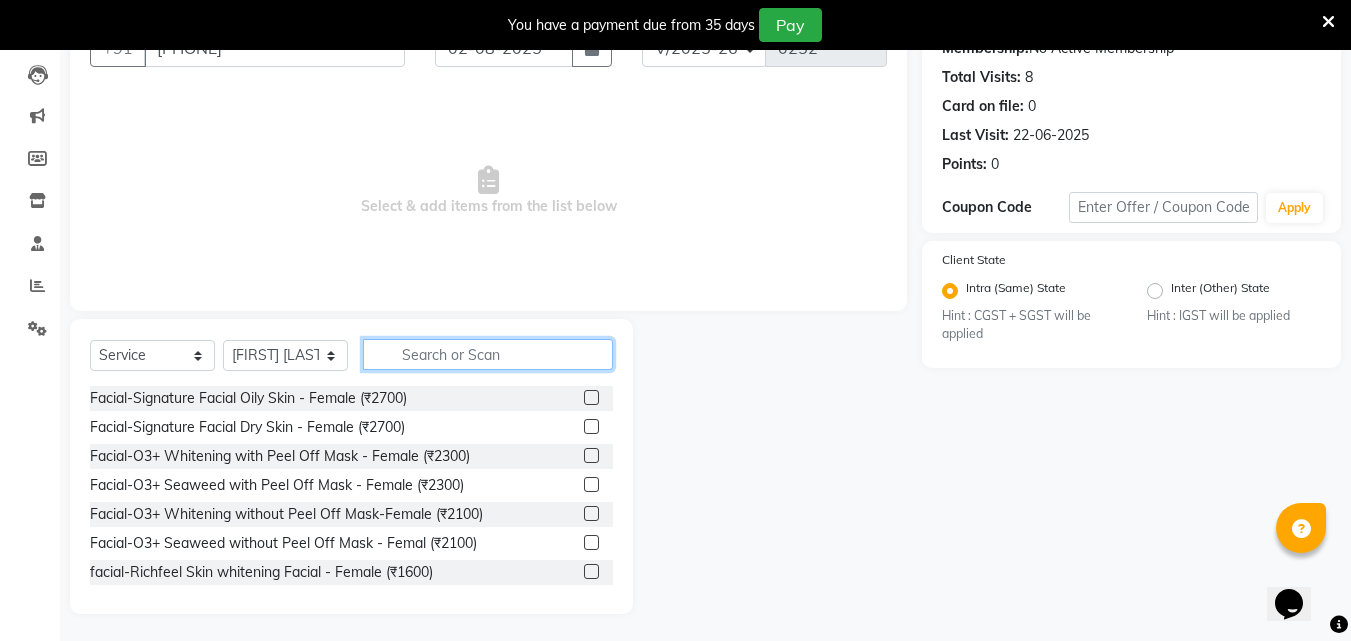 scroll, scrollTop: 210, scrollLeft: 0, axis: vertical 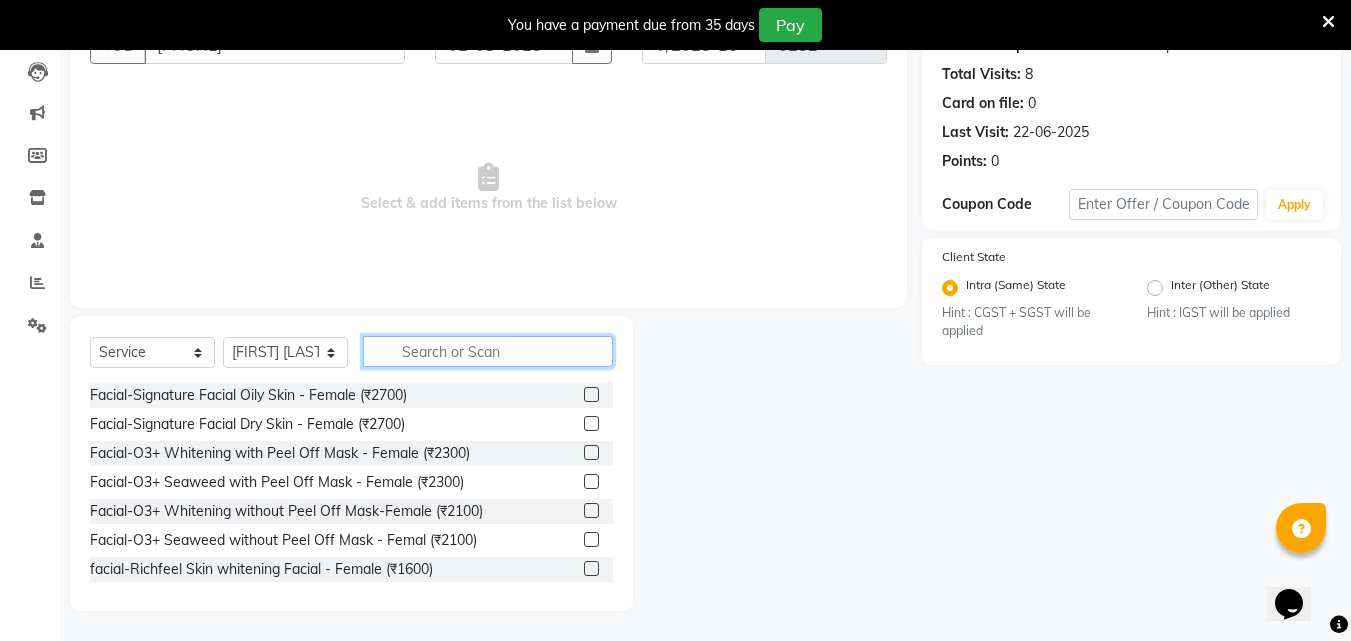 click 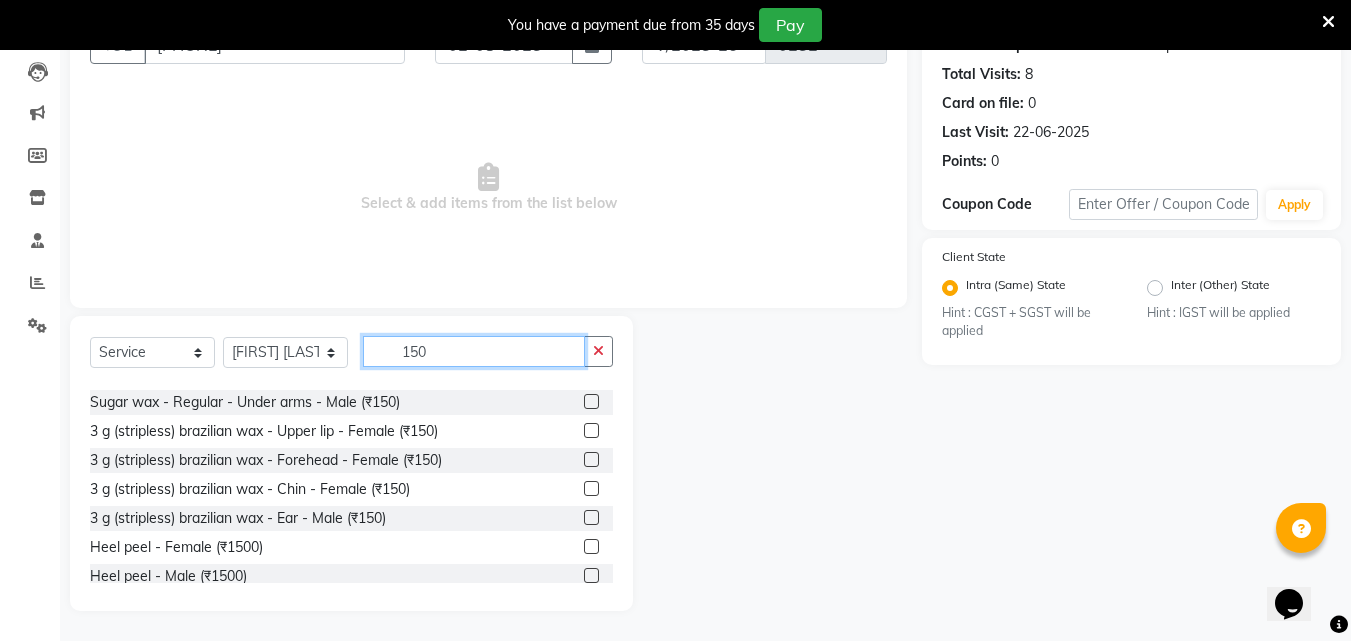 scroll, scrollTop: 0, scrollLeft: 0, axis: both 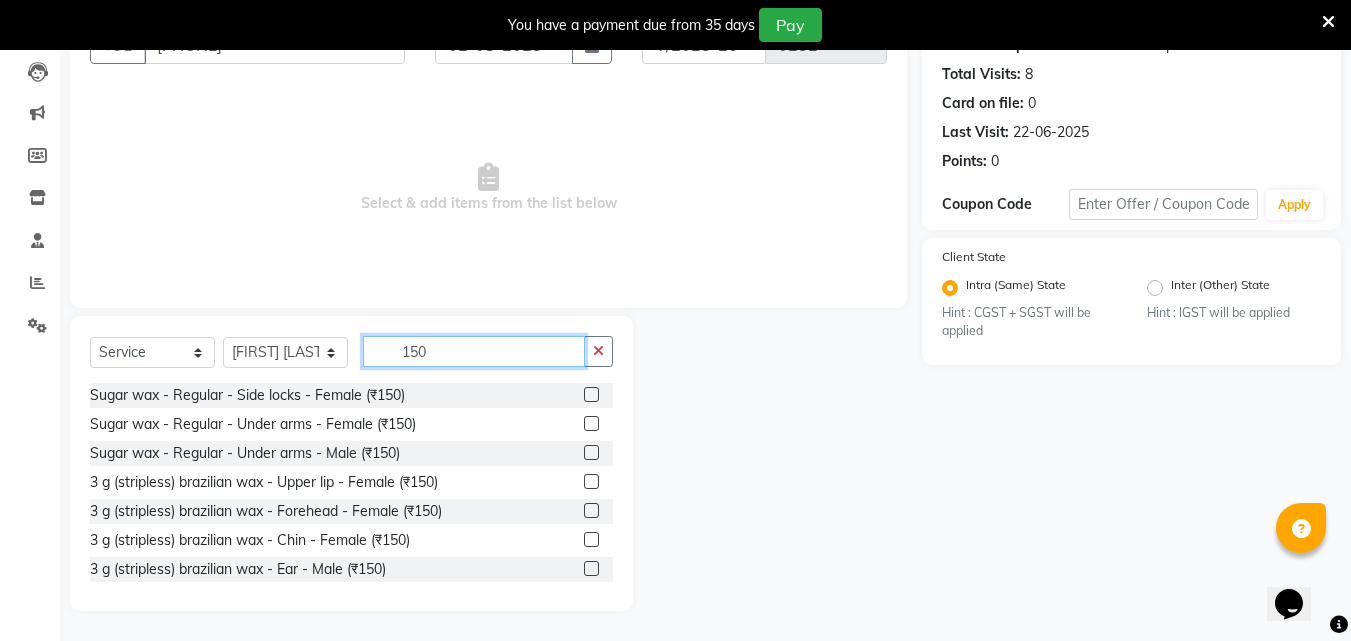 type on "150" 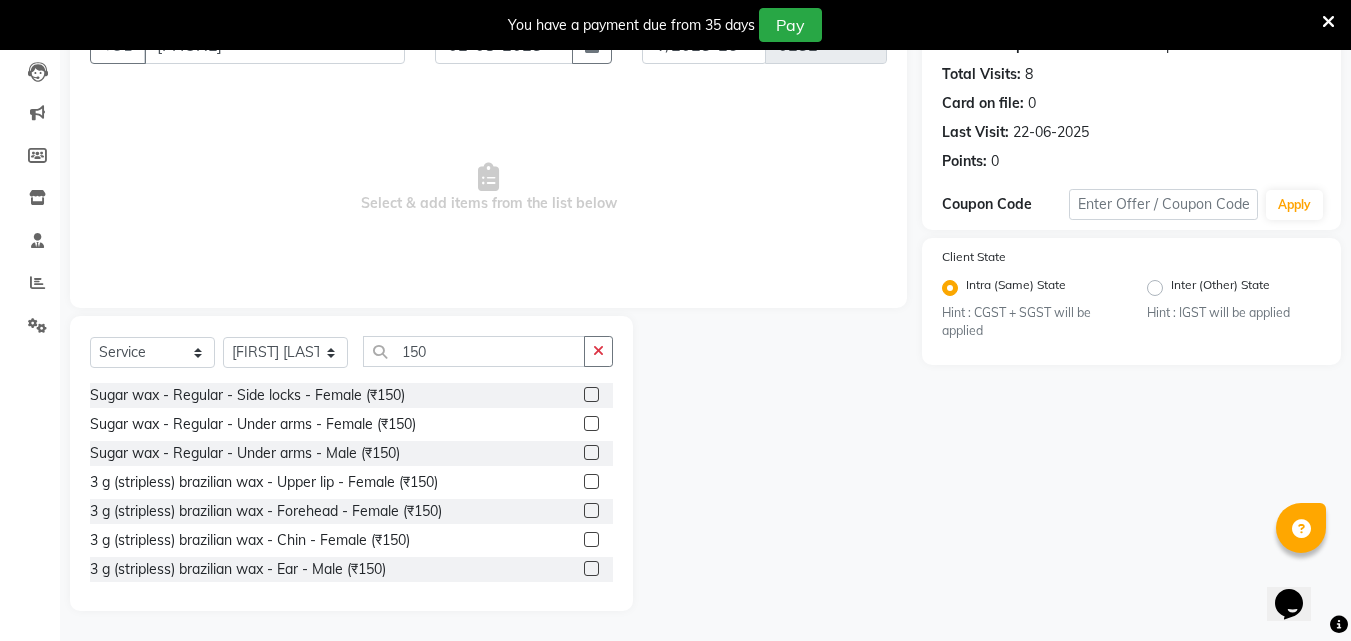 click 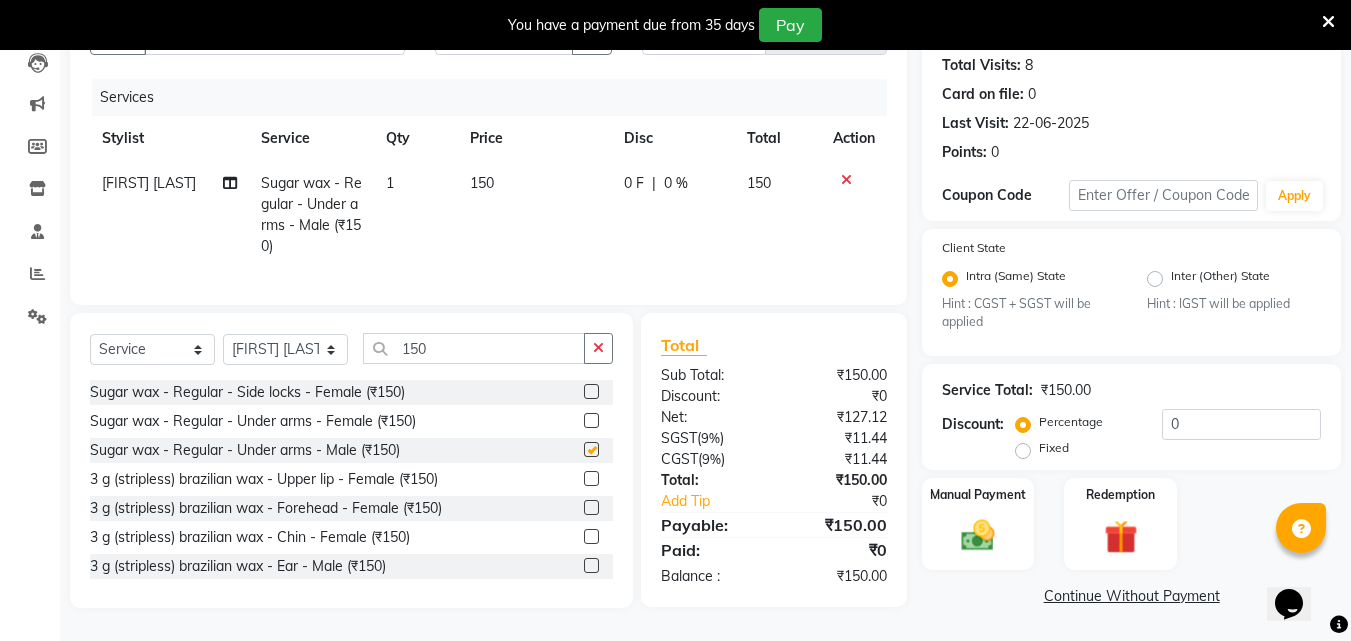 scroll, scrollTop: 231, scrollLeft: 0, axis: vertical 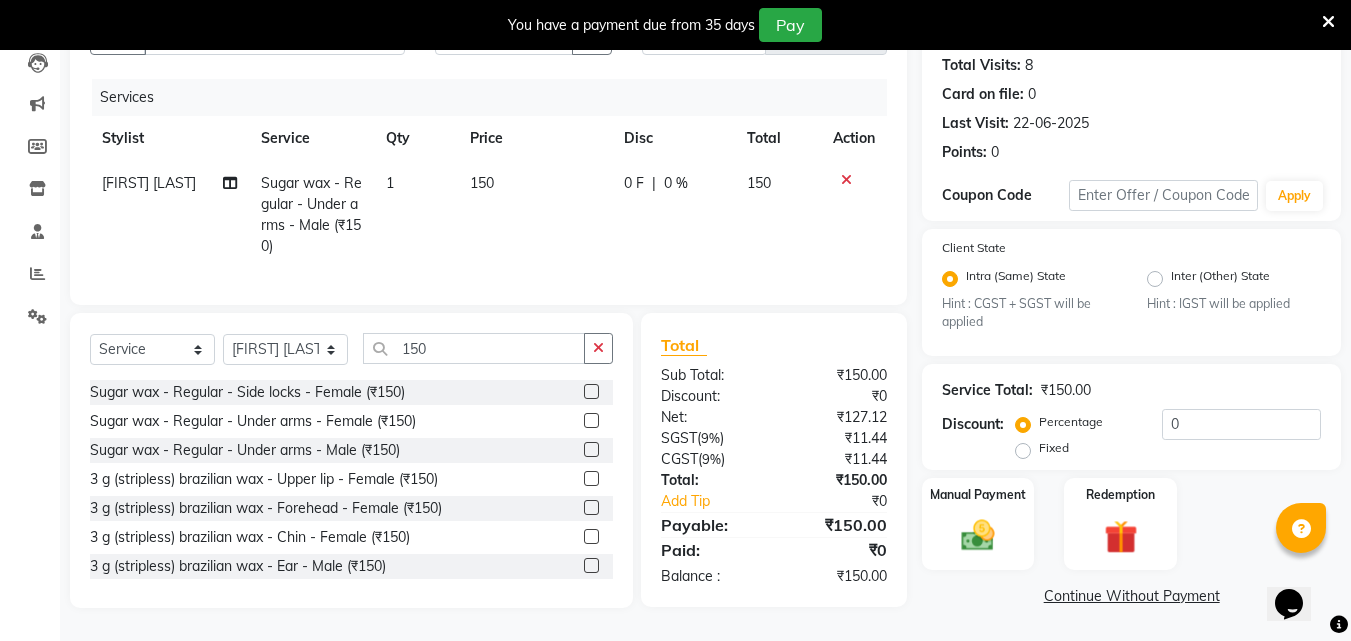 checkbox on "false" 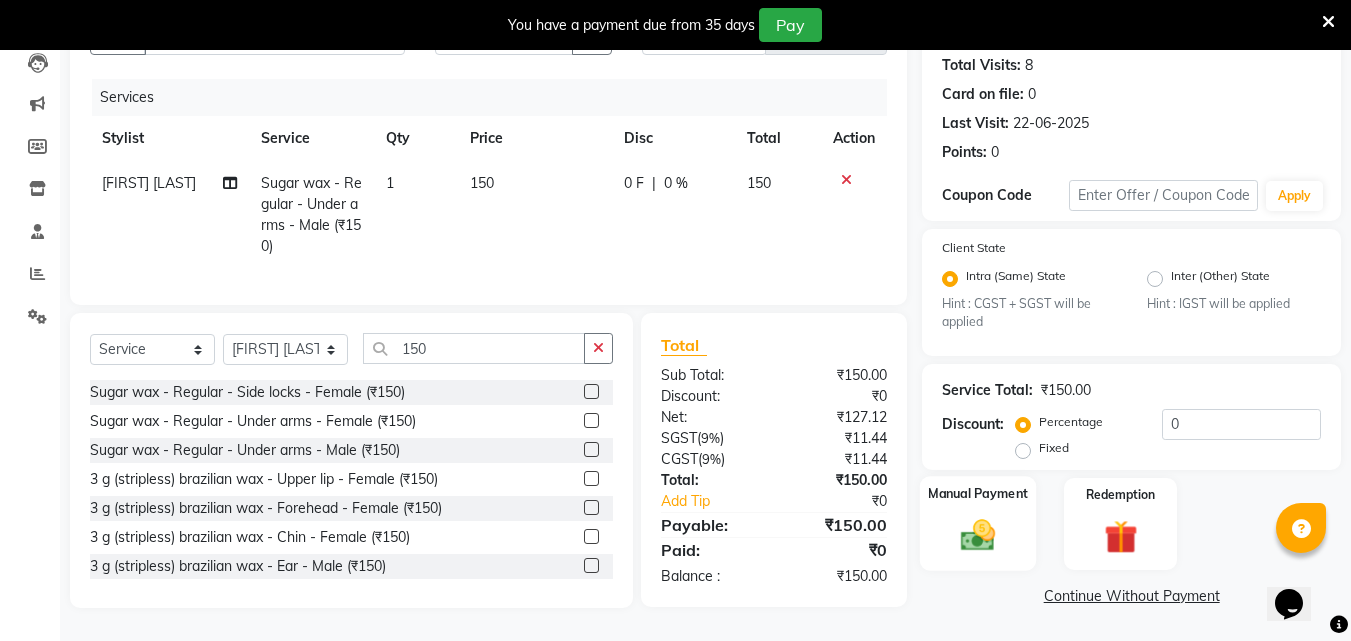 click 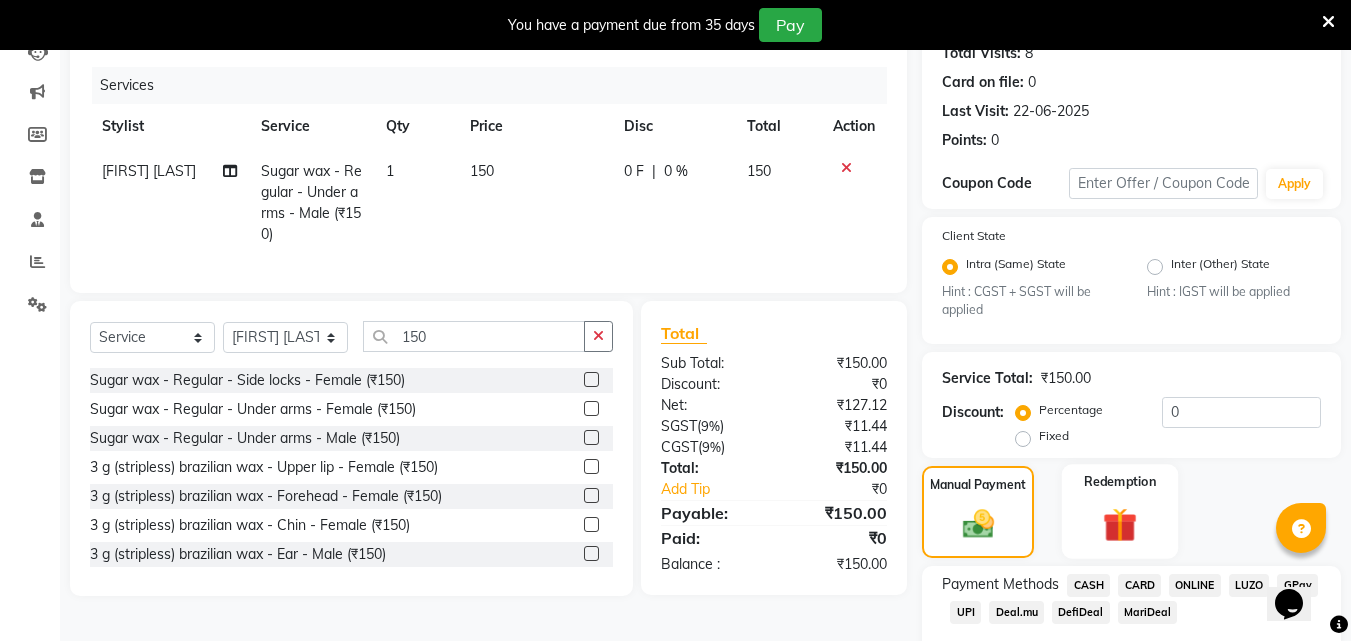 scroll, scrollTop: 347, scrollLeft: 0, axis: vertical 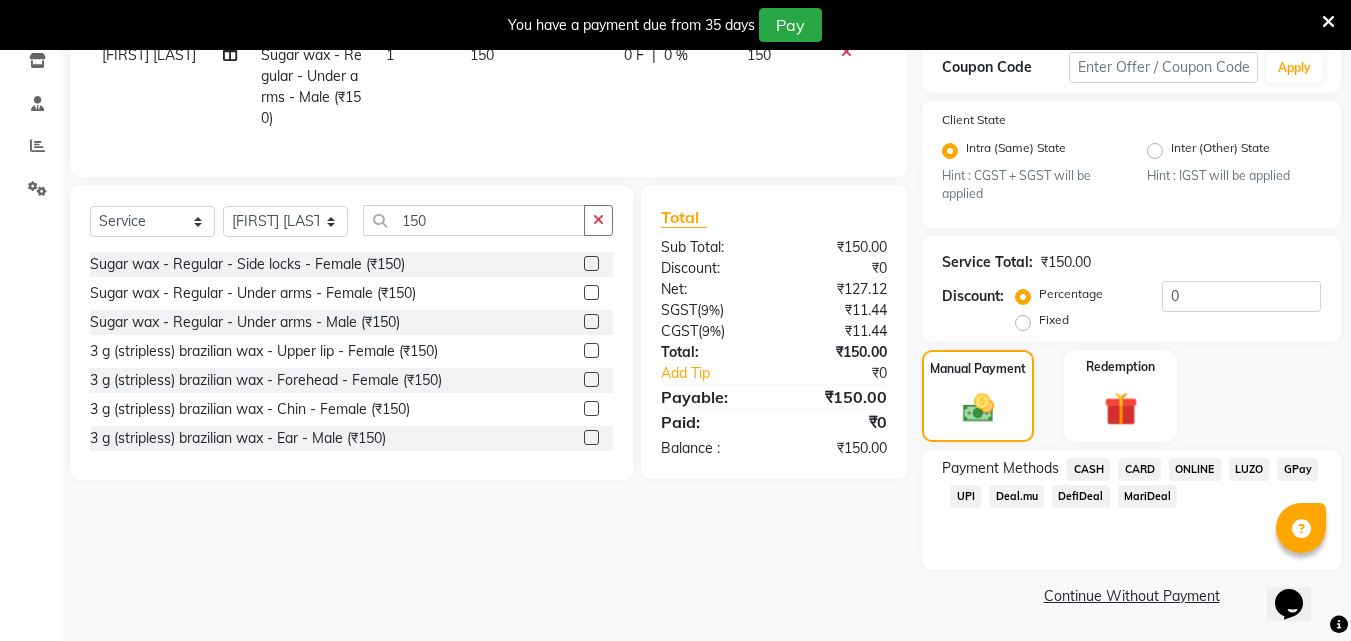 click on "CASH" 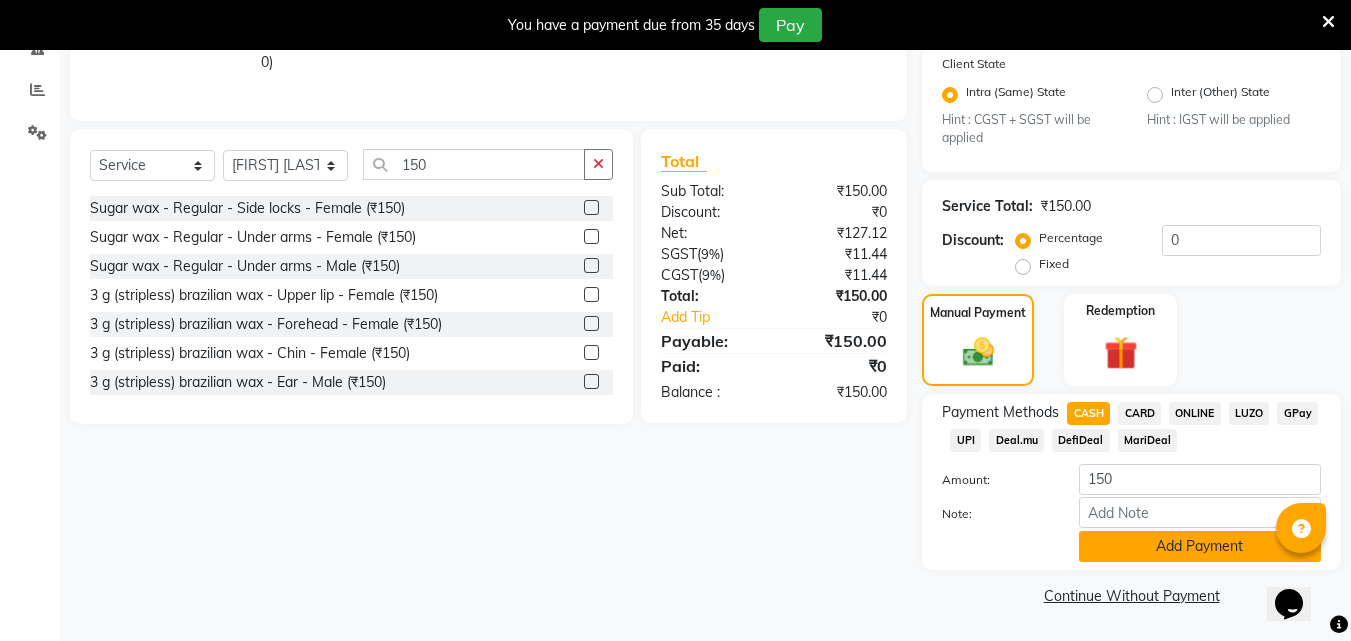 click on "Add Payment" 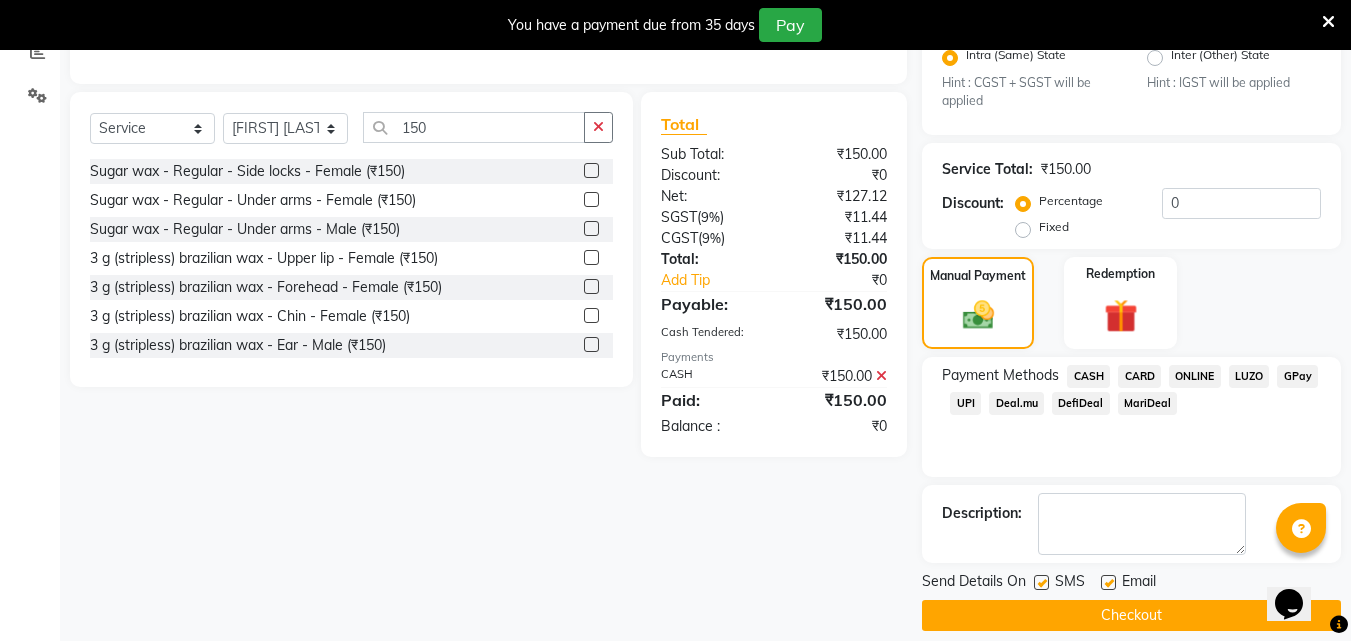 scroll, scrollTop: 460, scrollLeft: 0, axis: vertical 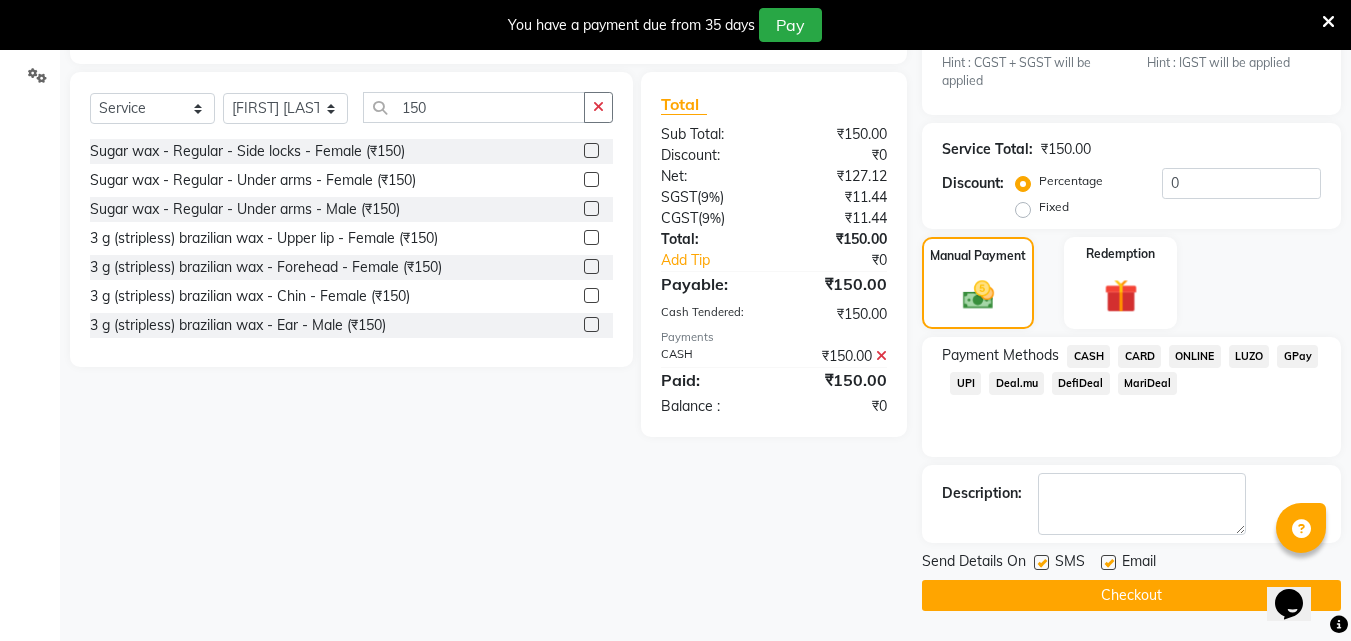 click on "Checkout" 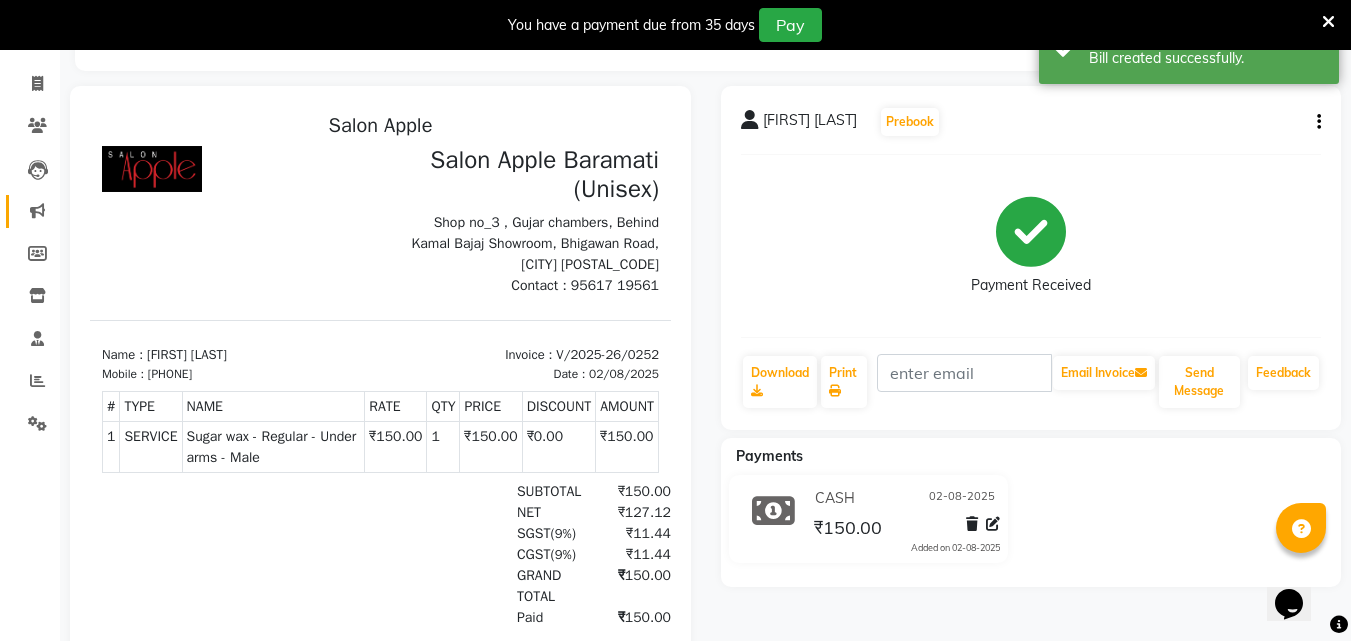 scroll, scrollTop: 0, scrollLeft: 0, axis: both 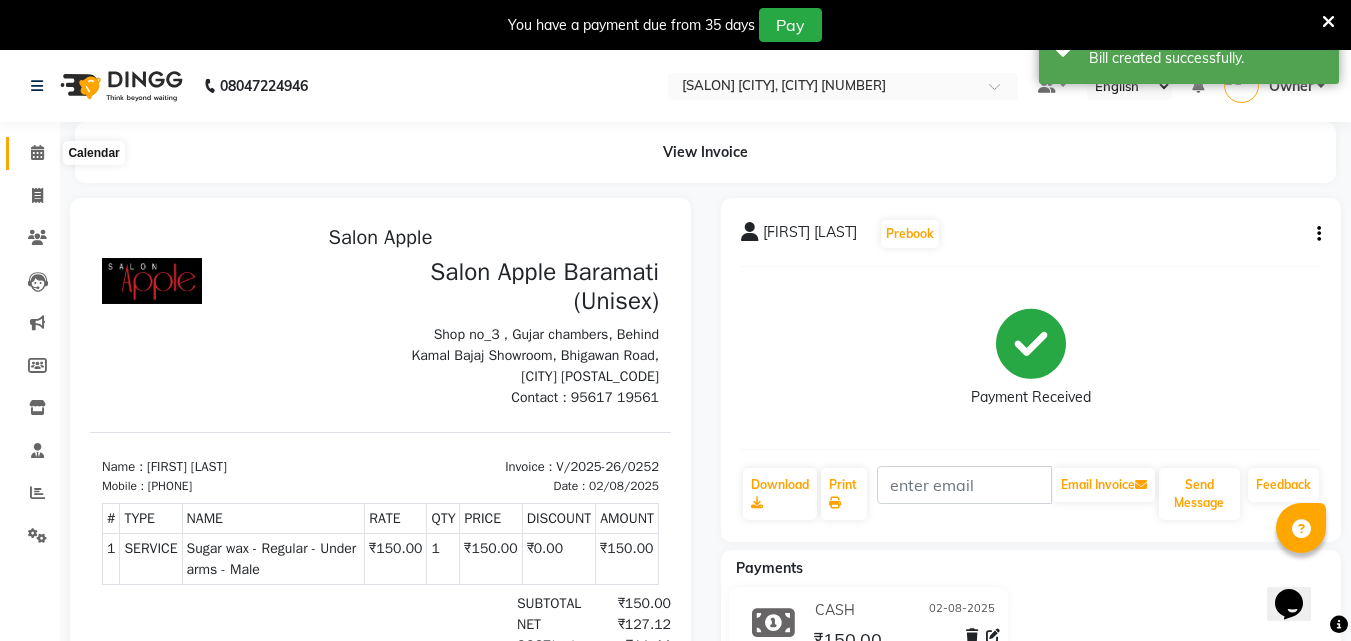 click 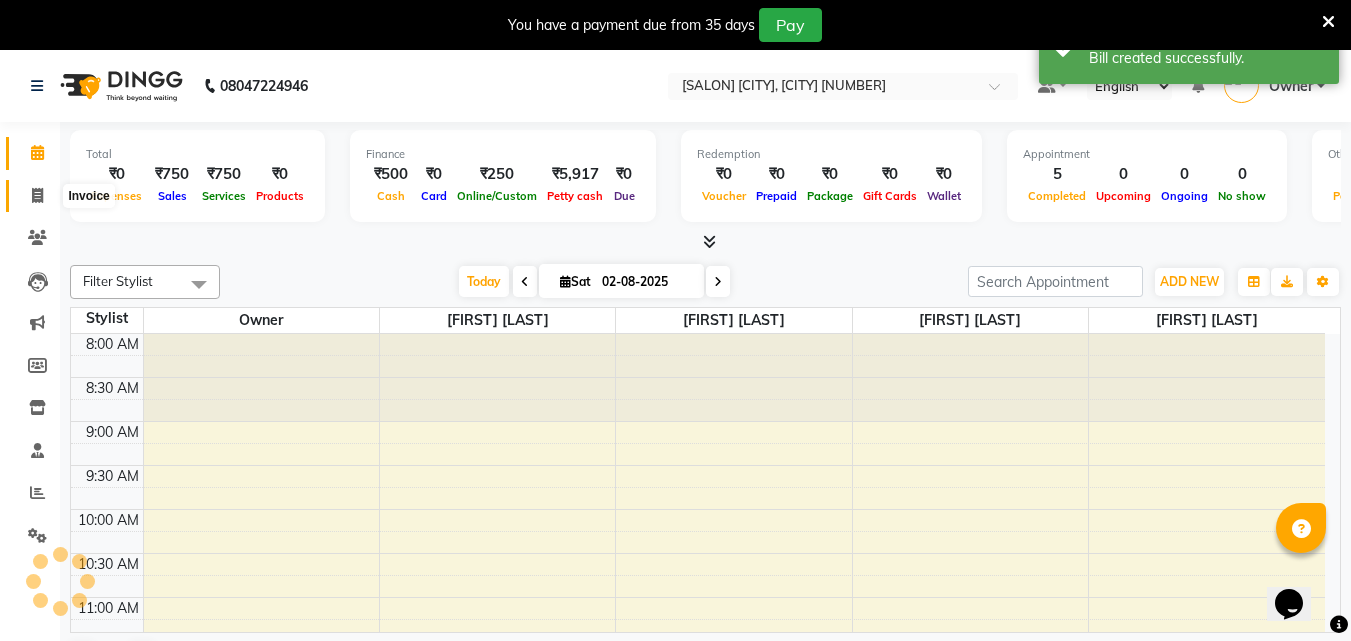 click 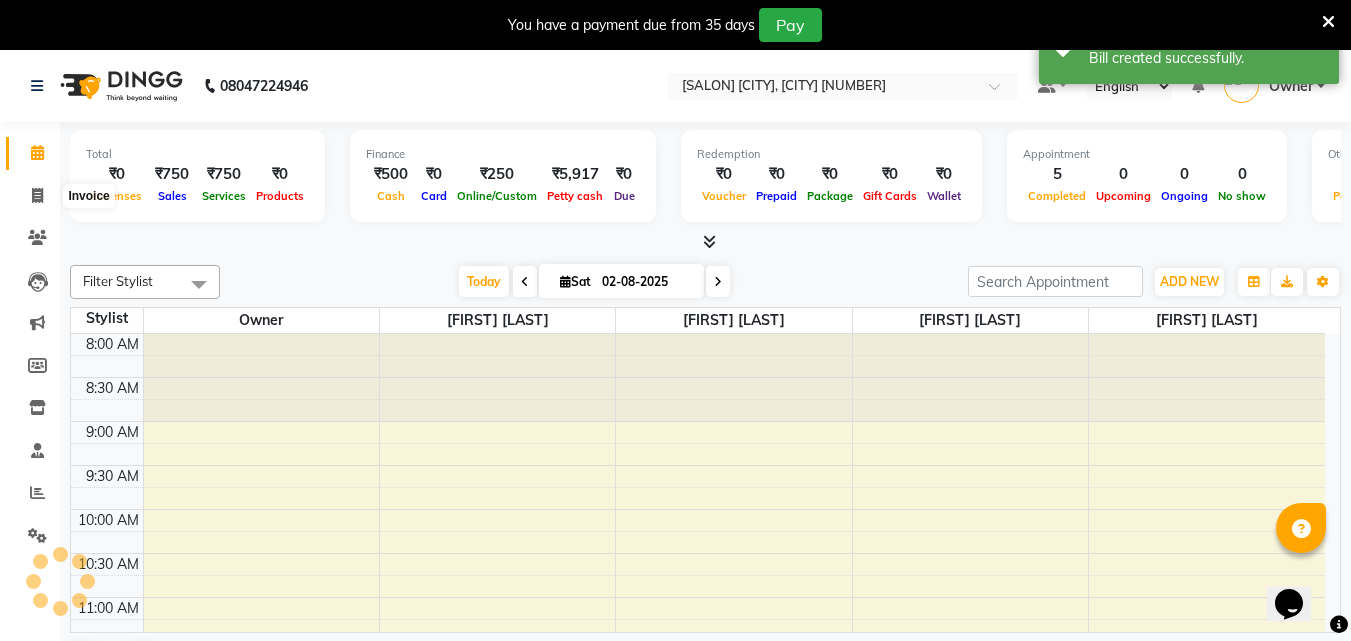 select on "4957" 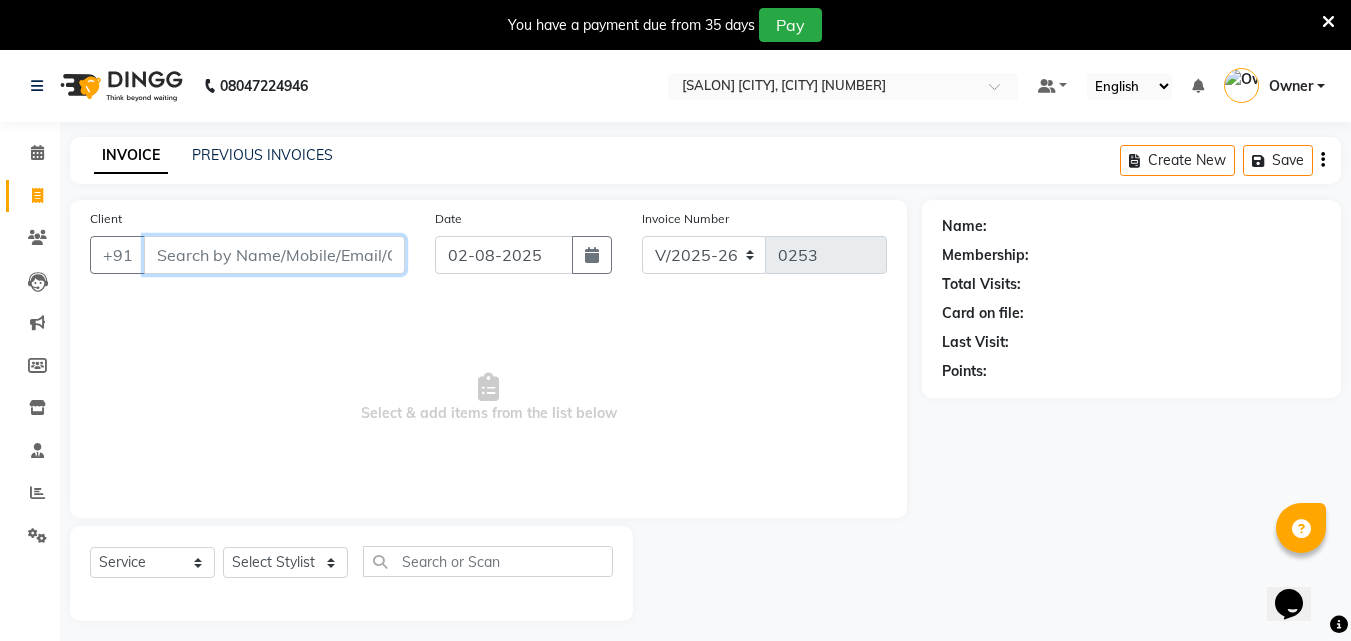 click on "Client" at bounding box center (274, 255) 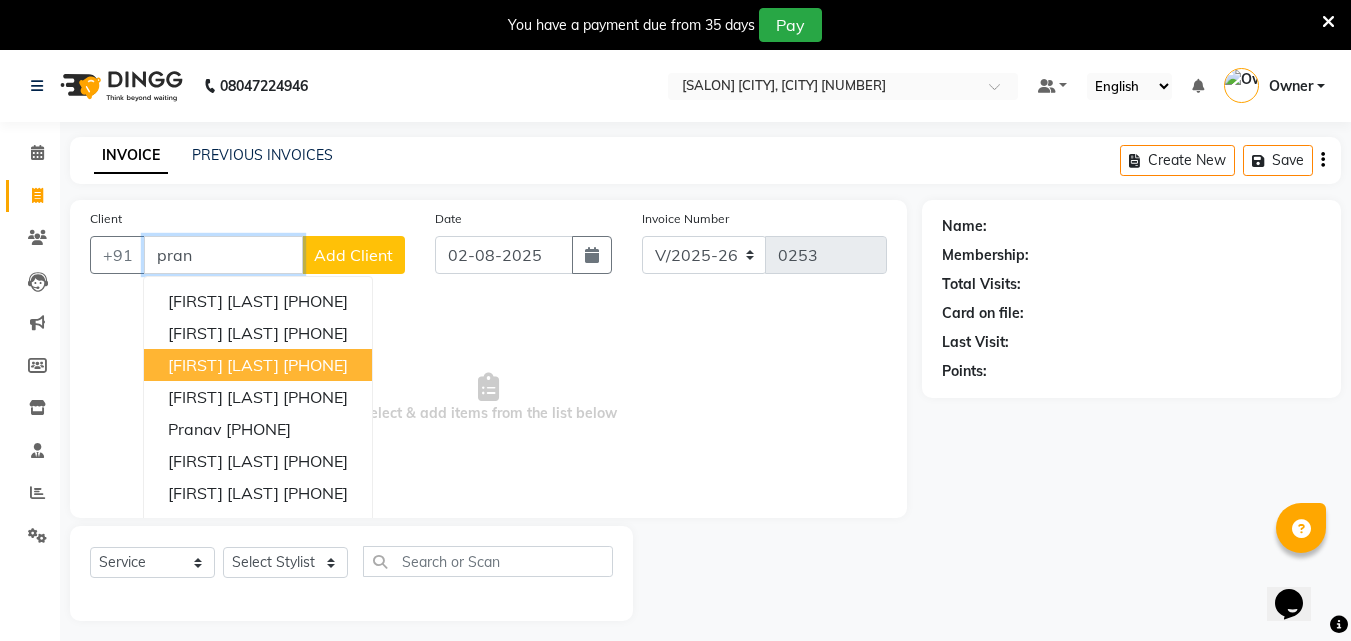 click on "[PHONE]" at bounding box center (315, 365) 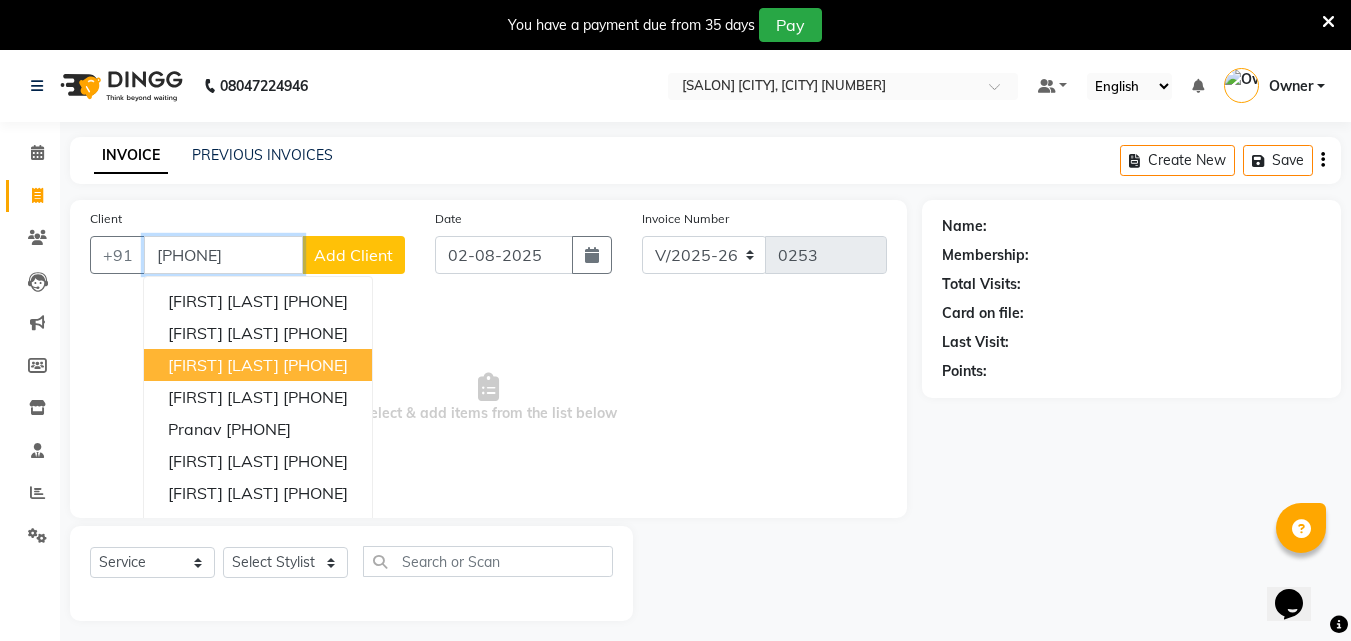 type on "[PHONE]" 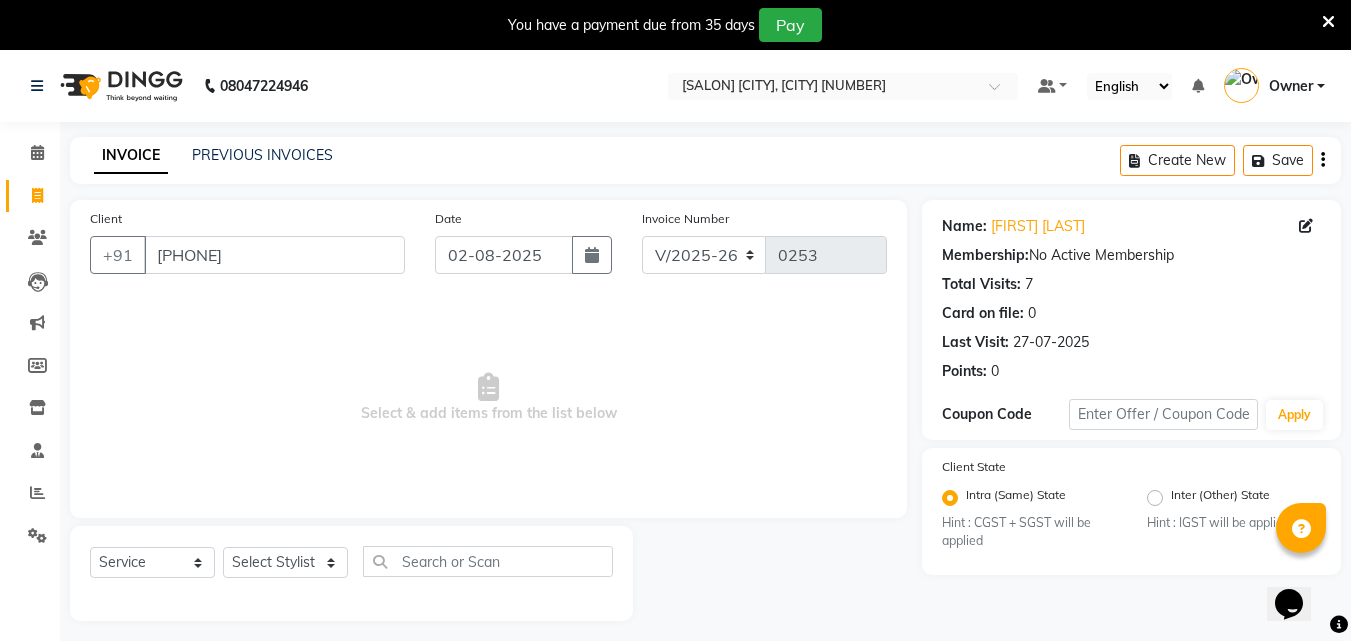 click on "Select  Service  Product  Membership  Package Voucher Prepaid Gift Card  Select Stylist [FIRST] [LAST]  [FIRST] [LAST]   [FIRST] [LAST] Owner  [FIRST] [LAST]" 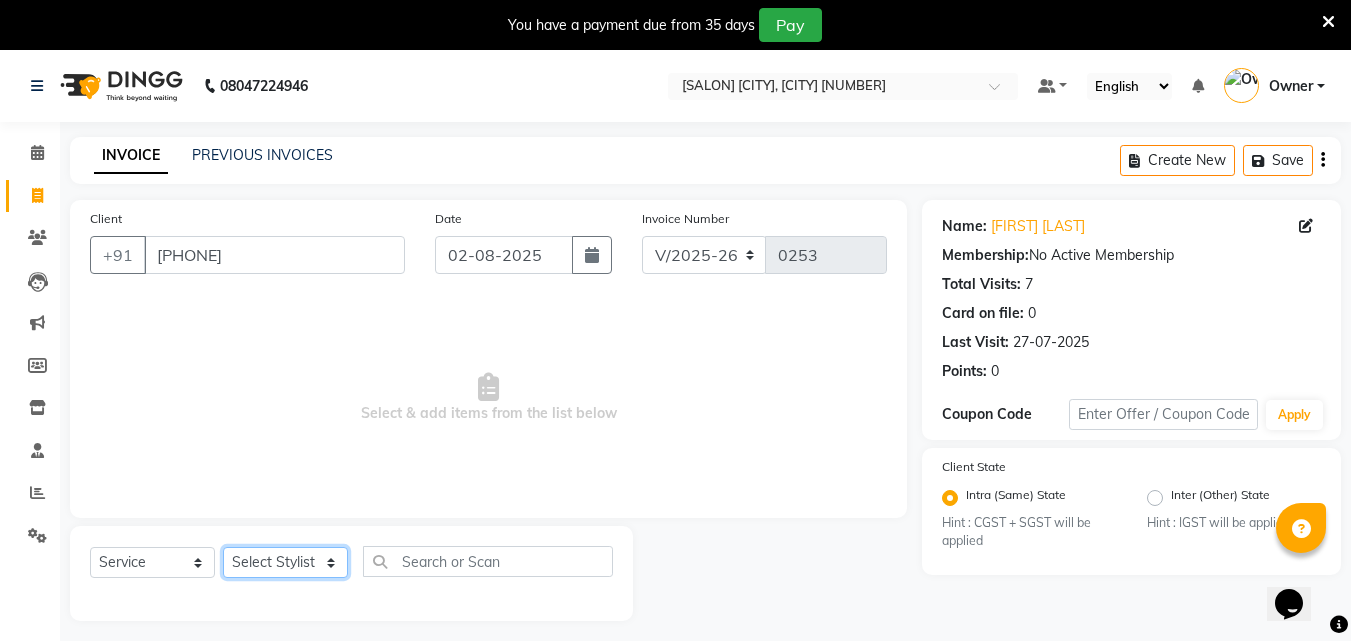 drag, startPoint x: 255, startPoint y: 573, endPoint x: 257, endPoint y: 547, distance: 26.076809 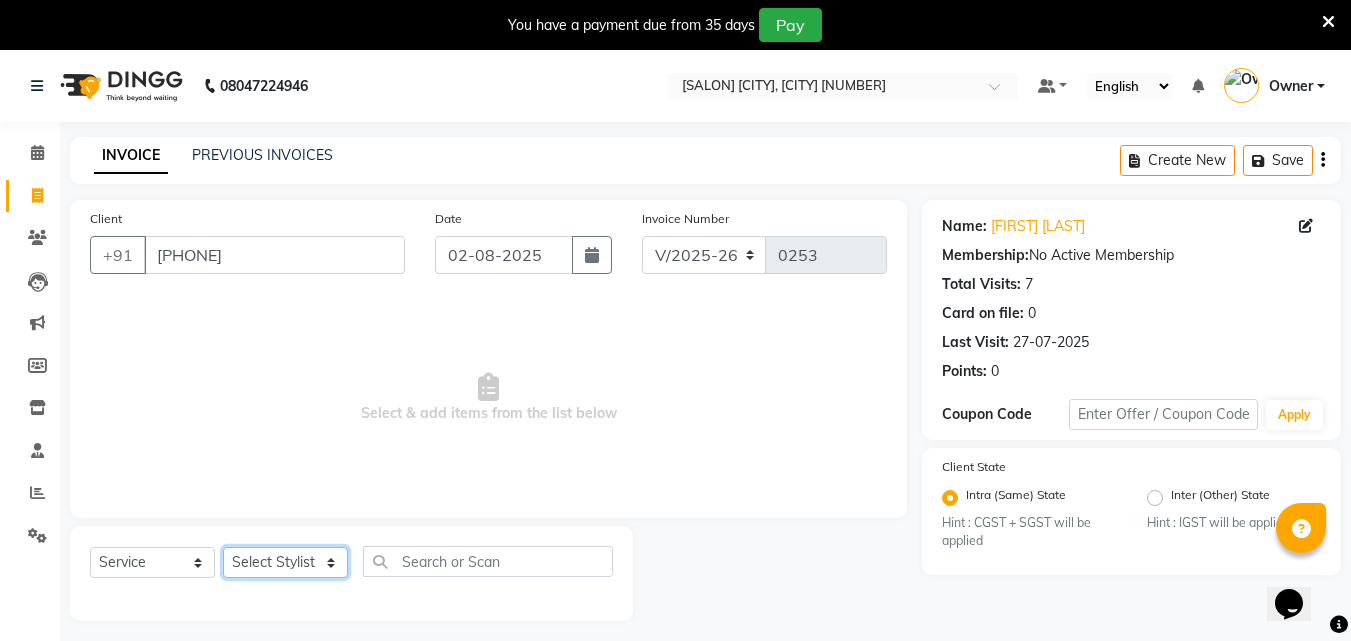 select on "53305" 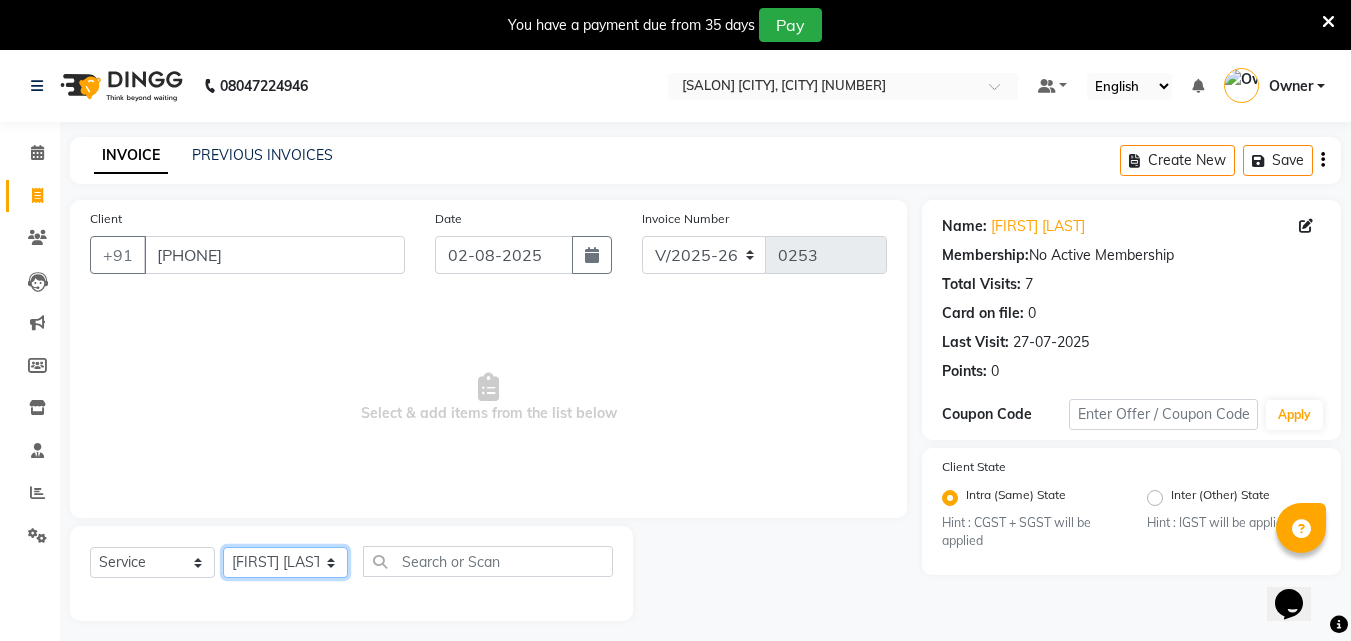click on "Select Stylist [FIRST] [LAST]  [FIRST] [LAST]   [FIRST] [LAST] Owner  [FIRST] [LAST]" 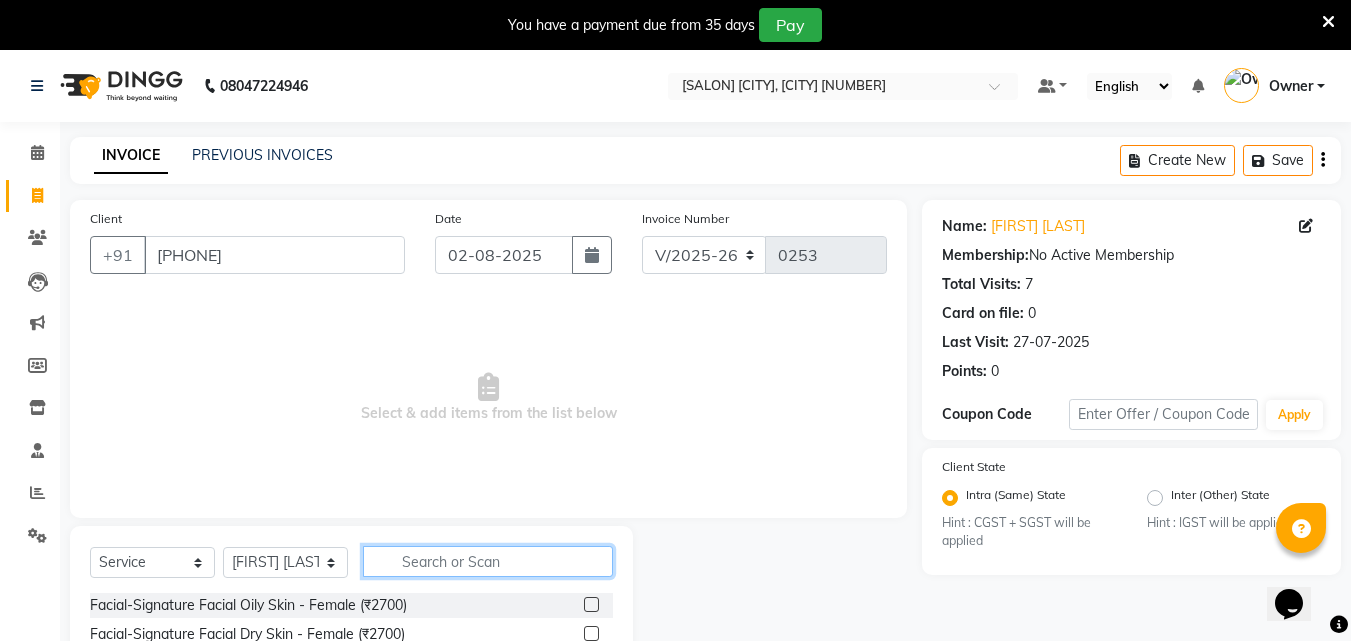 drag, startPoint x: 484, startPoint y: 570, endPoint x: 495, endPoint y: 338, distance: 232.26064 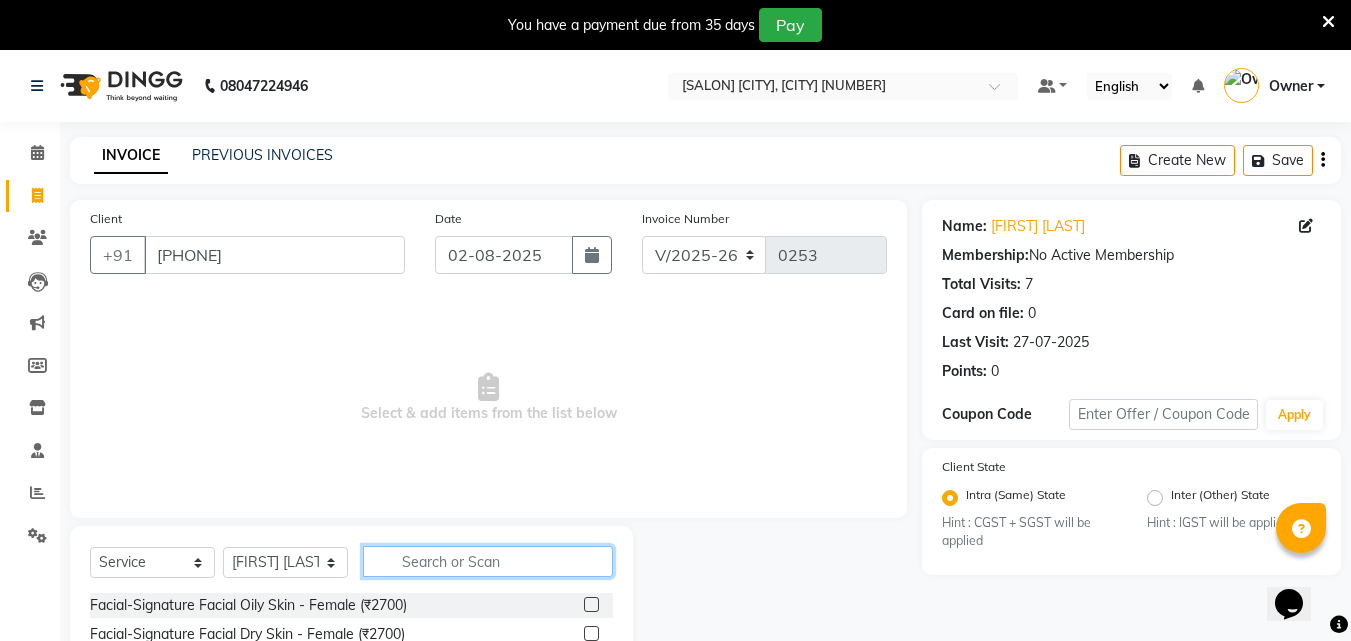 click on "Select  Service  Product  Membership  Package Voucher Prepaid Gift Card  Select Stylist [FIRST] [LAST]  [FIRST] [LAST]   [FIRST] [LAST] Owner  [FIRST] [LAST]  Facial-Signature Facial Oily Skin - Female (₹2700)  Facial-Signature Facial Dry Skin - Female (₹2700)  Facial-O3+ Whitening with Peel Off Mask - Female (₹2300)  Facial-O3+ Seaweed with Peel Off Mask - Female (₹2300)  Facial-O3+ Whitening without Peel Off Mask-Female (₹2100)  Facial-O3+ Seaweed without Peel Off Mask - Femal (₹2100)  facial-Richfeel Skin whitening Facial - Female (₹1600)  Facial-Raaga Professional Facial- Dry Skin - Female (₹1000)  Facial-Raaga Professional Facial- Oily Skin - Female (₹1000)  Facial-Hydra Facial - Female (₹4000)  Facial-Kanpeki Gensyl  Facial Oily Skin - Female (₹3000)  Facial-Kanpeki Gensyl  Facial Dry Skin - Female (₹3000)  Facial-Signature Facial Oily Skin - Male (₹2700)  Facial-Signature Facial Dry Skin - Male (₹2700)  Facial-Hydra Facial - Male (₹4000)" 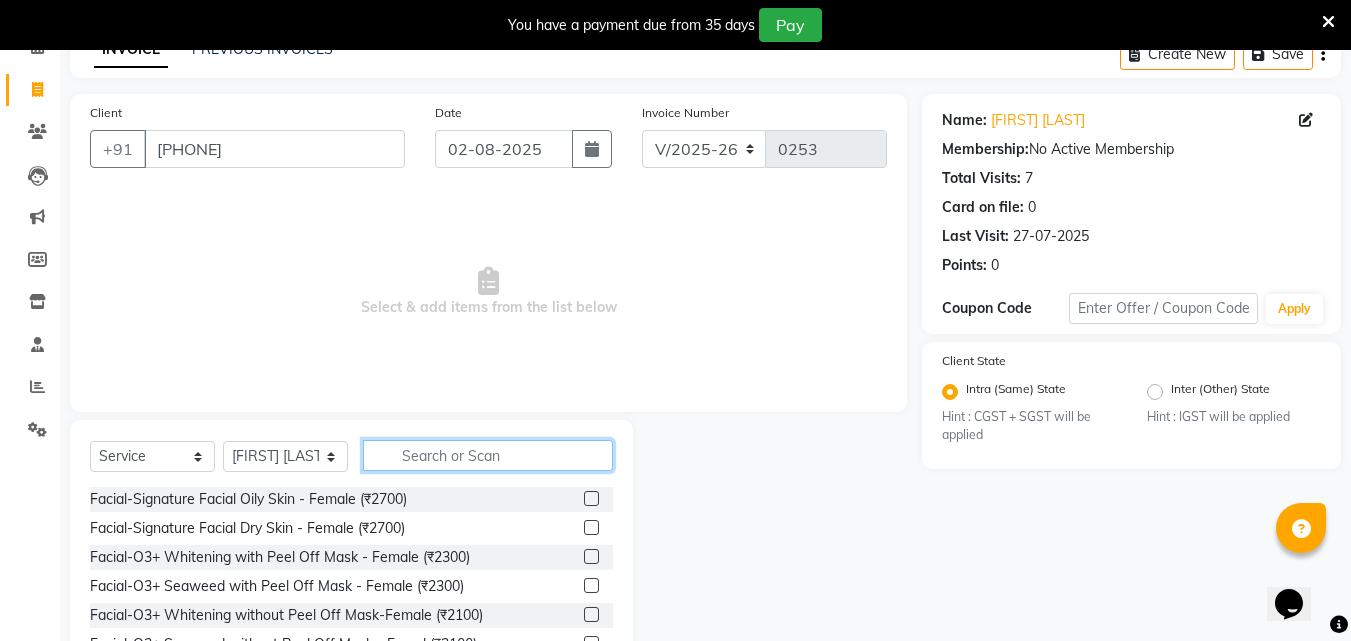 scroll, scrollTop: 210, scrollLeft: 0, axis: vertical 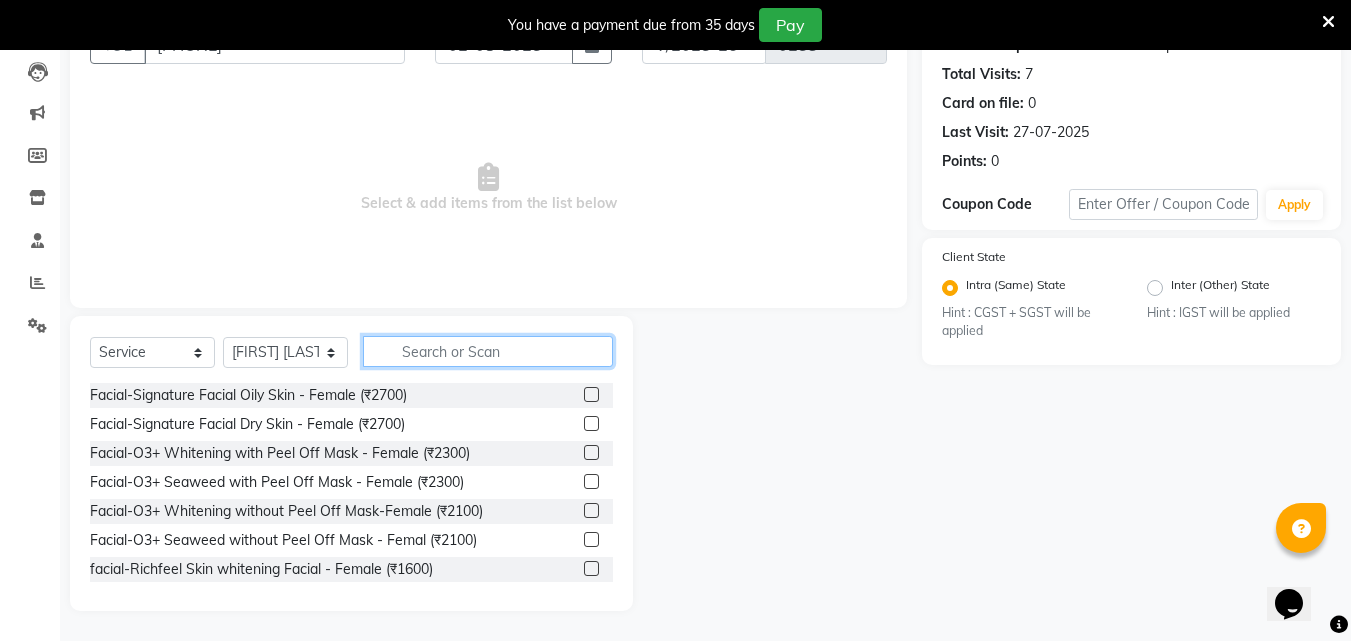 click 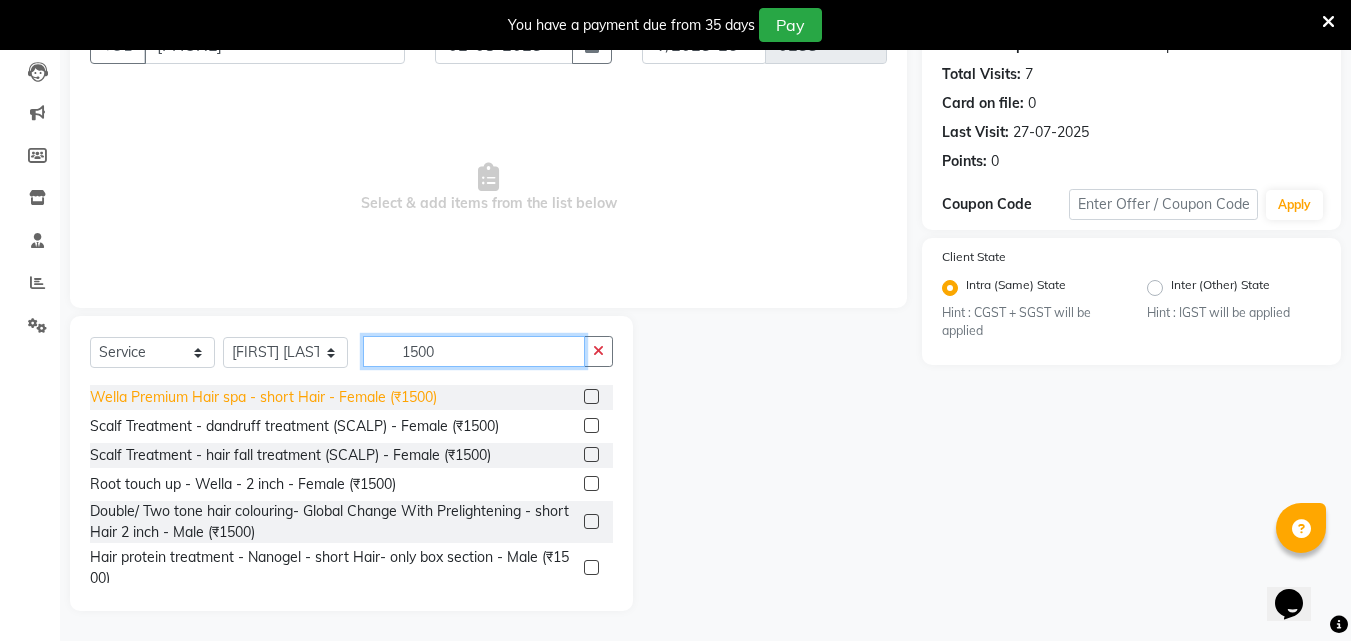 scroll, scrollTop: 100, scrollLeft: 0, axis: vertical 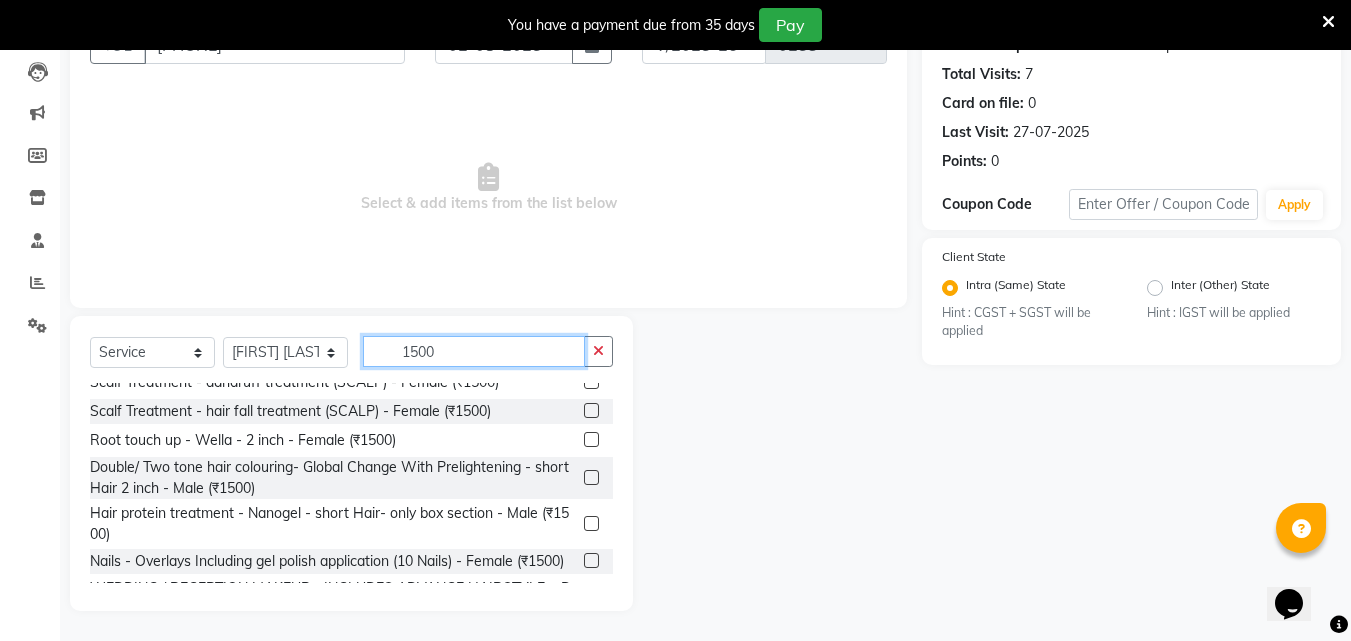 type on "1500" 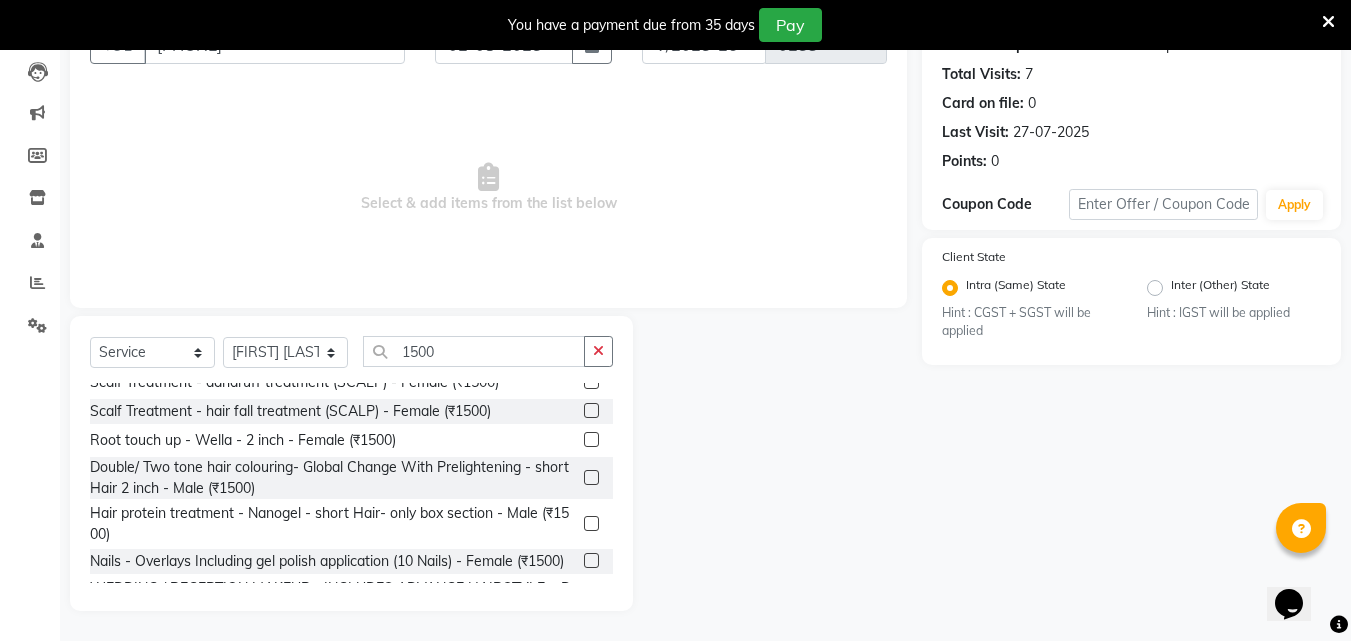 click 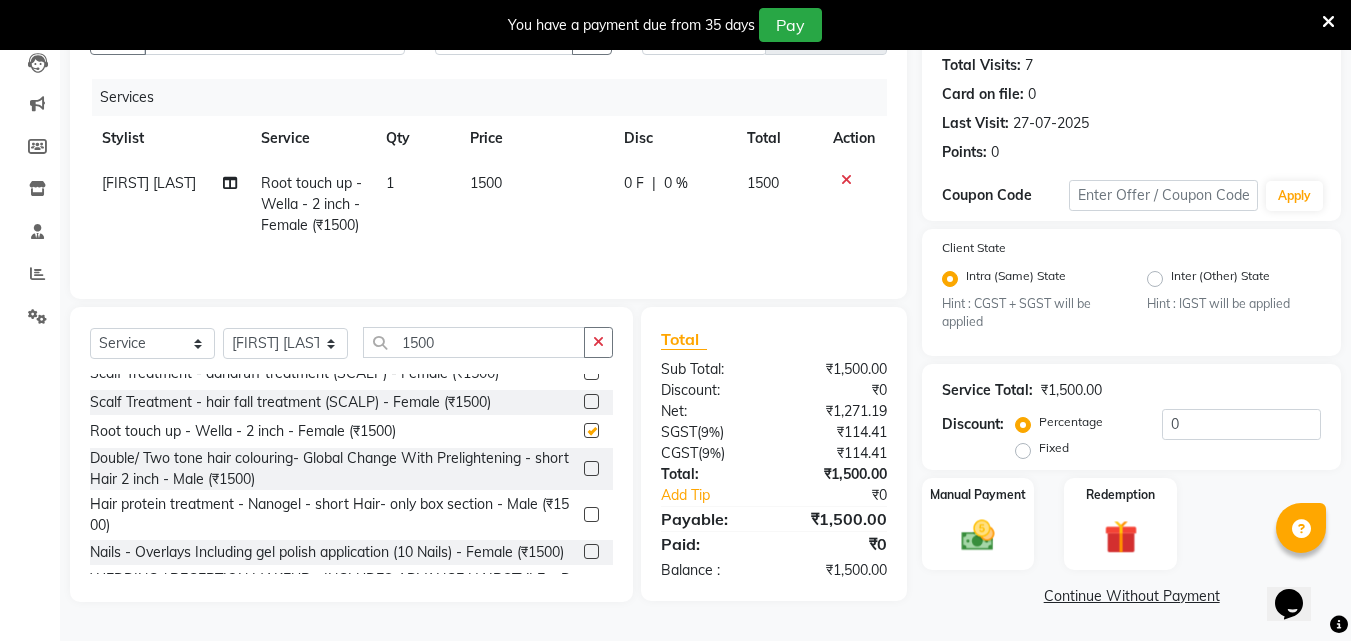 checkbox on "false" 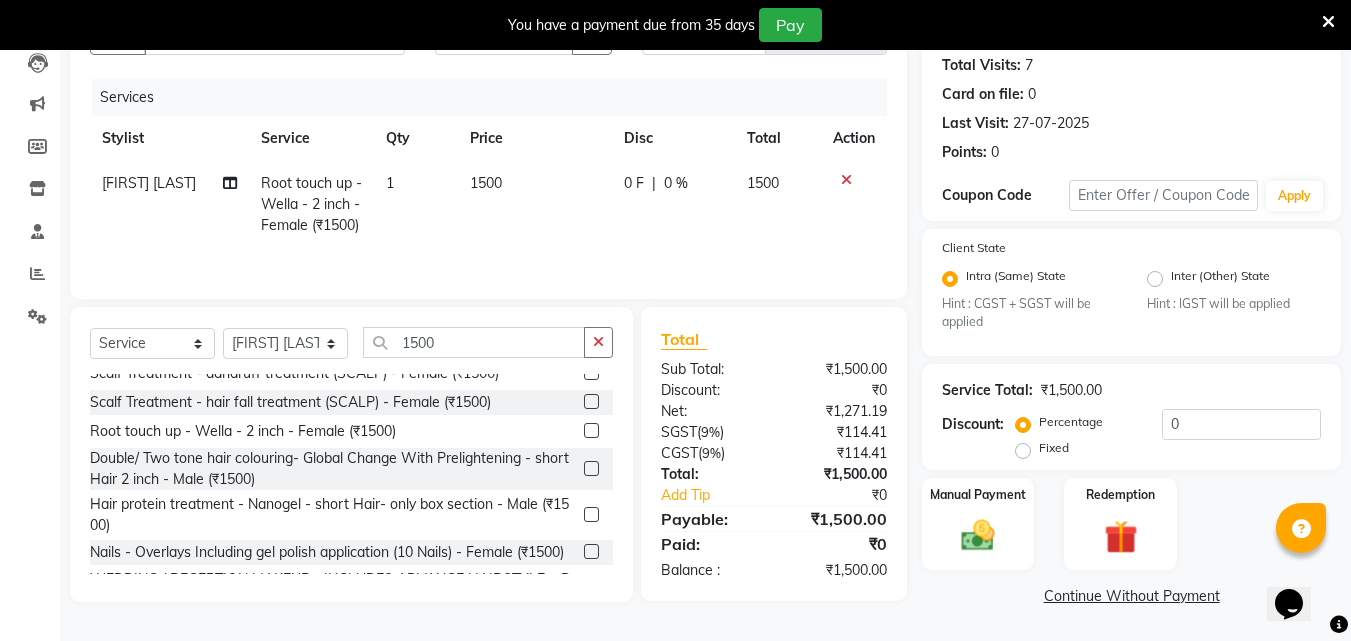 scroll, scrollTop: 231, scrollLeft: 0, axis: vertical 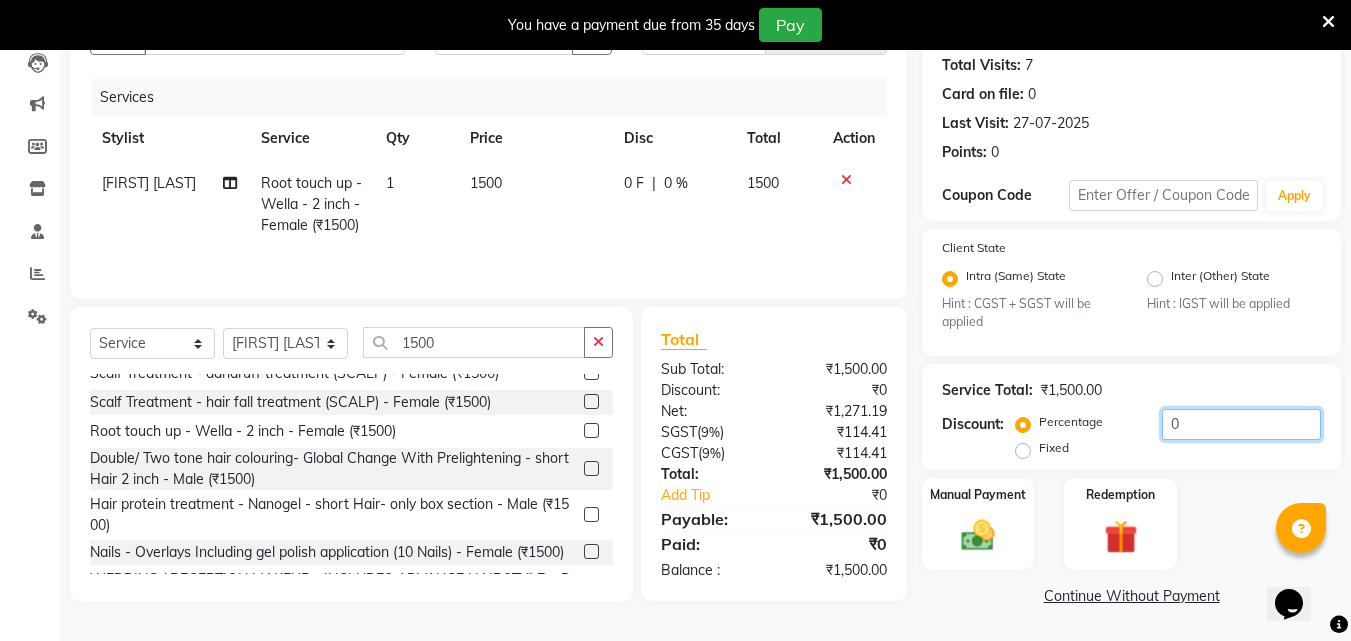 click on "0" 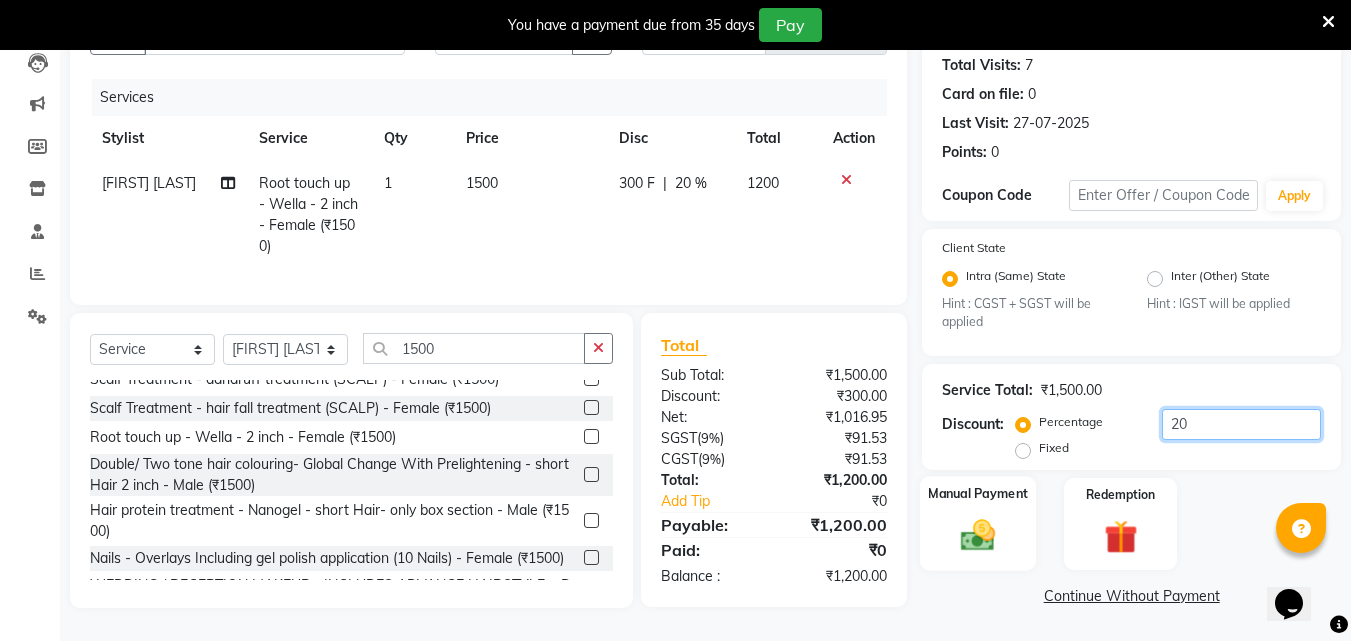 type on "20" 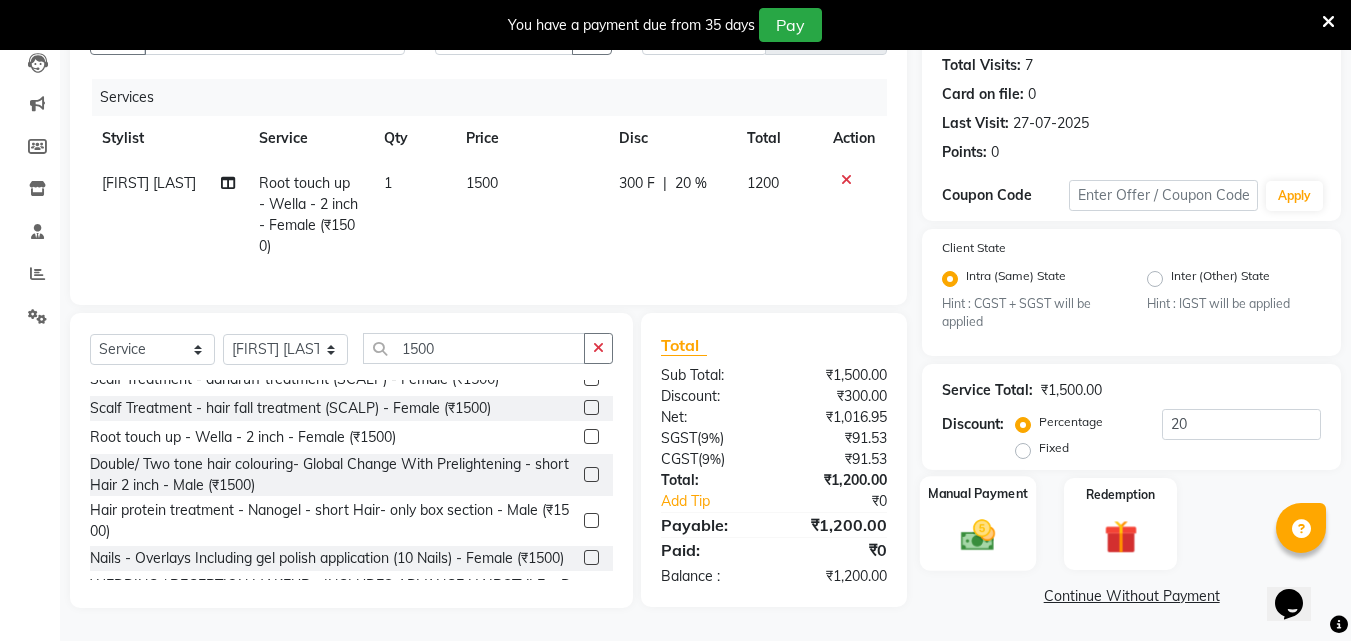 click 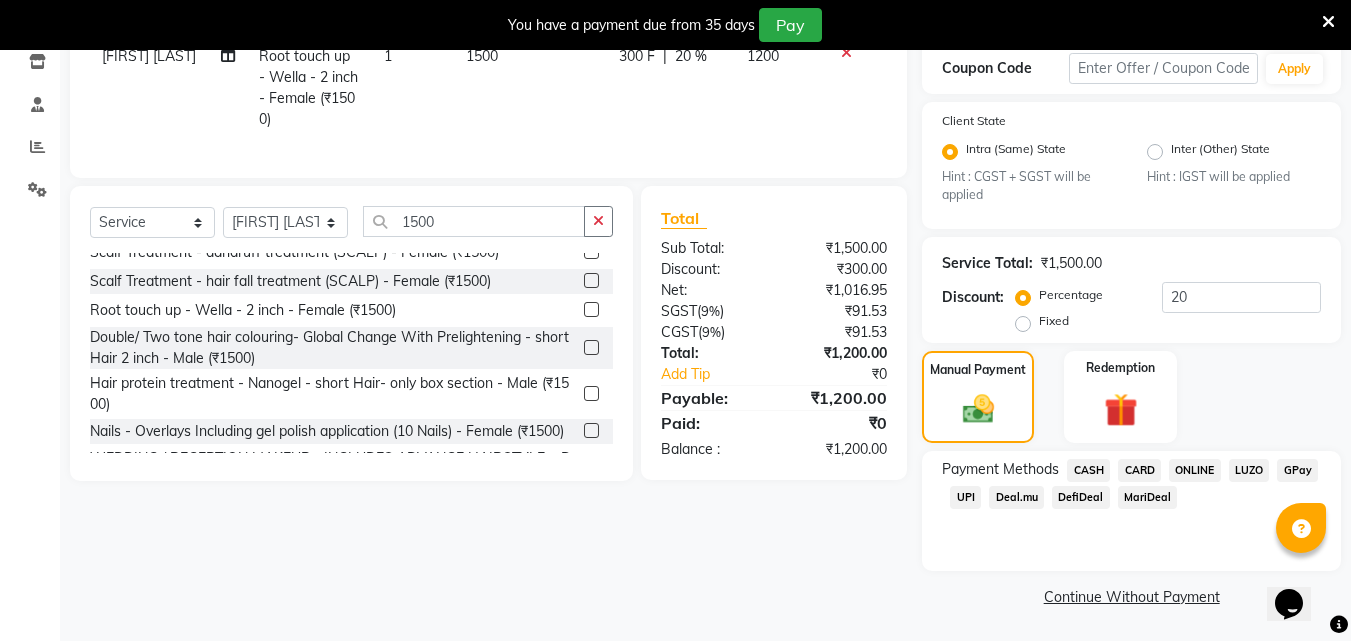scroll, scrollTop: 347, scrollLeft: 0, axis: vertical 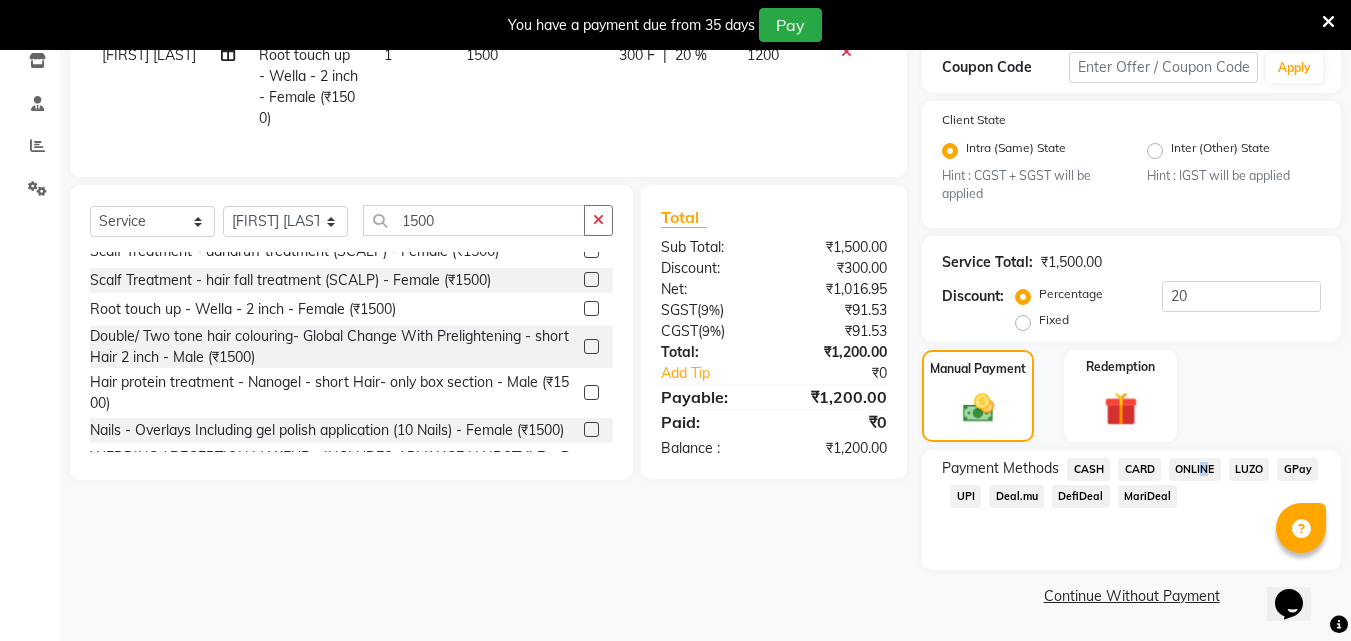 drag, startPoint x: 1199, startPoint y: 464, endPoint x: 1104, endPoint y: 462, distance: 95.02105 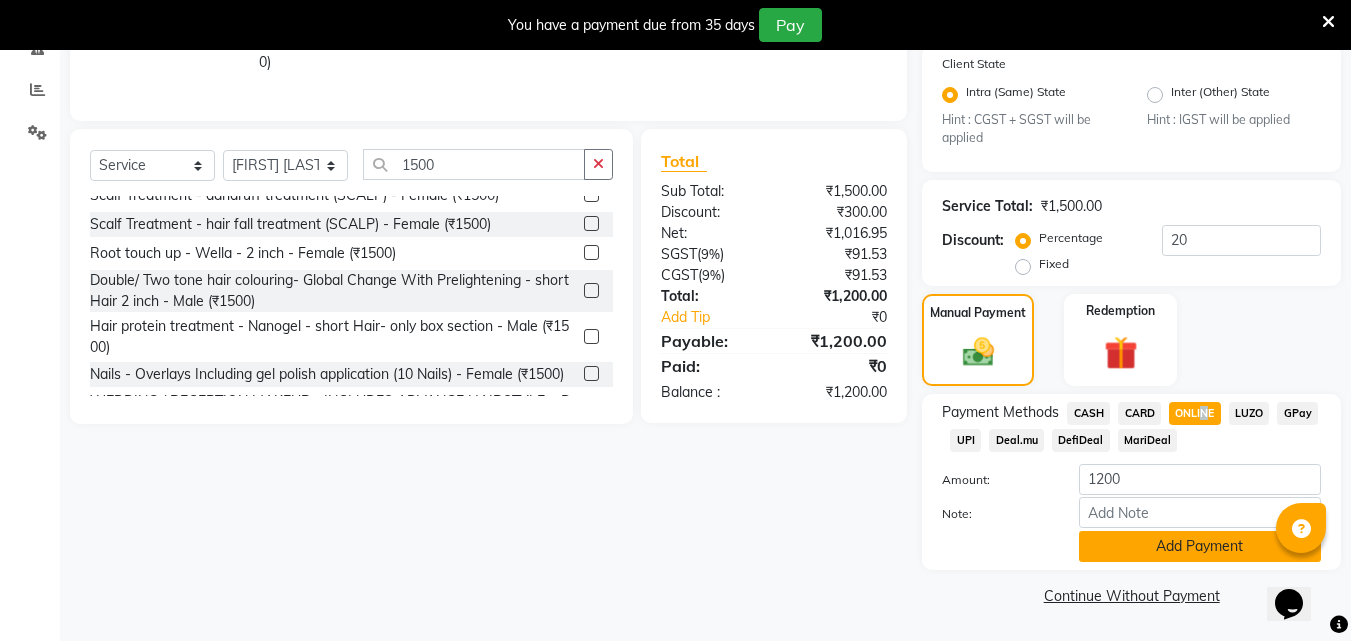 click on "Add Payment" 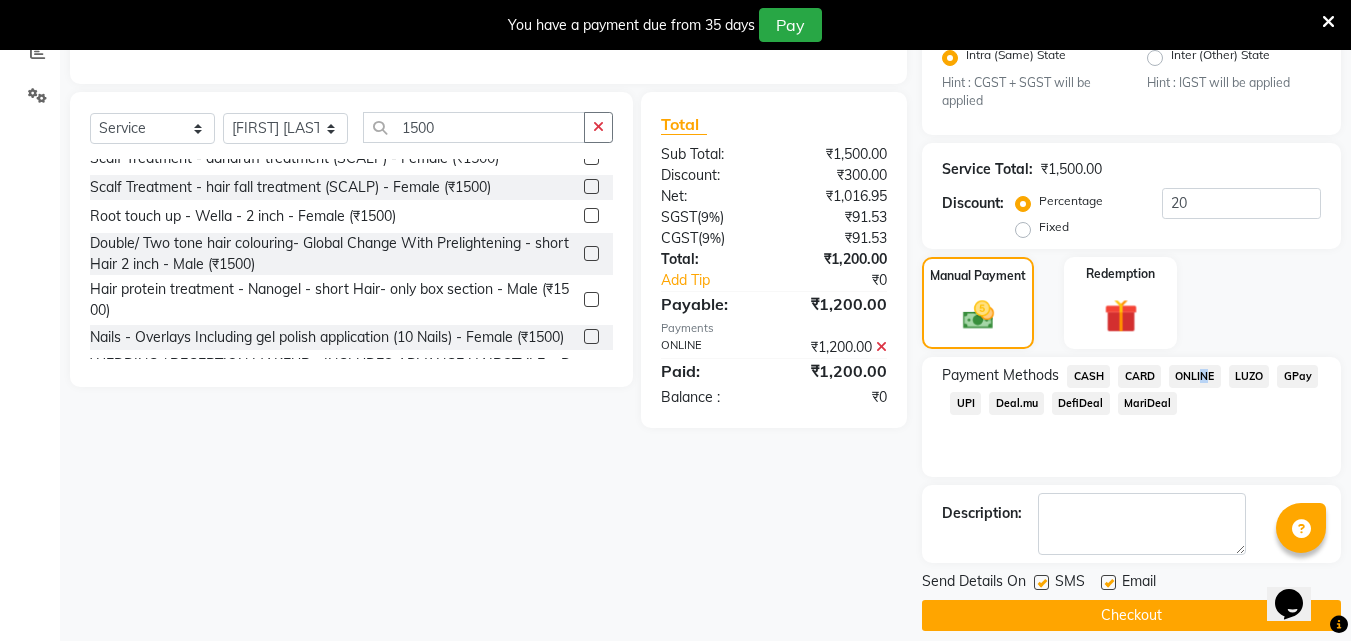 scroll, scrollTop: 460, scrollLeft: 0, axis: vertical 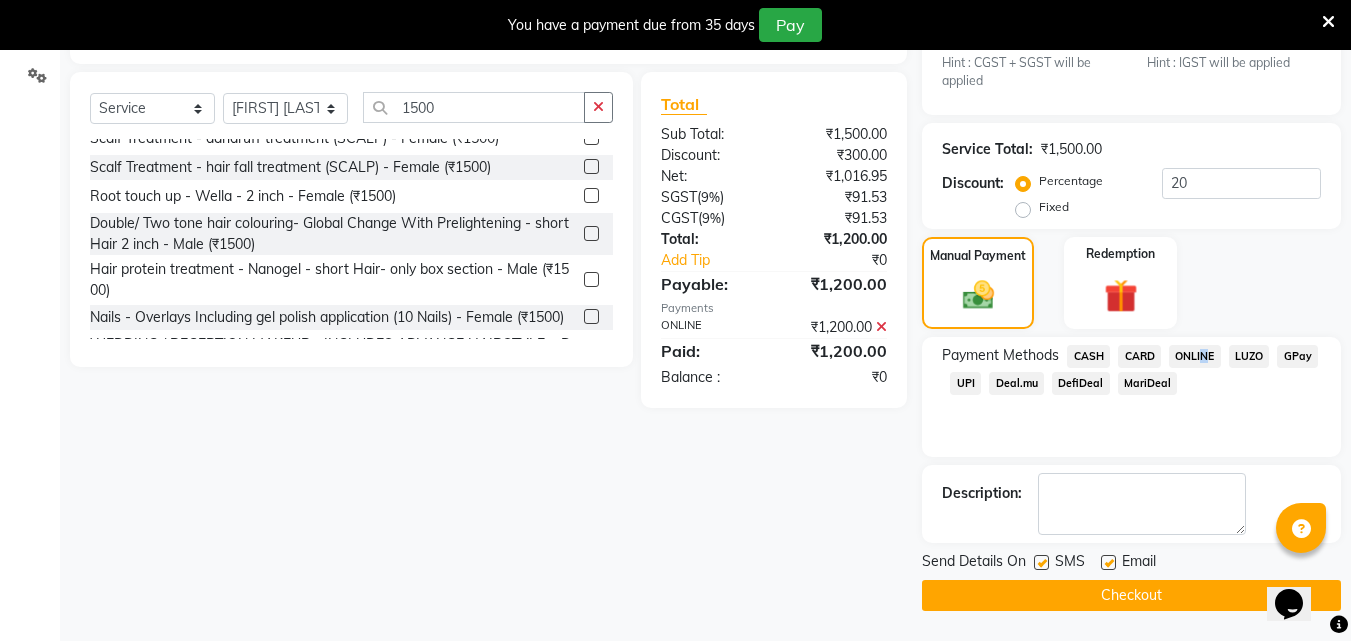 click on "Checkout" 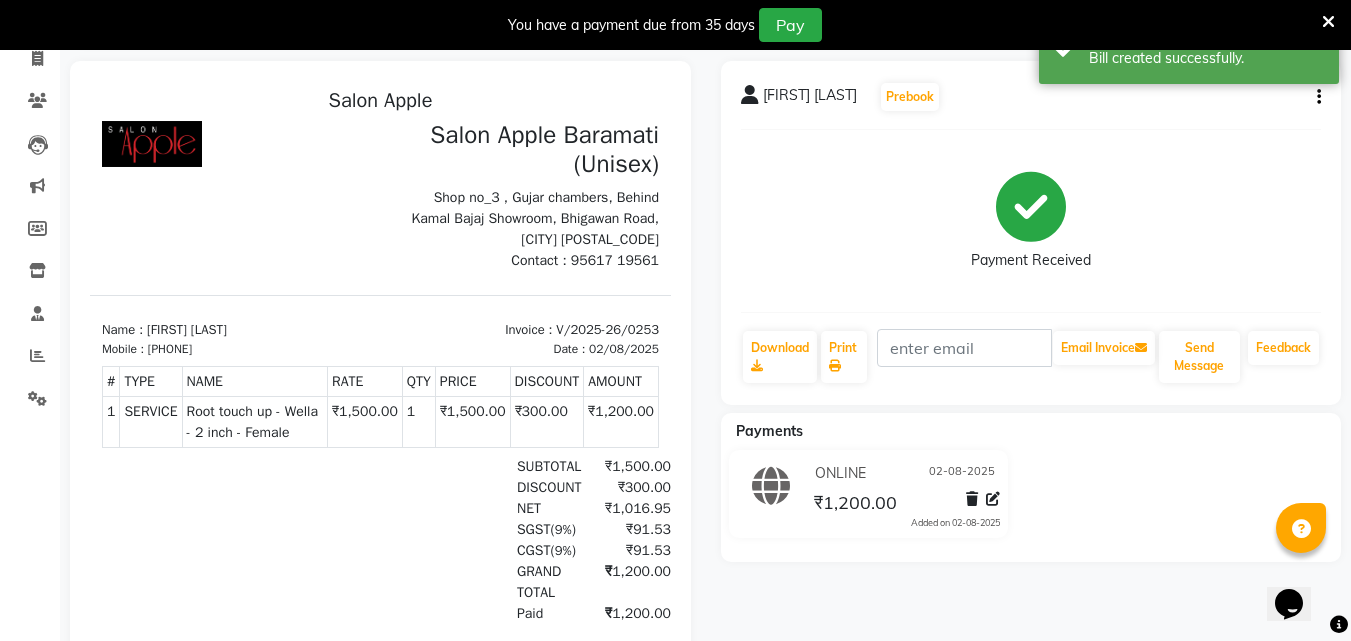 scroll, scrollTop: 0, scrollLeft: 0, axis: both 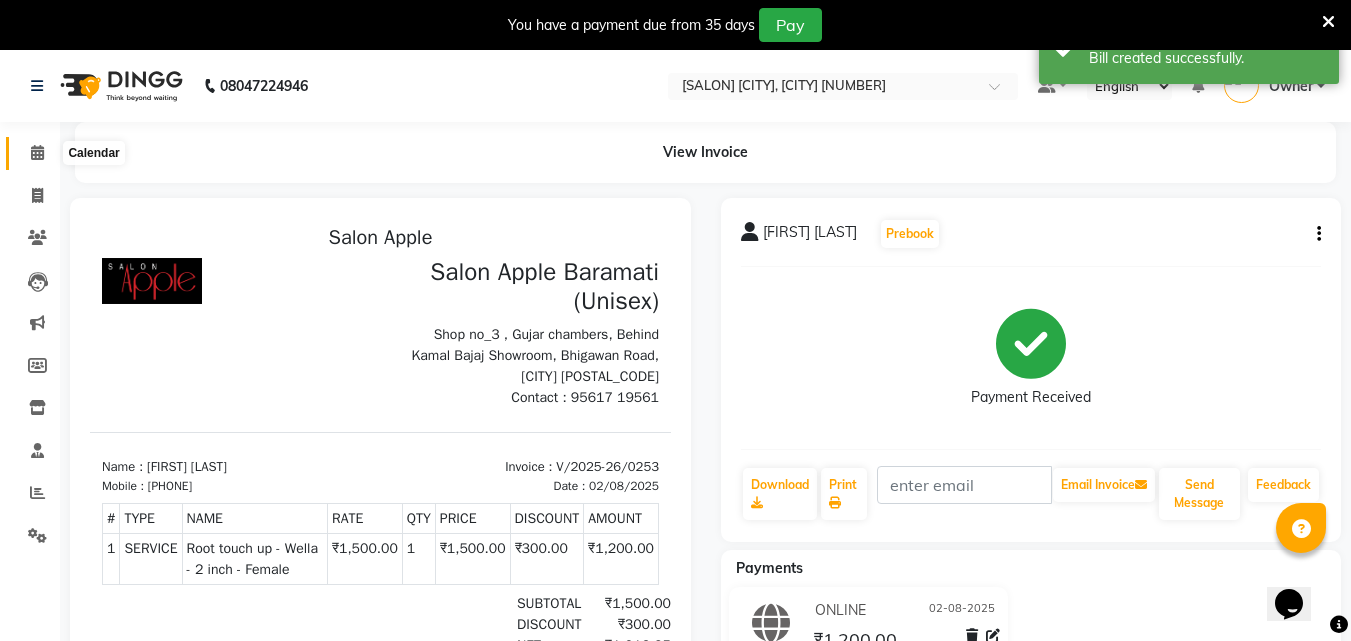 click 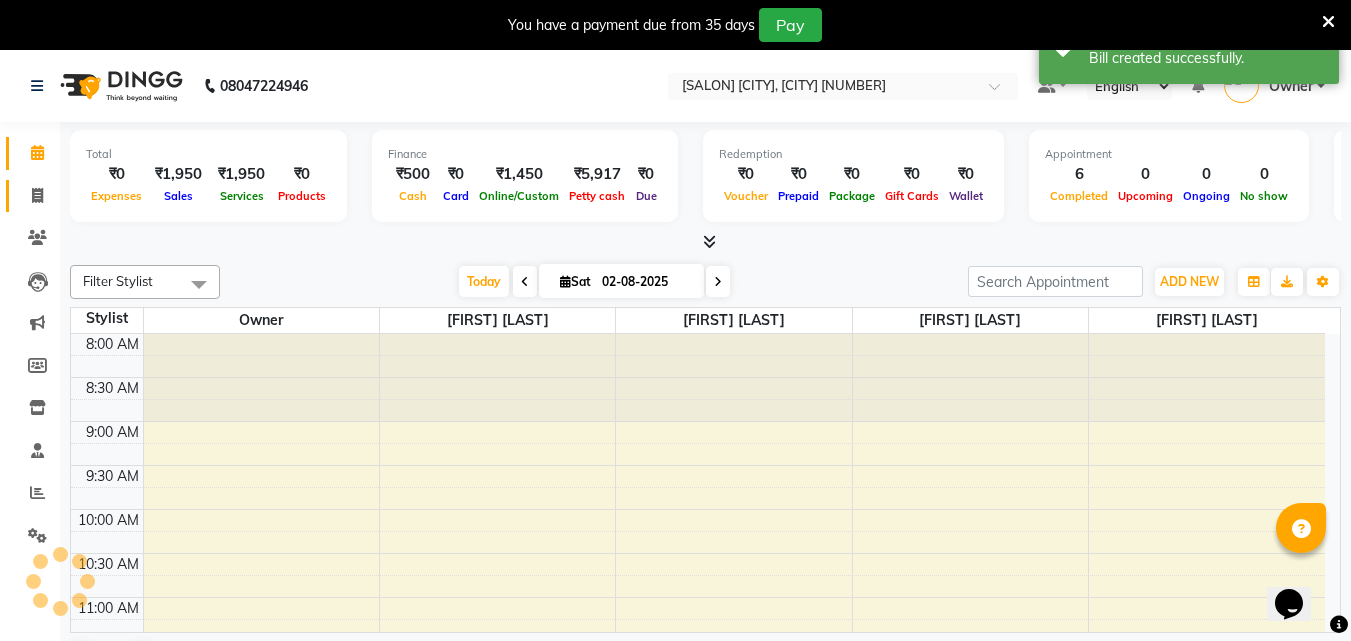 click on "Invoice" 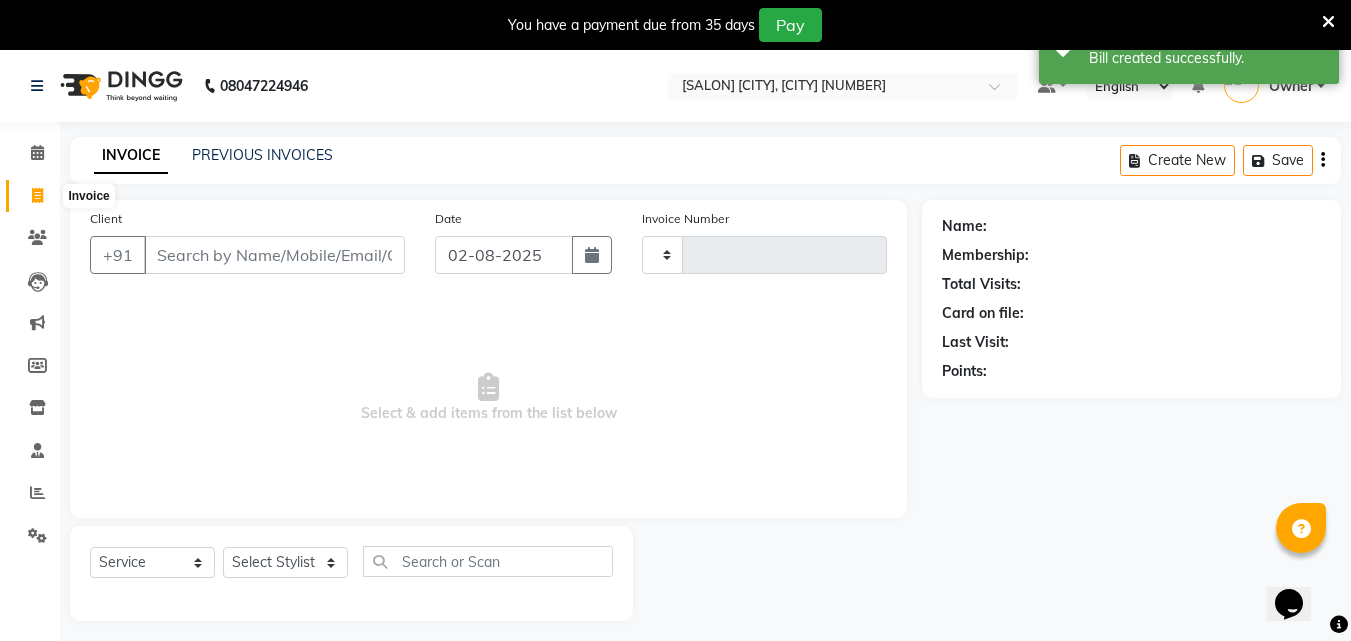 type on "0254" 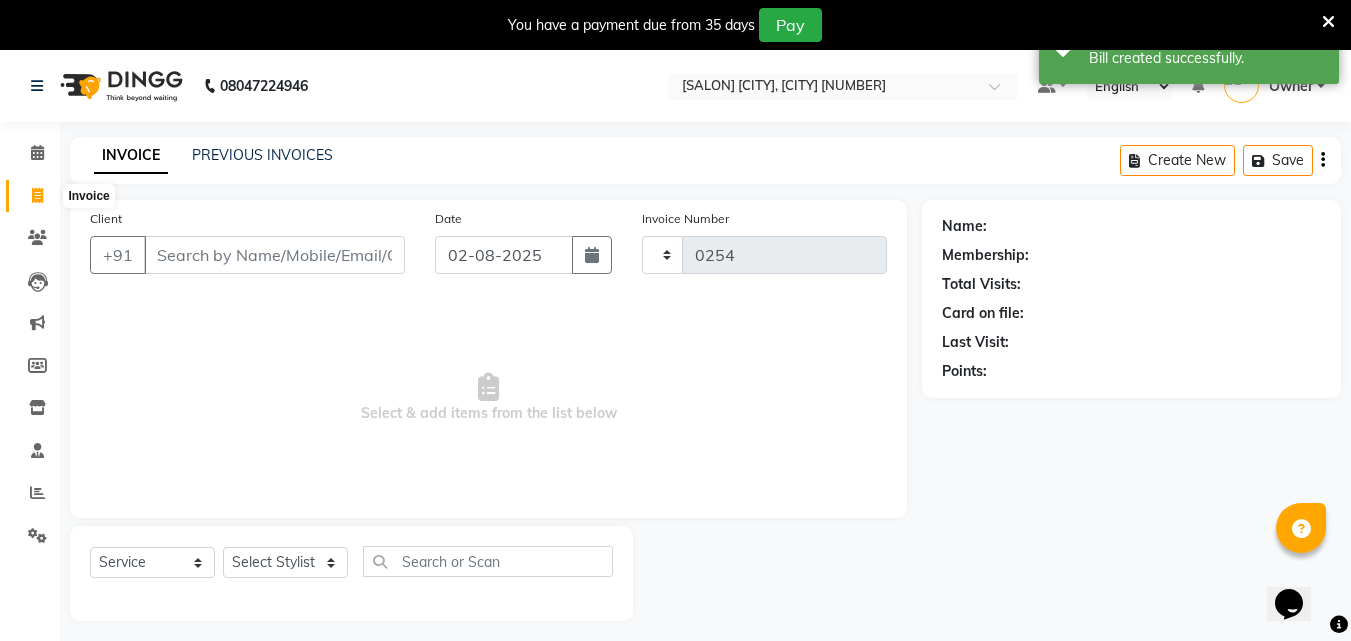 select on "4957" 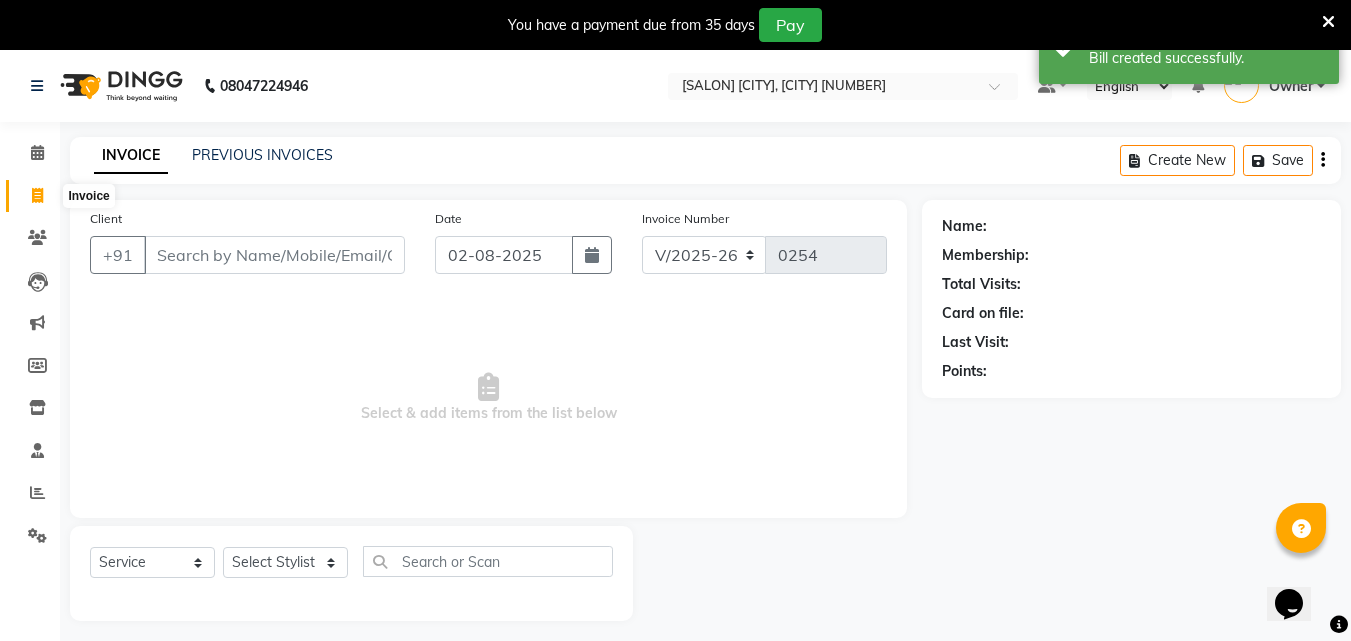 click 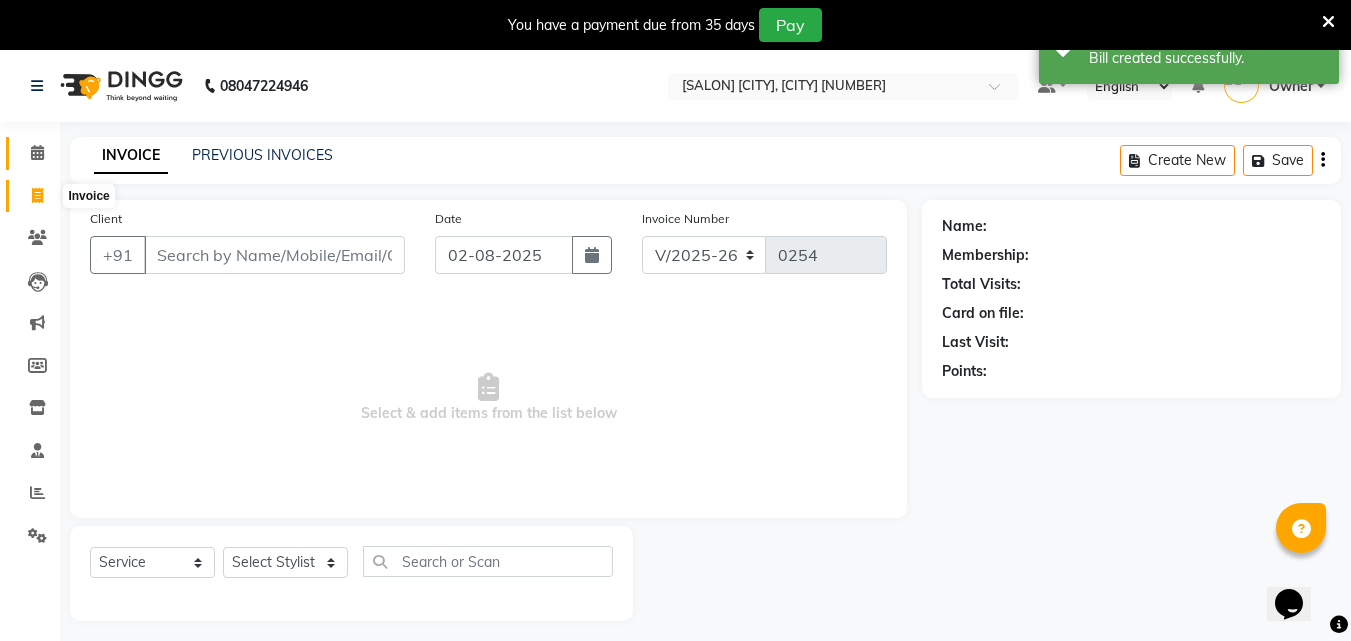 select on "service" 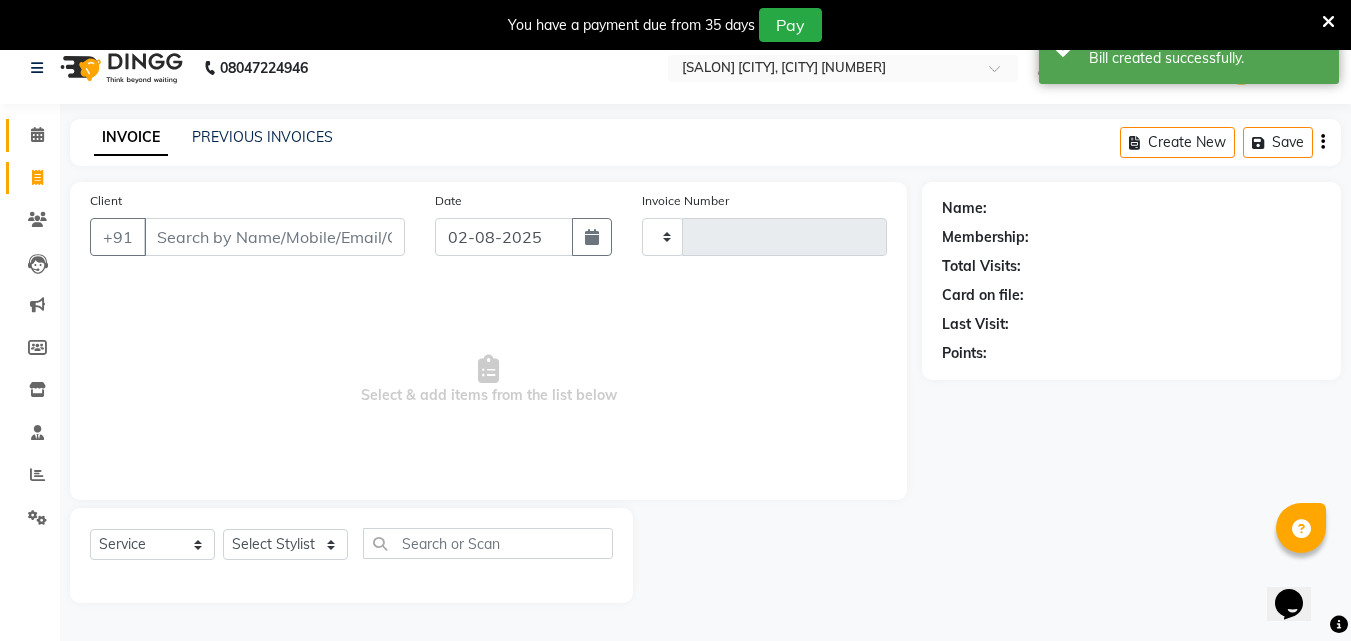 type on "0254" 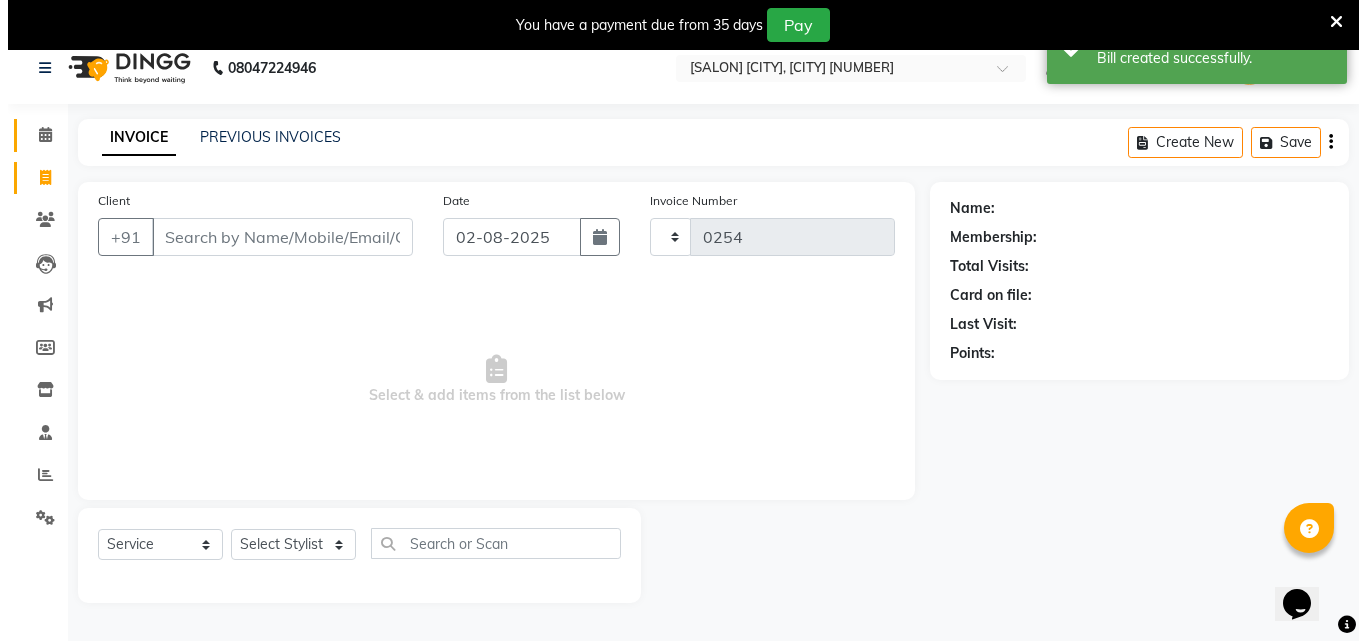 scroll, scrollTop: 50, scrollLeft: 0, axis: vertical 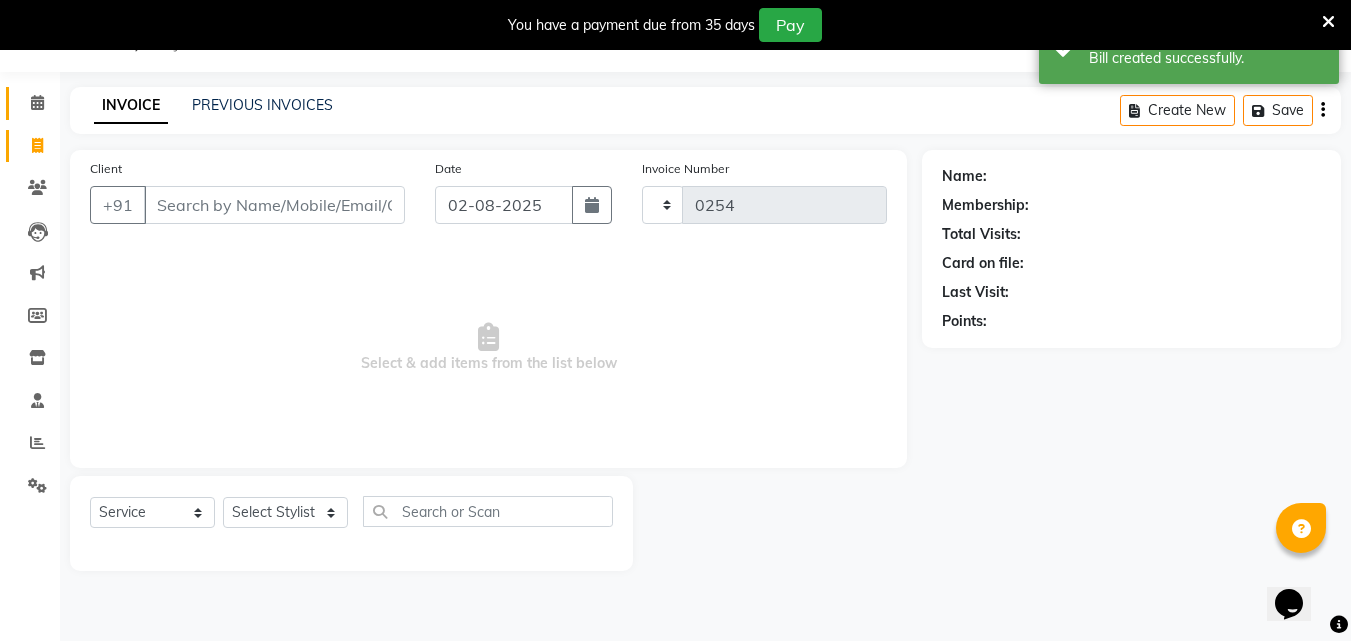 select on "4957" 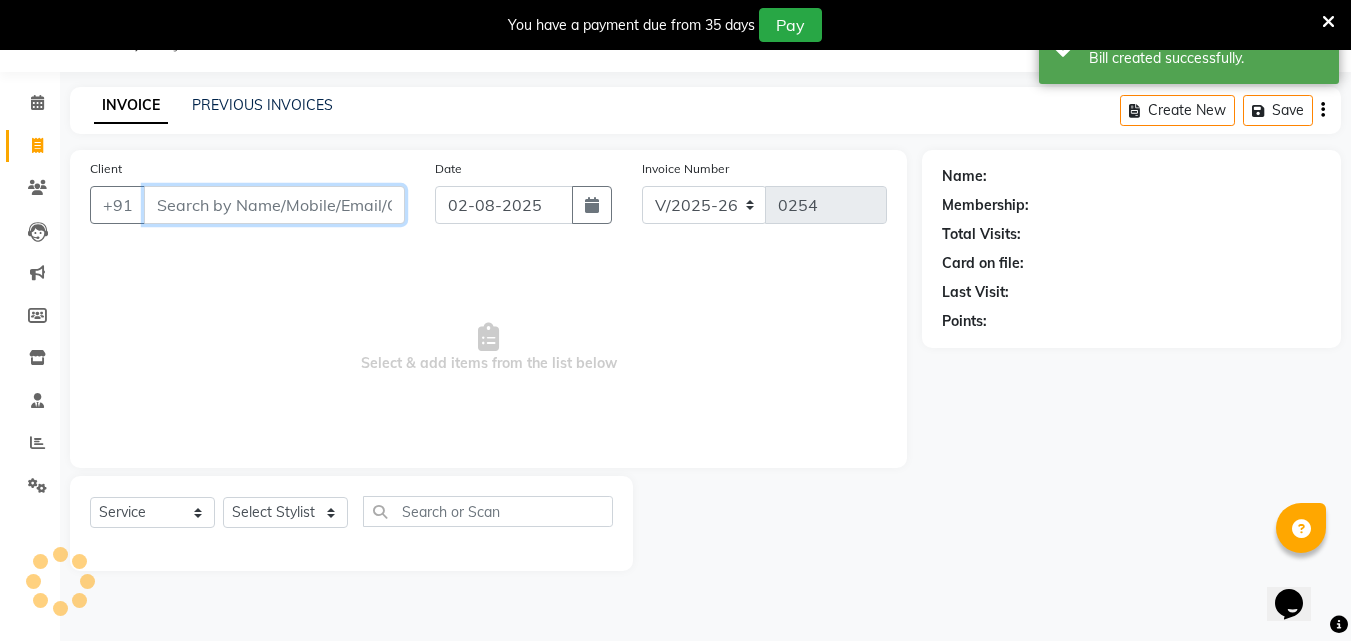 click on "Client" at bounding box center [274, 205] 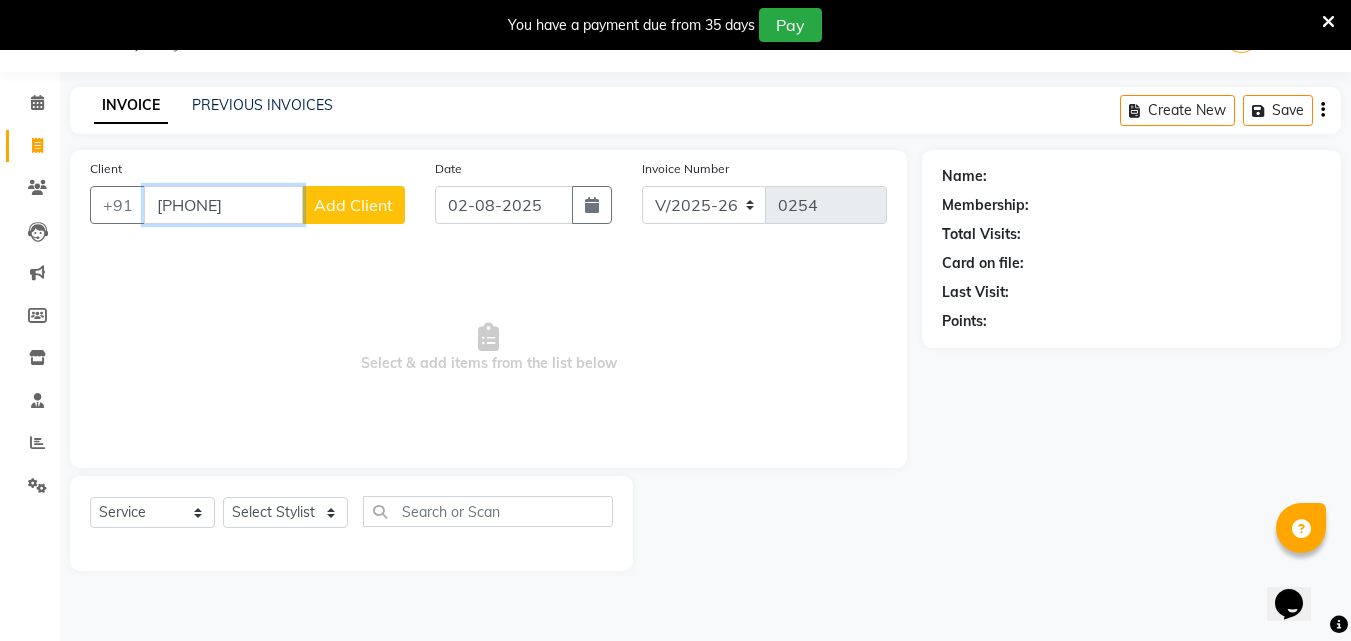 type on "[PHONE]" 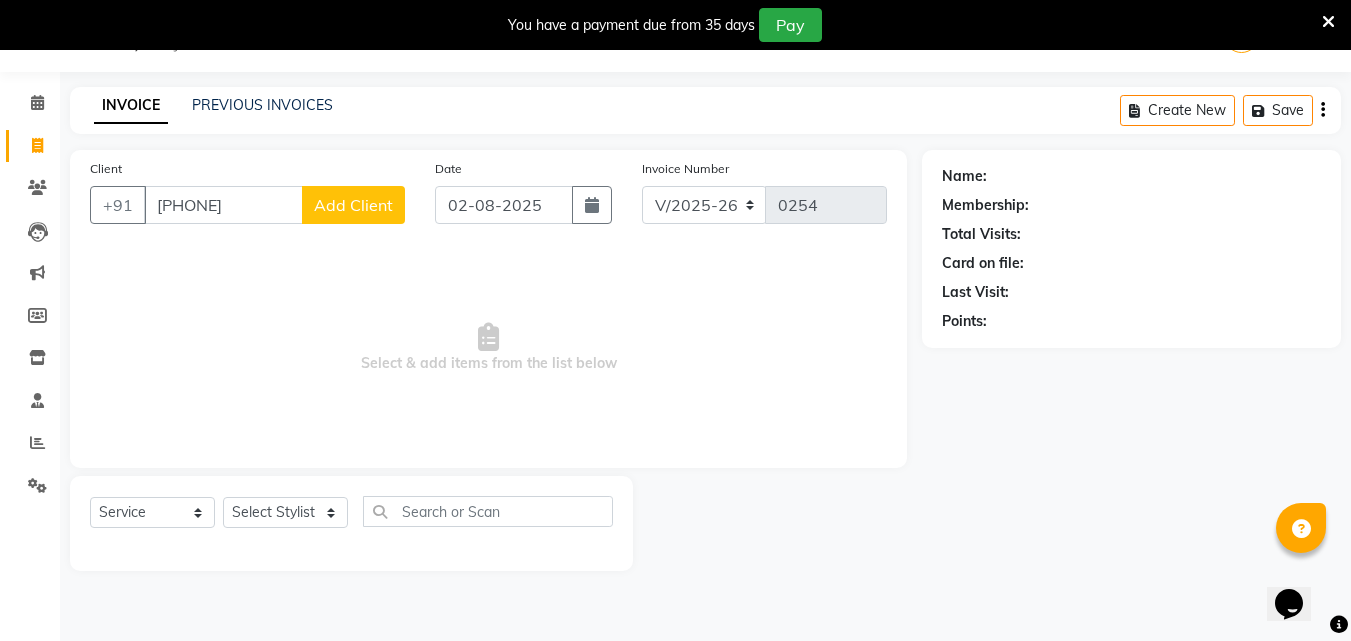 click on "Add Client" 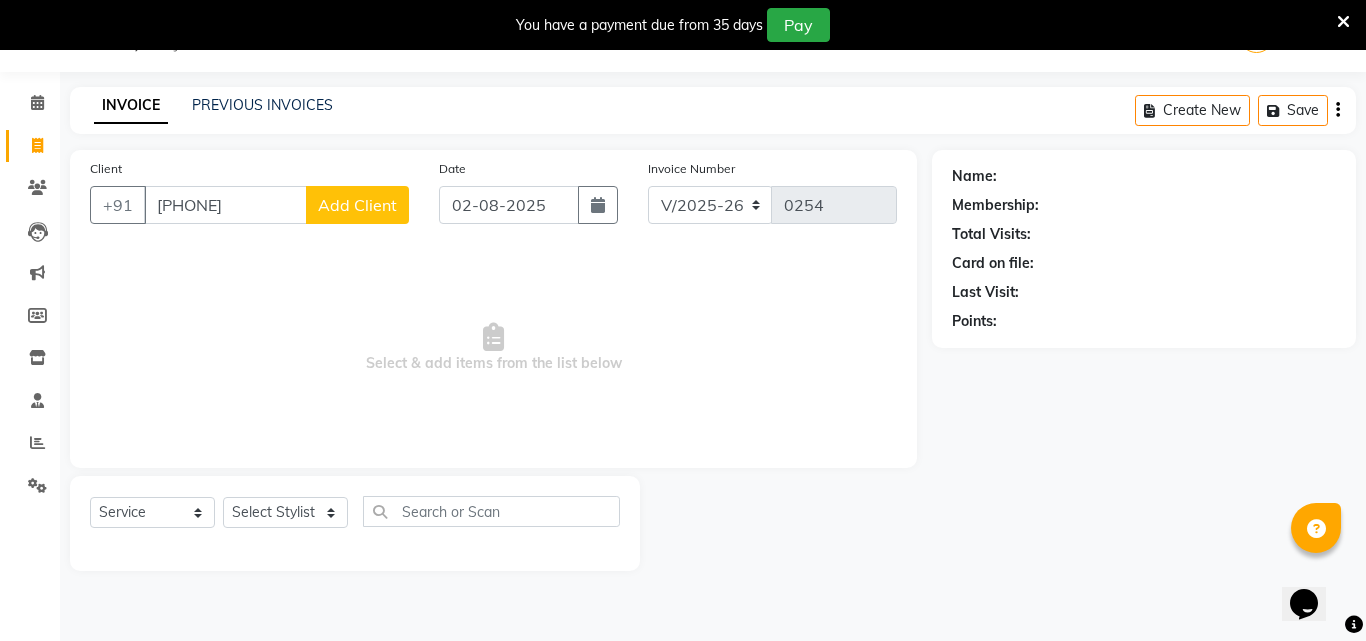 select on "22" 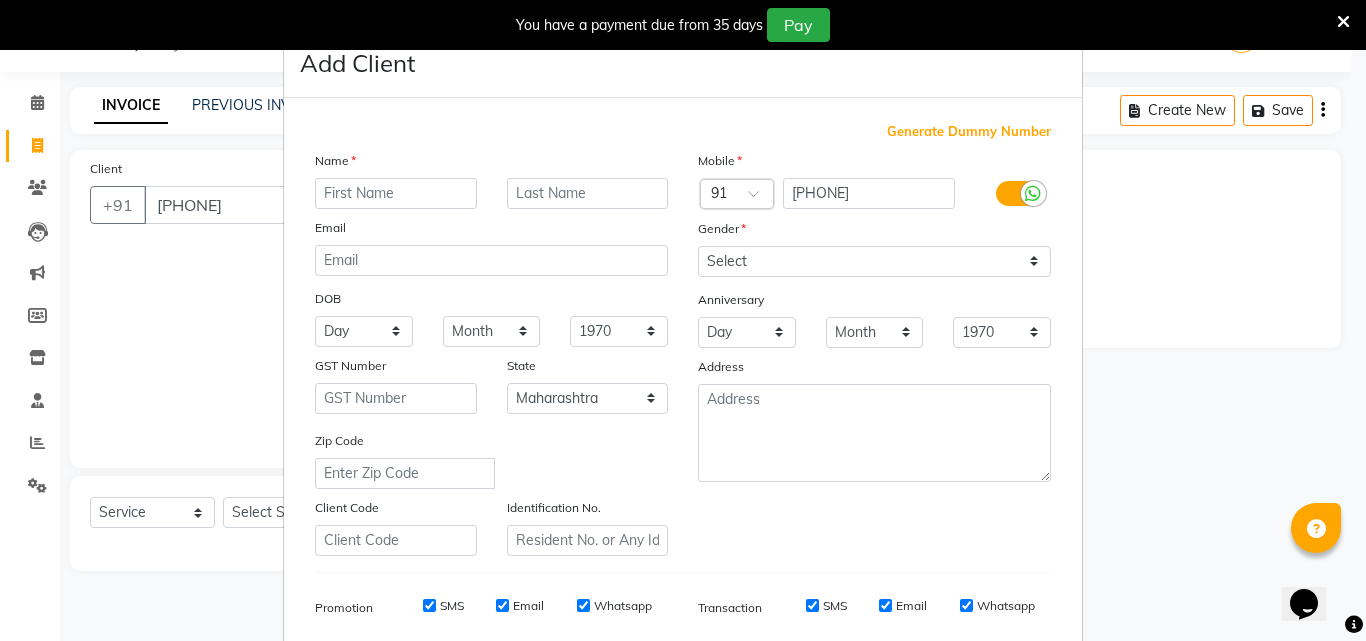 click at bounding box center [396, 193] 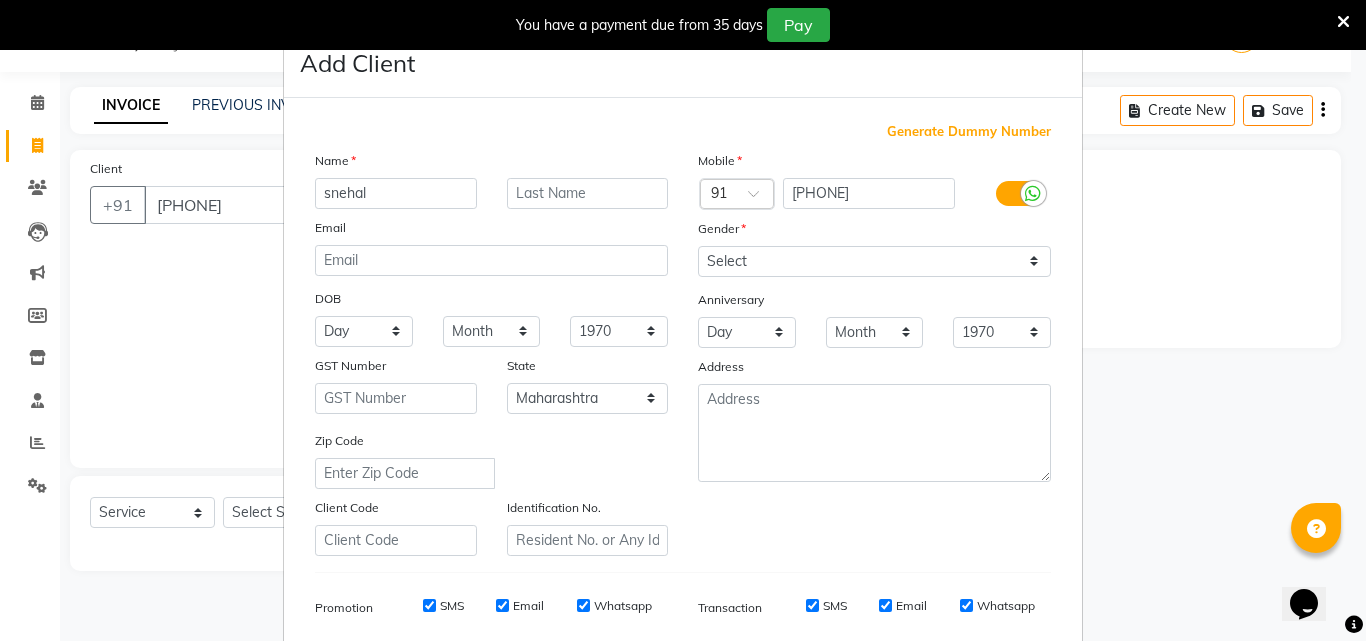 type on "snehal" 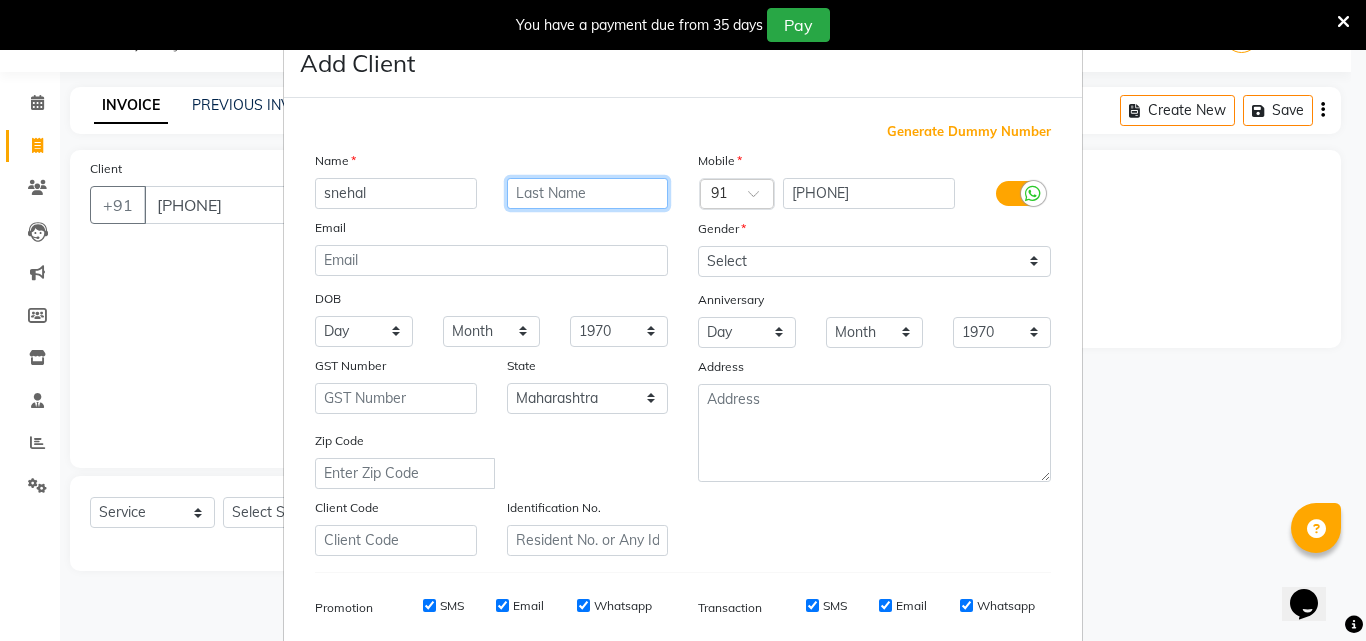 click at bounding box center [588, 193] 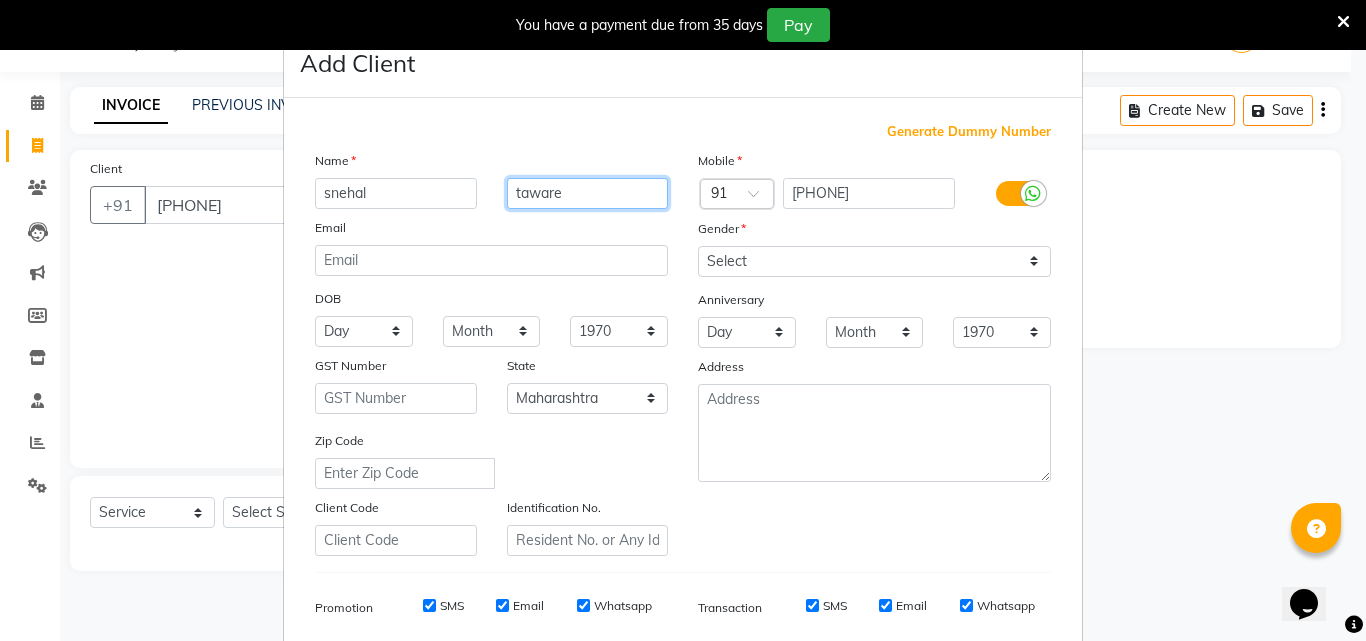 type on "taware" 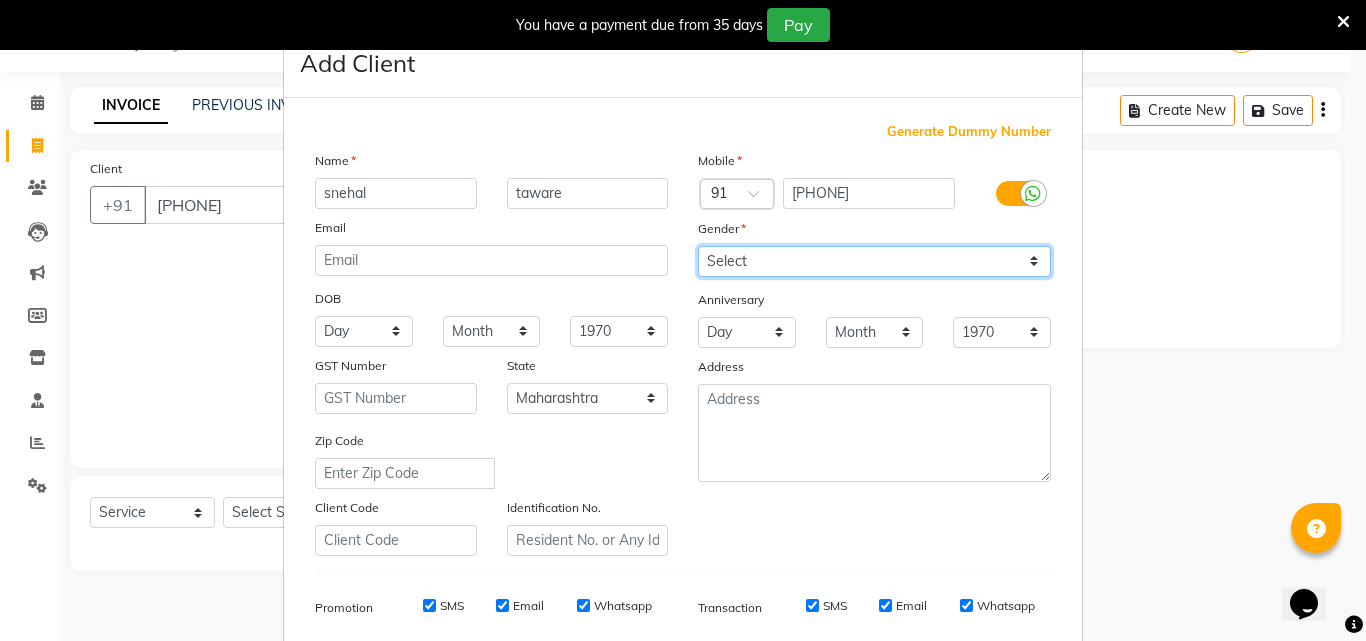 drag, startPoint x: 740, startPoint y: 258, endPoint x: 755, endPoint y: 273, distance: 21.213203 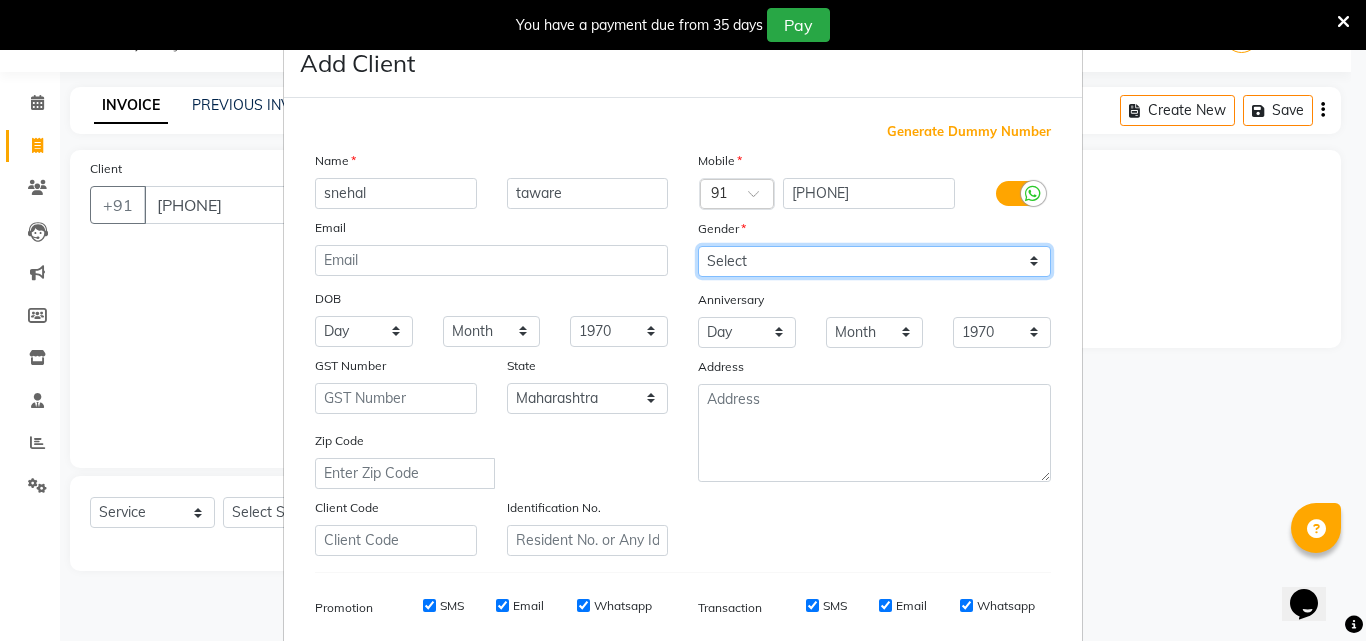 select on "female" 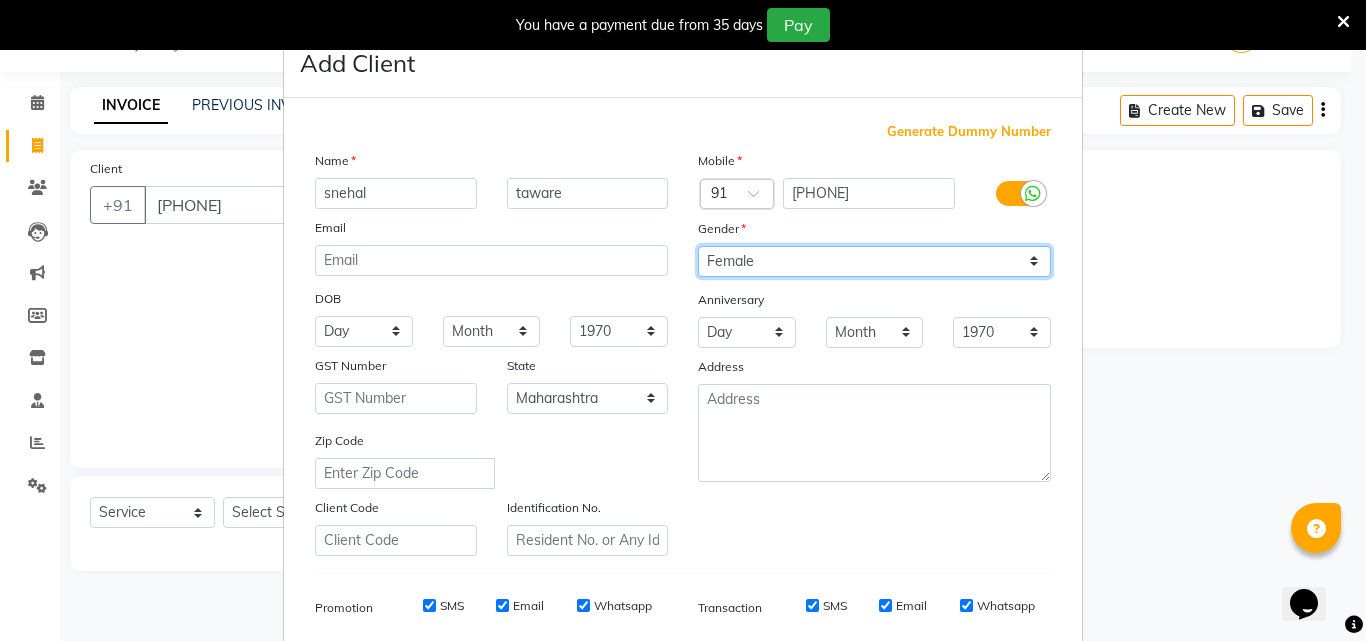 click on "Select Male Female Other Prefer Not To Say" at bounding box center [874, 261] 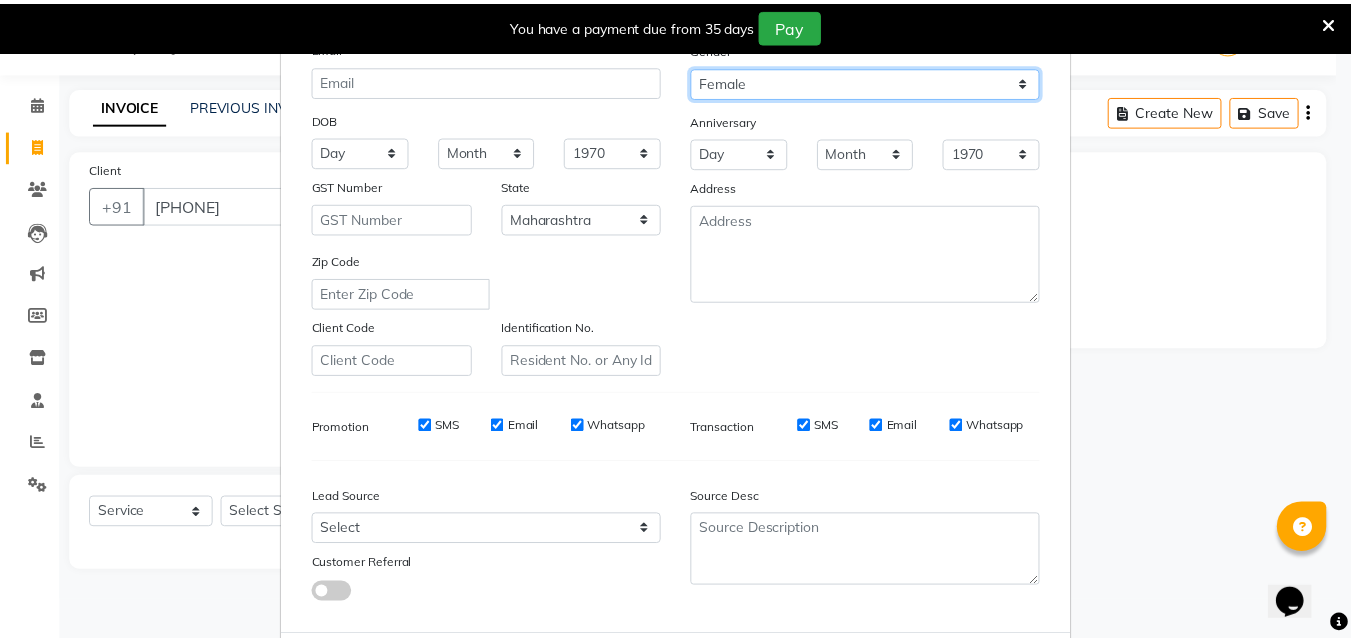 scroll, scrollTop: 282, scrollLeft: 0, axis: vertical 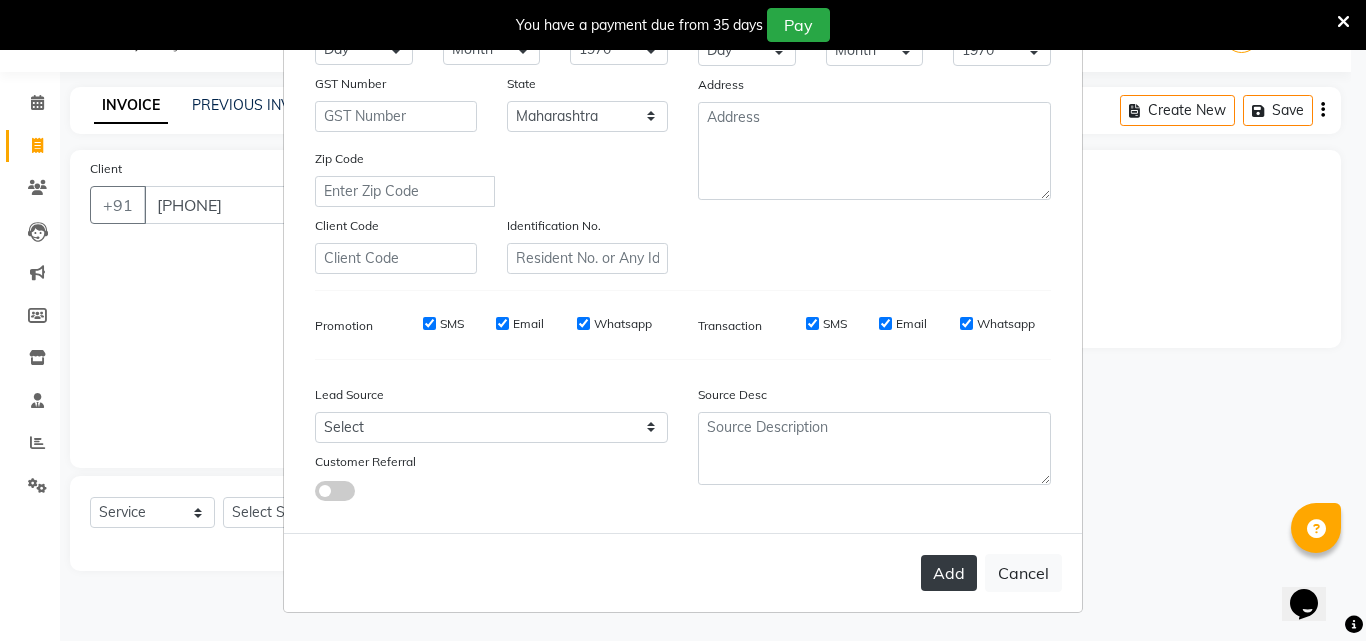 click on "Add" at bounding box center (949, 573) 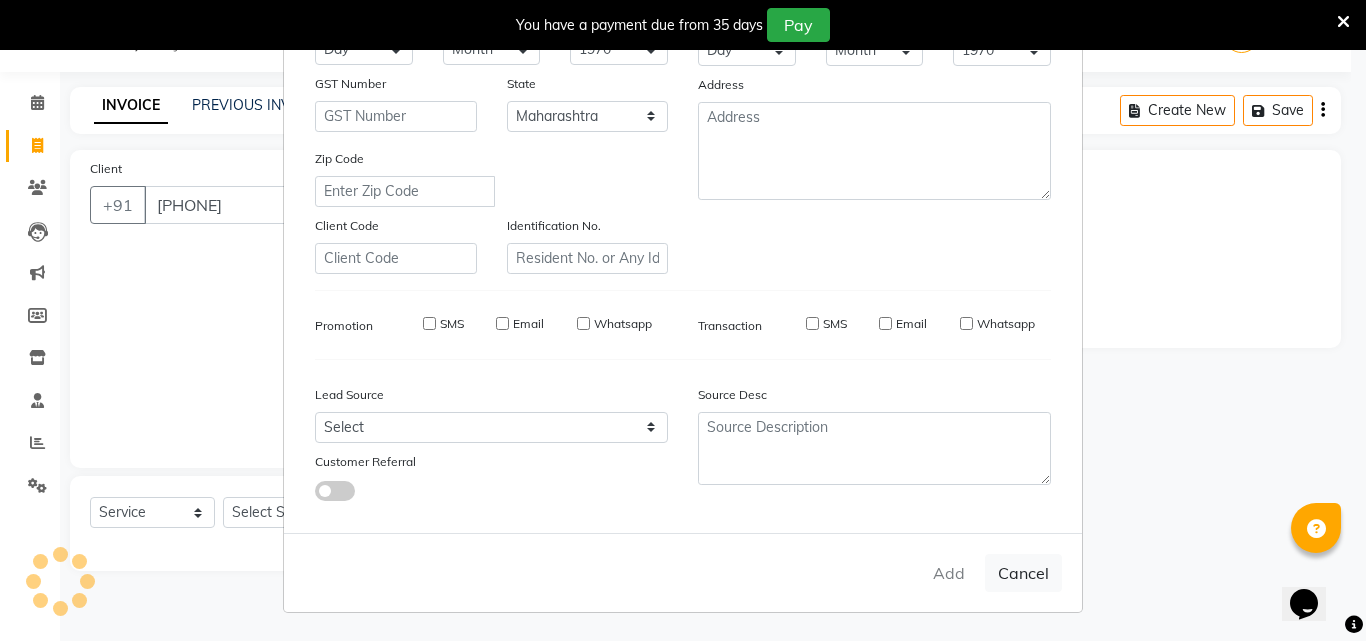 type 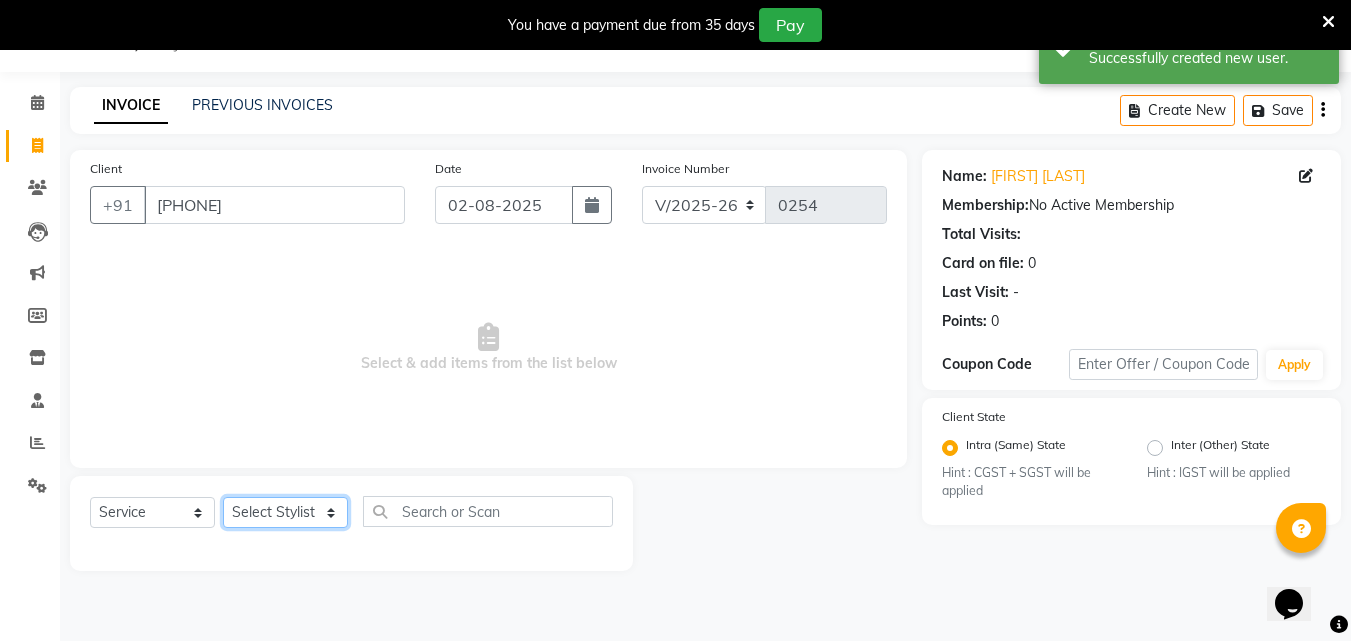 click on "Select Stylist [FIRST] [LAST]  [FIRST] [LAST]   [FIRST] [LAST] Owner  [FIRST] [LAST]" 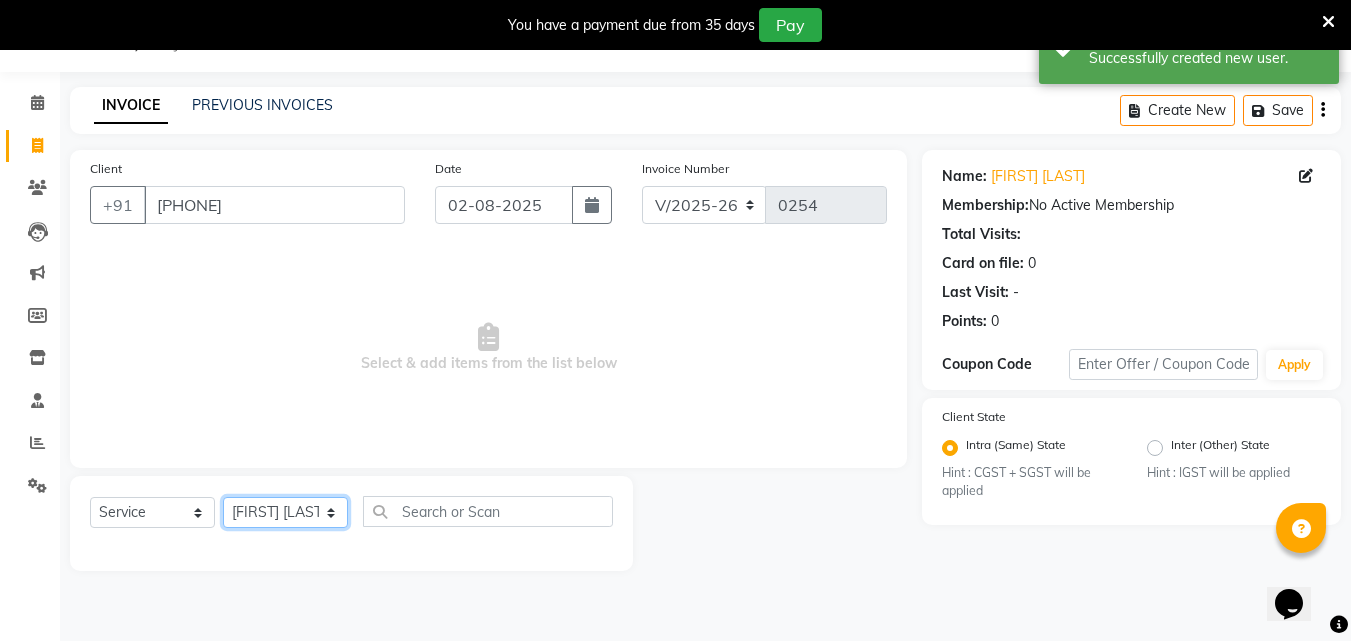 click on "Select Stylist [FIRST] [LAST]  [FIRST] [LAST]   [FIRST] [LAST] Owner  [FIRST] [LAST]" 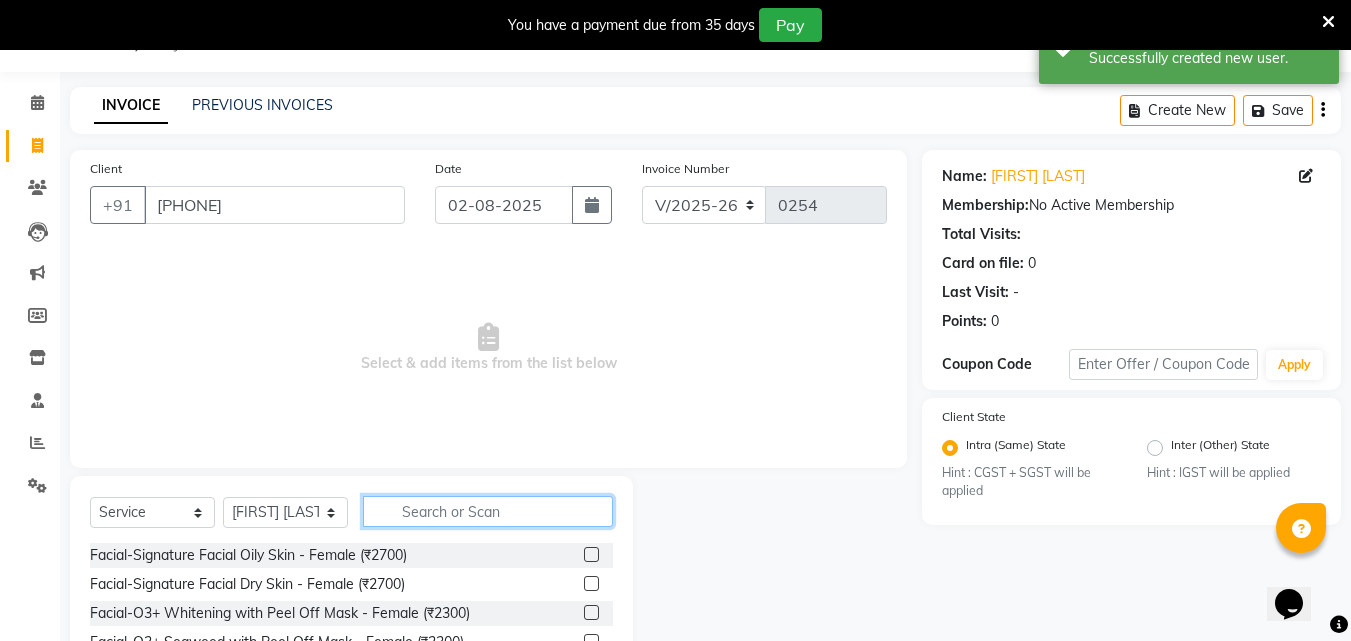 click on "Client +91 [PHONE] Date [DATE] Invoice Number V/2025 V/2025-26 0254  Select & add items from the list below  Select  Service  Product  Membership  Package Voucher Prepaid Gift Card  Select Stylist [FIRST] [LAST]  [FIRST] [LAST]   [FIRST] [LAST] Owner  [FIRST] [LAST]  Facial-Signature Facial Oily Skin - Female (₹2700)  Facial-Signature Facial Dry Skin - Female (₹2700)  Facial-O3+ Whitening with Peel Off Mask - Female (₹2300)  Facial-O3+ Seaweed with Peel Off Mask - Female (₹2300)  Facial-O3+ Whitening without Peel Off Mask-Female (₹2100)  Facial-O3+ Seaweed without Peel Off Mask - Femal (₹2100)  facial-Richfeel Skin whitening Facial - Female (₹1600)  Facial-Raaga Professional Facial- Dry Skin - Female (₹1000)  Facial-Raaga Professional Facial- Oily Skin - Female (₹1000)  Facial-Hydra Facial - Female (₹4000)  Facial-Kanpeki Gensyl  Facial Oily Skin - Female (₹3000)  Facial-Kanpeki Gensyl  Facial Dry Skin - Female (₹3000)  Facial-Hydra Facial - Male (₹4000)" 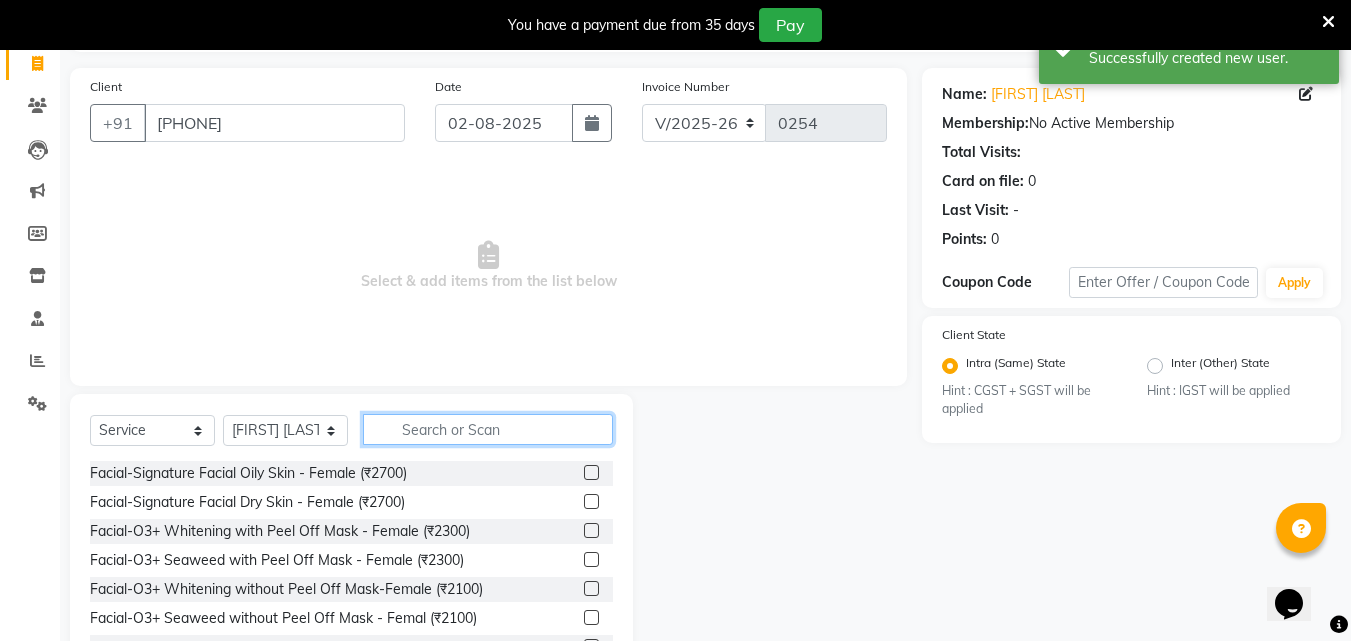 scroll, scrollTop: 210, scrollLeft: 0, axis: vertical 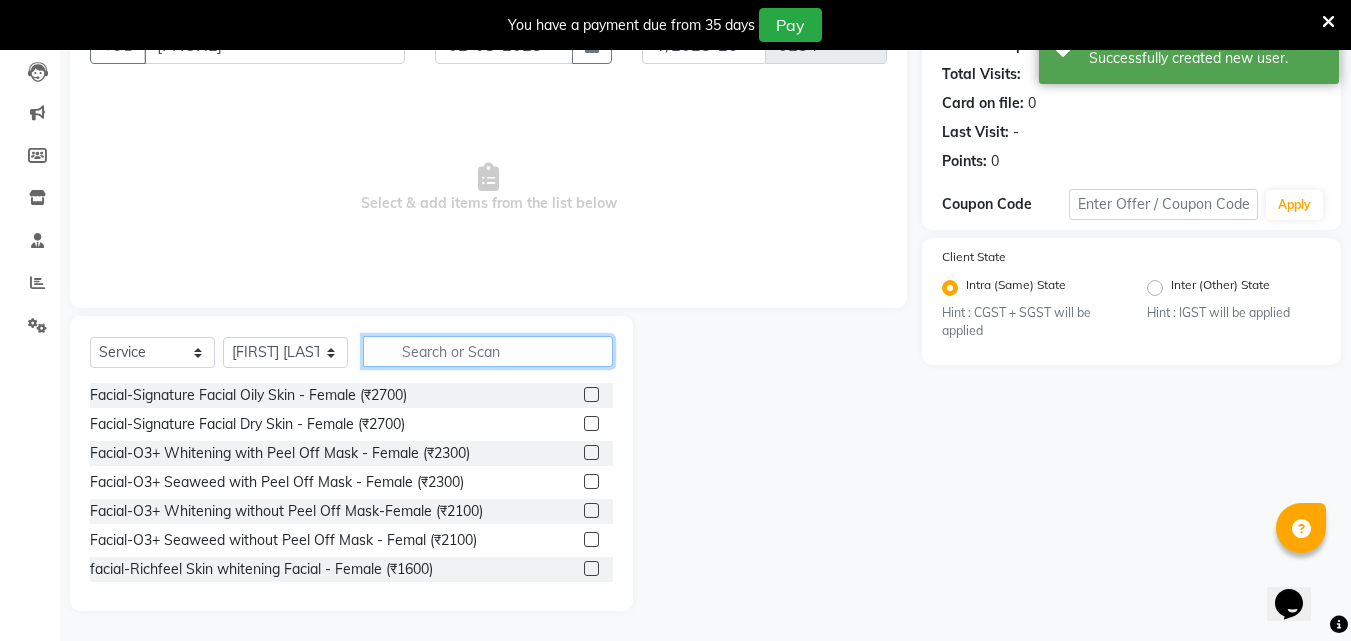 click 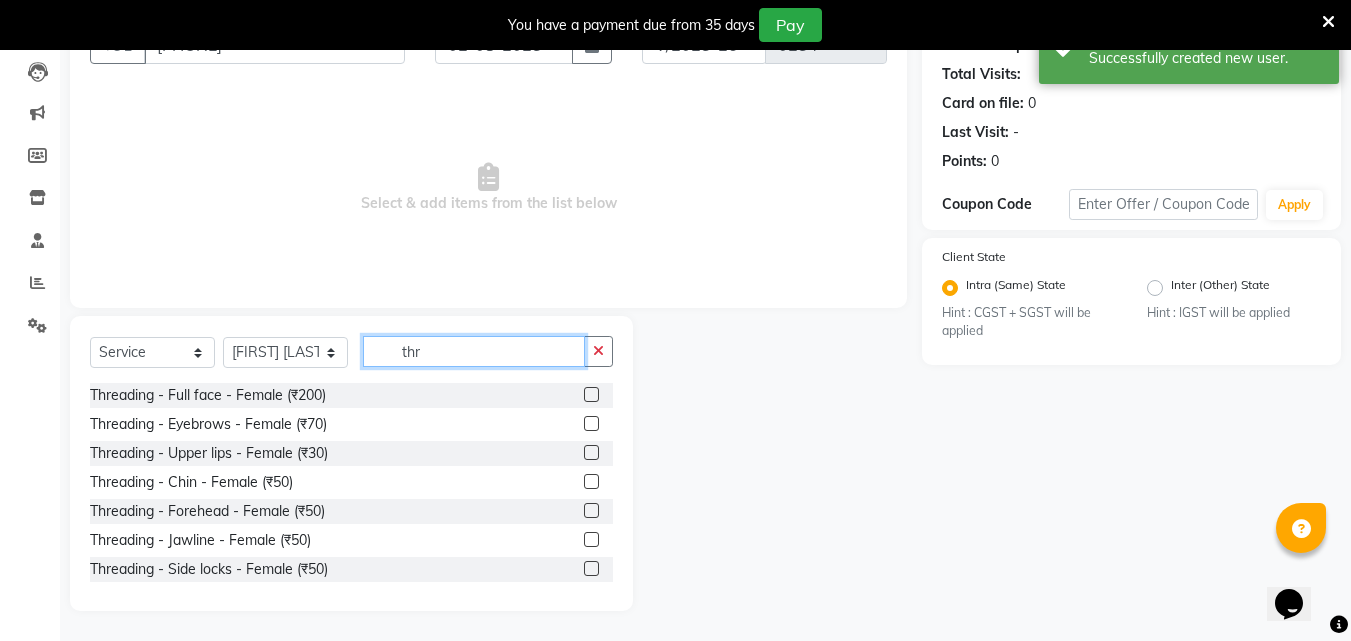 type on "thr" 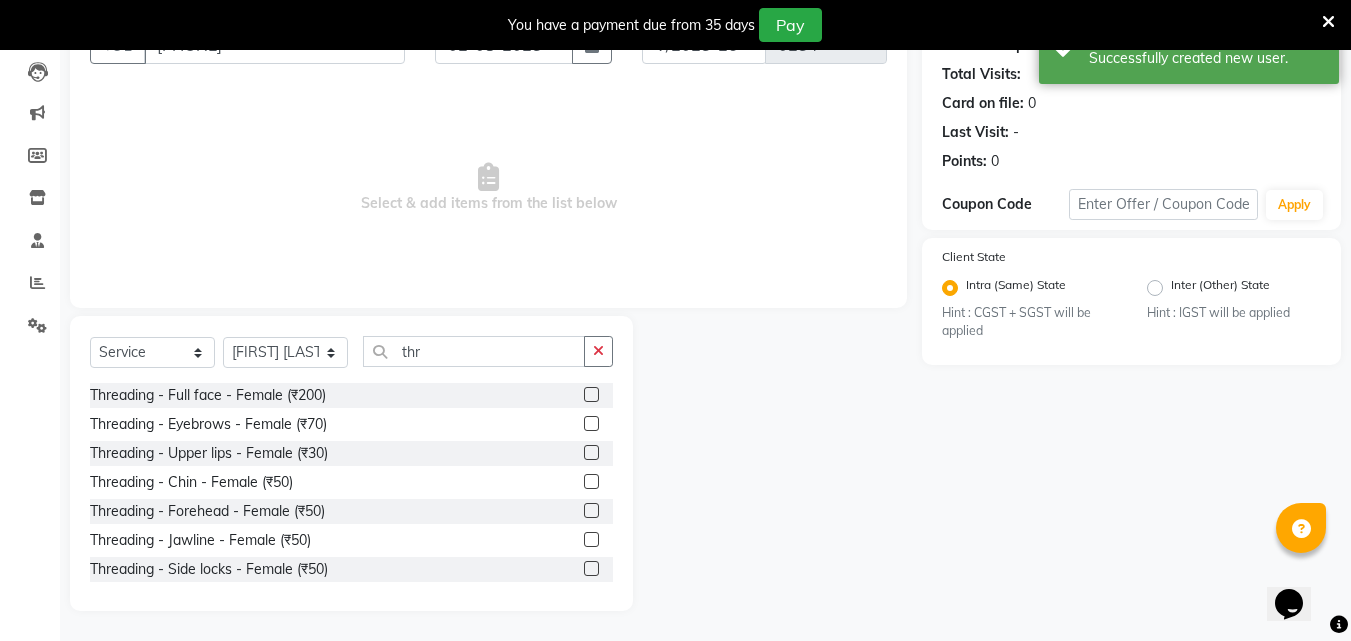 drag, startPoint x: 569, startPoint y: 426, endPoint x: 595, endPoint y: 423, distance: 26.172504 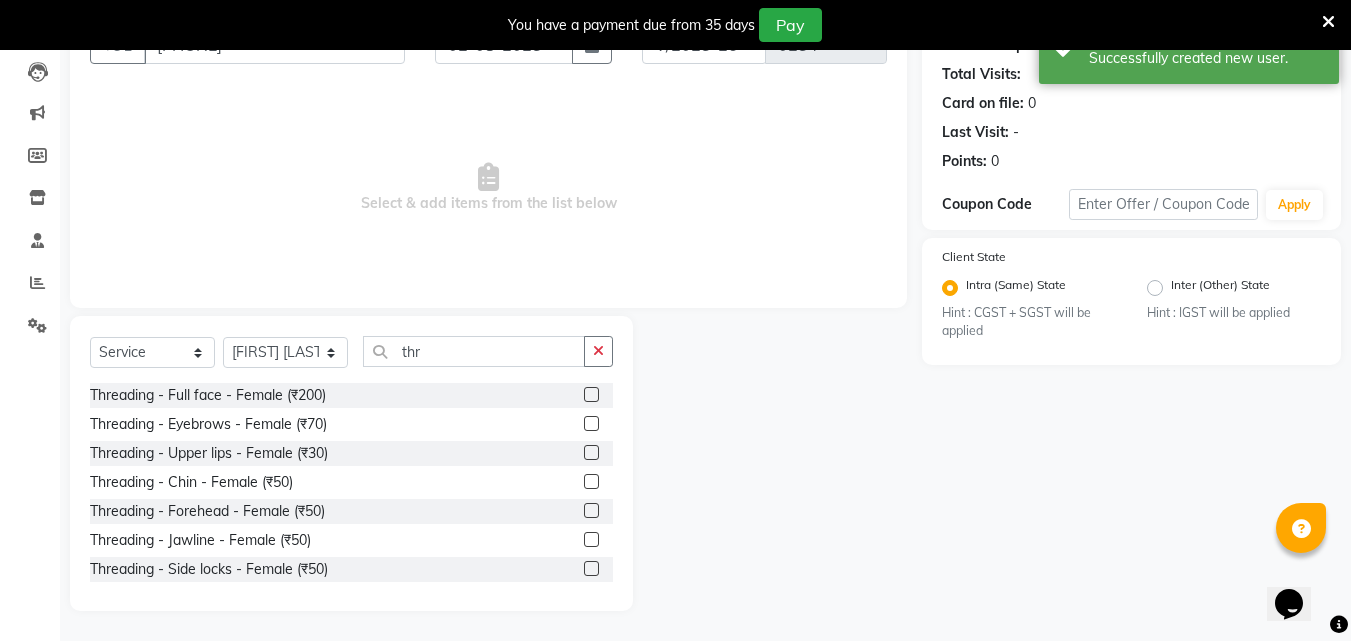 click 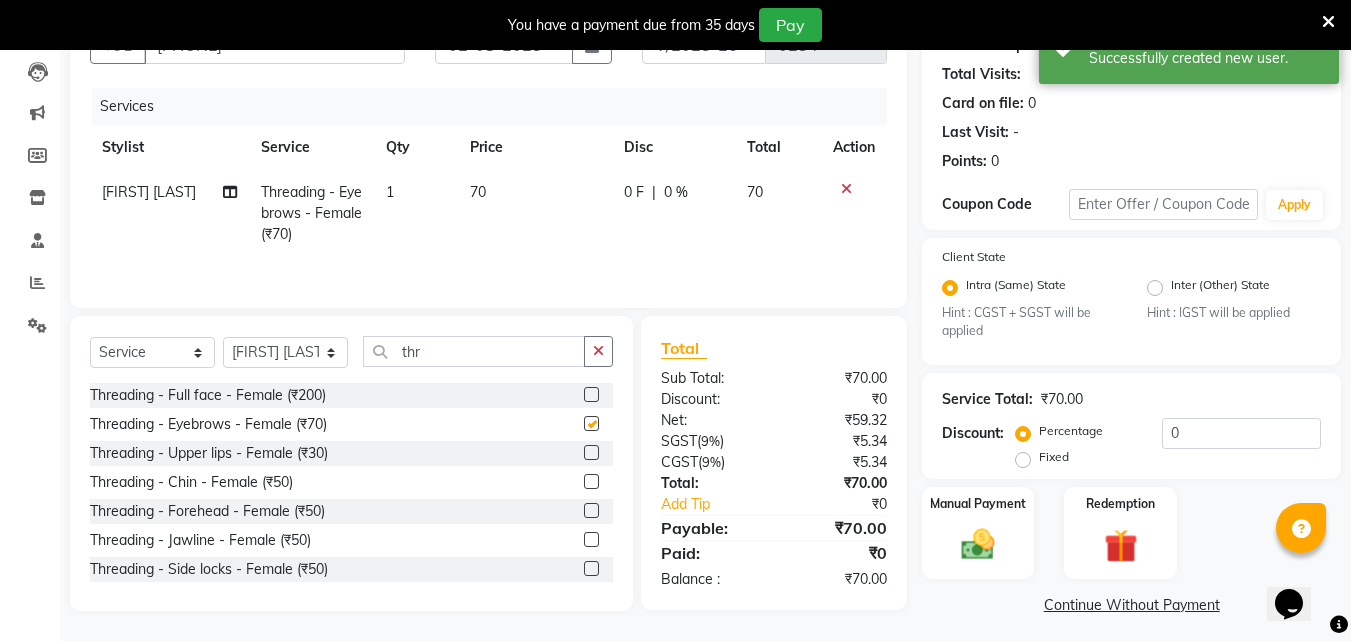 checkbox on "false" 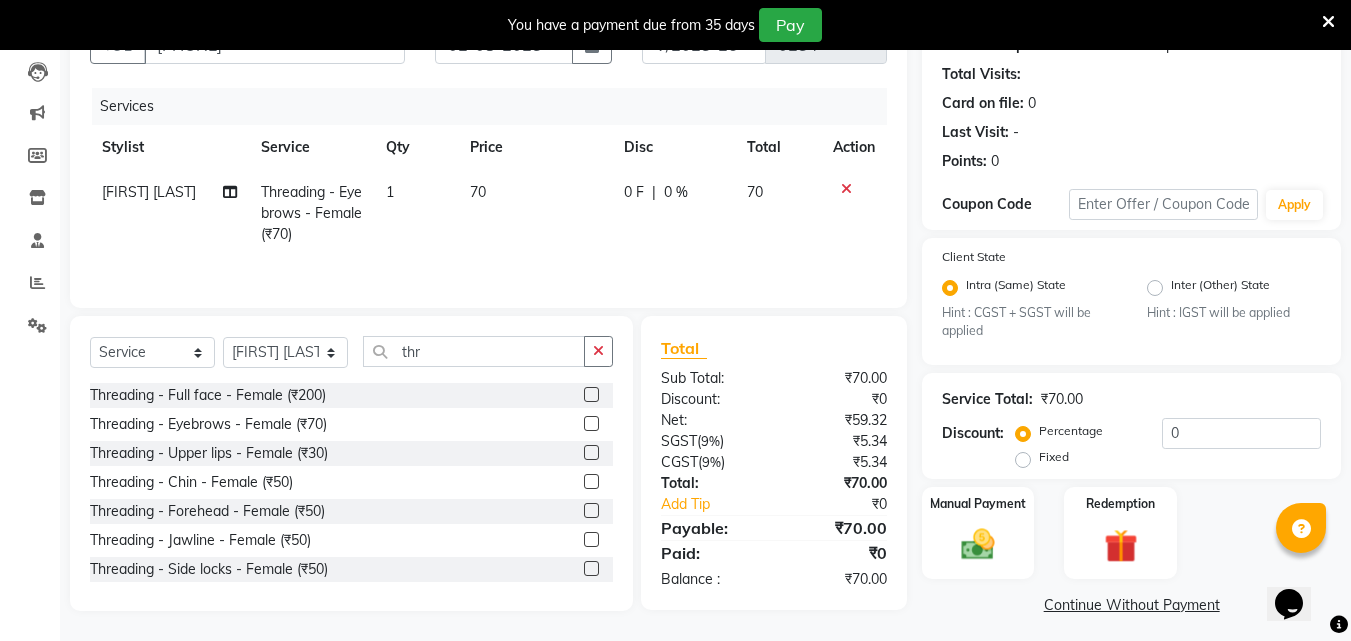 click 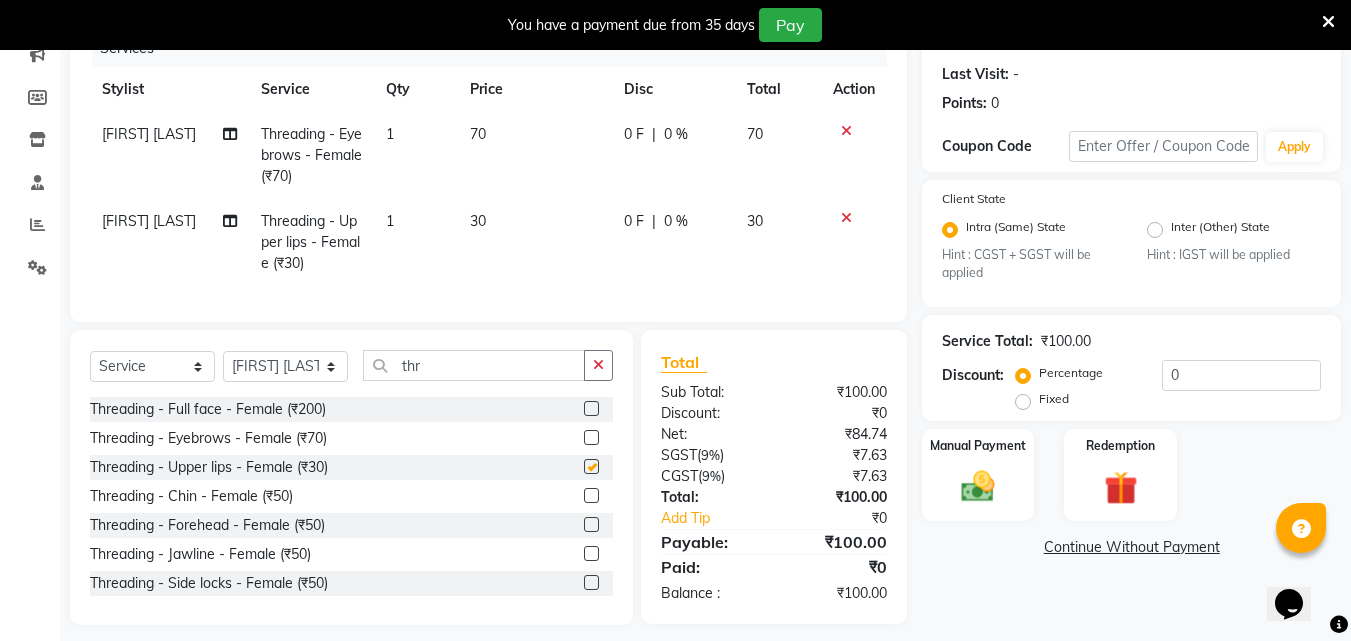 scroll, scrollTop: 297, scrollLeft: 0, axis: vertical 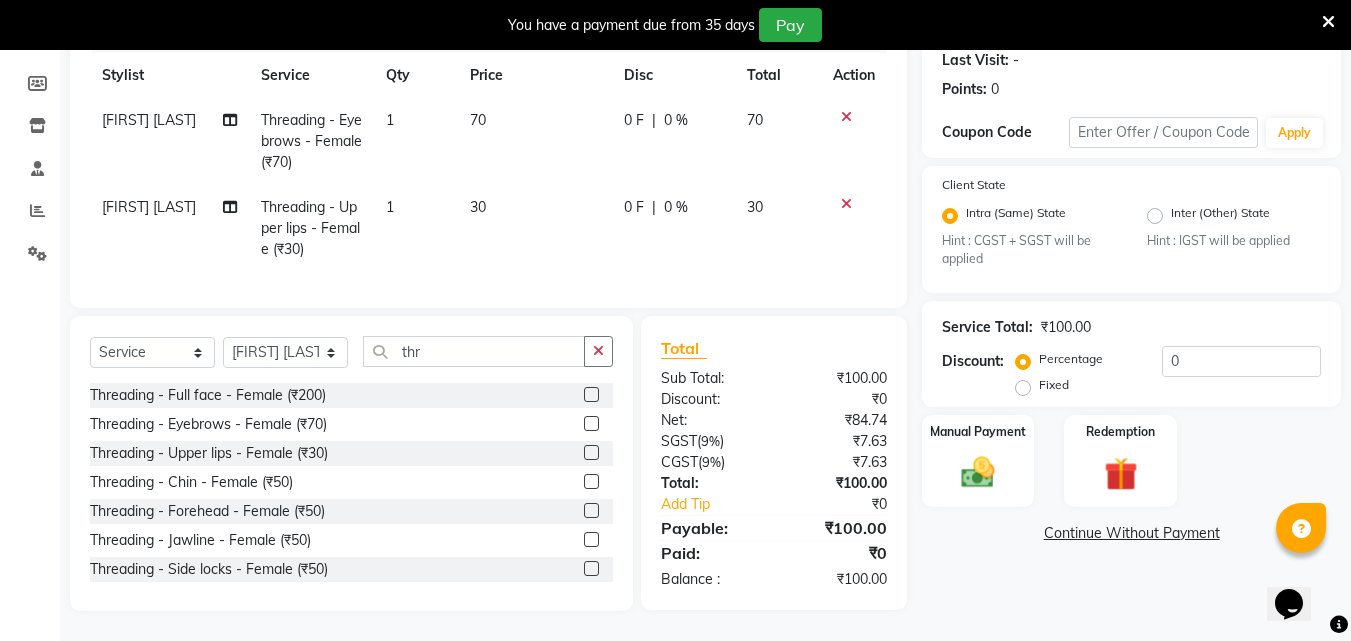 checkbox on "false" 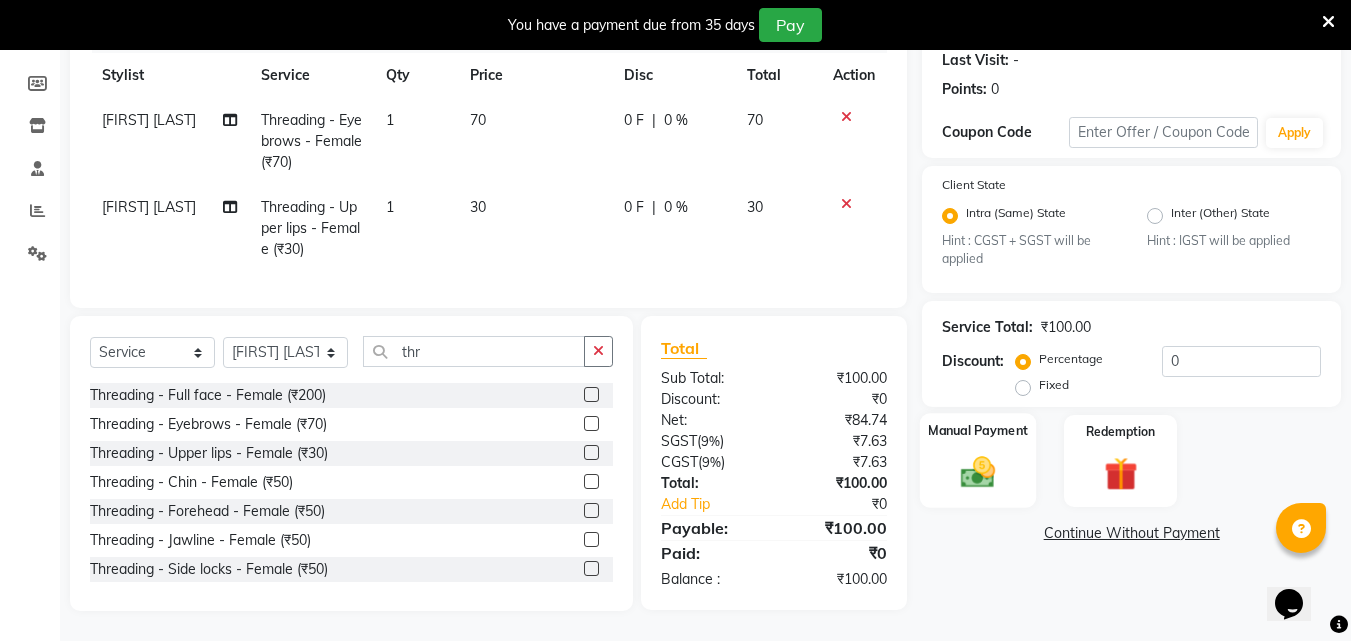 click 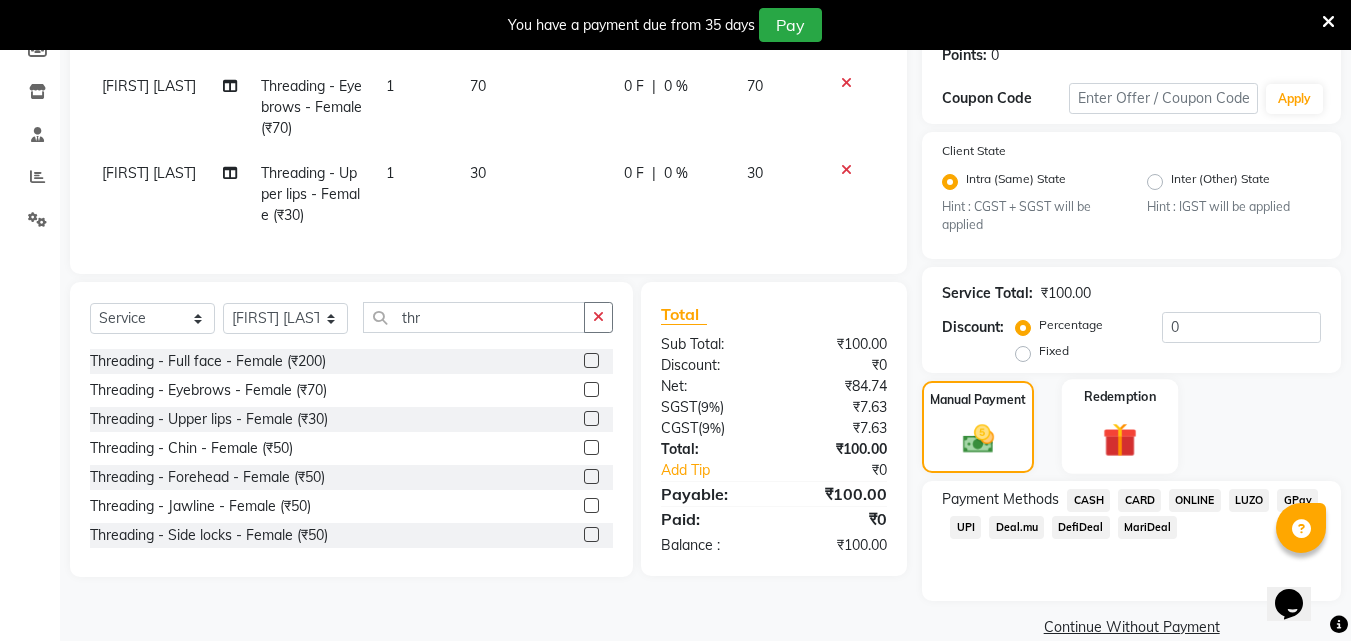 scroll, scrollTop: 347, scrollLeft: 0, axis: vertical 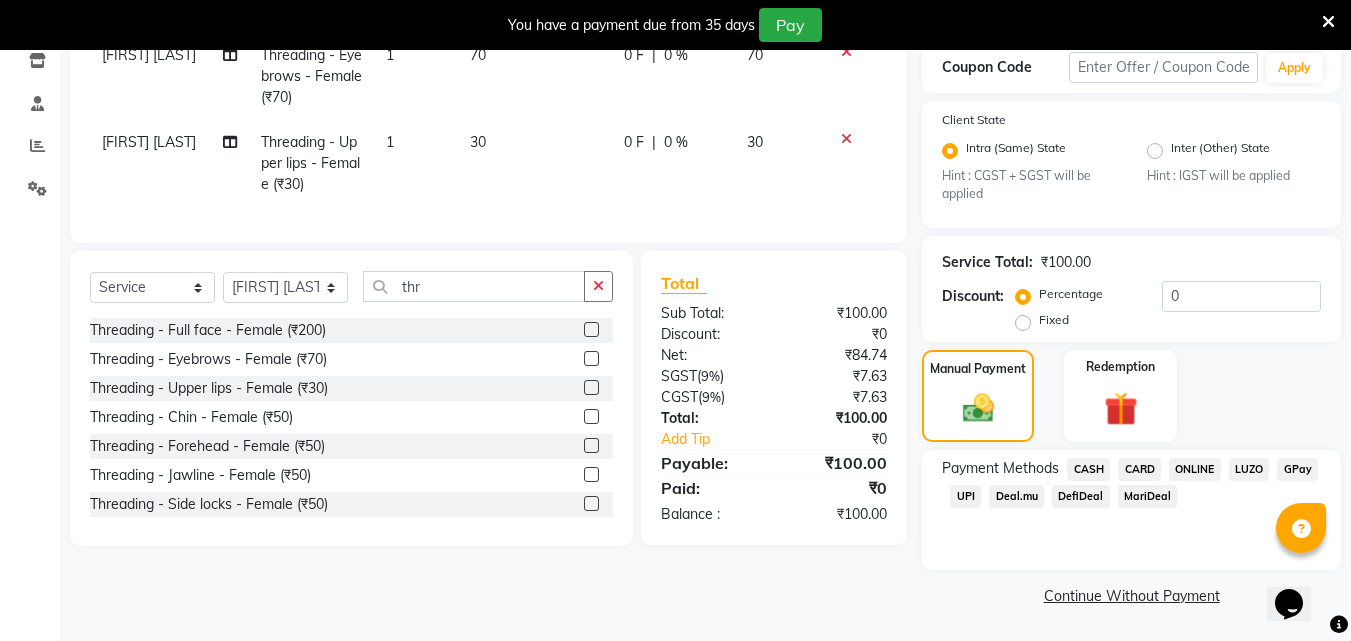 click on "CASH" 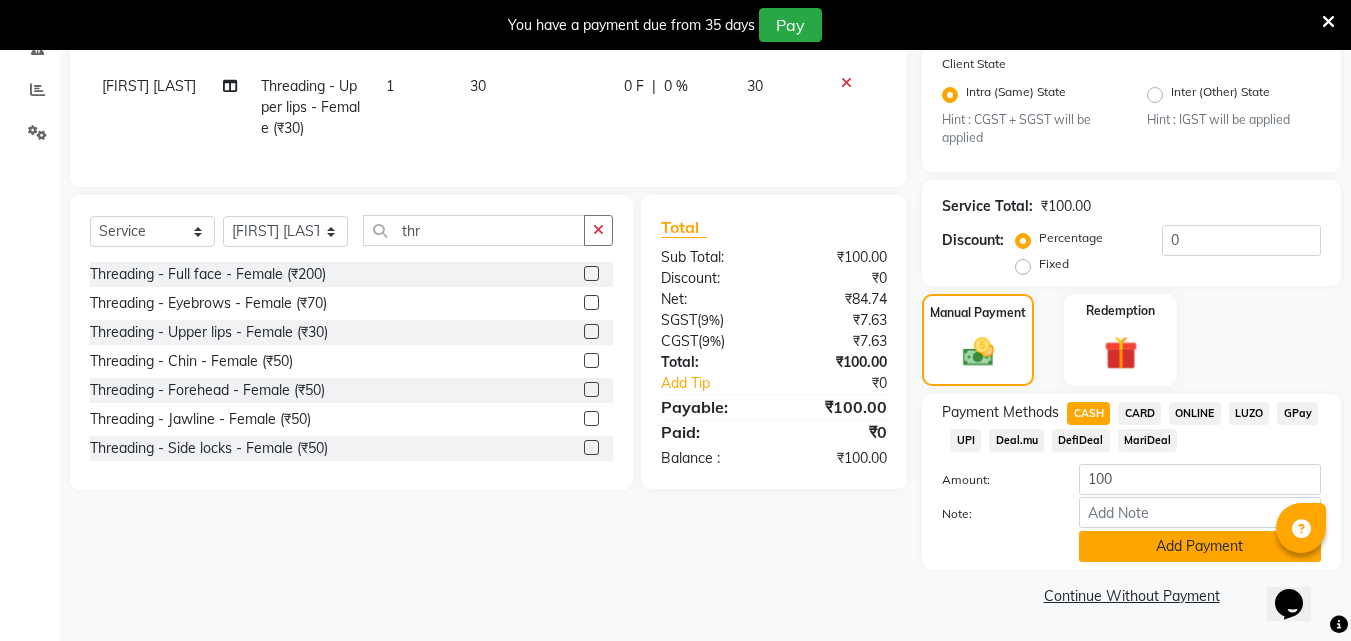 click on "Add Payment" 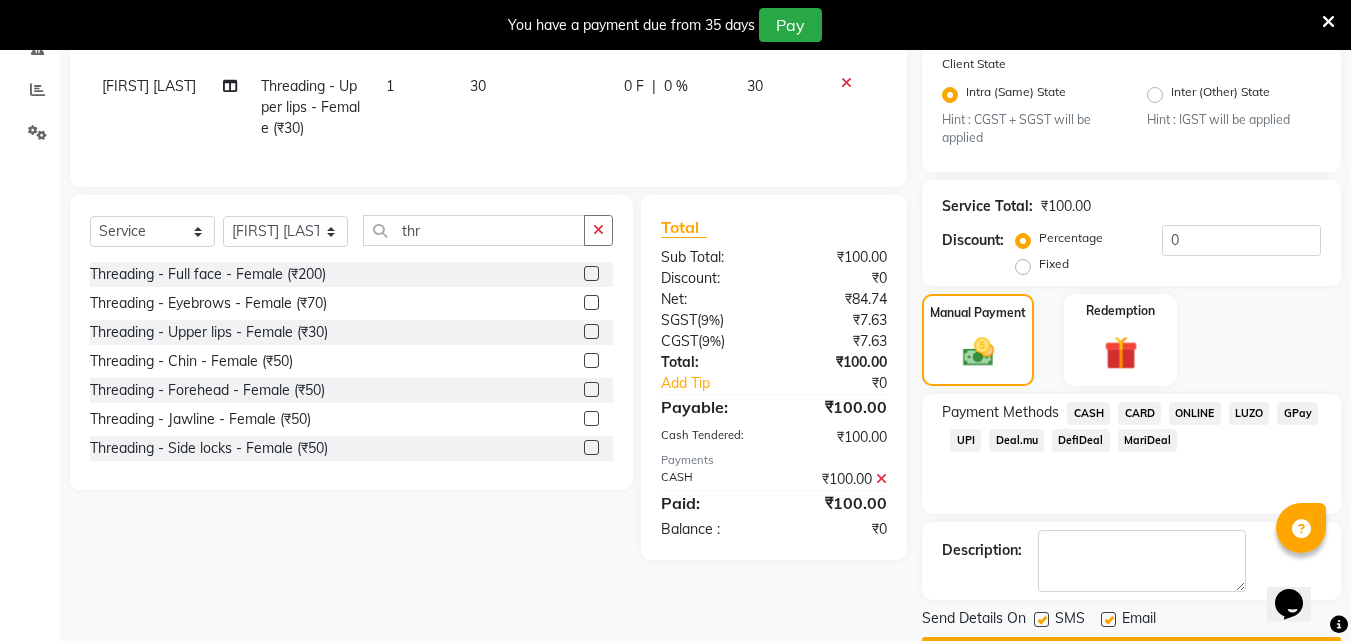 scroll, scrollTop: 460, scrollLeft: 0, axis: vertical 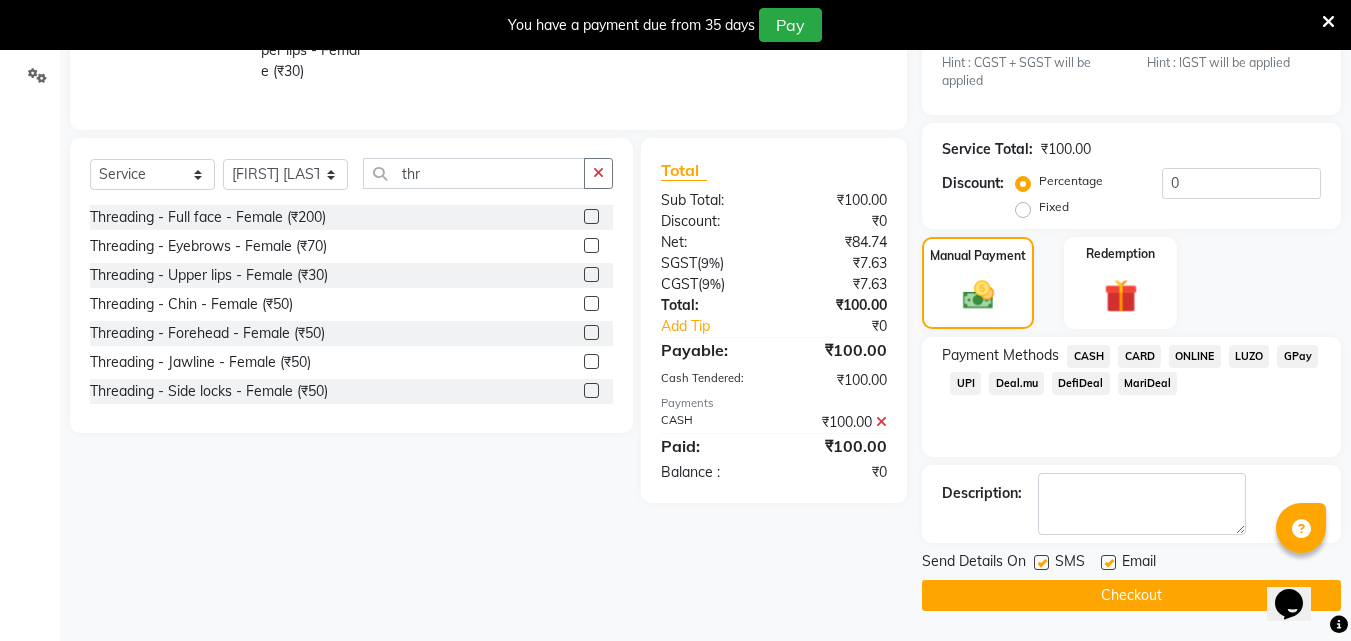 click on "Checkout" 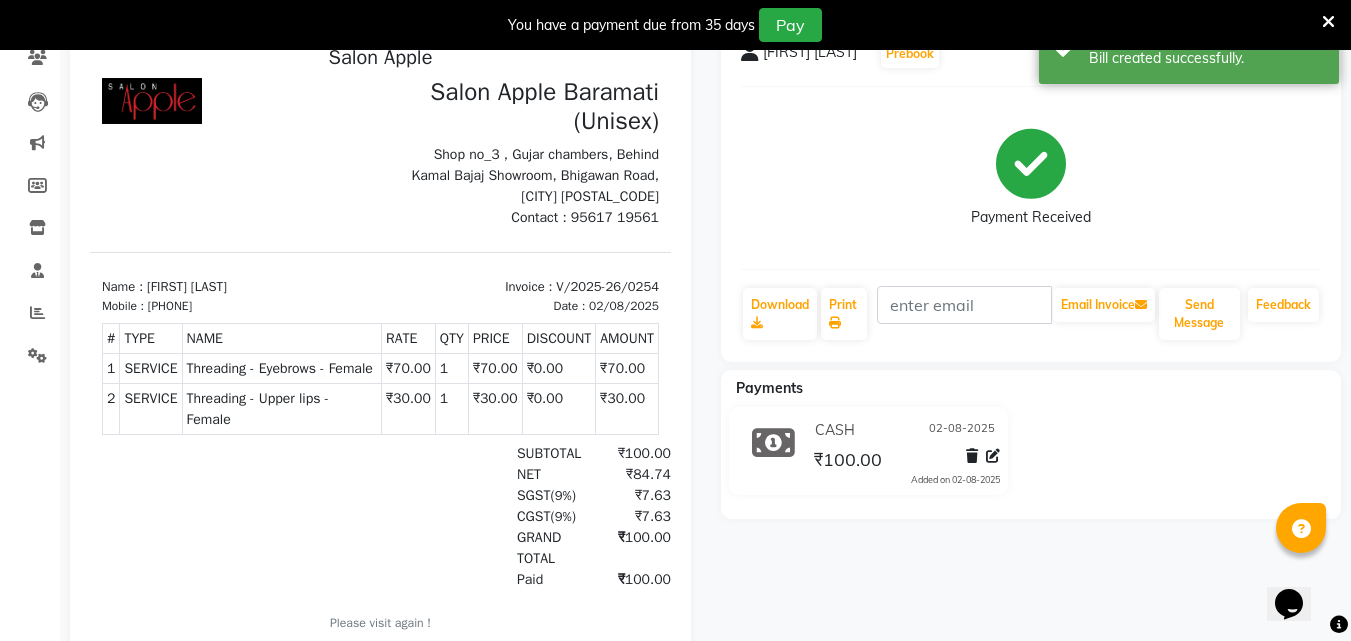 scroll, scrollTop: 0, scrollLeft: 0, axis: both 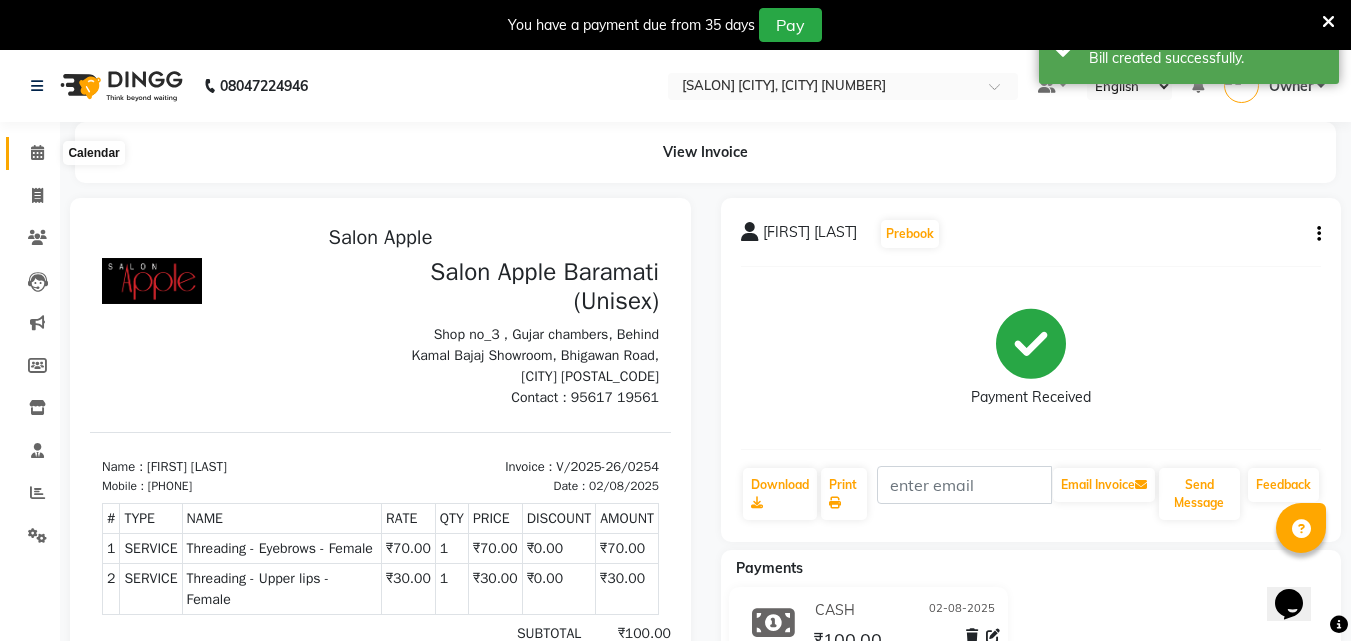 click 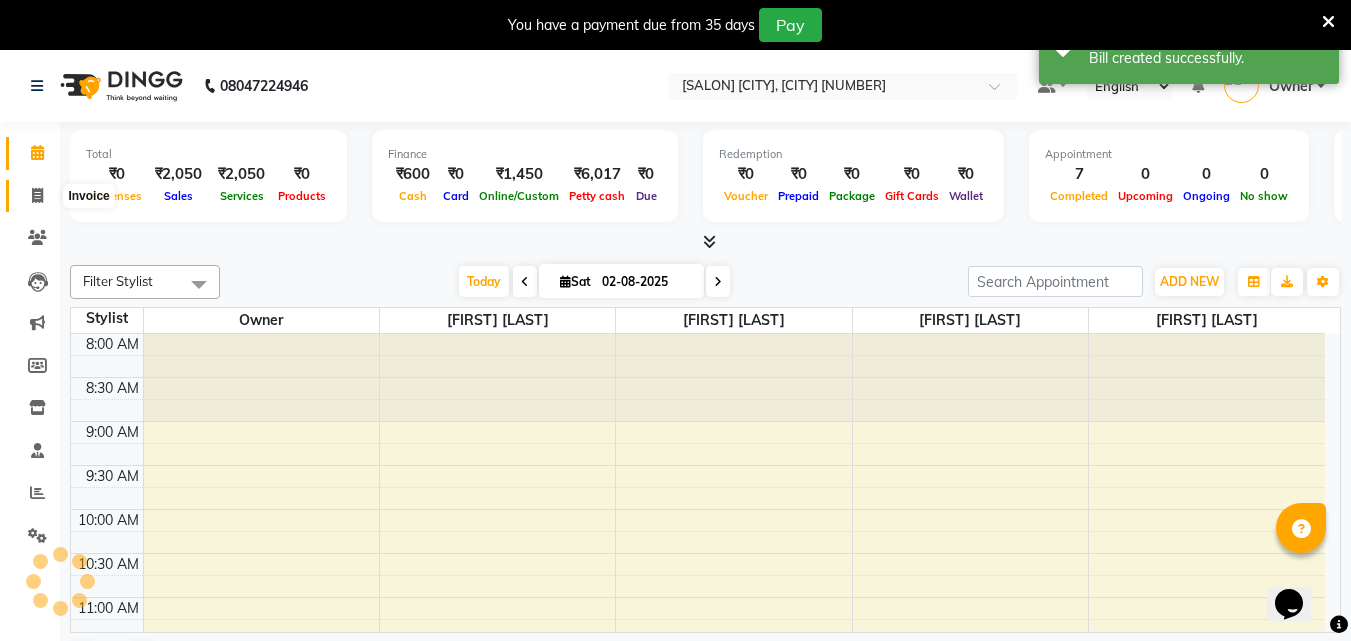 click 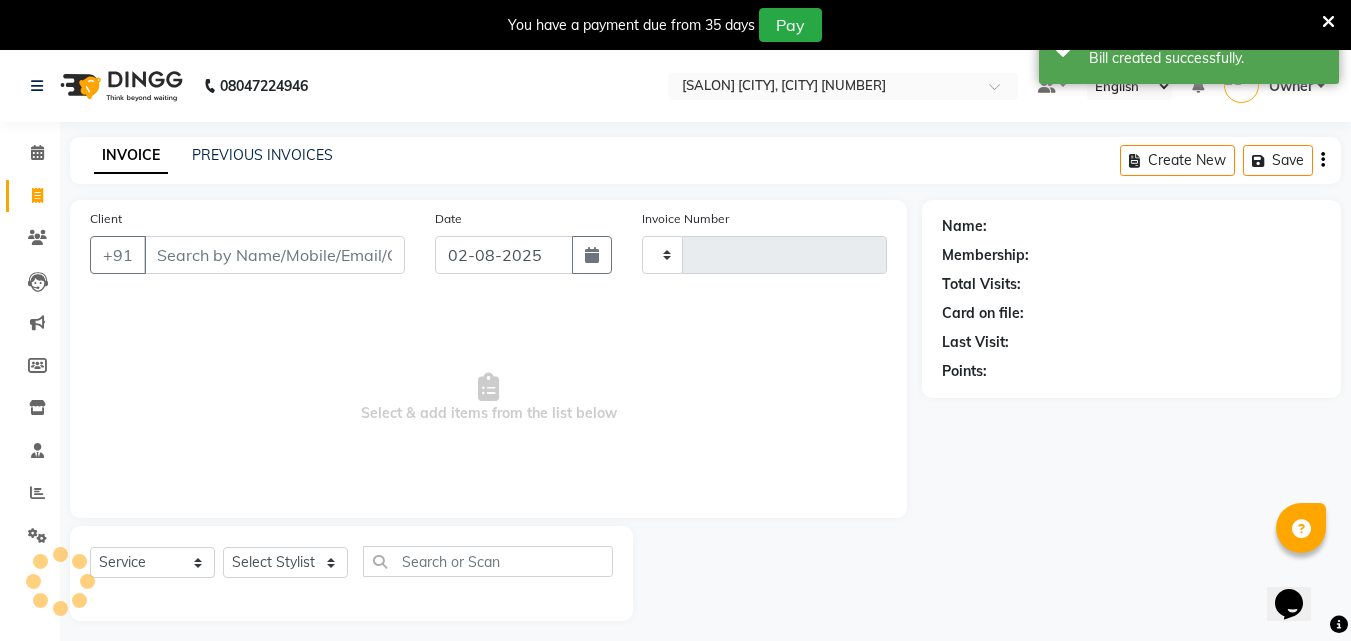 type on "0255" 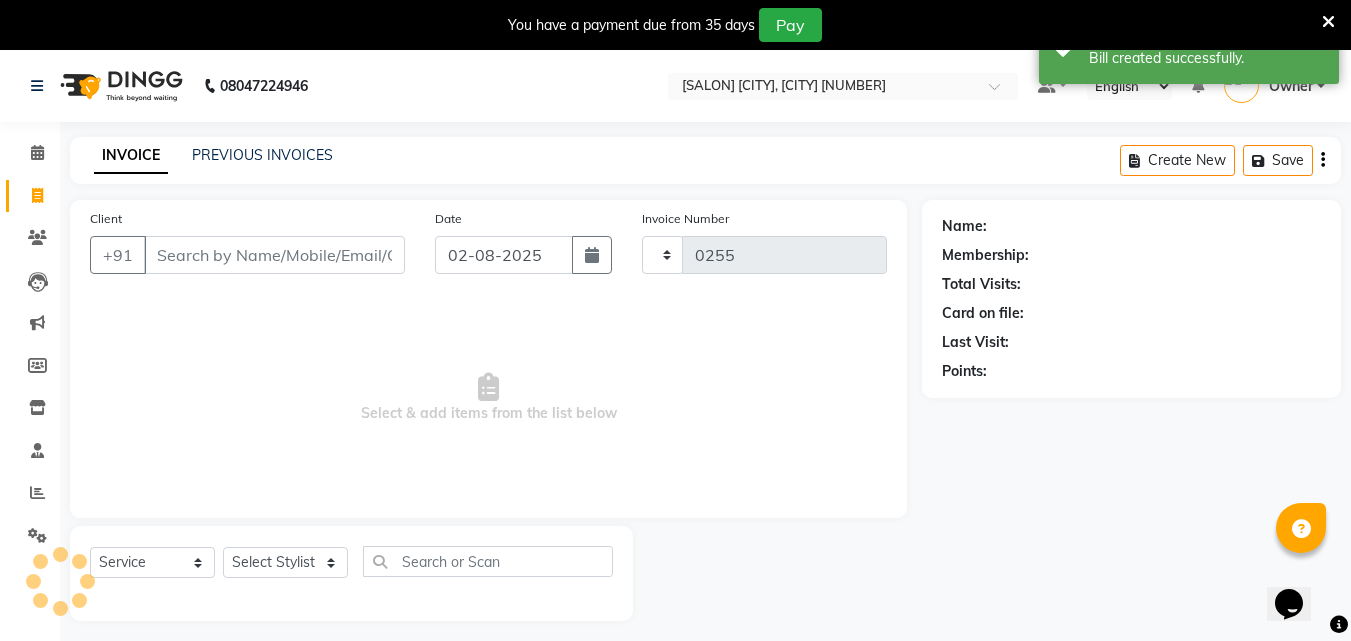select on "4957" 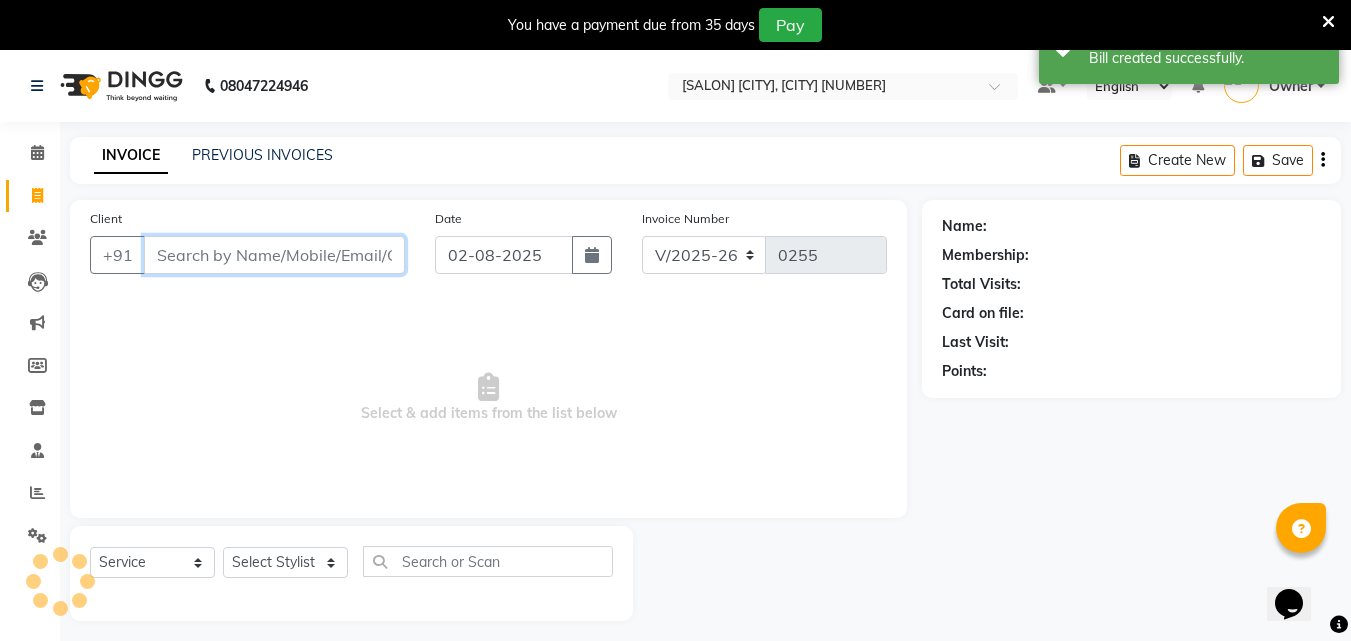 click on "Client" at bounding box center (274, 255) 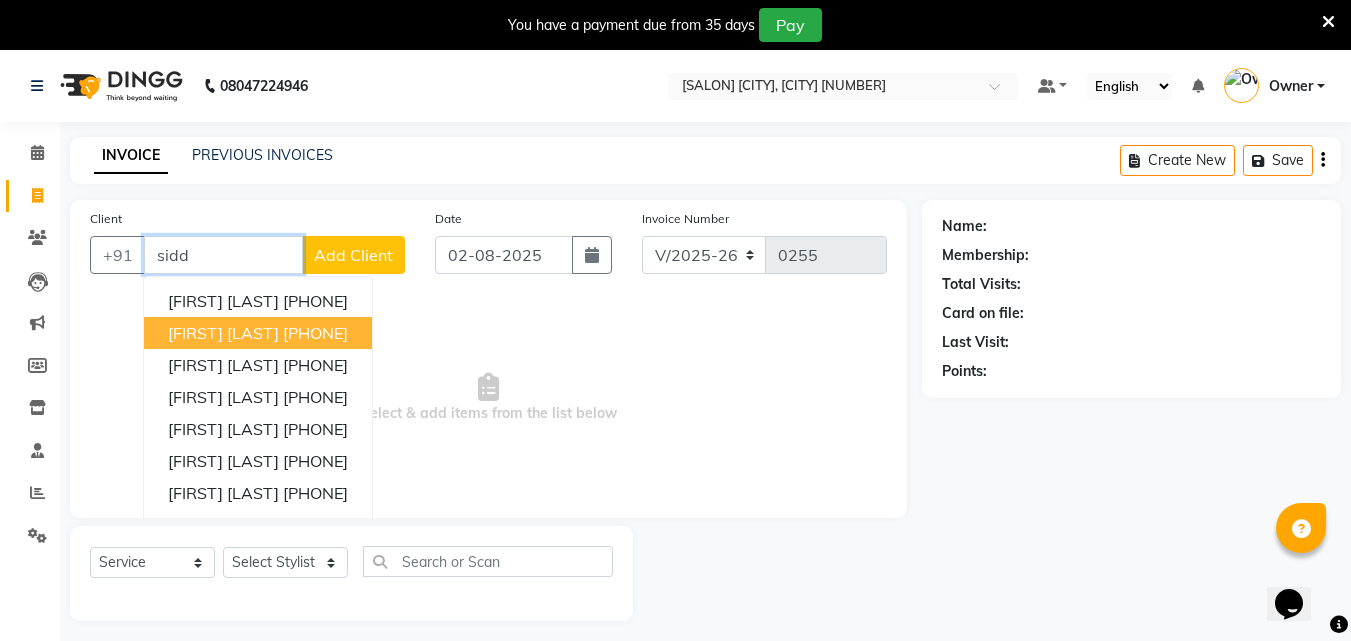click on "[FIRST] [LAST]" at bounding box center (223, 333) 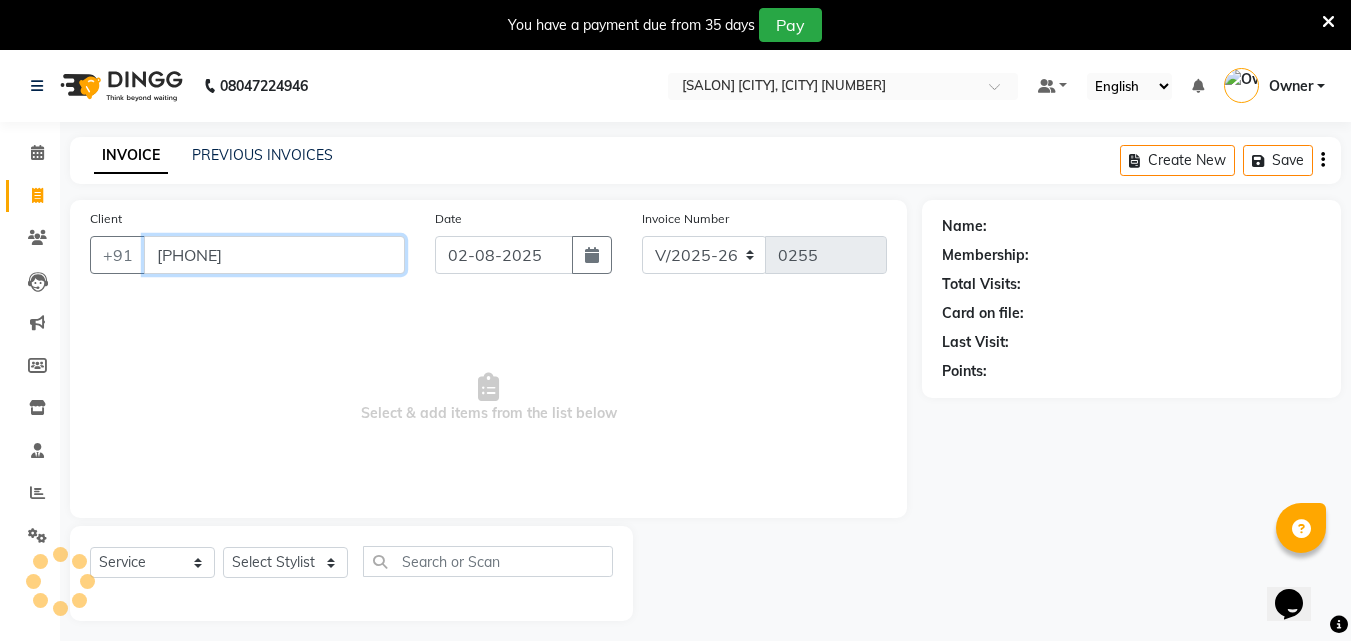 type on "[PHONE]" 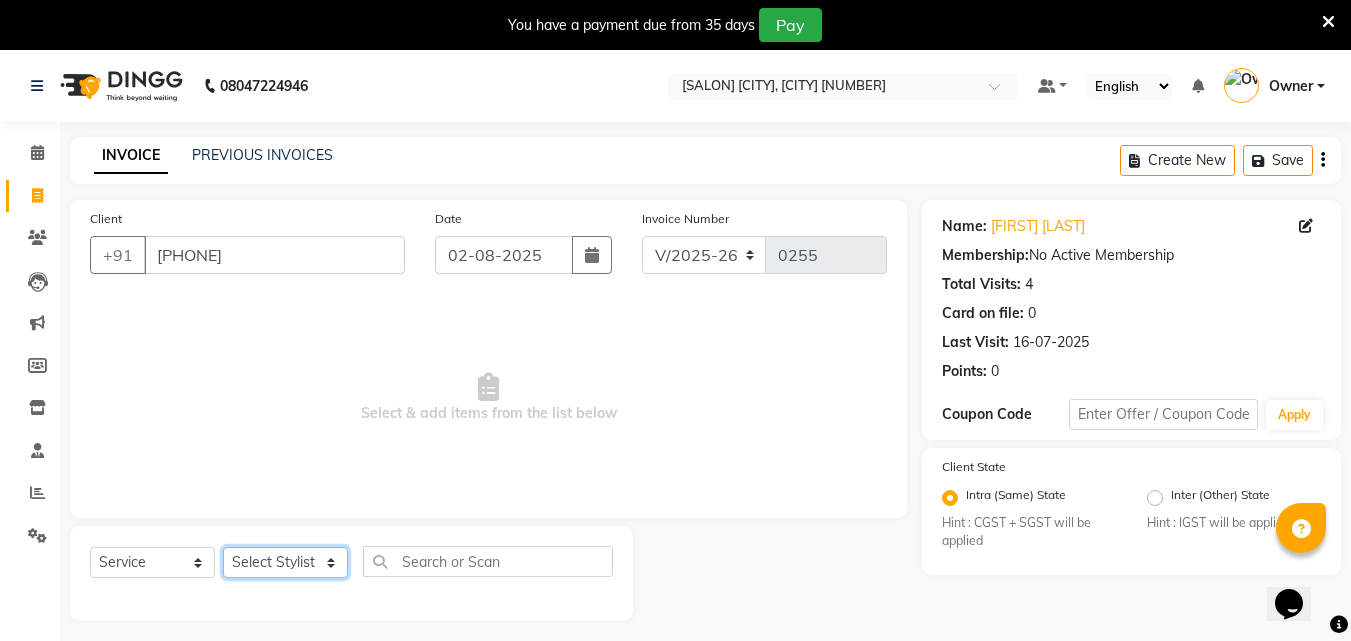 click on "Select Stylist [FIRST] [LAST]  [FIRST] [LAST]   [FIRST] [LAST] Owner  [FIRST] [LAST]" 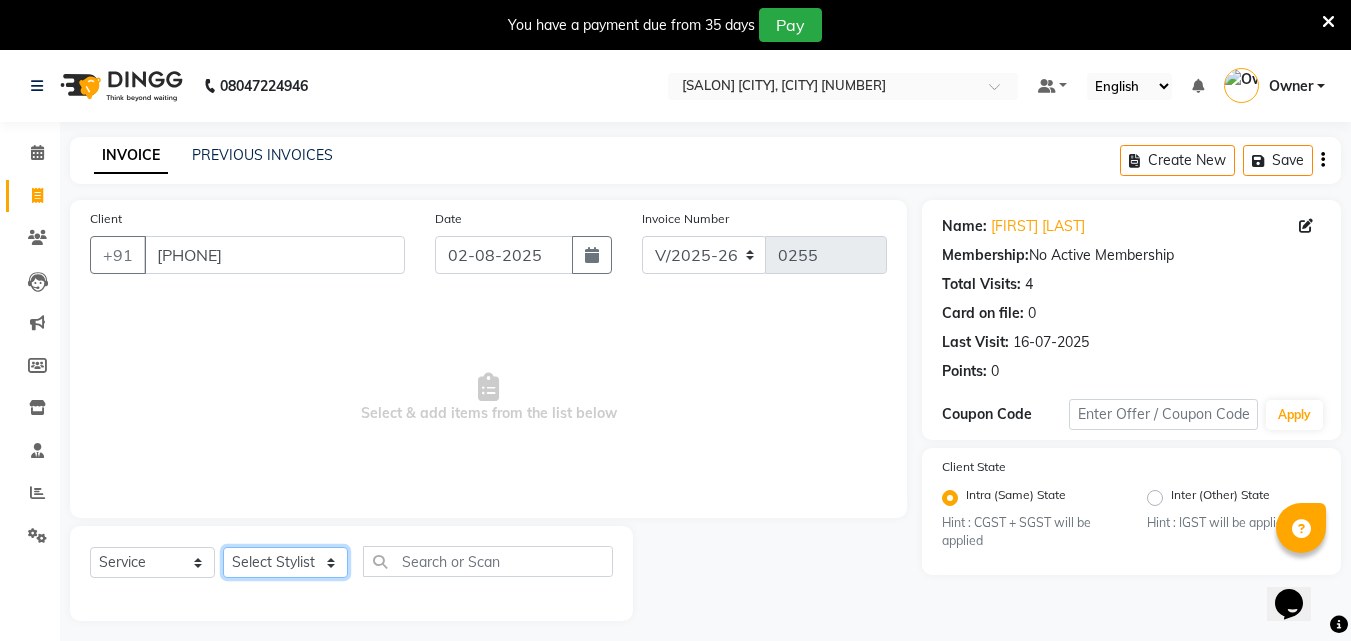 select on "53305" 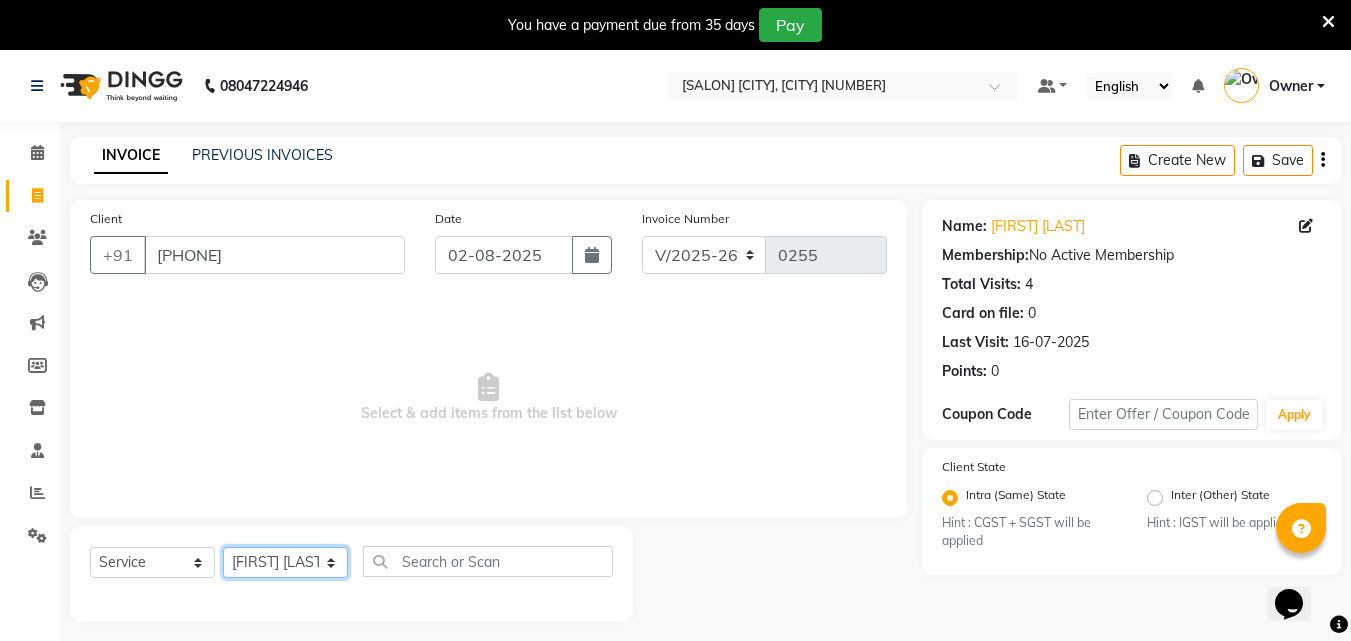 click on "Select Stylist [FIRST] [LAST]  [FIRST] [LAST]   [FIRST] [LAST] Owner  [FIRST] [LAST]" 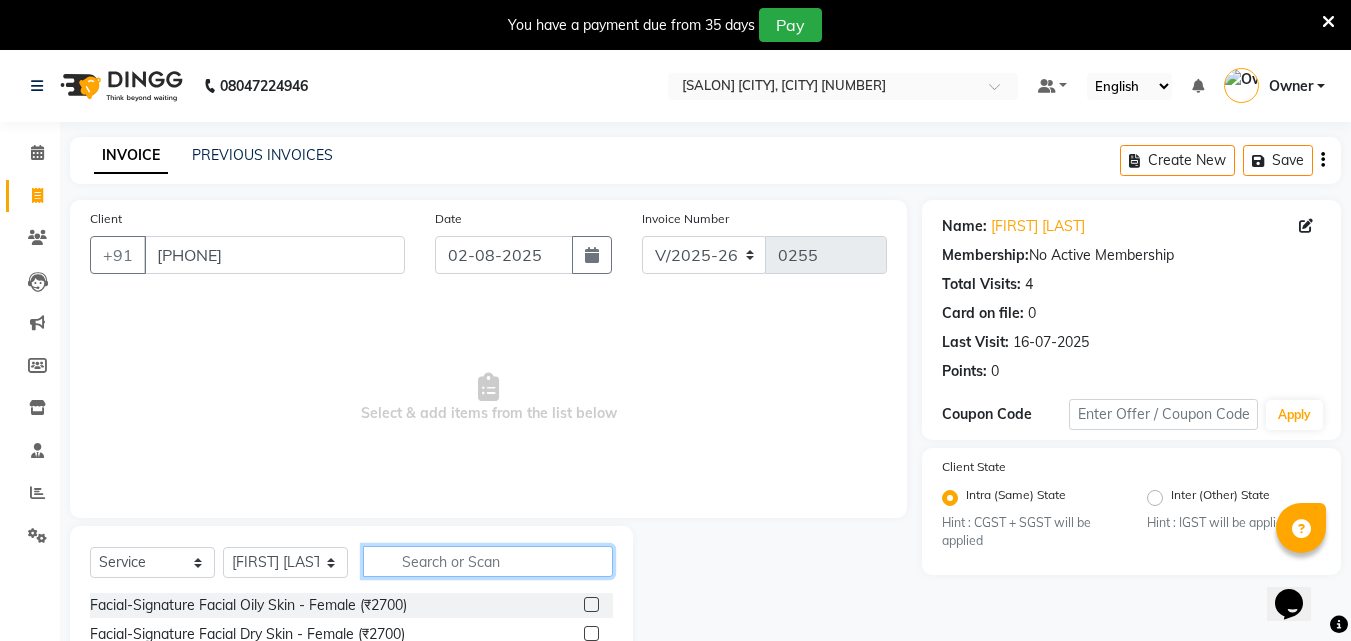 click 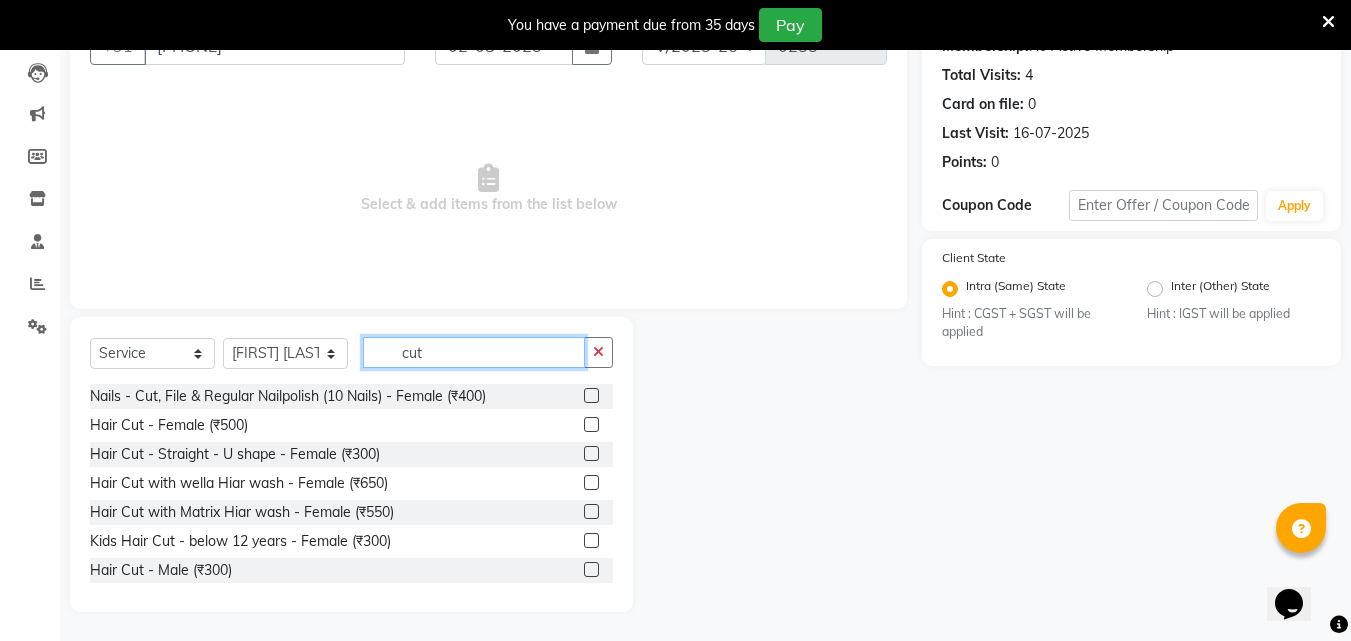 scroll, scrollTop: 210, scrollLeft: 0, axis: vertical 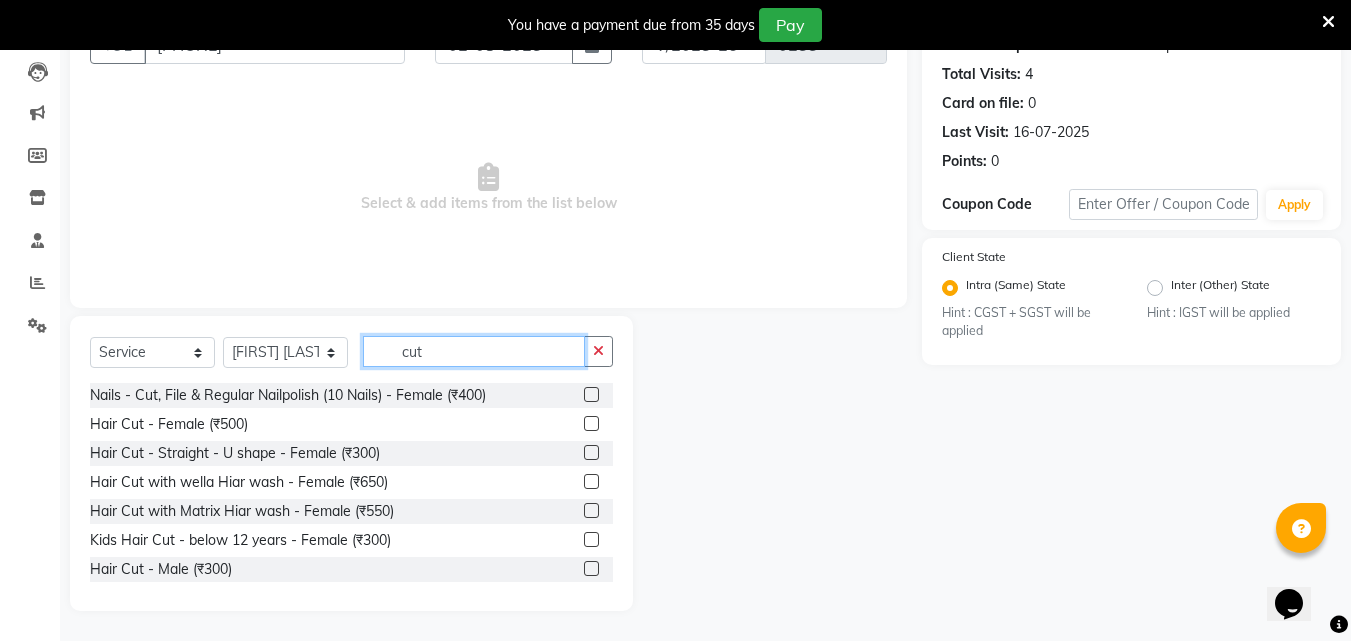 type on "cut" 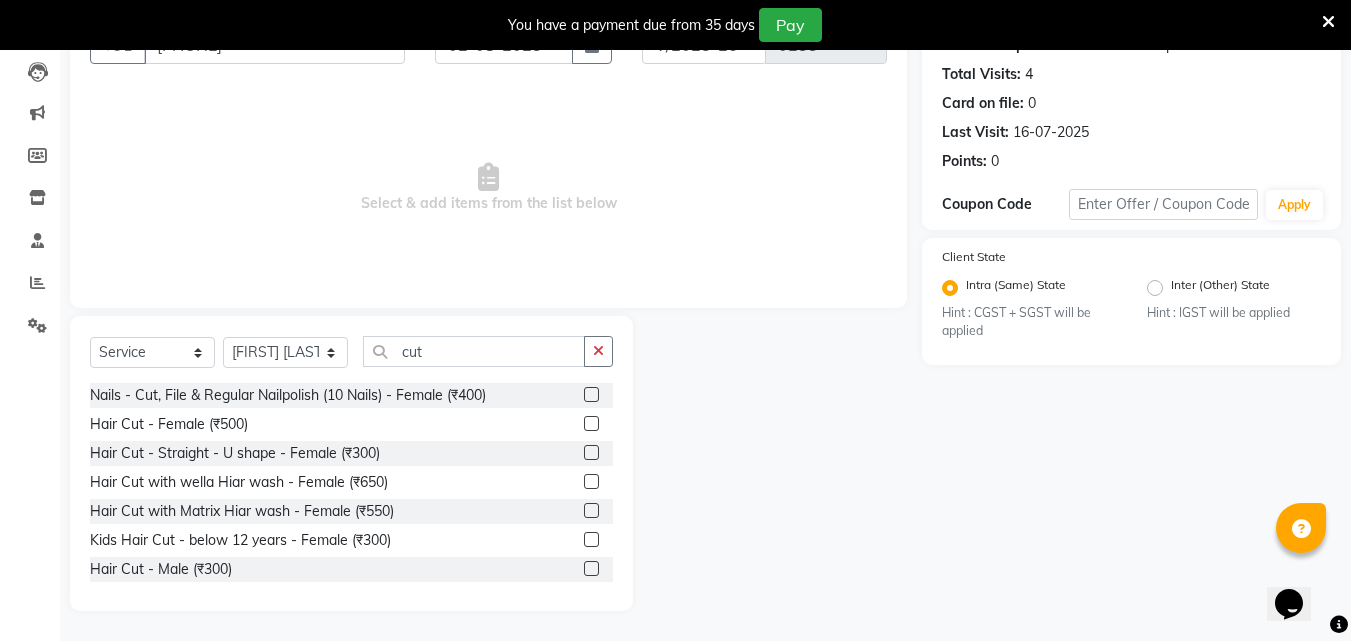 click 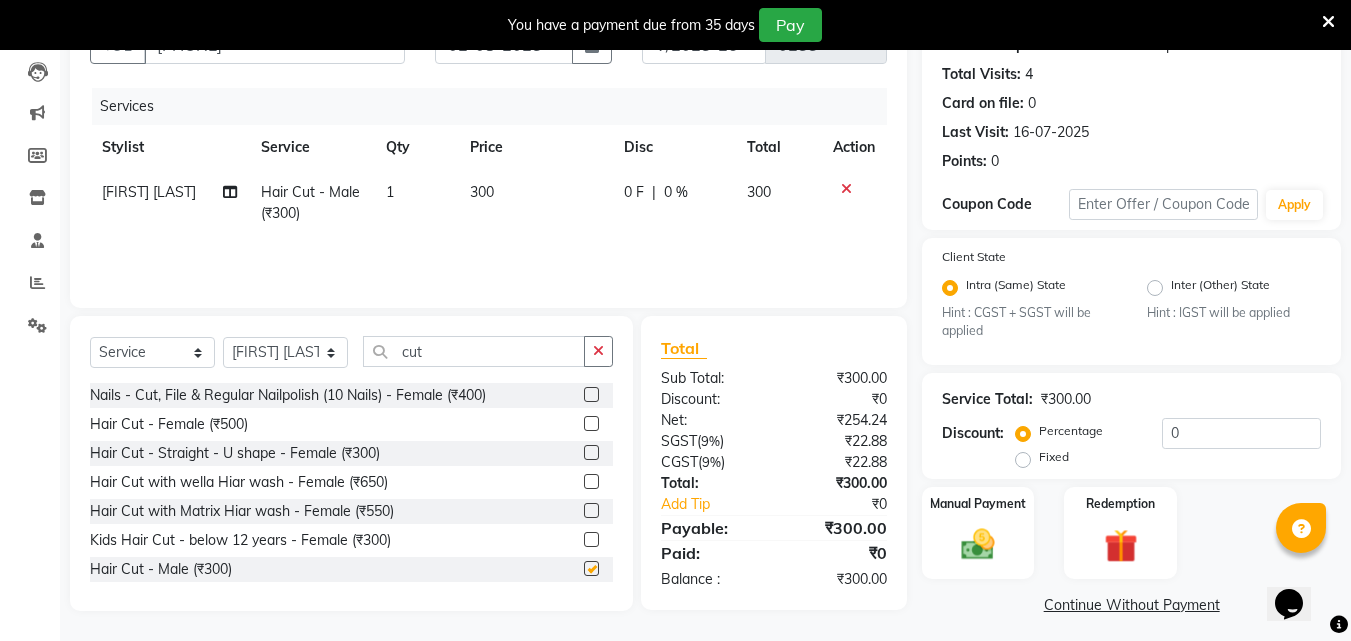 checkbox on "false" 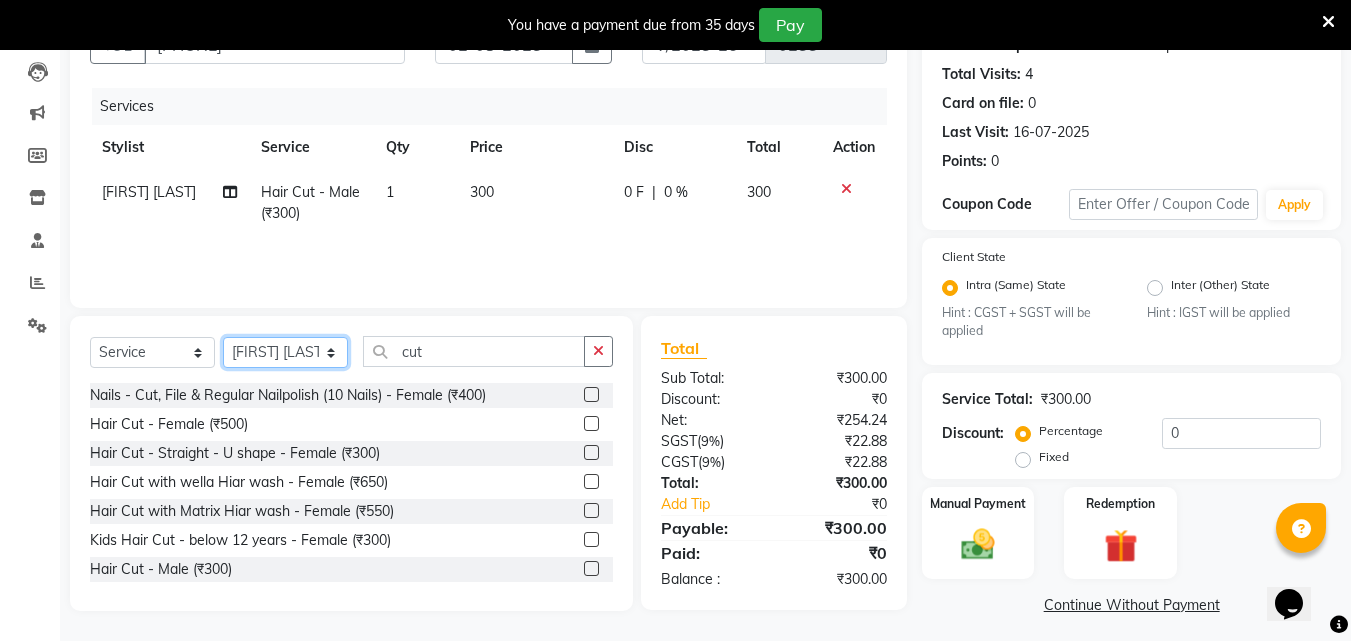 click on "Select Stylist [FIRST] [LAST]  [FIRST] [LAST]   [FIRST] [LAST] Owner  [FIRST] [LAST]" 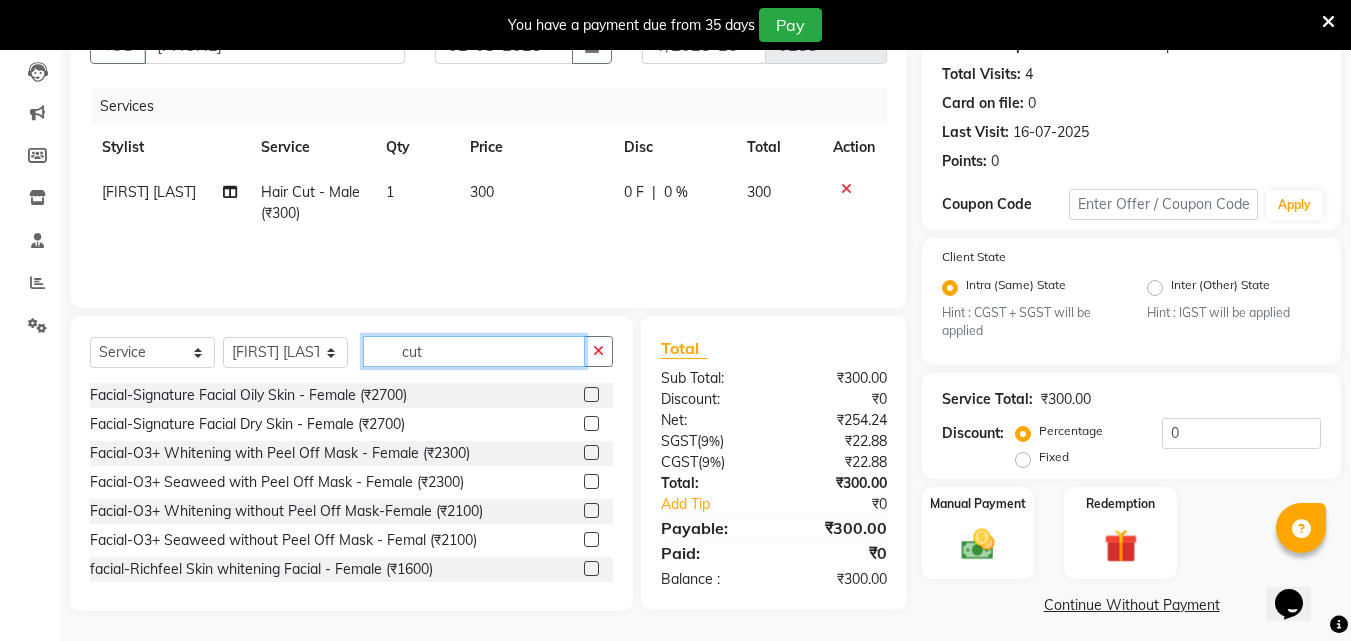 click on "cut" 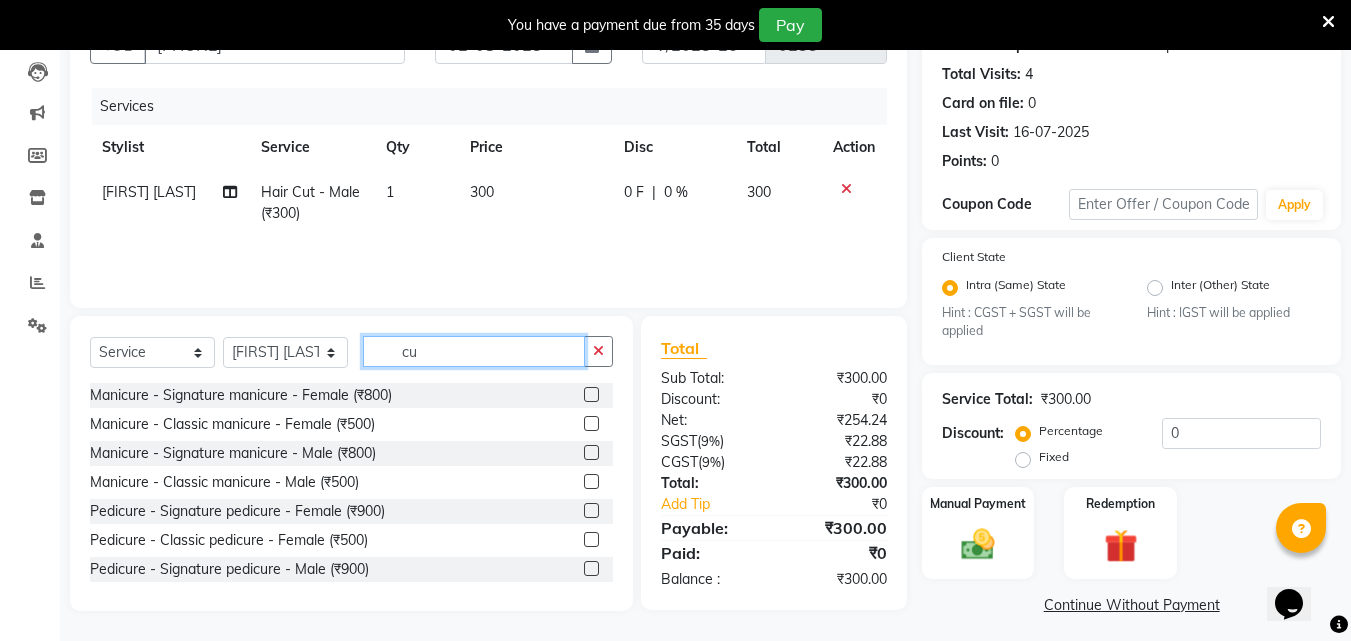 type on "c" 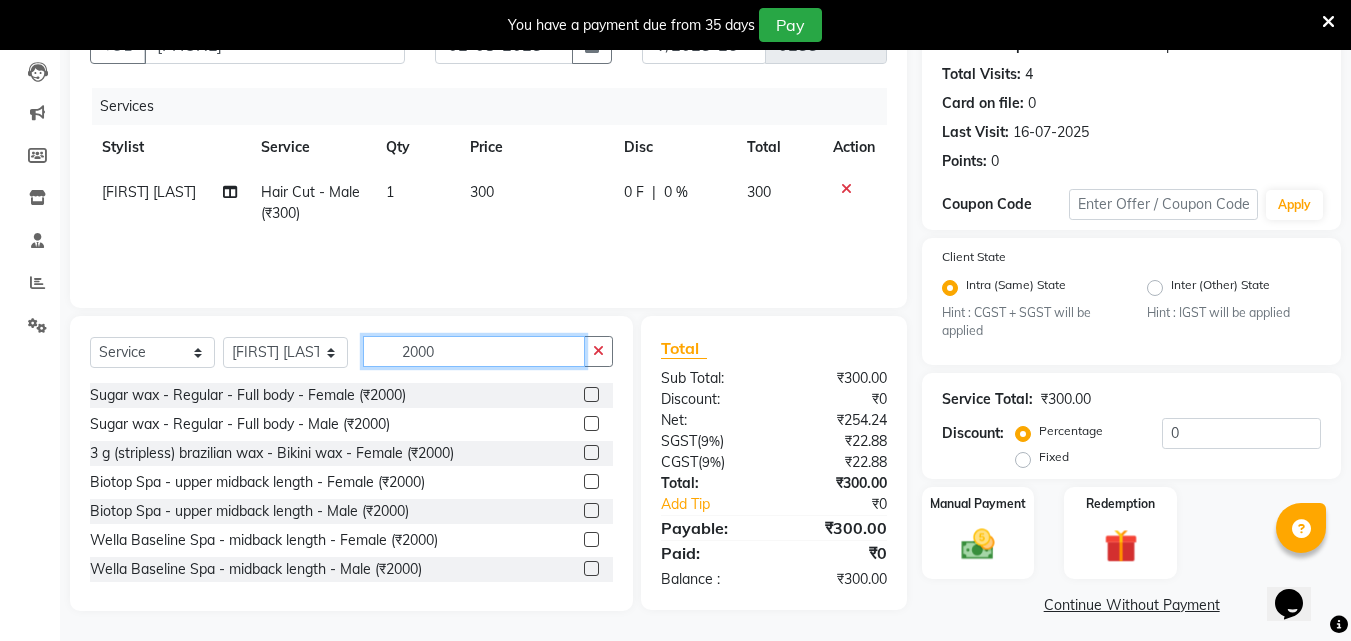 type on "2000" 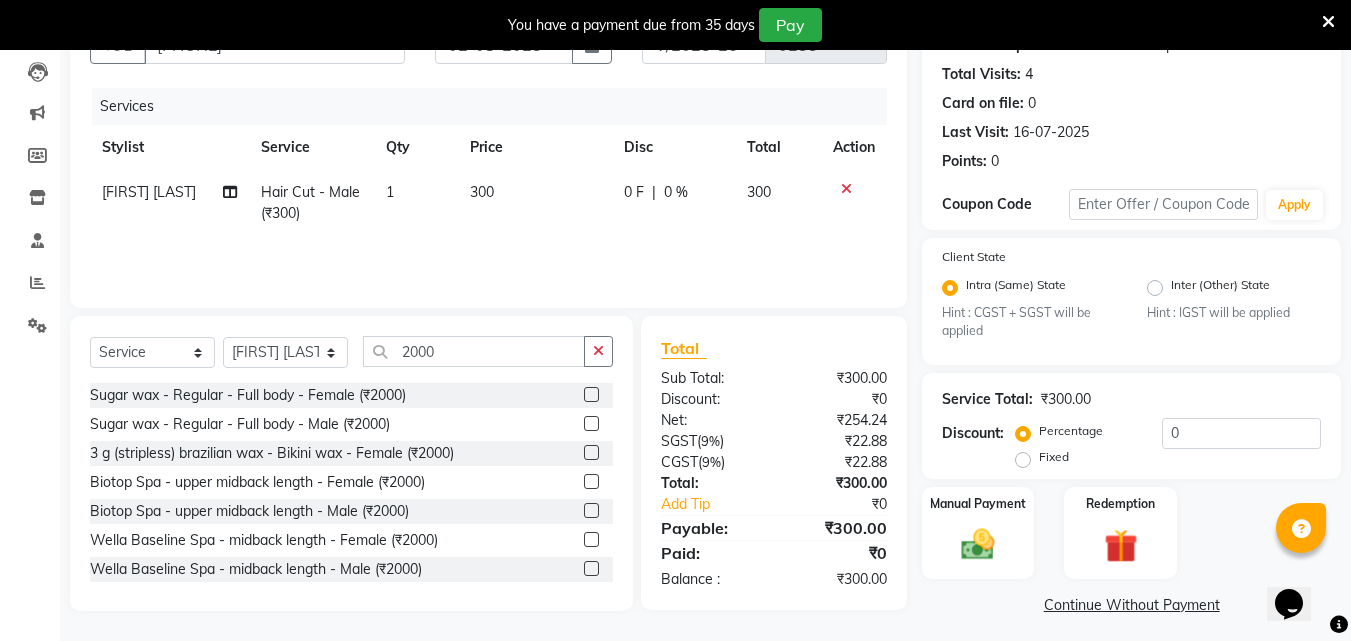 click 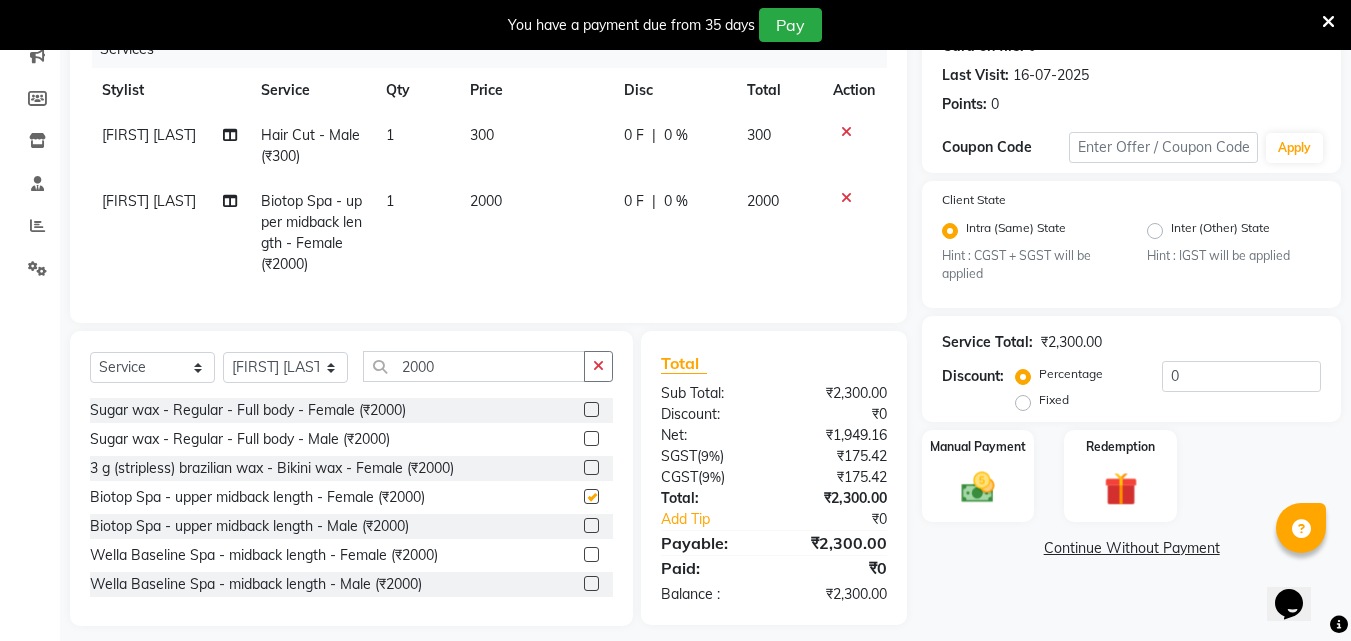 checkbox on "false" 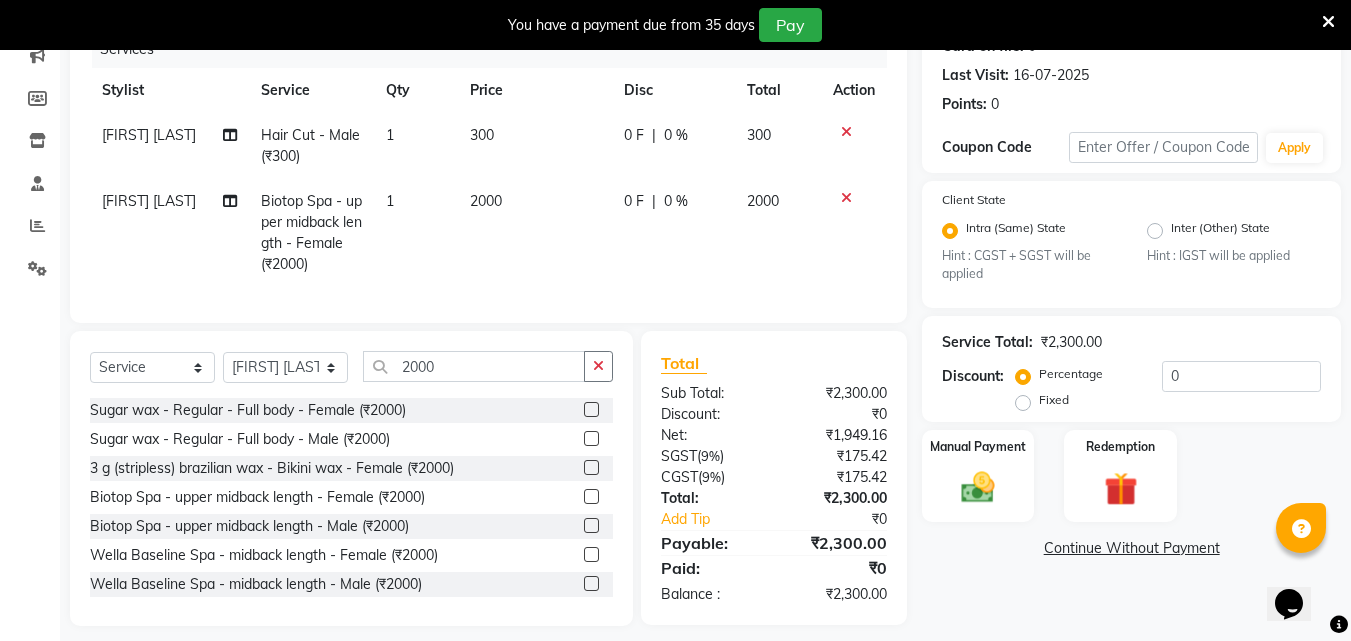 scroll, scrollTop: 297, scrollLeft: 0, axis: vertical 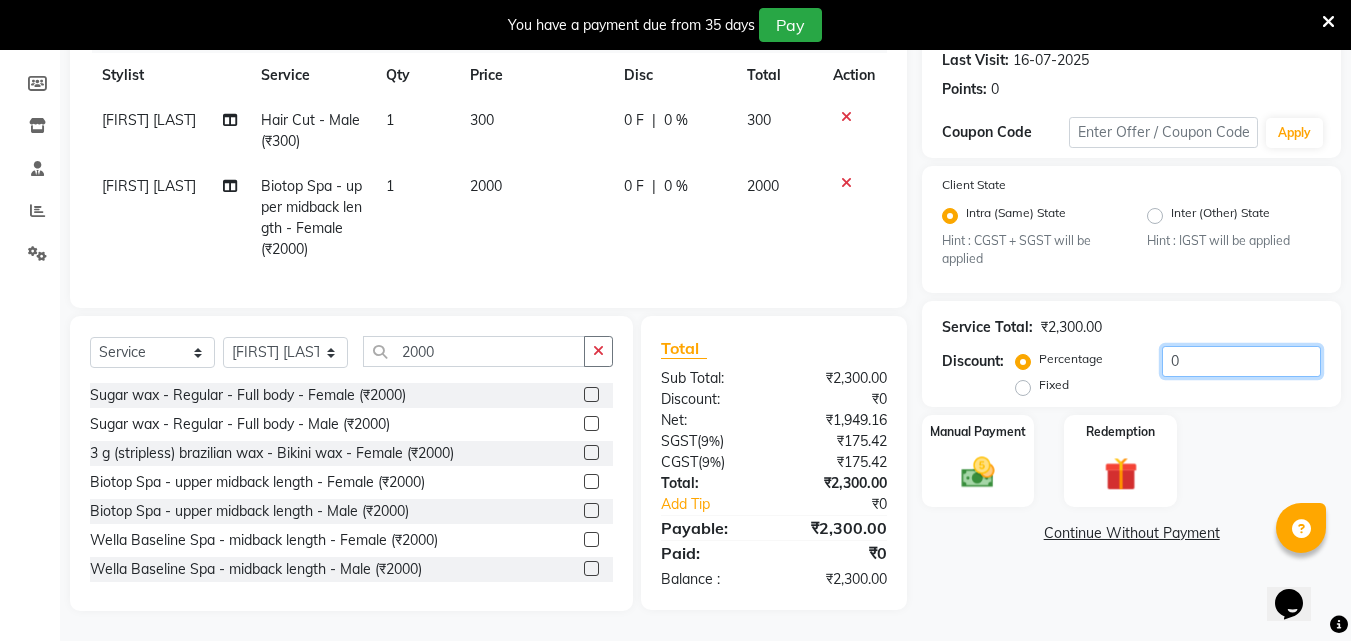 click on "0" 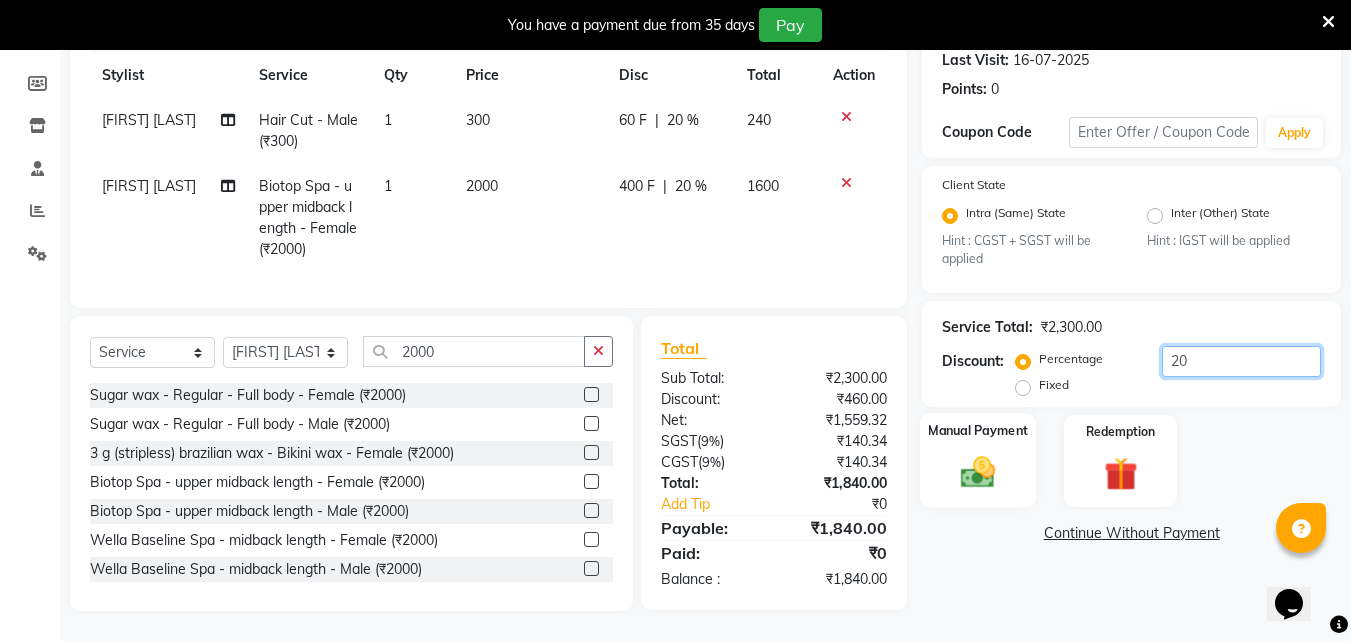 type on "20" 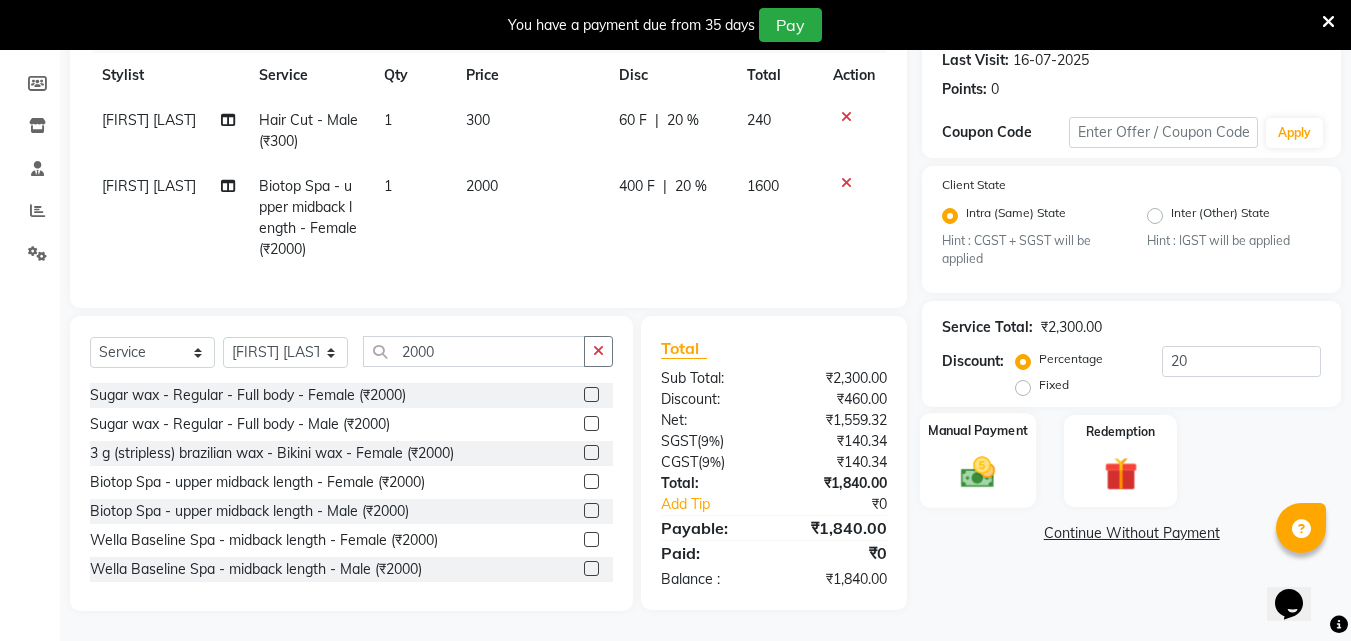 click 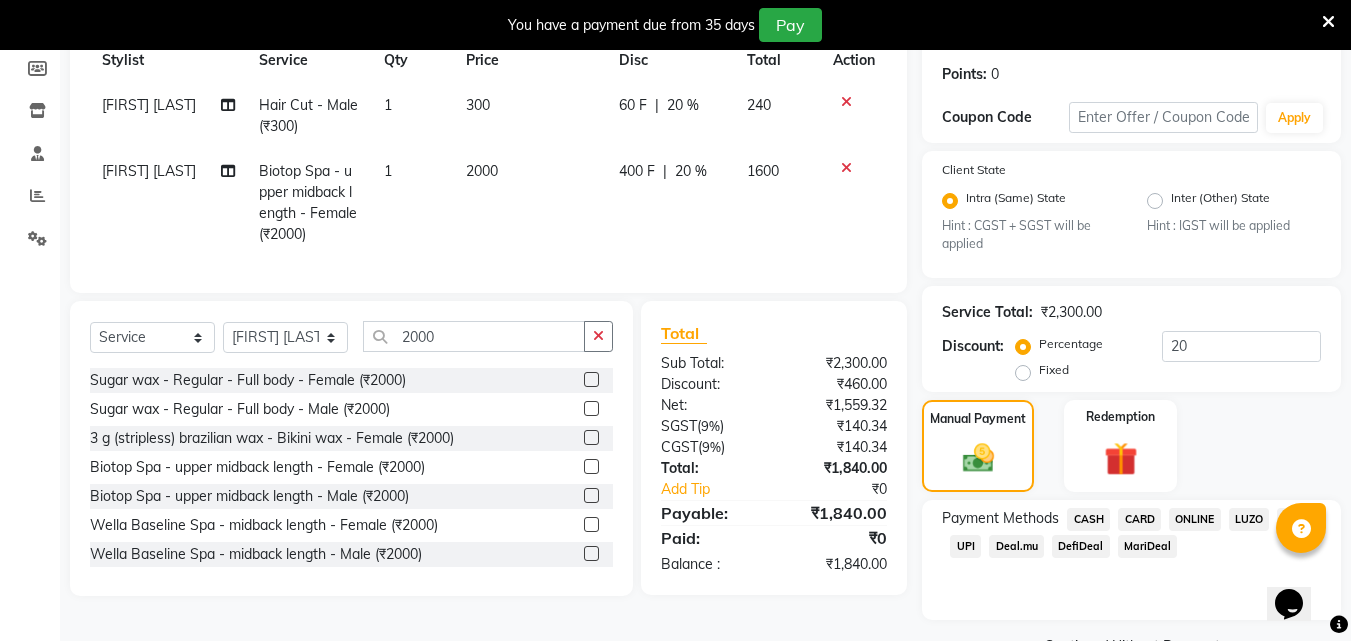 click on "CASH" 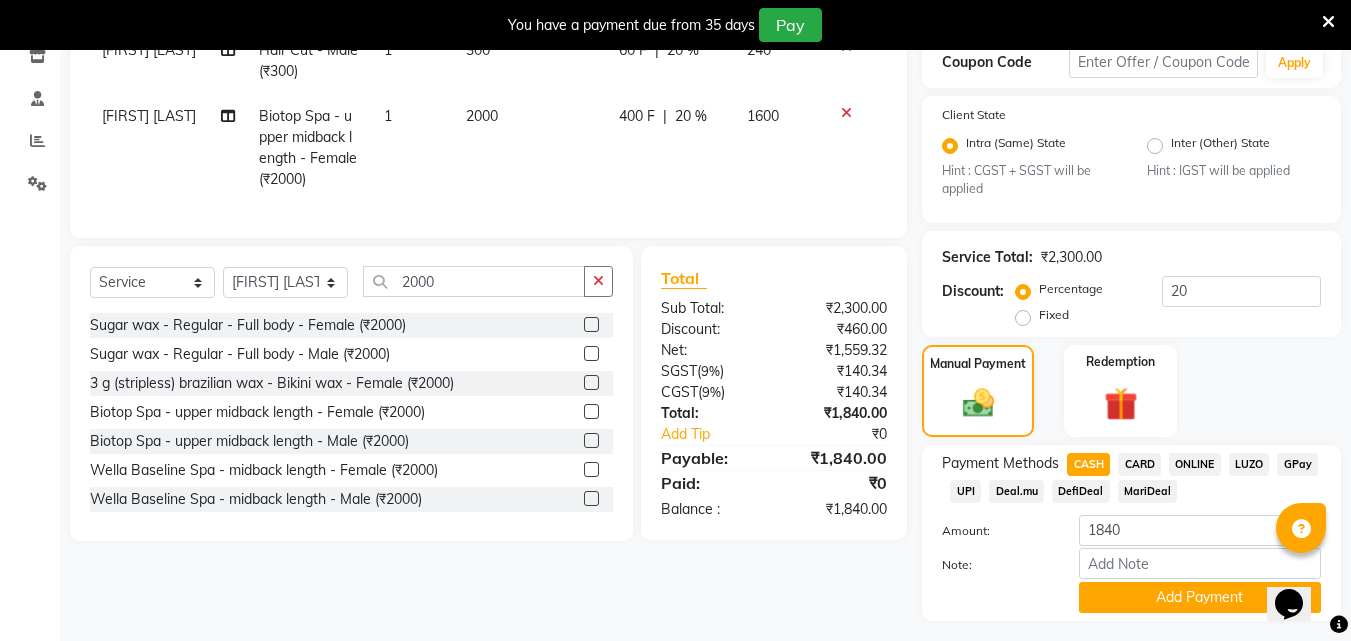 scroll, scrollTop: 403, scrollLeft: 0, axis: vertical 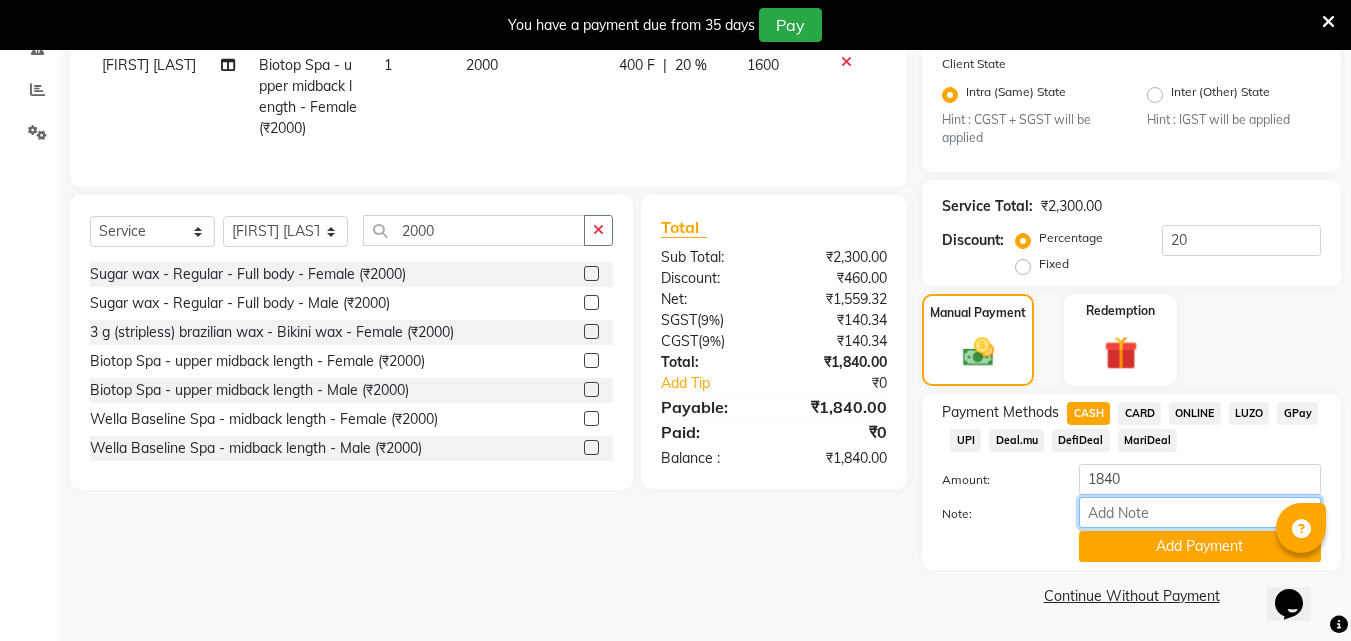 click on "Note:" at bounding box center [1200, 512] 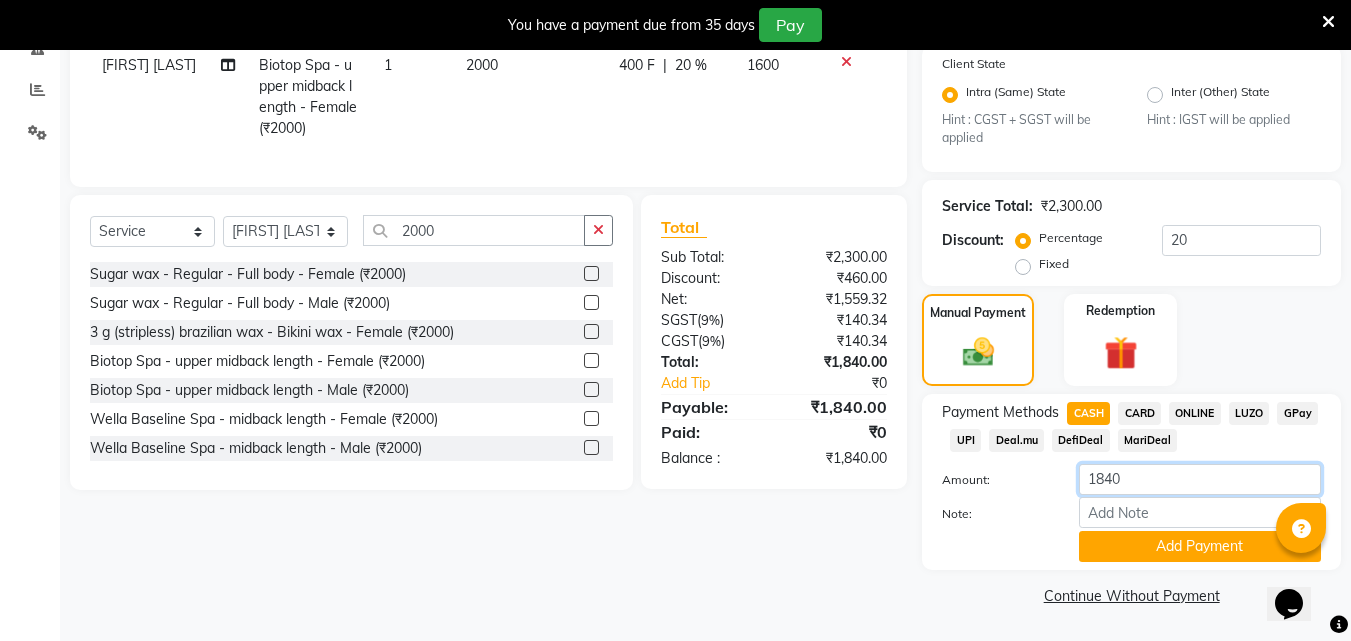 click on "1840" 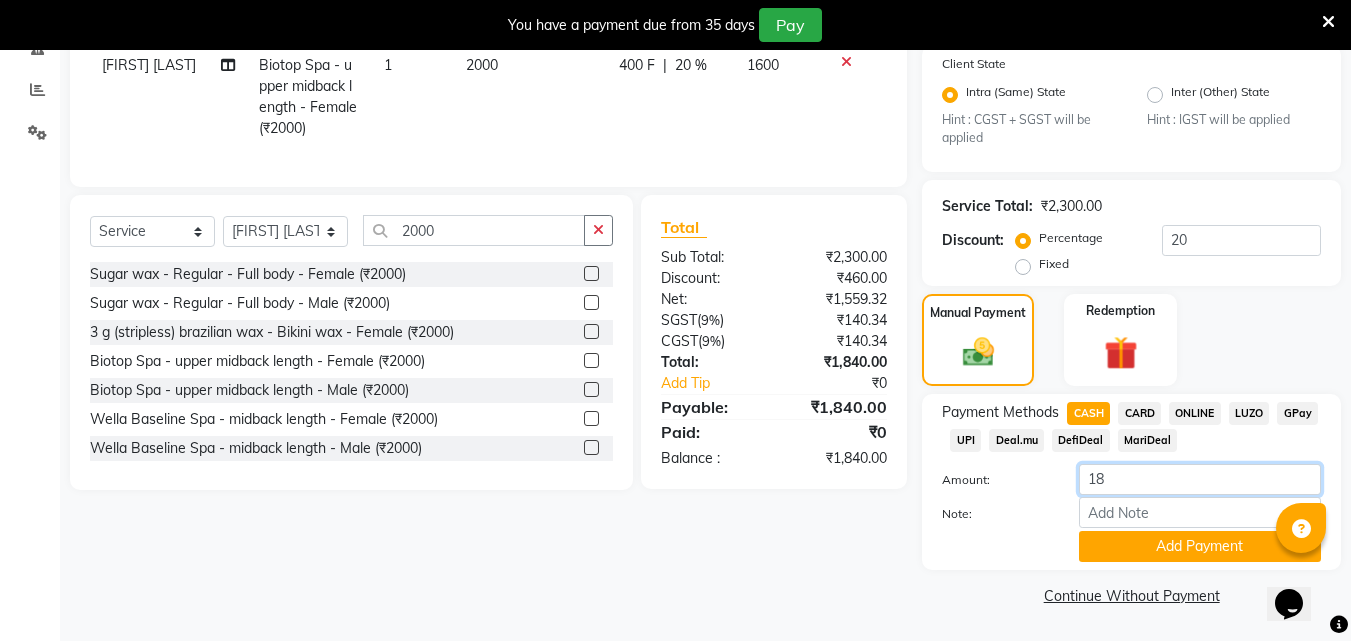 type on "1" 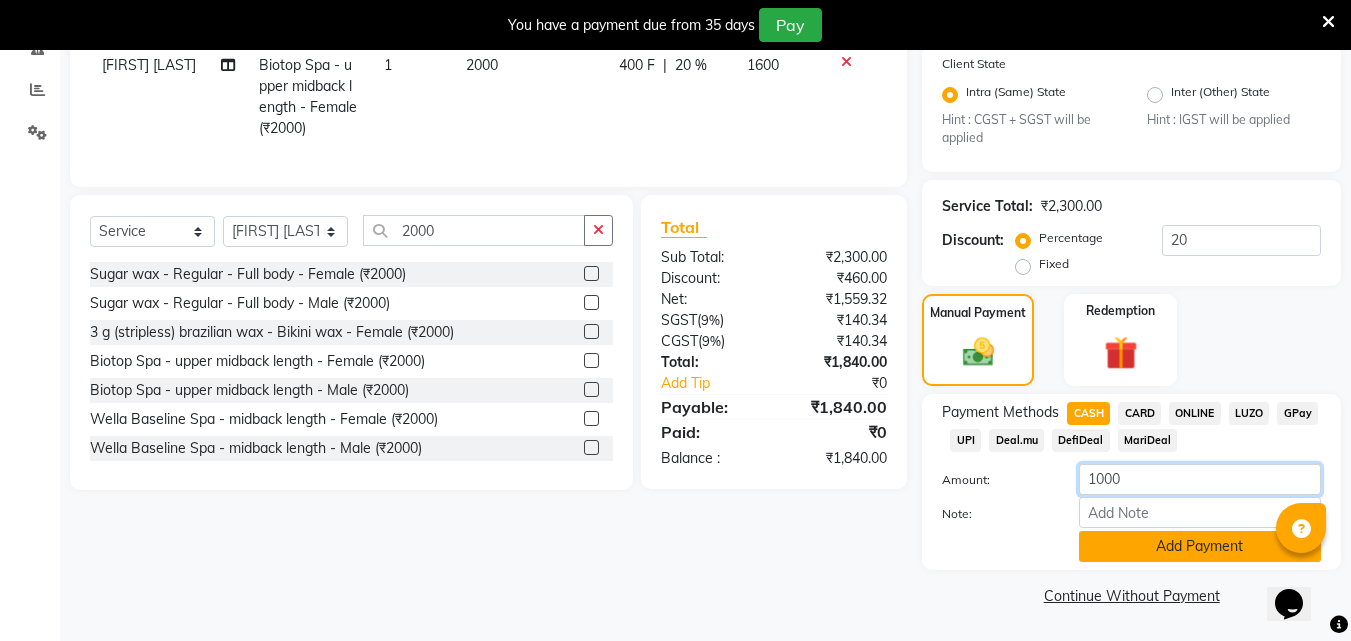 type on "1000" 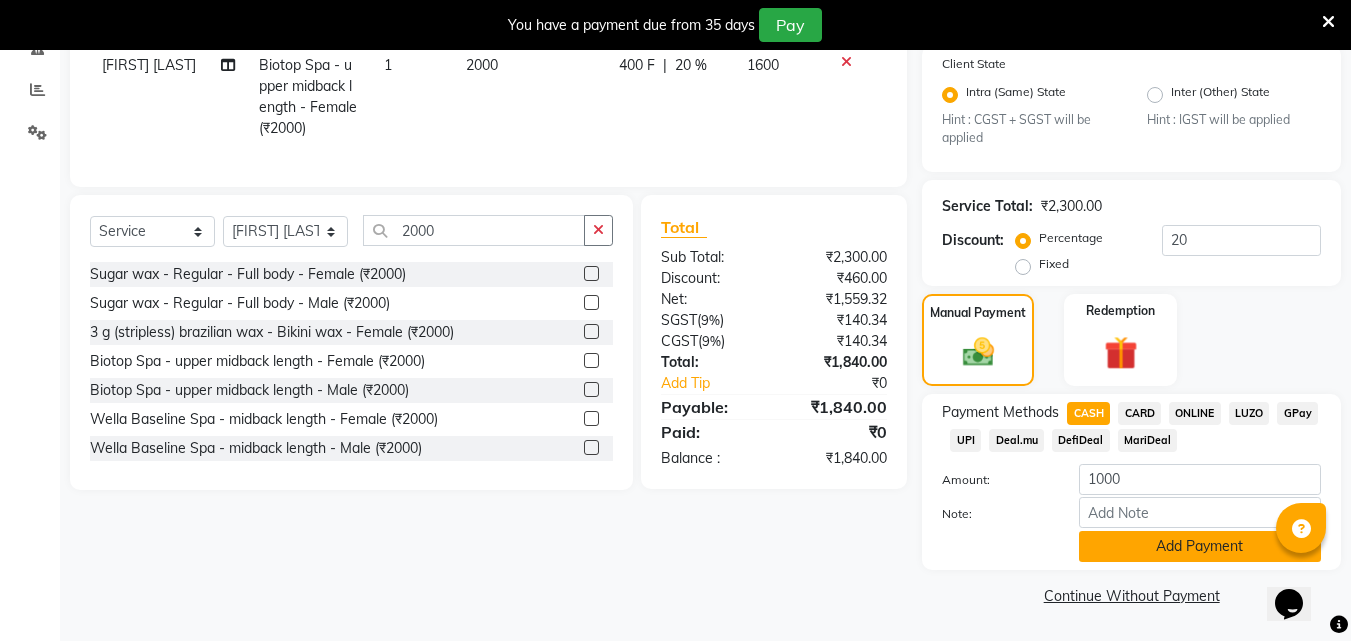click on "Add Payment" 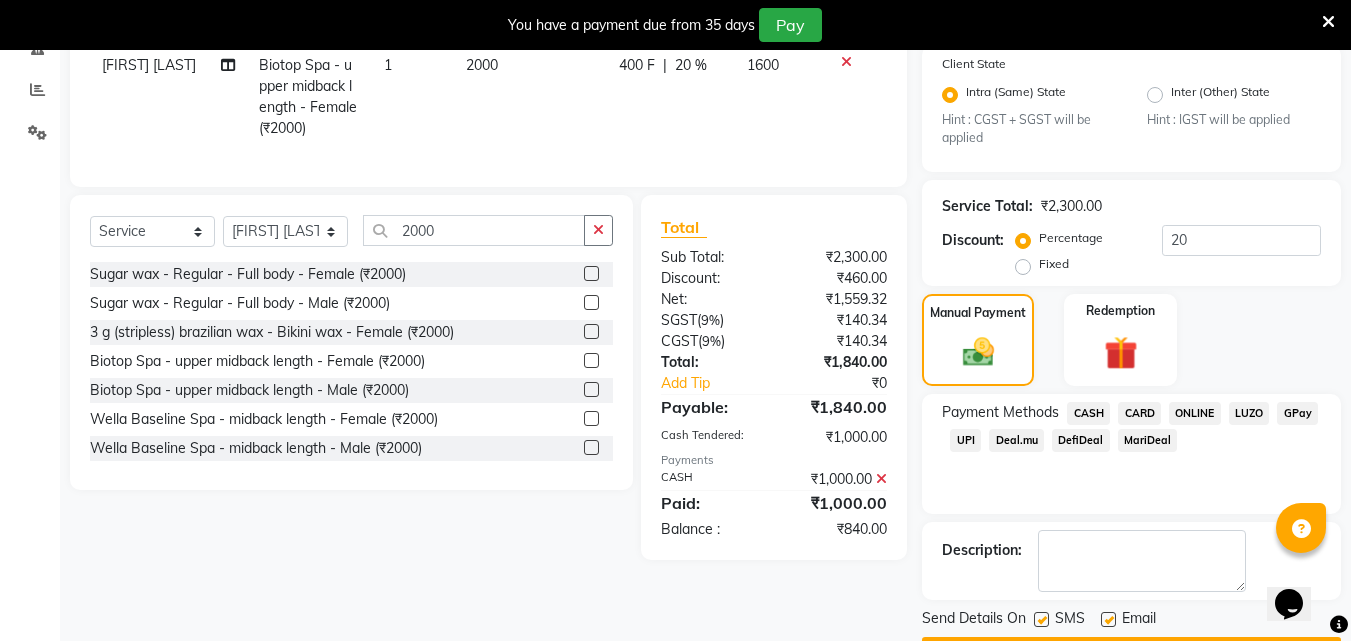 click on "ONLINE" 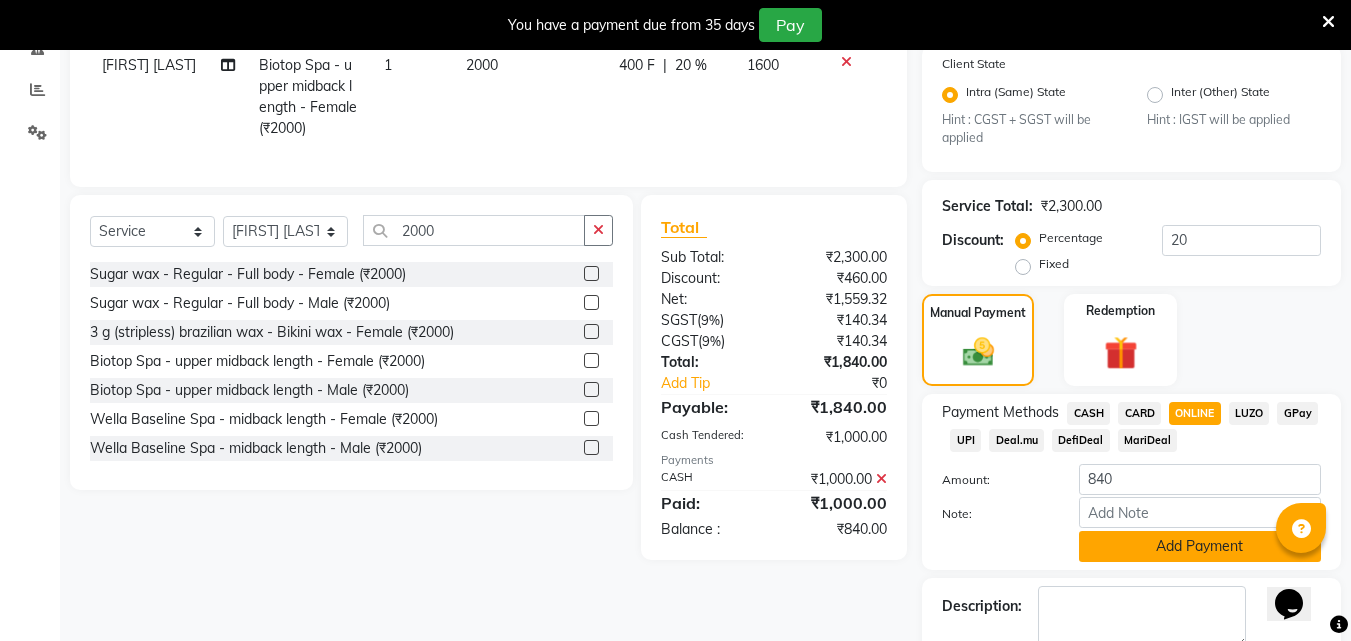 click on "Add Payment" 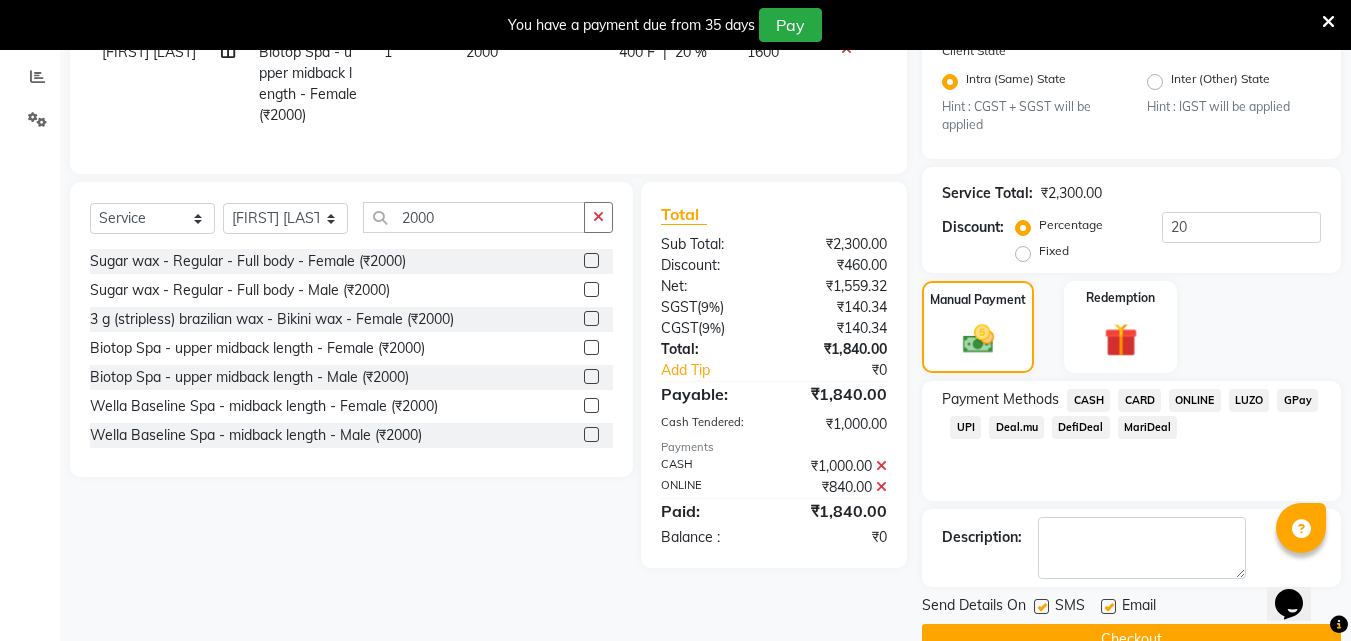 scroll, scrollTop: 460, scrollLeft: 0, axis: vertical 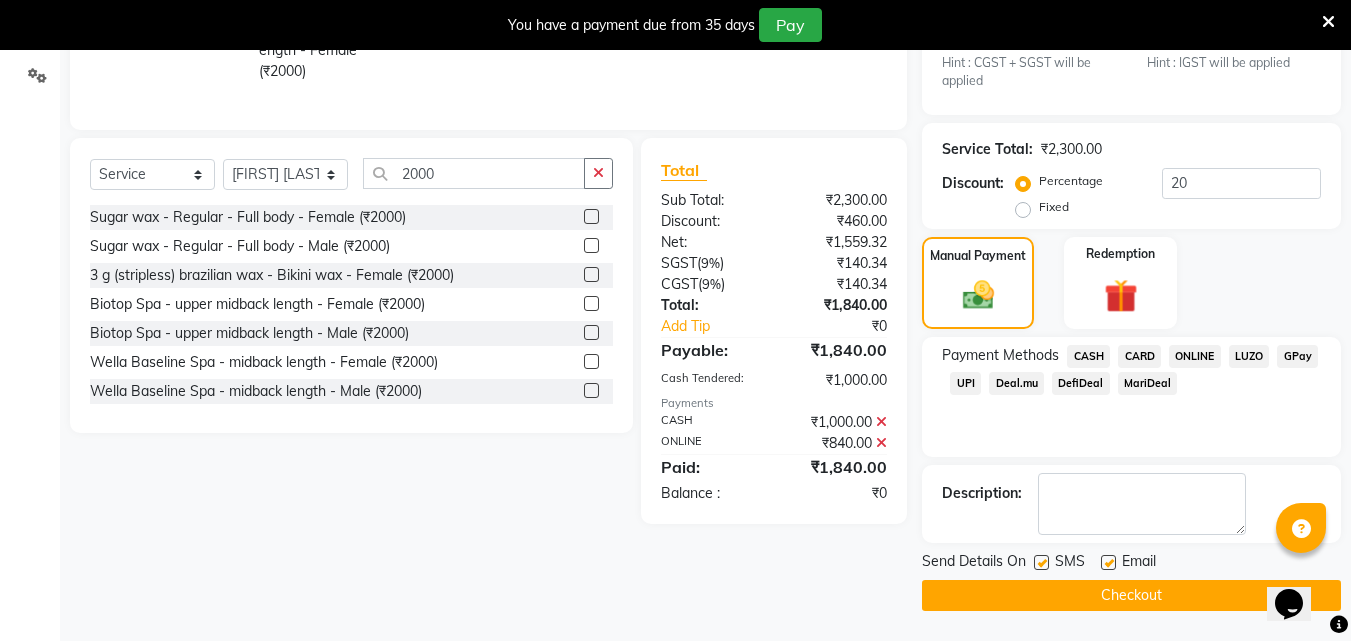 click on "Checkout" 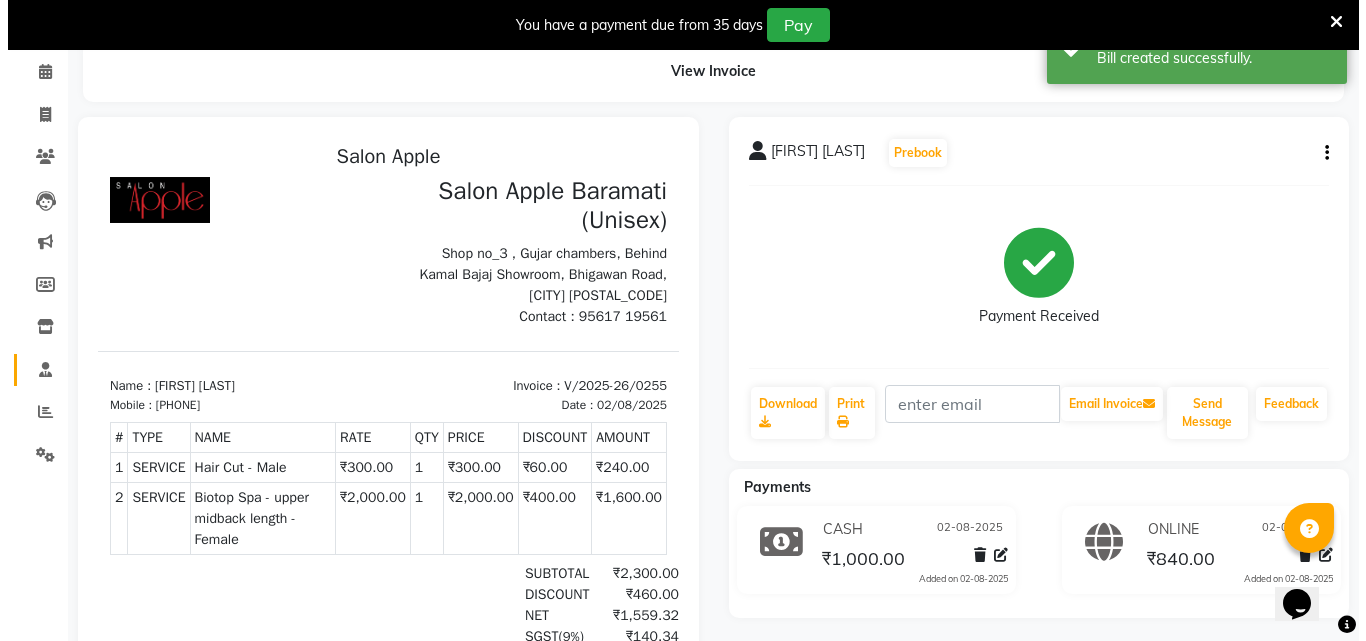 scroll, scrollTop: 0, scrollLeft: 0, axis: both 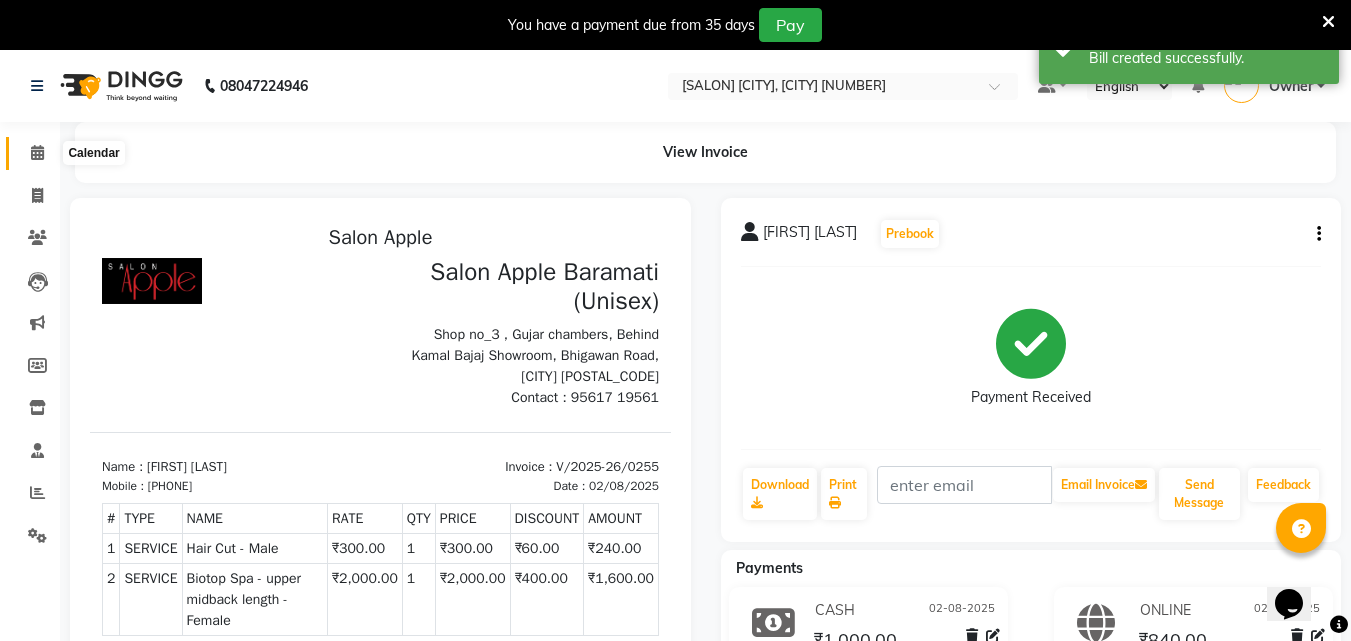 click 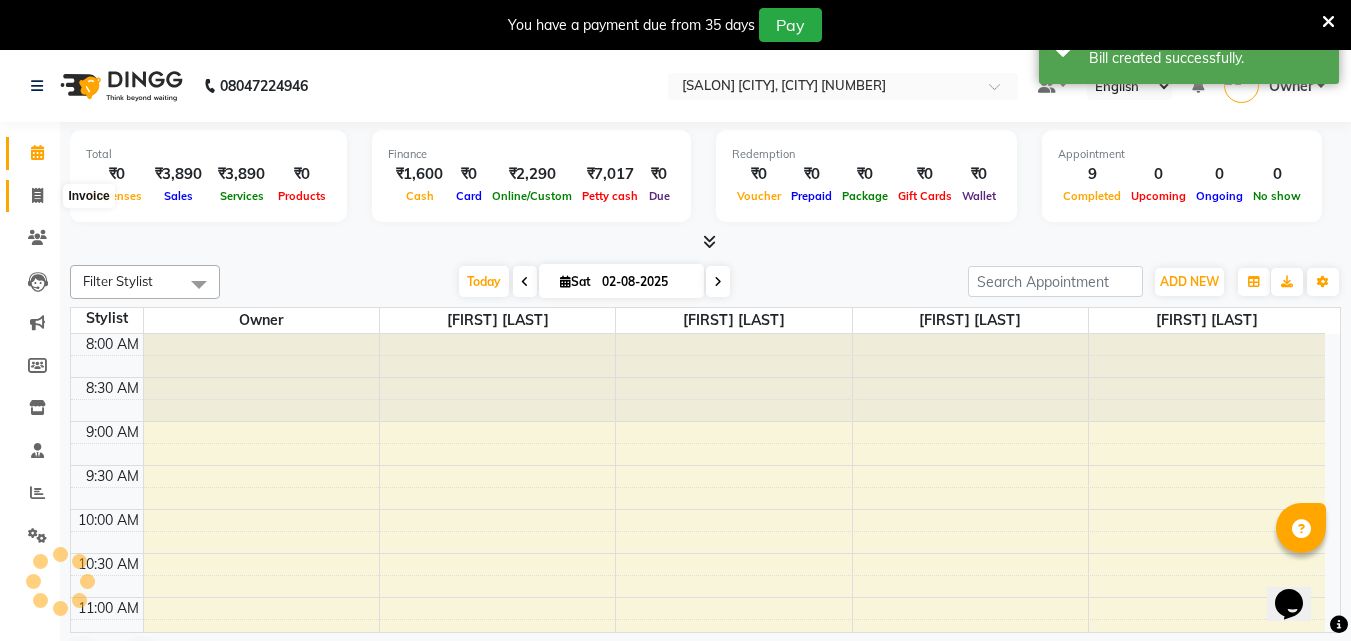 click 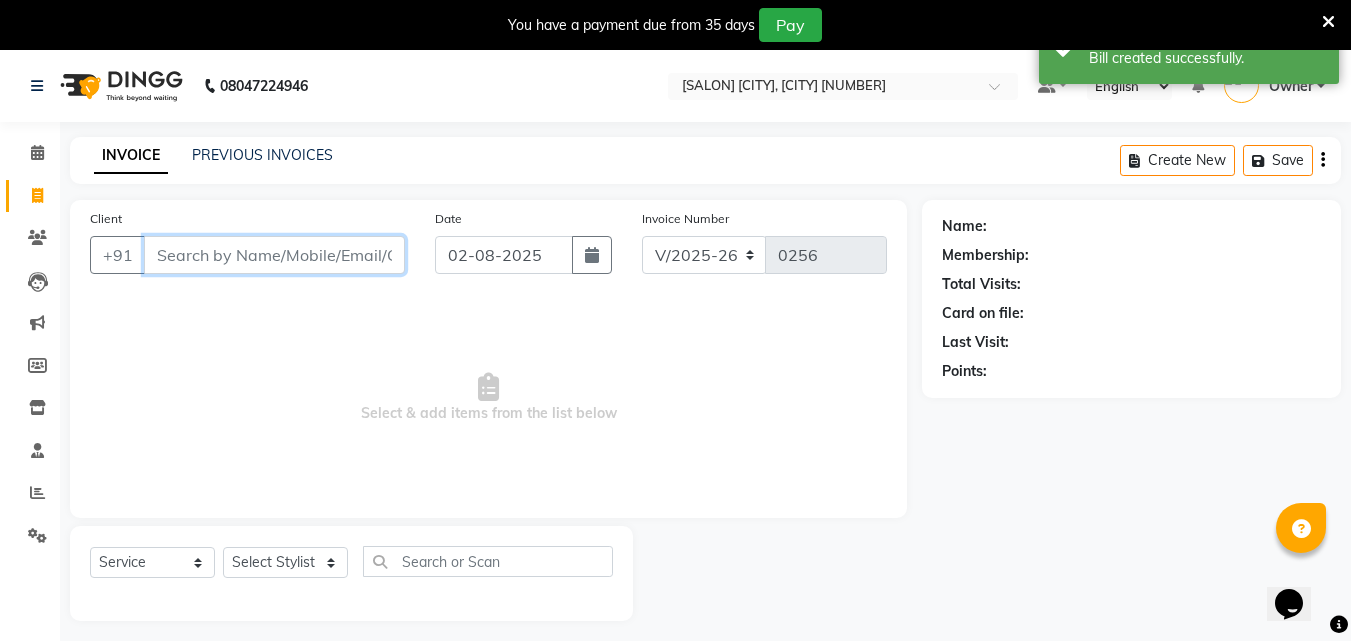 click on "Client" at bounding box center (274, 255) 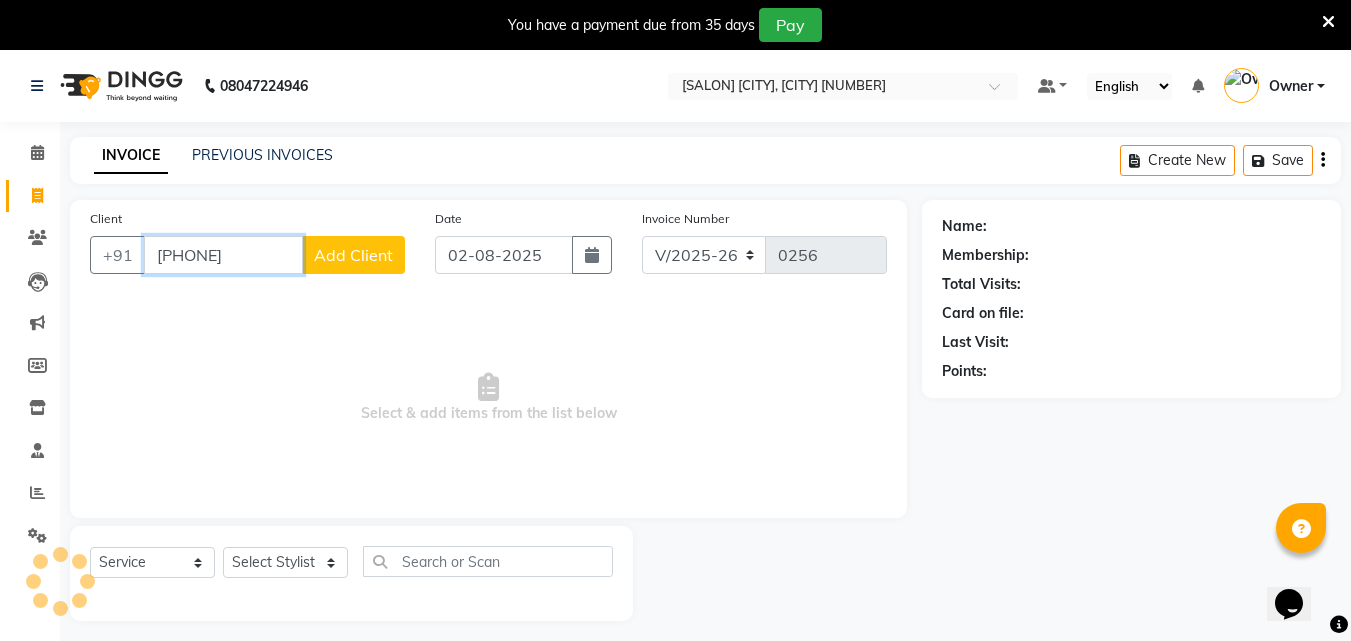type on "[PHONE]" 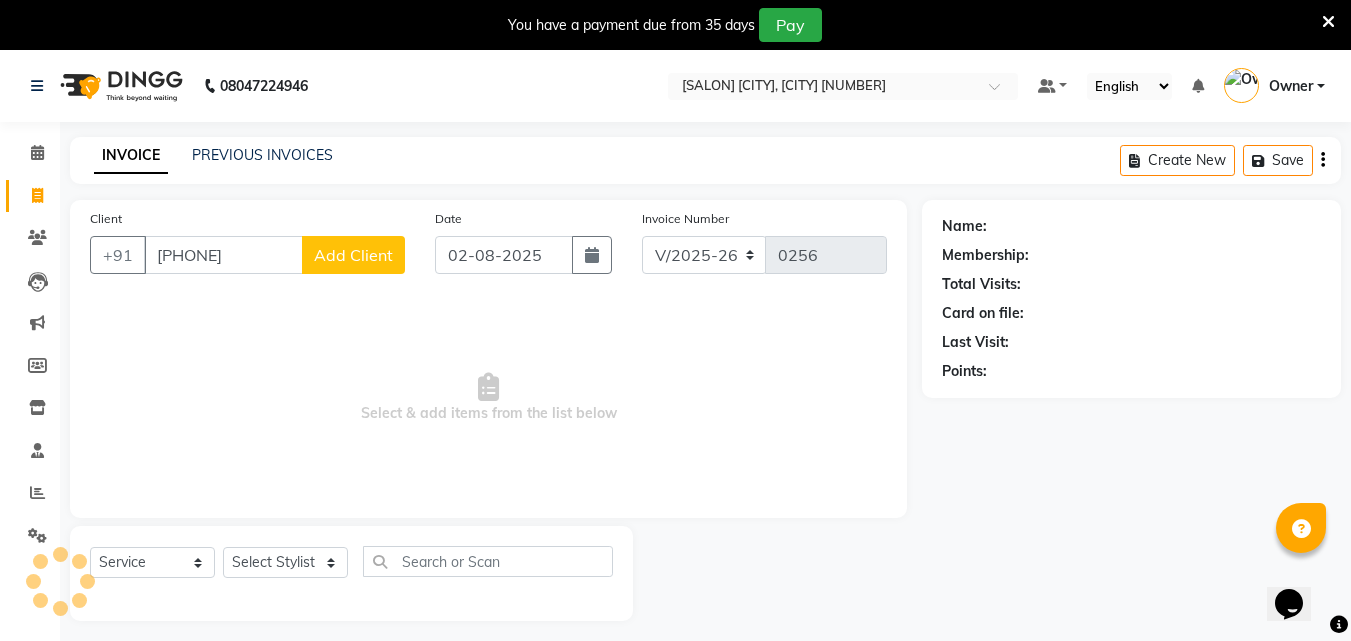 click on "Add Client" 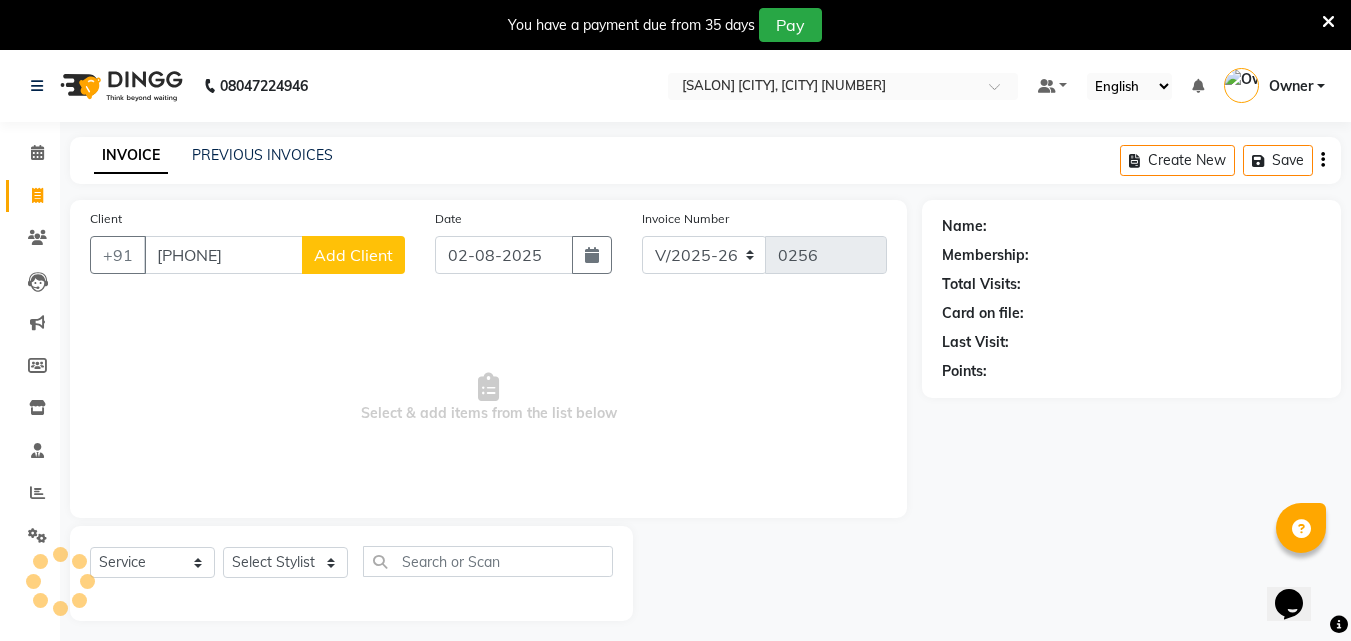 select on "22" 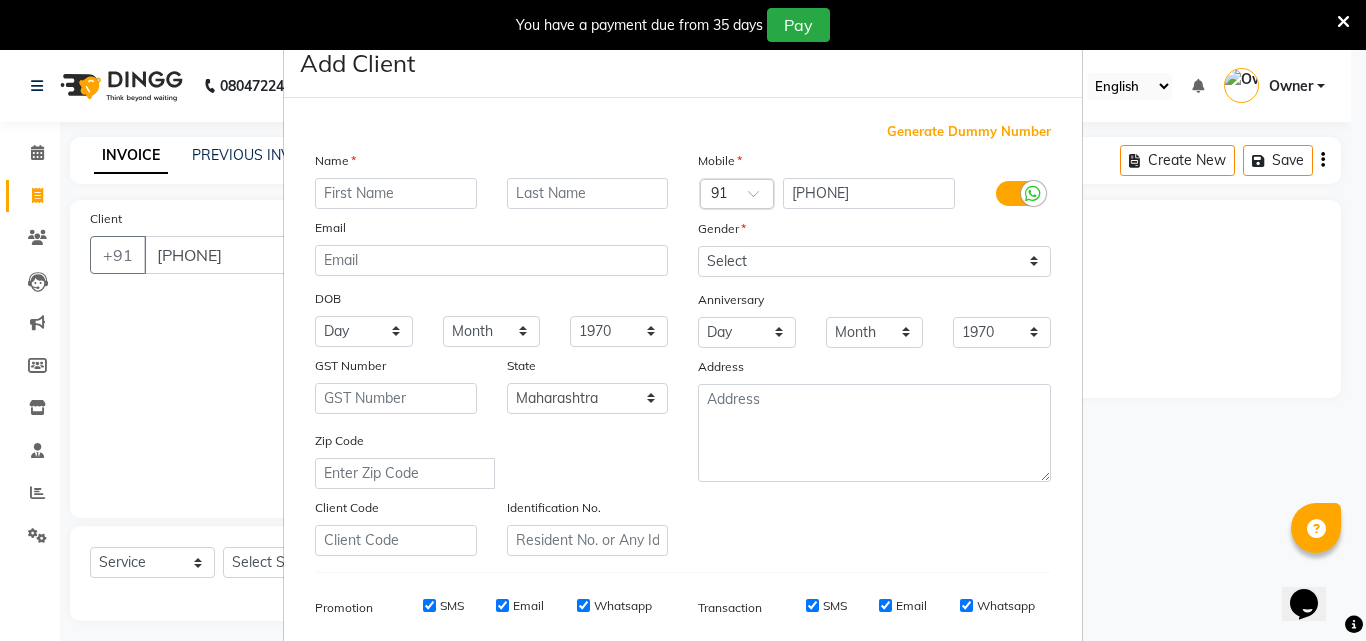 click at bounding box center (396, 193) 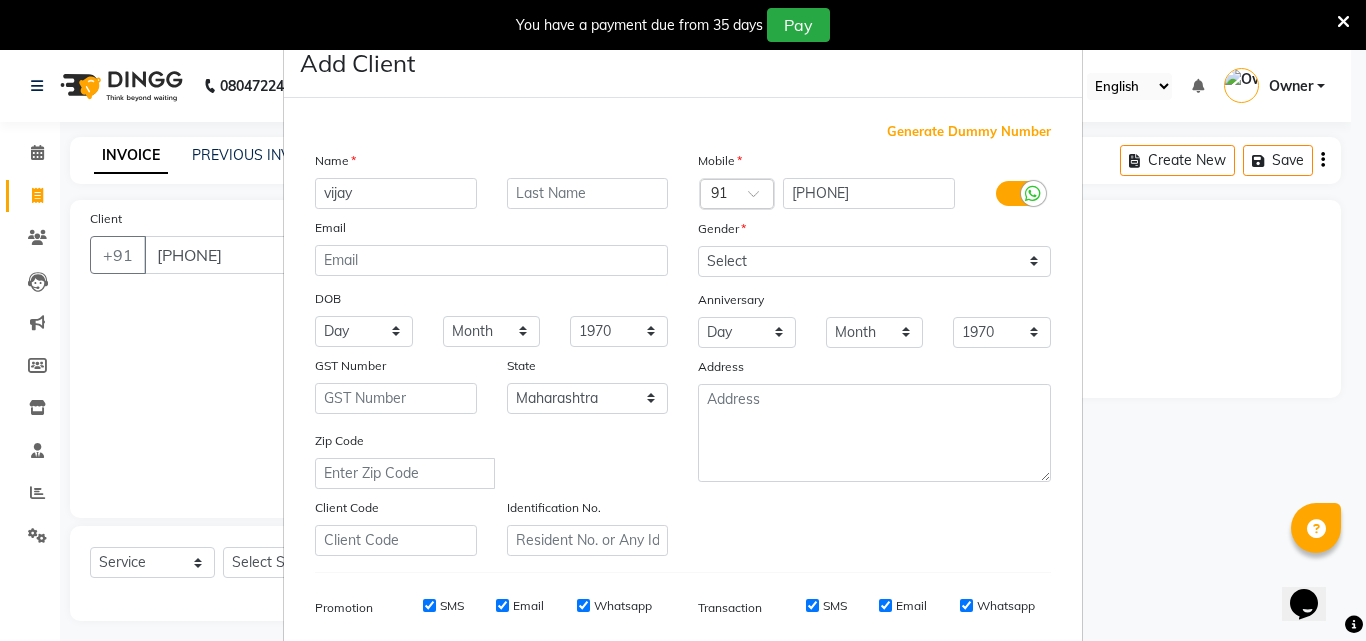 type on "vijay" 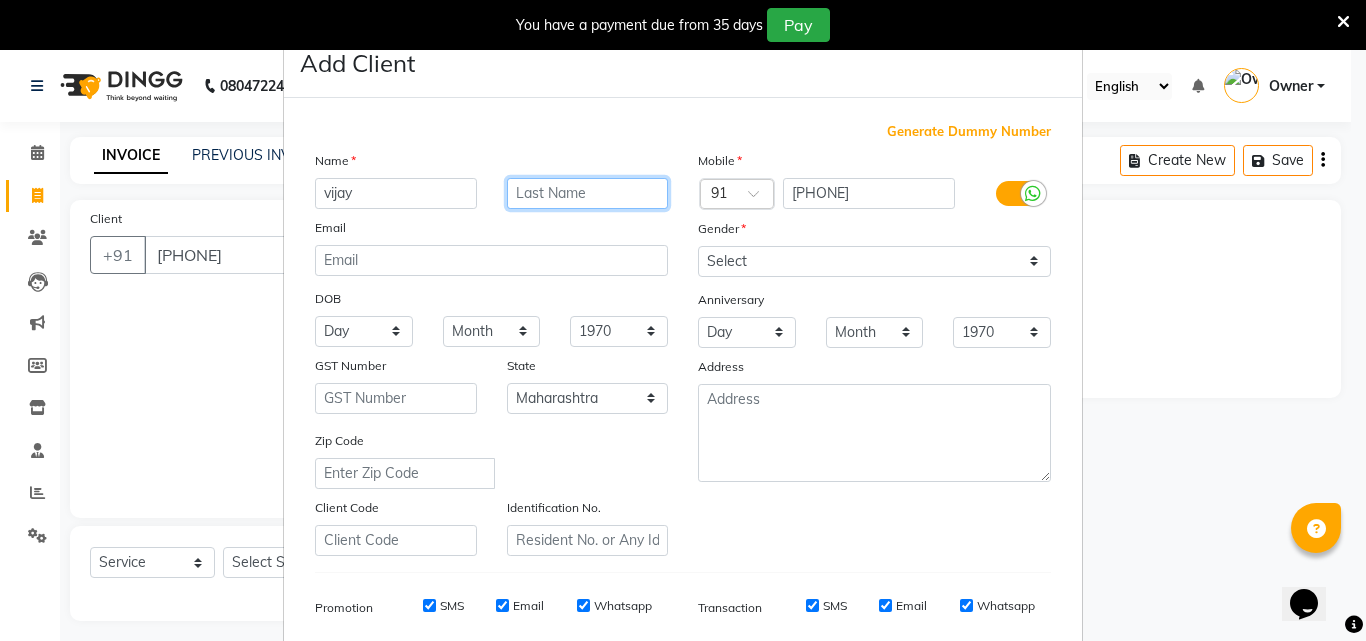 click at bounding box center (588, 193) 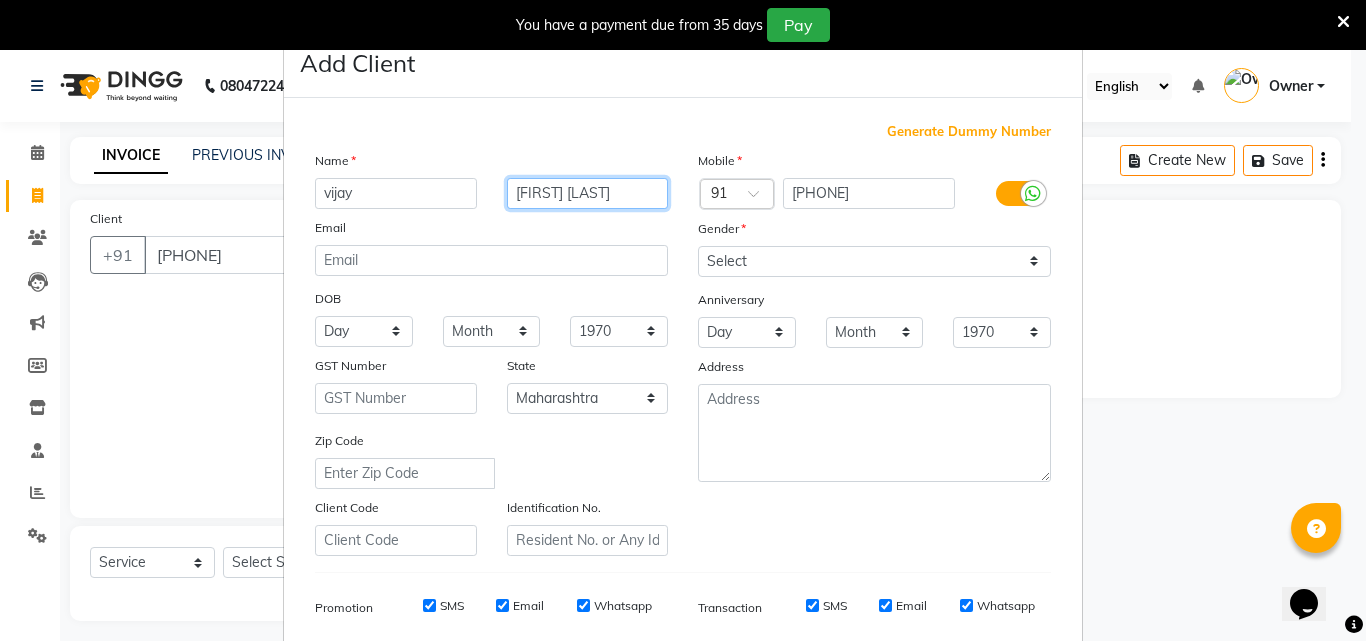 type on "[FIRST] [LAST]" 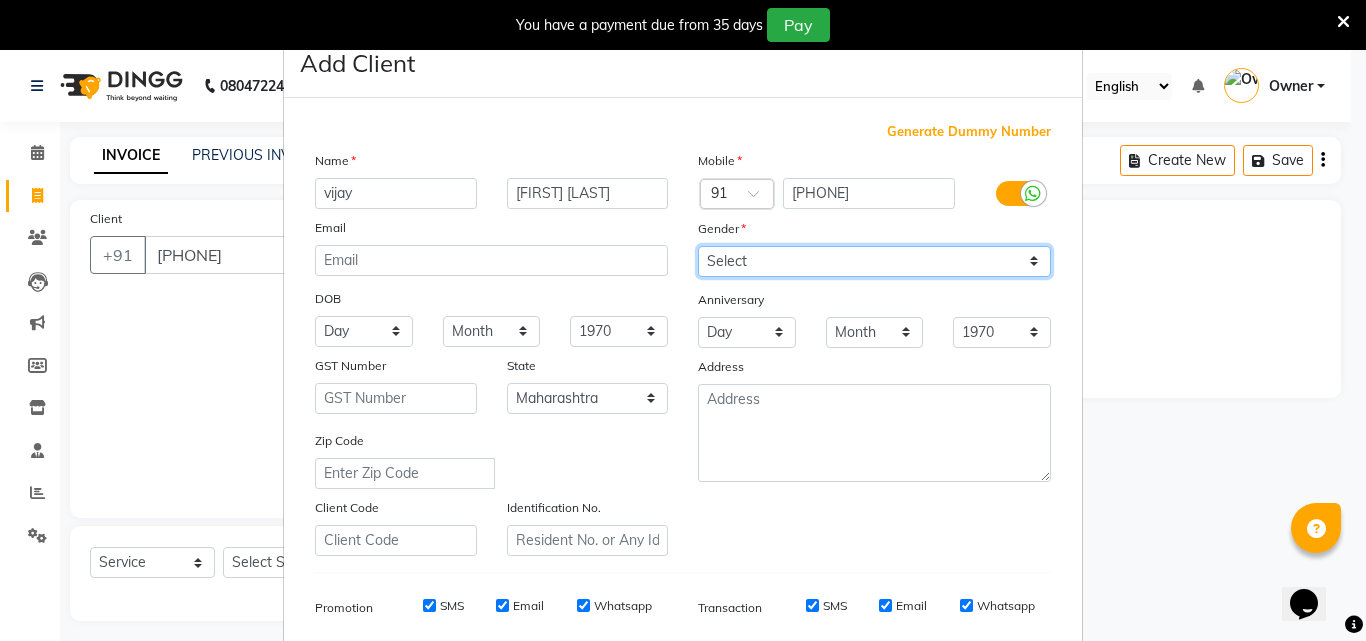 click on "Select Male Female Other Prefer Not To Say" at bounding box center (874, 261) 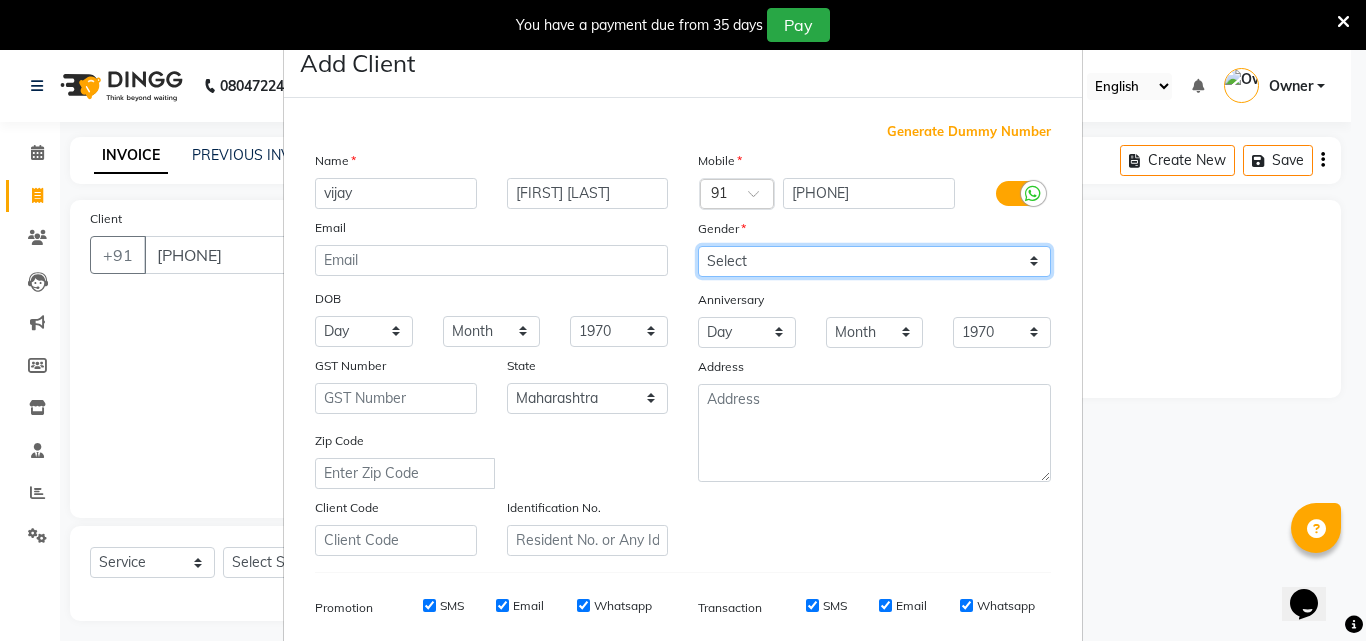 select on "male" 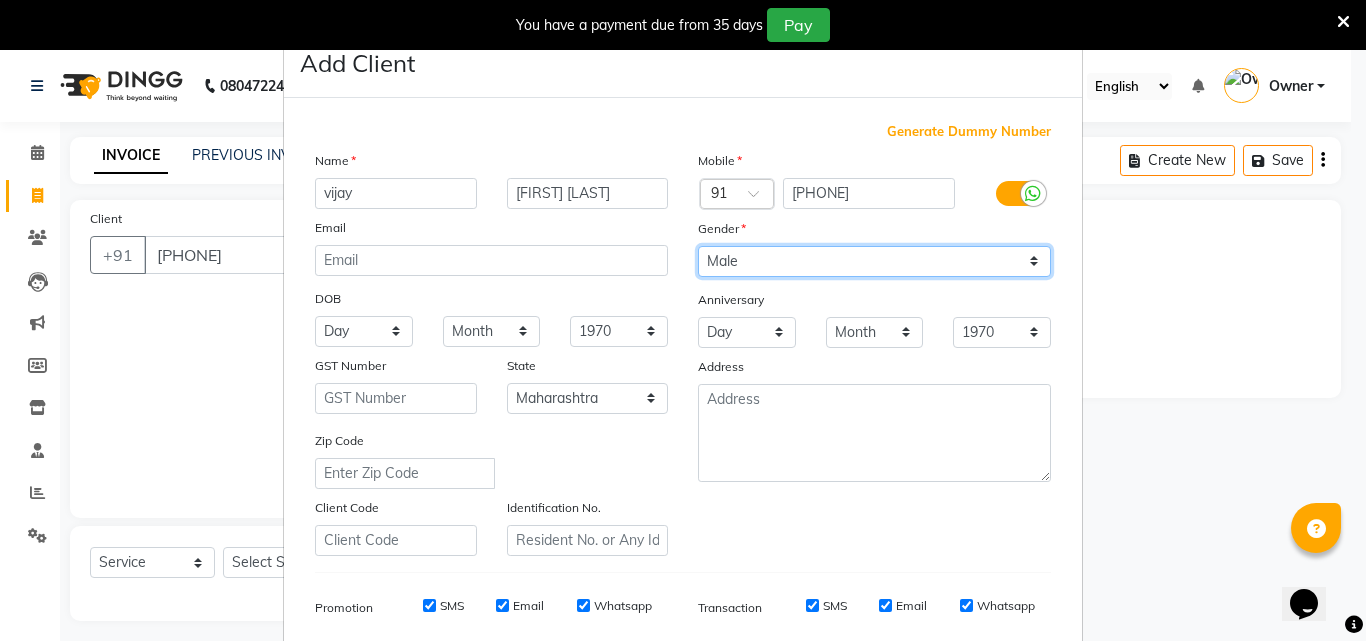 click on "Select Male Female Other Prefer Not To Say" at bounding box center (874, 261) 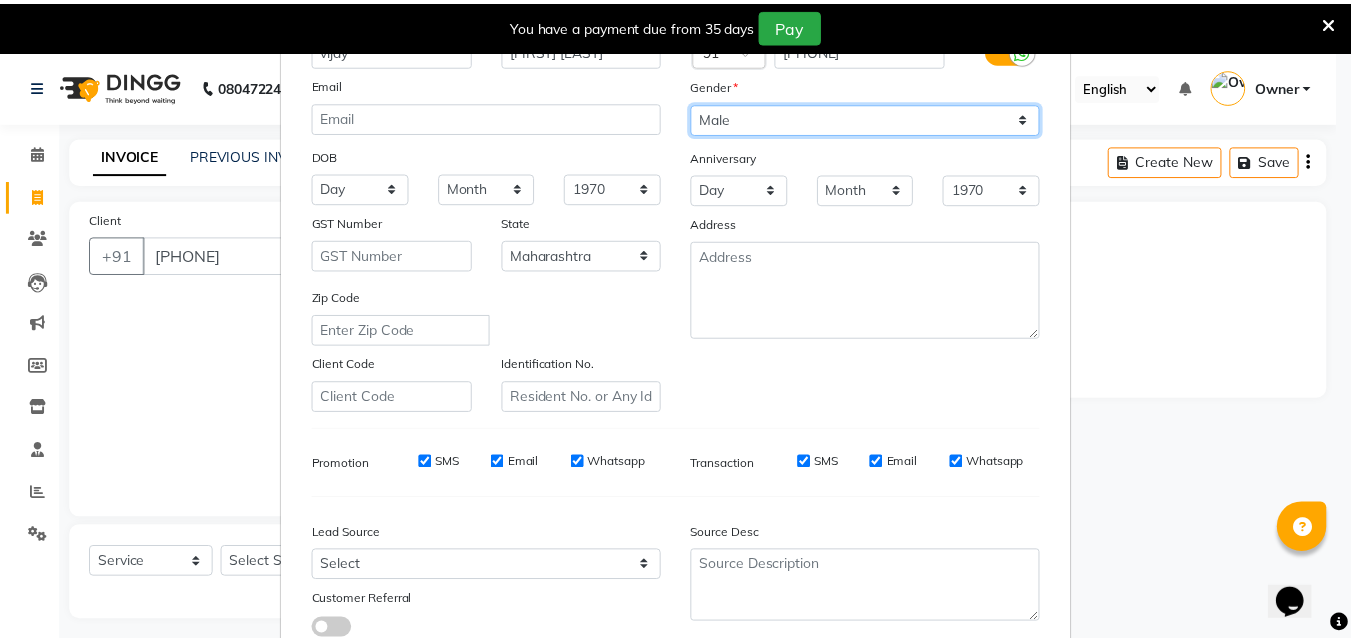 scroll, scrollTop: 282, scrollLeft: 0, axis: vertical 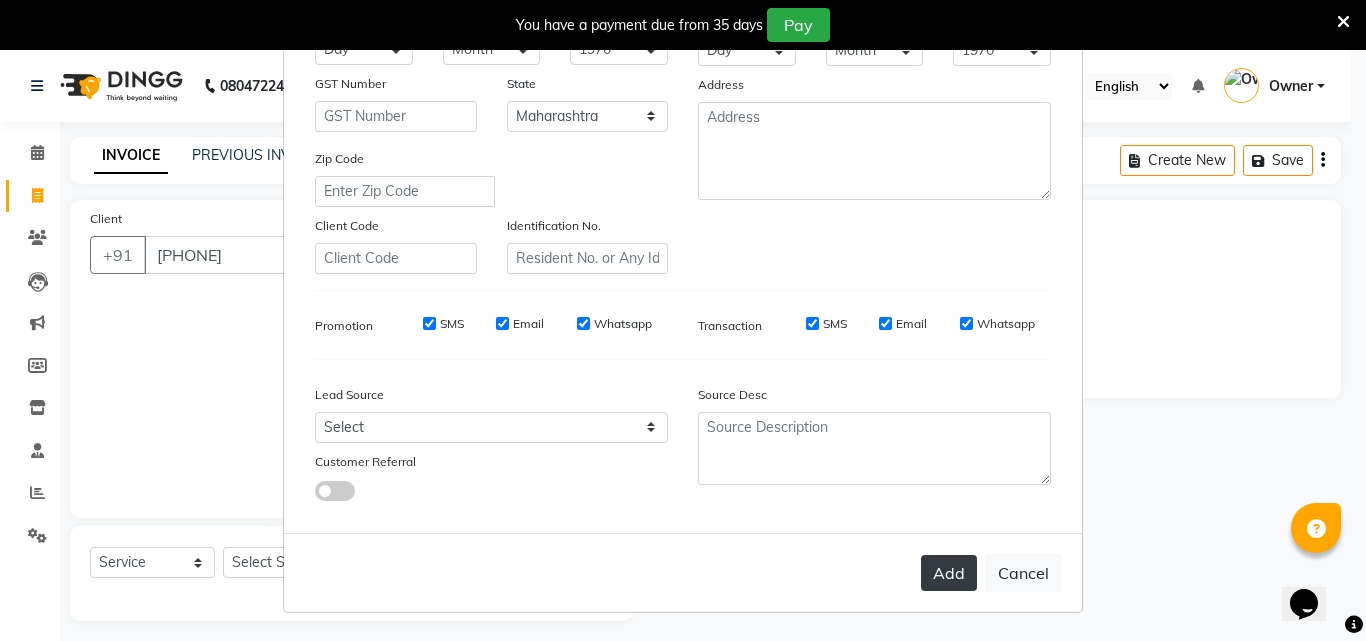 click on "Add" at bounding box center (949, 573) 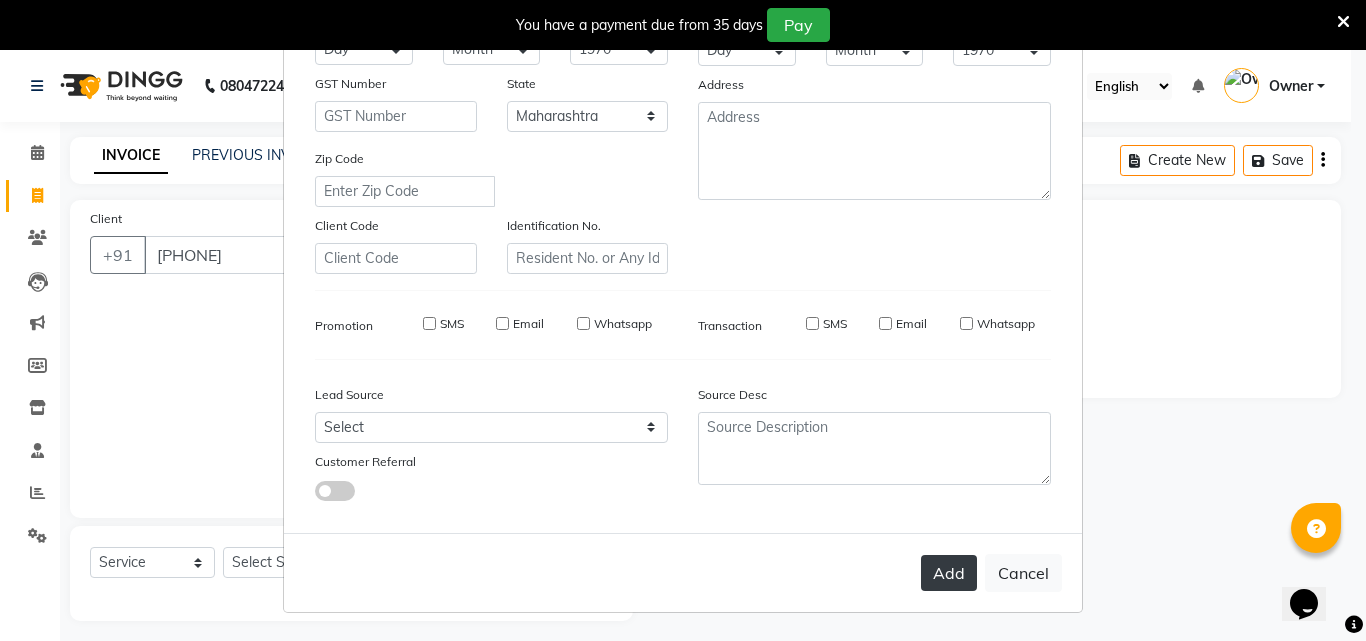 type 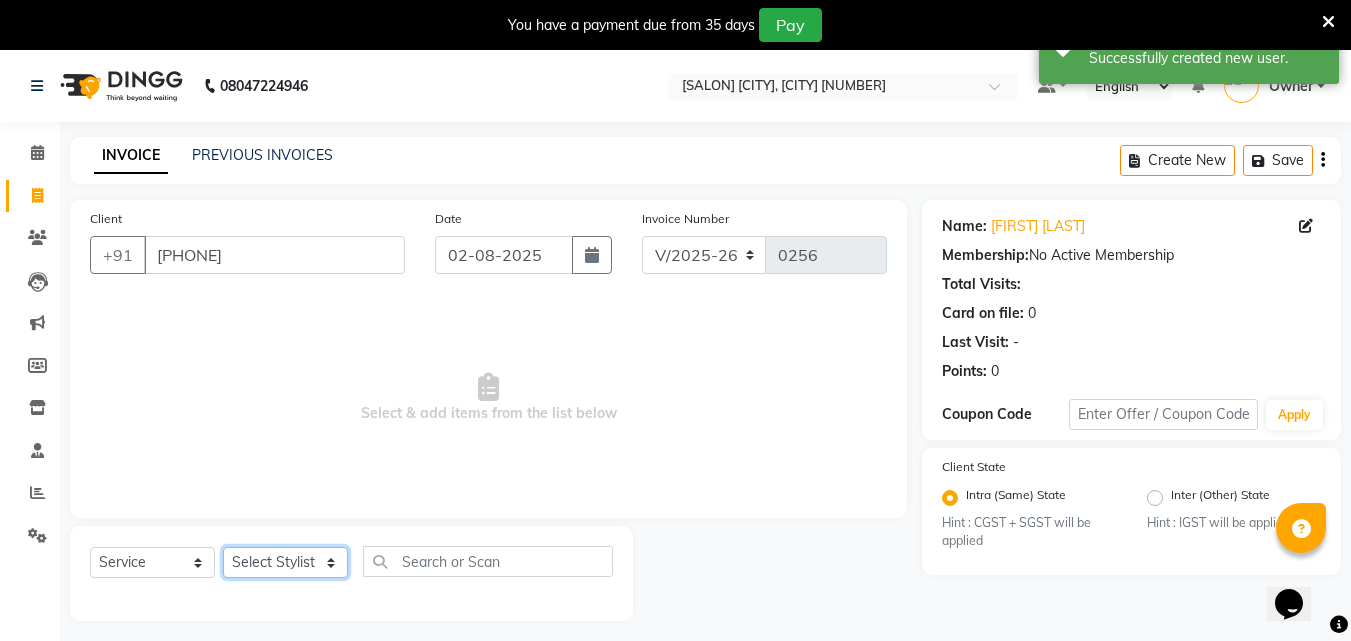 click on "Select Stylist [FIRST] [LAST]  [FIRST] [LAST]   [FIRST] [LAST] Owner  [FIRST] [LAST]" 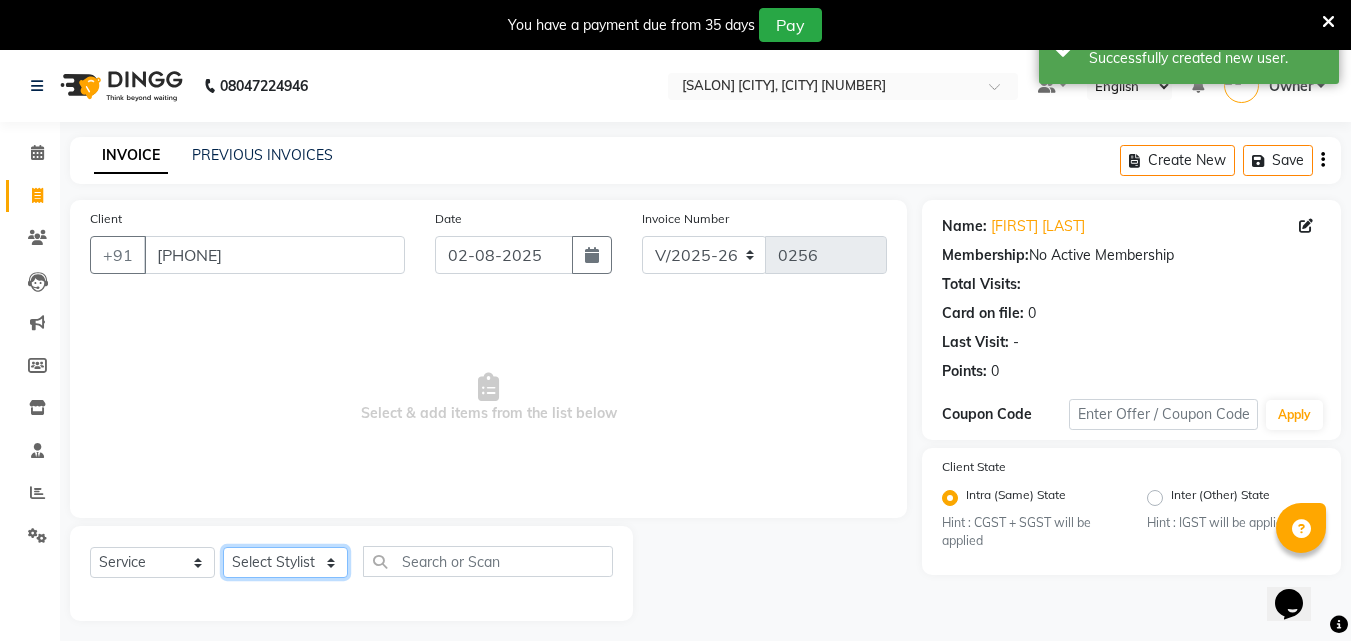 select on "63751" 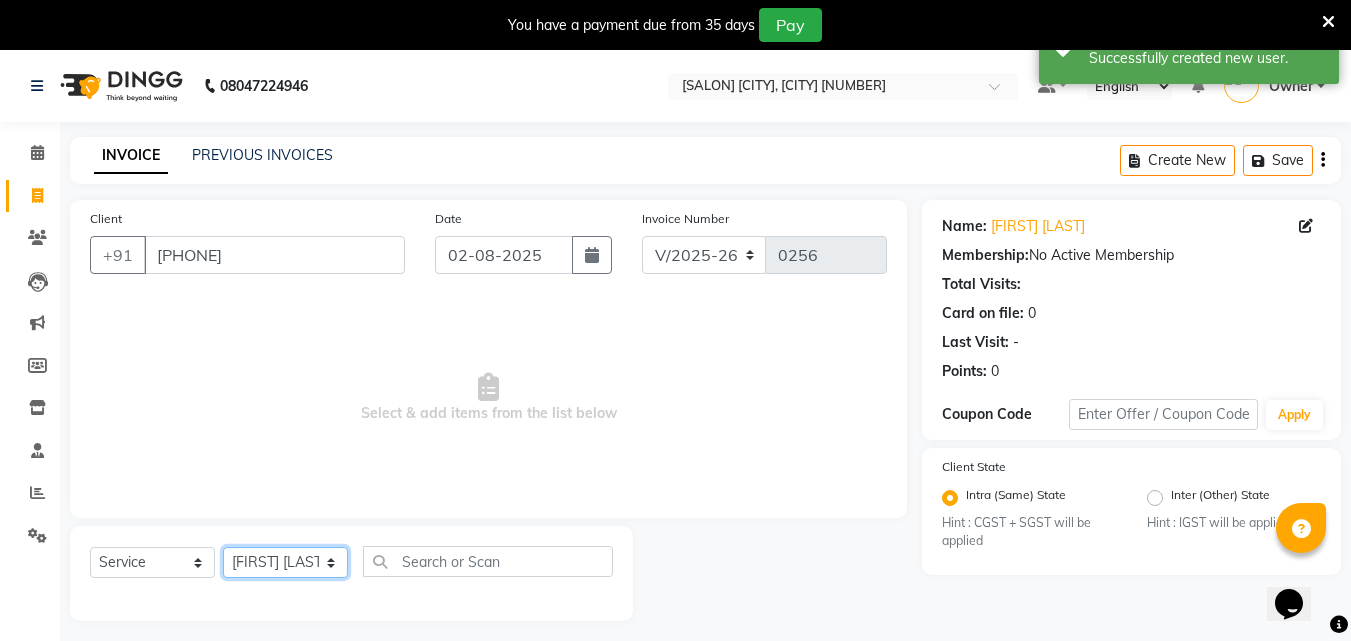 click on "Select Stylist [FIRST] [LAST]  [FIRST] [LAST]   [FIRST] [LAST] Owner  [FIRST] [LAST]" 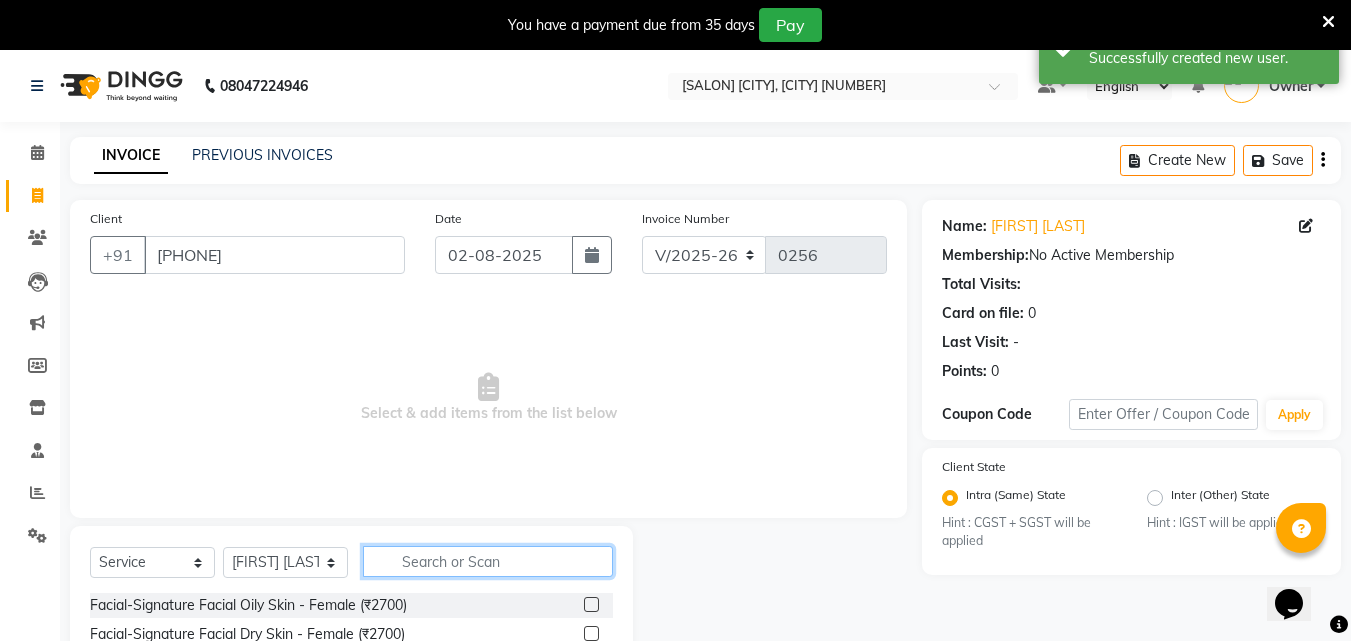 click 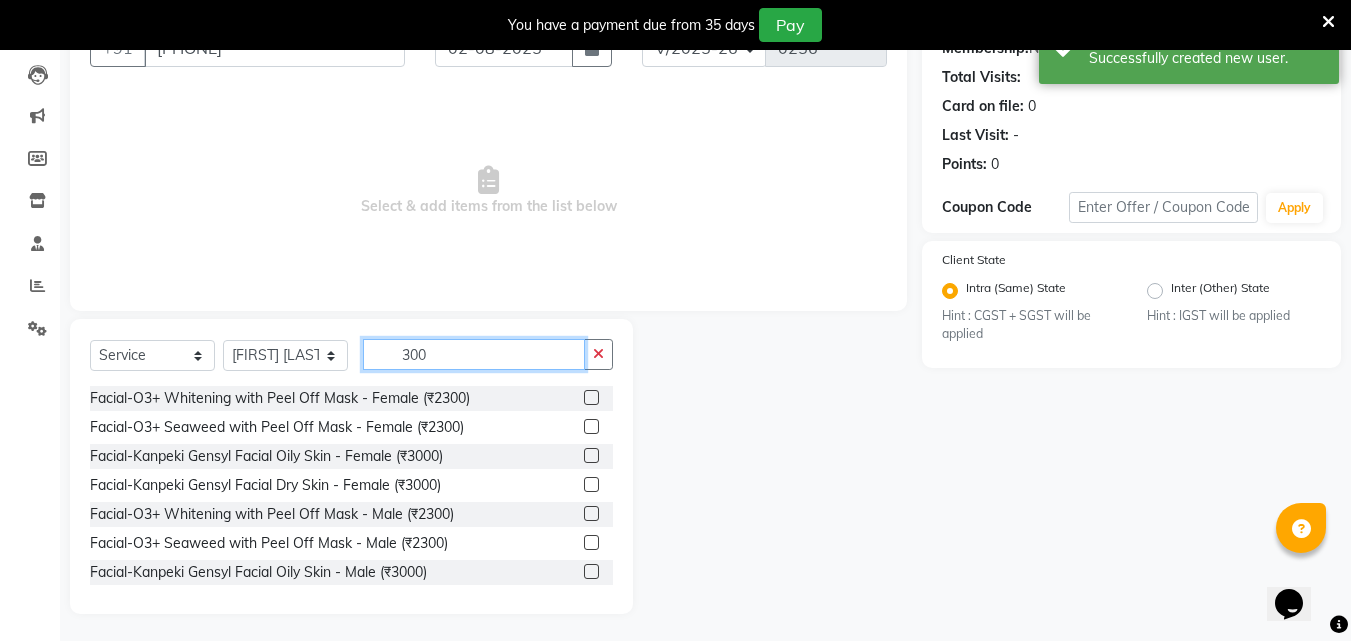 scroll, scrollTop: 210, scrollLeft: 0, axis: vertical 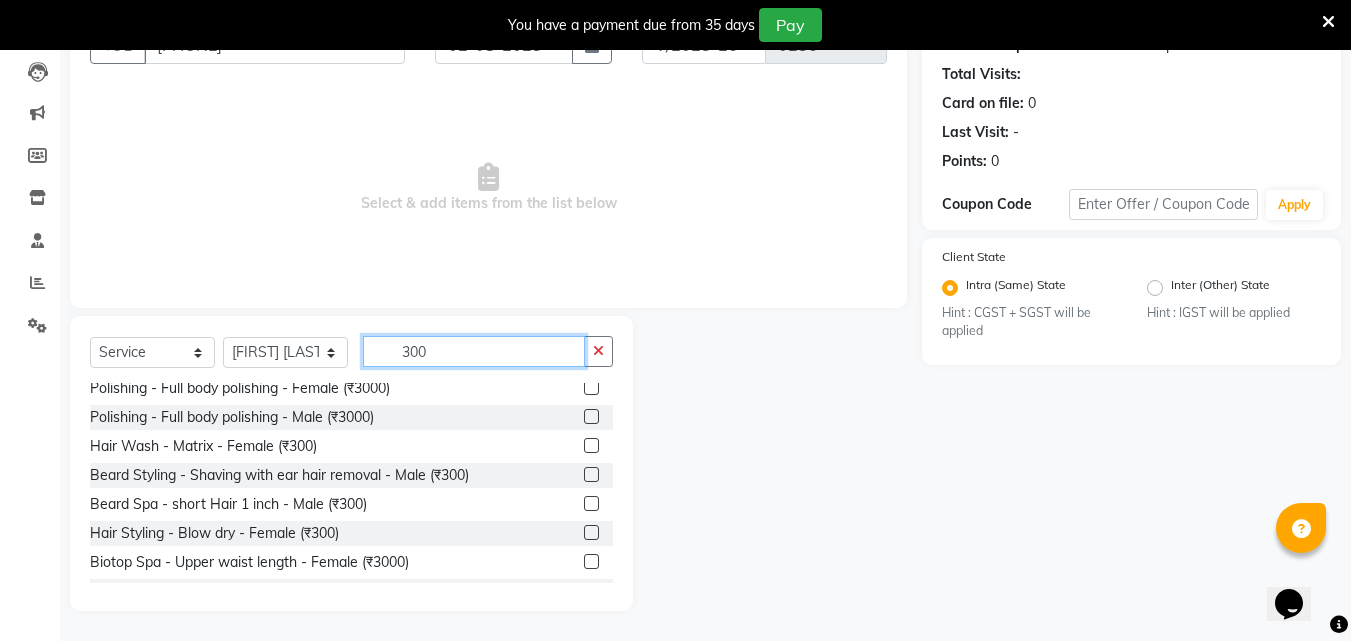 type on "300" 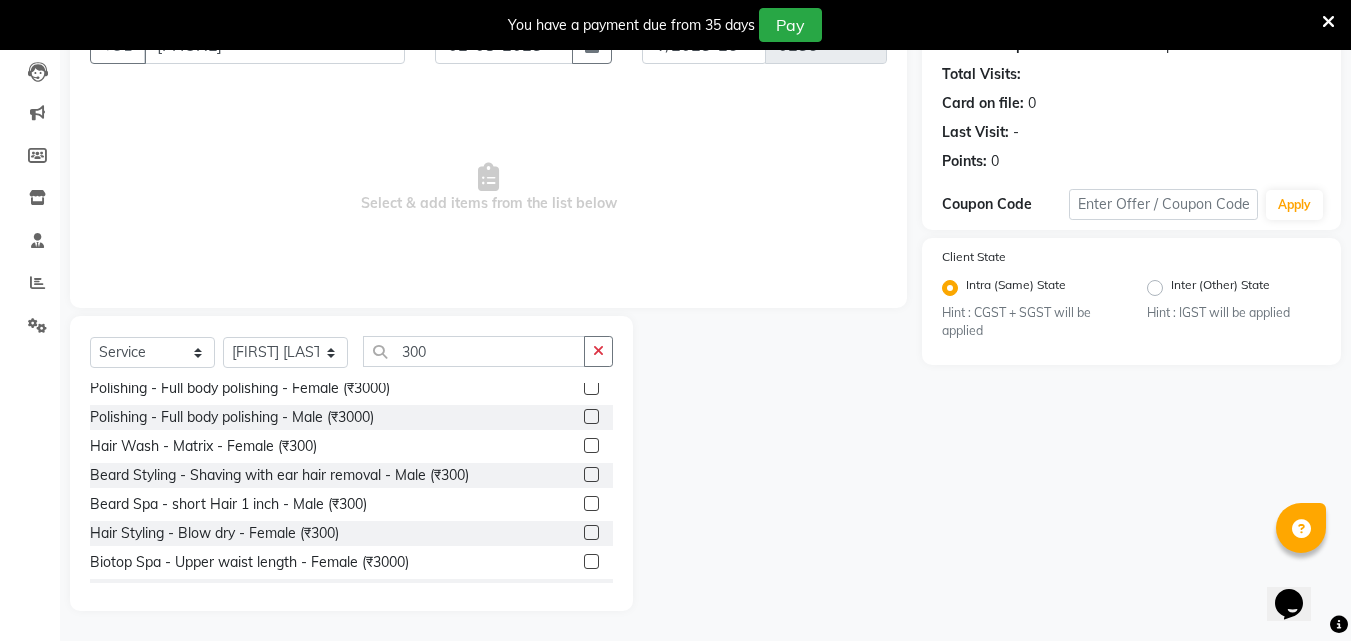 click 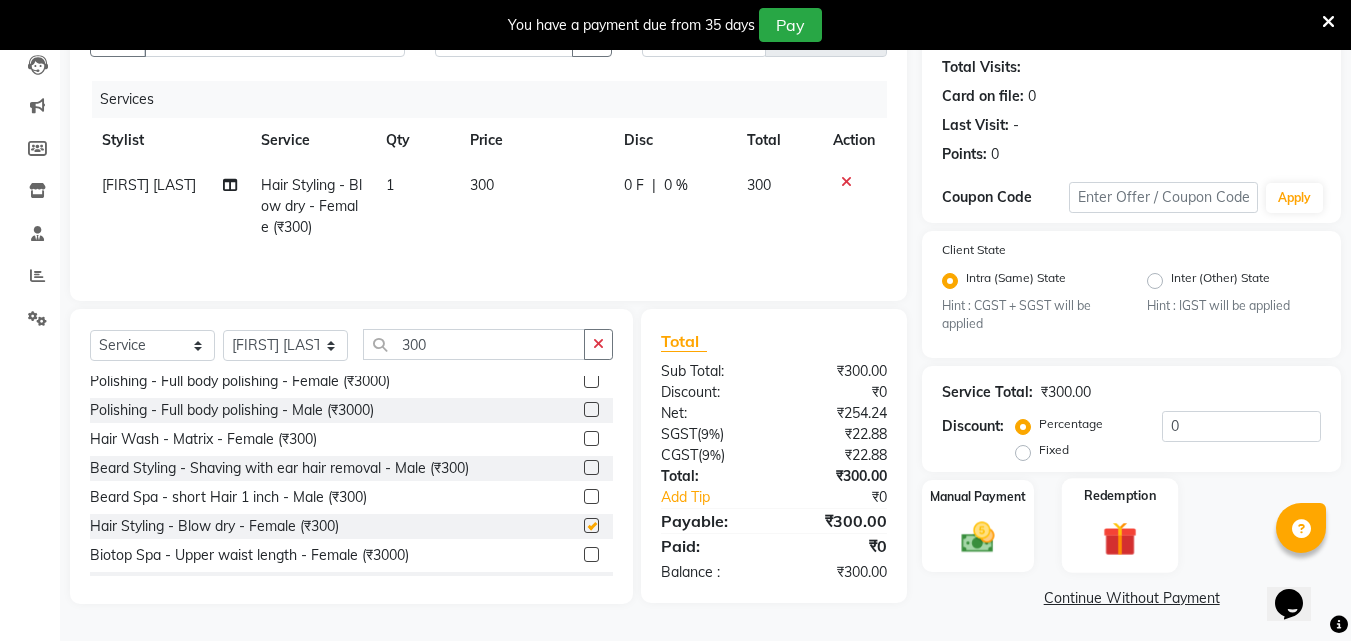 checkbox on "false" 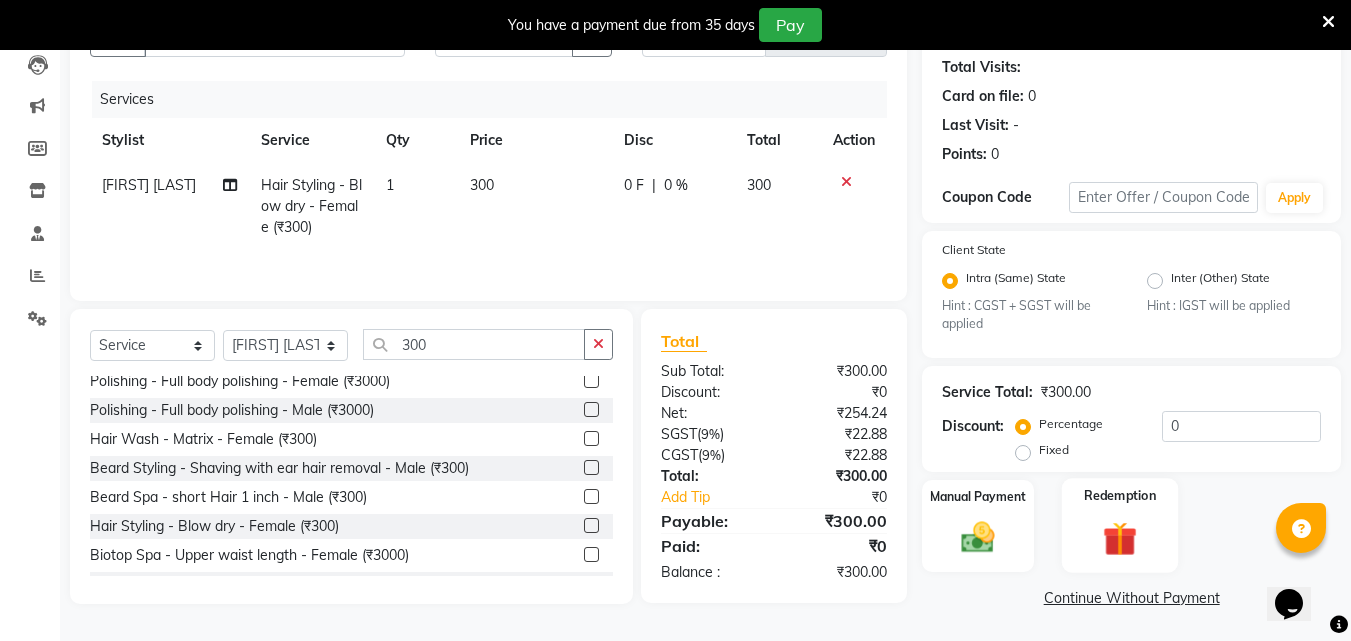 scroll, scrollTop: 219, scrollLeft: 0, axis: vertical 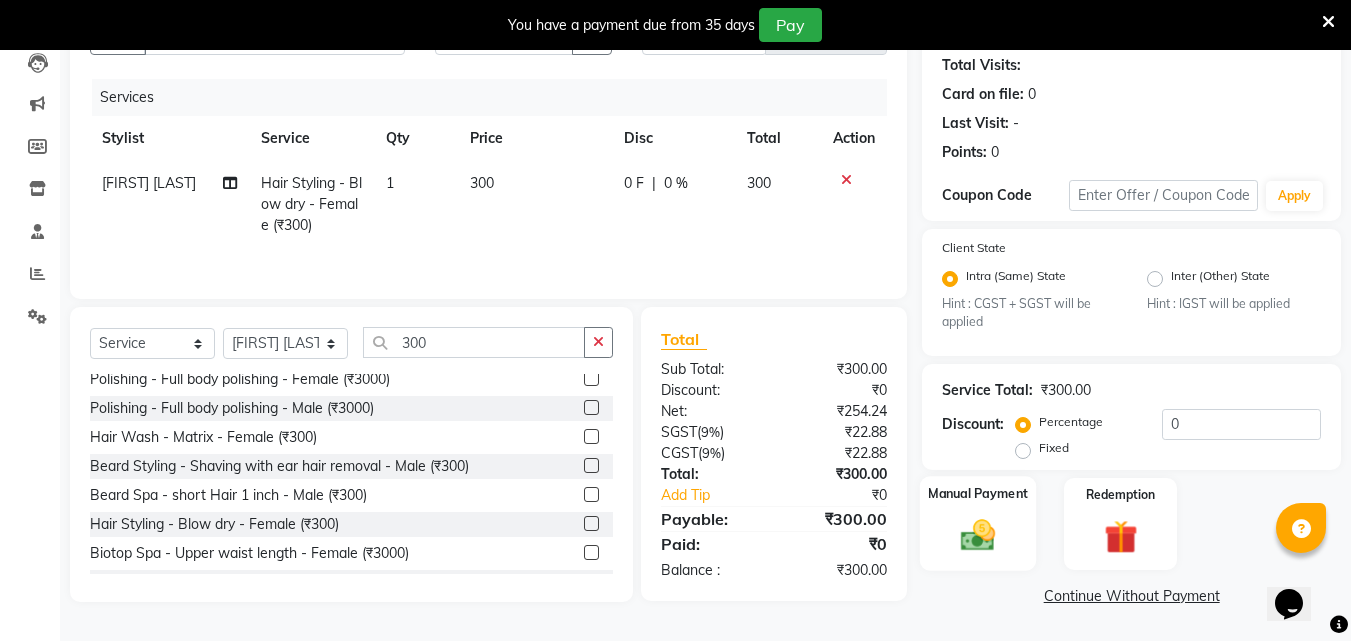 click 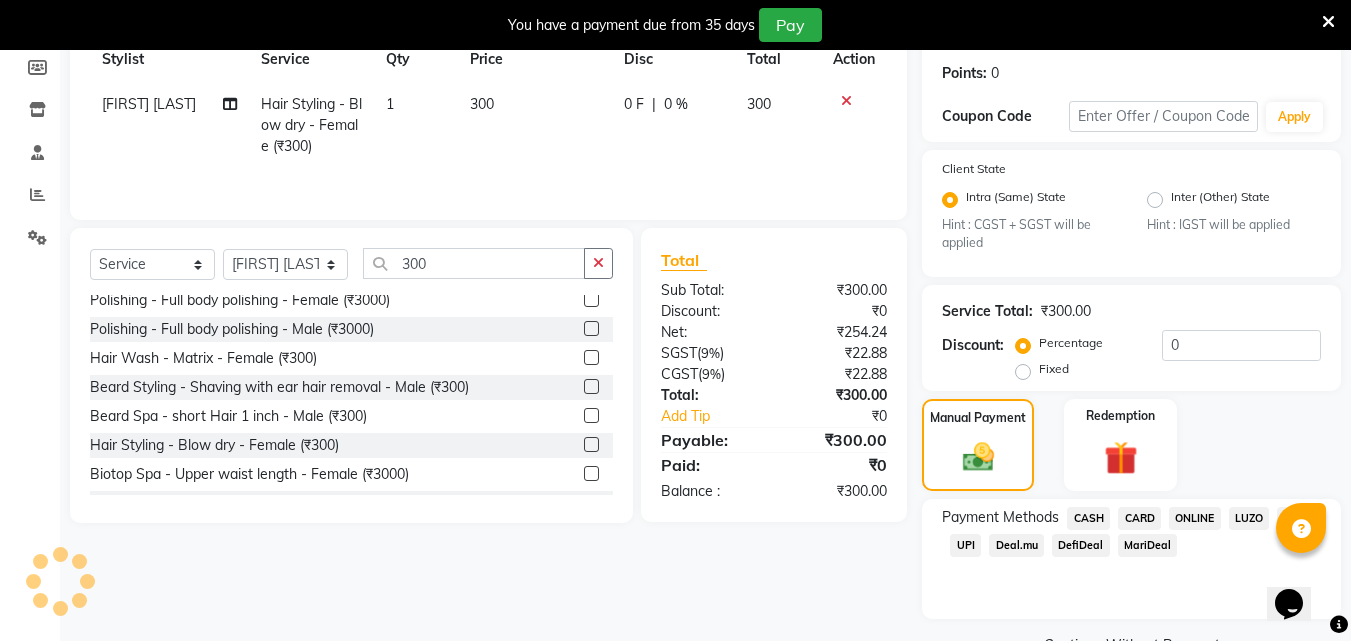 scroll, scrollTop: 347, scrollLeft: 0, axis: vertical 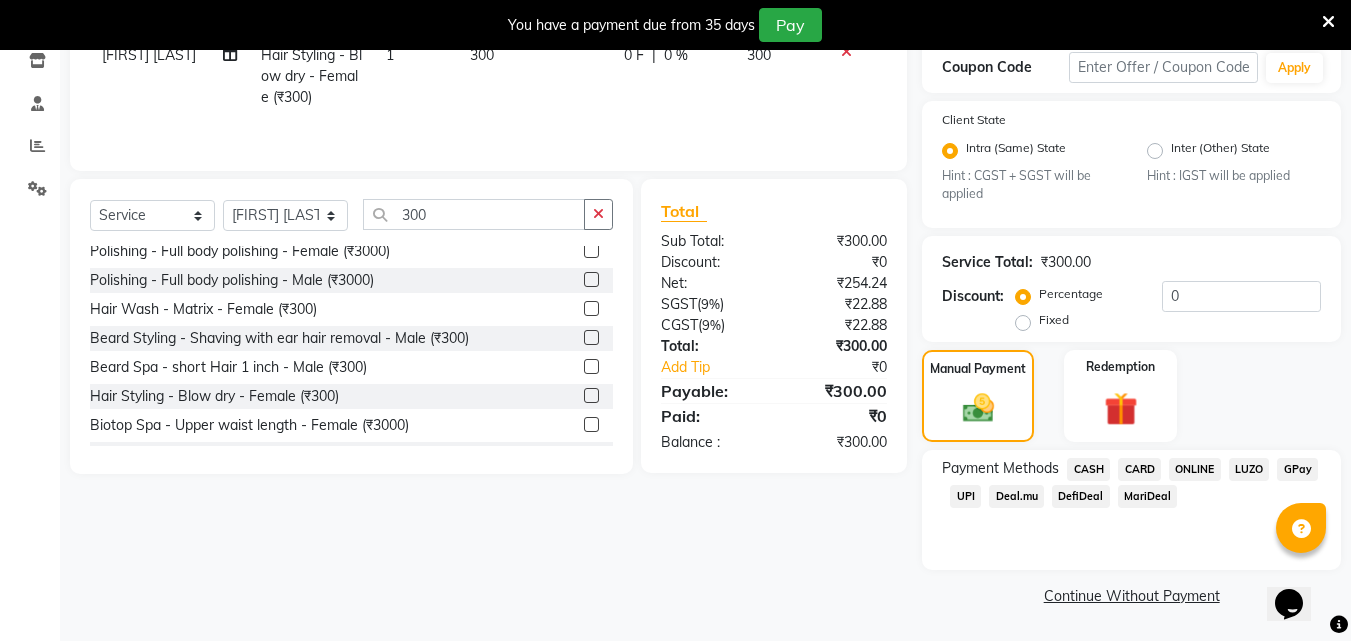 click on "ONLINE" 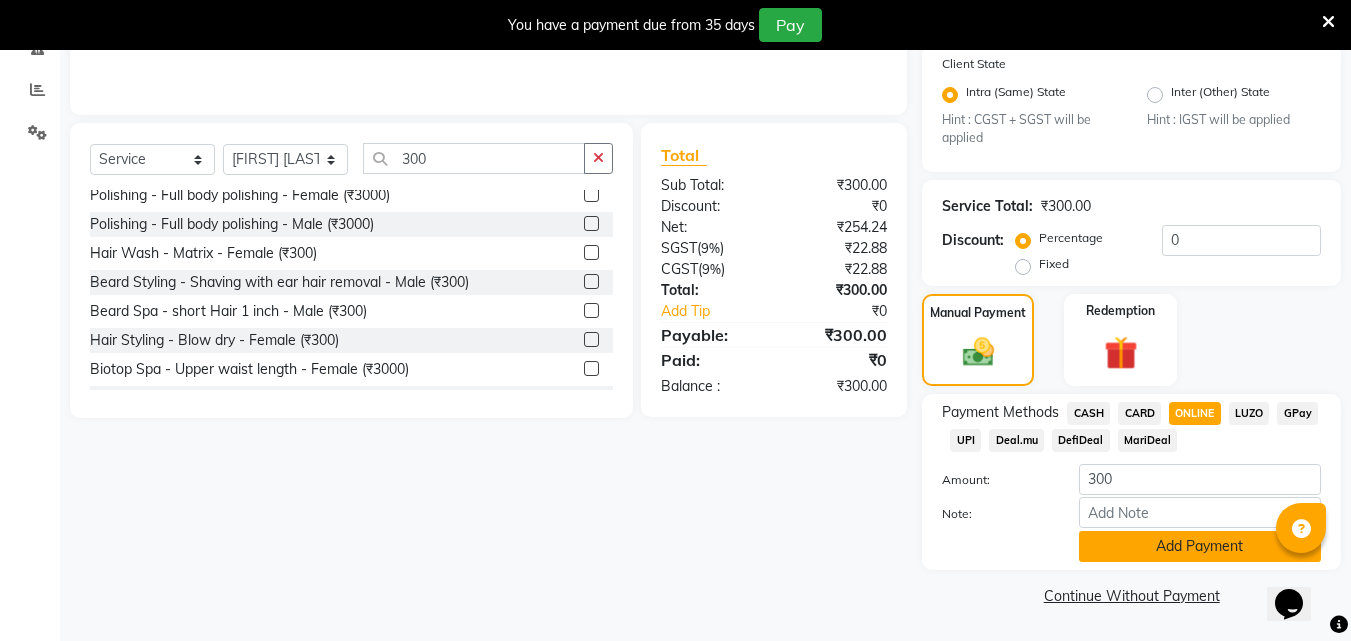 click on "Add Payment" 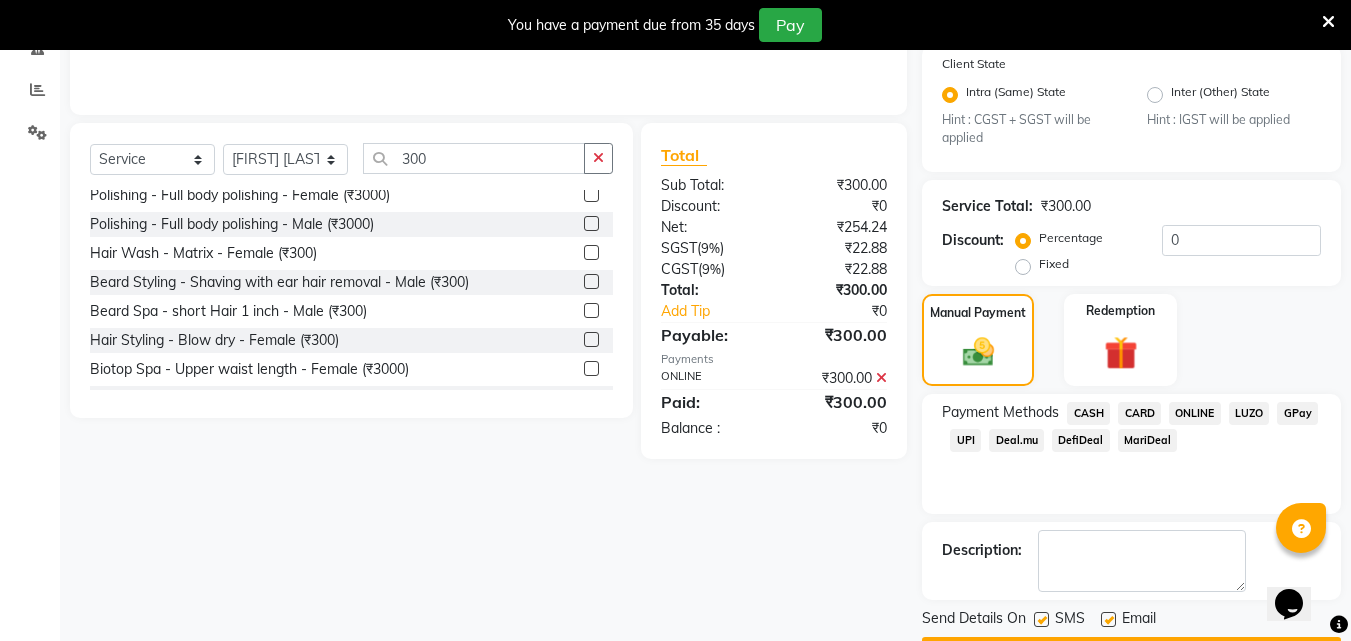 scroll, scrollTop: 460, scrollLeft: 0, axis: vertical 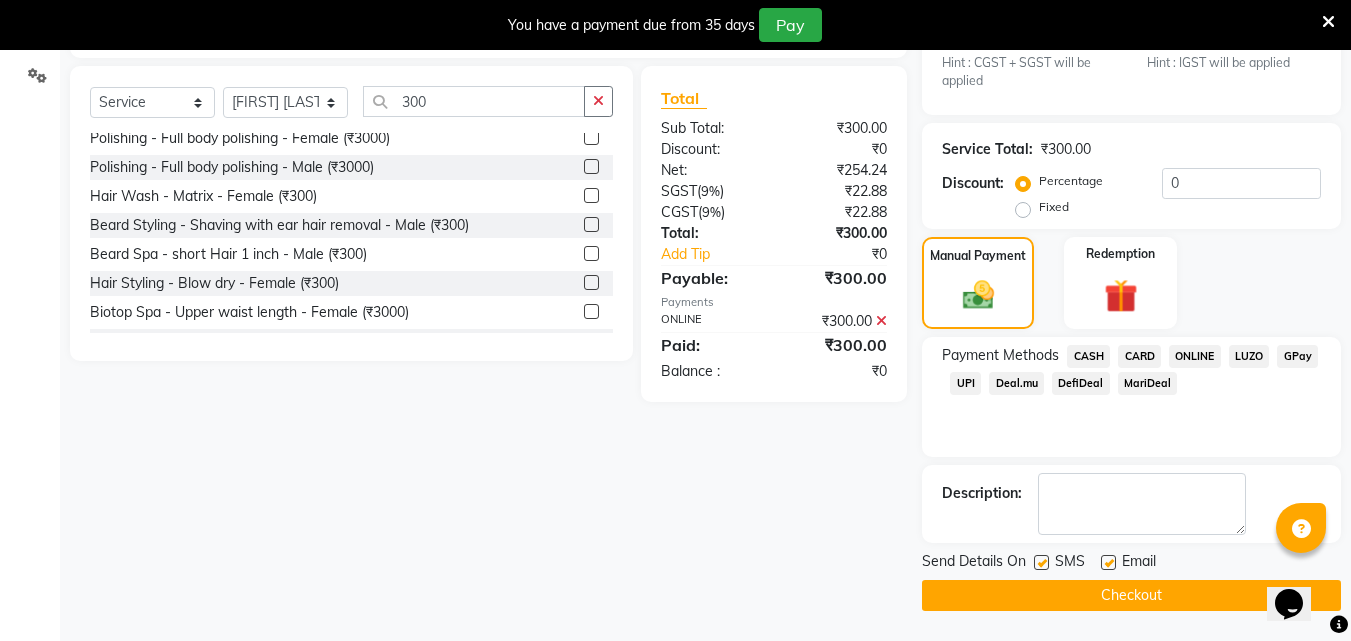 click on "INVOICE PREVIOUS INVOICES Create New   Save  Client +91 [PHONE] Date 02-08-2025 Invoice Number V/2025 V/2025-26 0256 Services Stylist Service Qty Price Disc Total Action [FIRST] [LAST] Hair Styling - Blow dry - Female (₹300) 1 300 0 F | 0 % 300 Select  Service  Product  Membership  Package Voucher Prepaid Gift Card  Select Stylist [FIRST] [LAST]  [FIRST] [LAST]   [FIRST] [LAST] Owner  [FIRST] [LAST]  300 Facial-O3+ Whitening with Peel Off Mask - Female (₹2300)  Facial-O3+ Seaweed with Peel Off Mask - Female (₹2300)  Facial-Kanpeki Gensyl  Facial Oily Skin - Female (₹3000)  Facial-Kanpeki Gensyl  Facial Dry Skin - Female (₹3000)  Facial-O3+ Whitening with Peel Off Mask - Male (₹2300)  Facial-O3+ Seaweed with Peel Off Mask - Male (₹2300)  Facial-Kanpeki Gensyl  Facial Oily Skin - Male (₹3000)  Facial-Kanpeki Gensyl  Facial Dry Skin - Male (₹3000)  Sugar wax - Regular - Half legs - Female (₹300)  Sugar wax - Regular - Buttocks - Female (₹300)  Total Sub Total:" 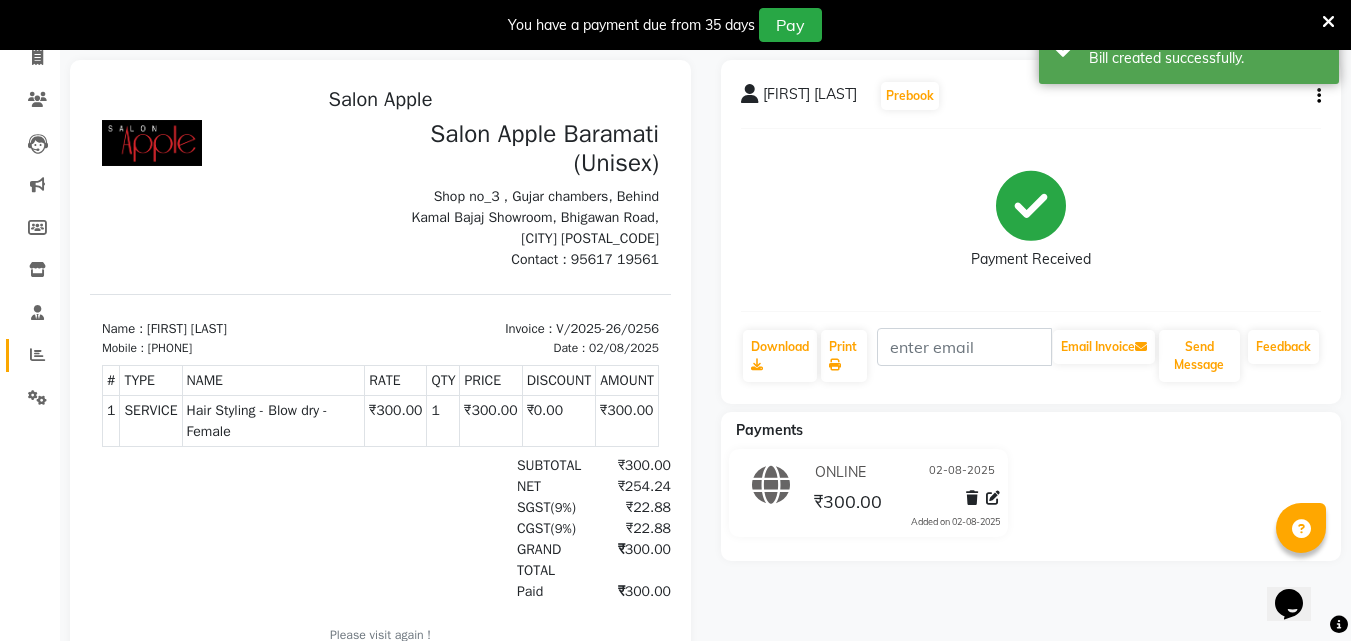 scroll, scrollTop: 0, scrollLeft: 0, axis: both 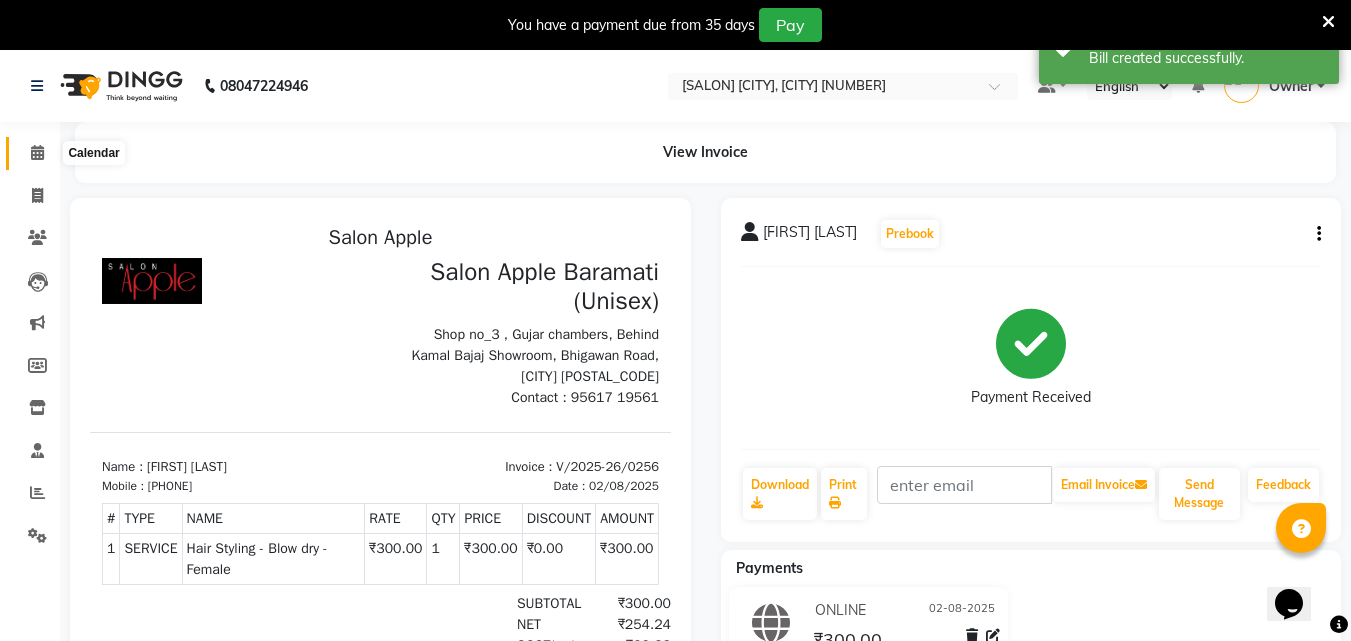 click 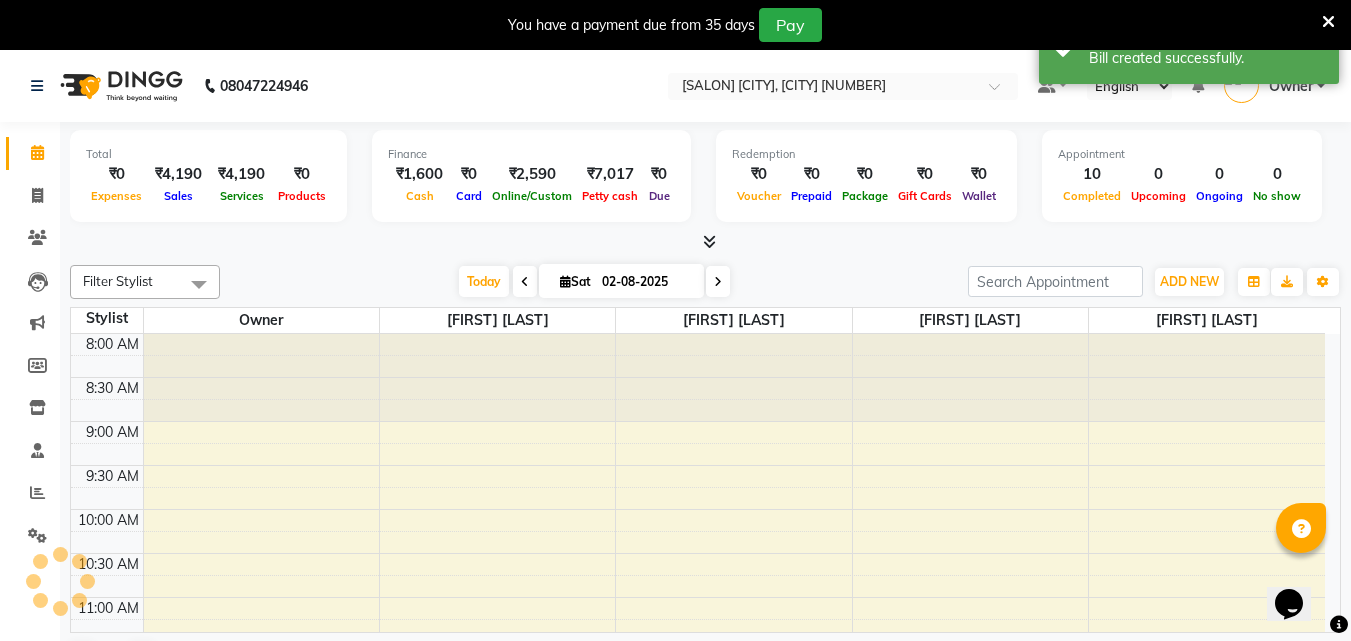 scroll, scrollTop: 0, scrollLeft: 0, axis: both 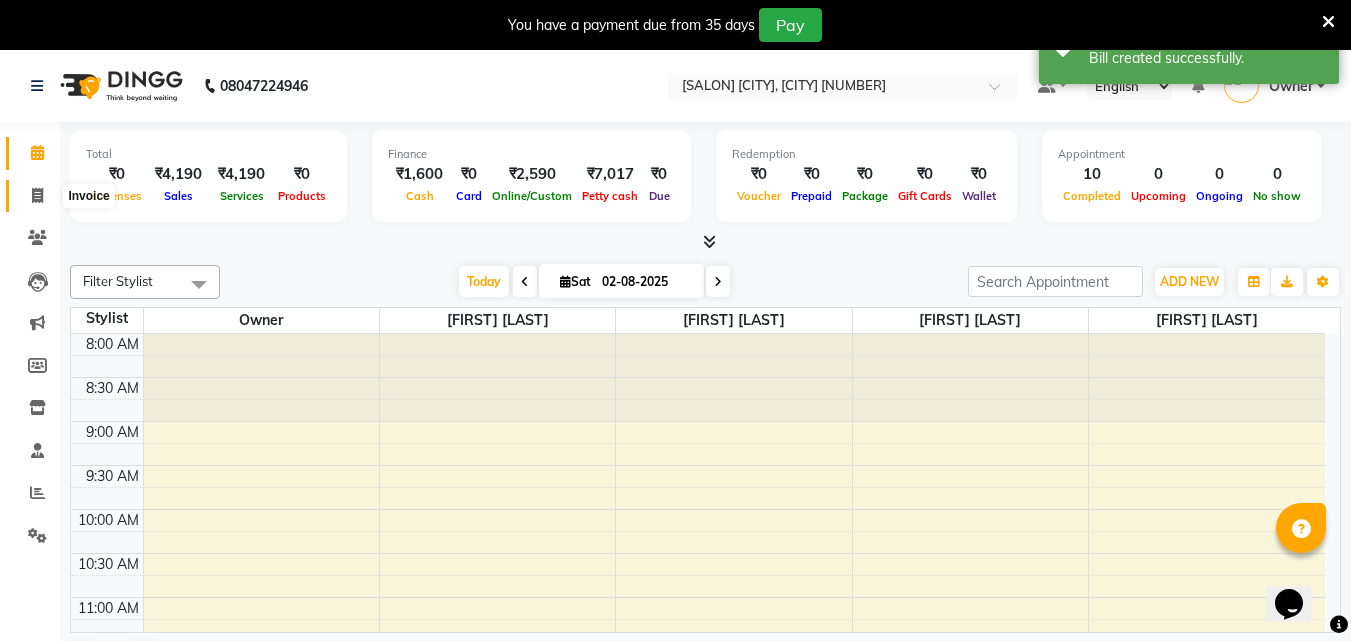 click 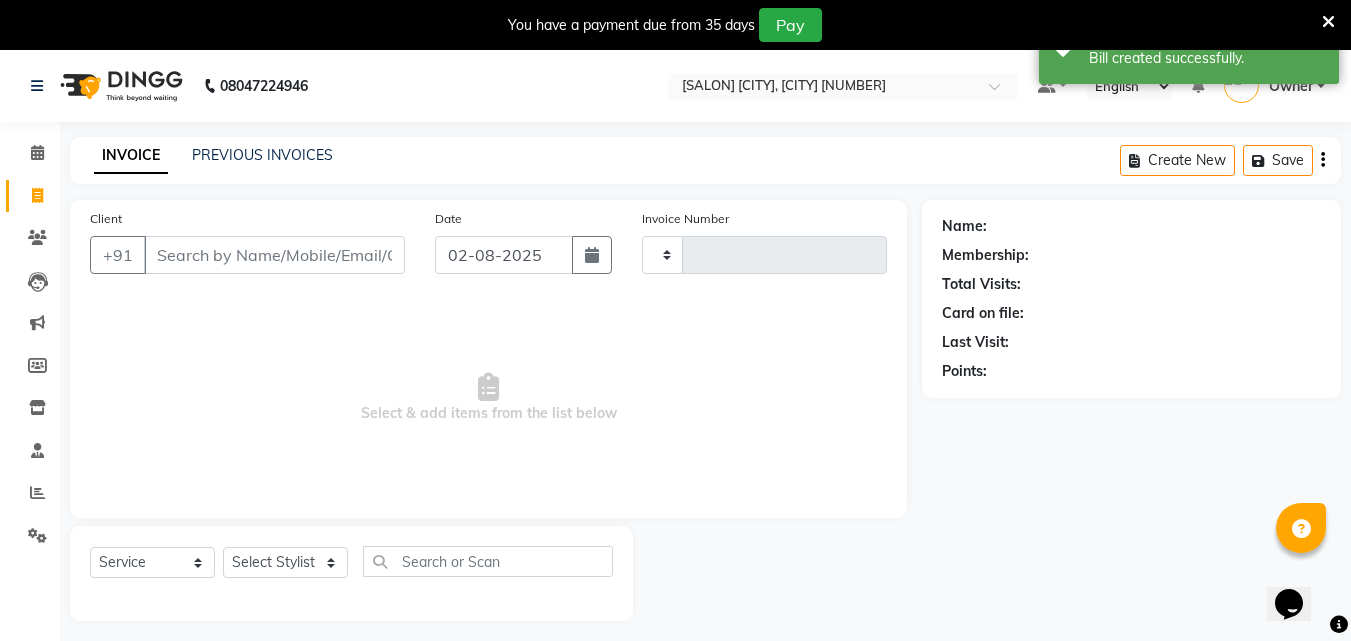 type on "0257" 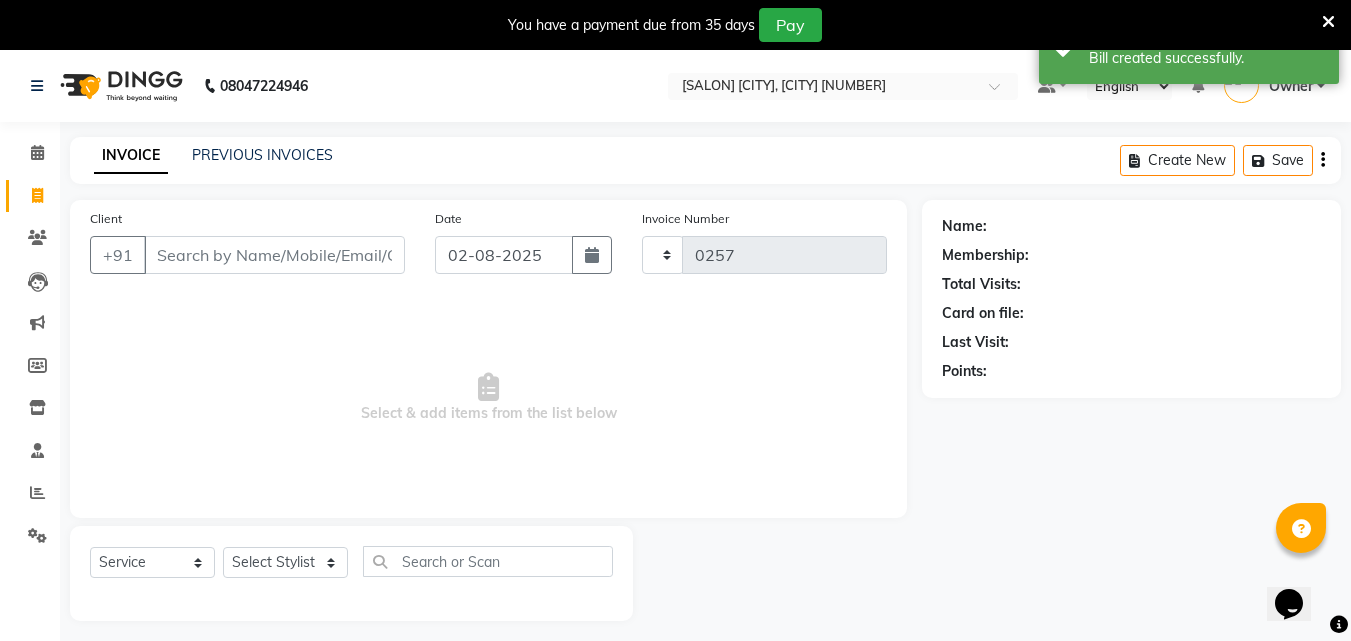select on "4957" 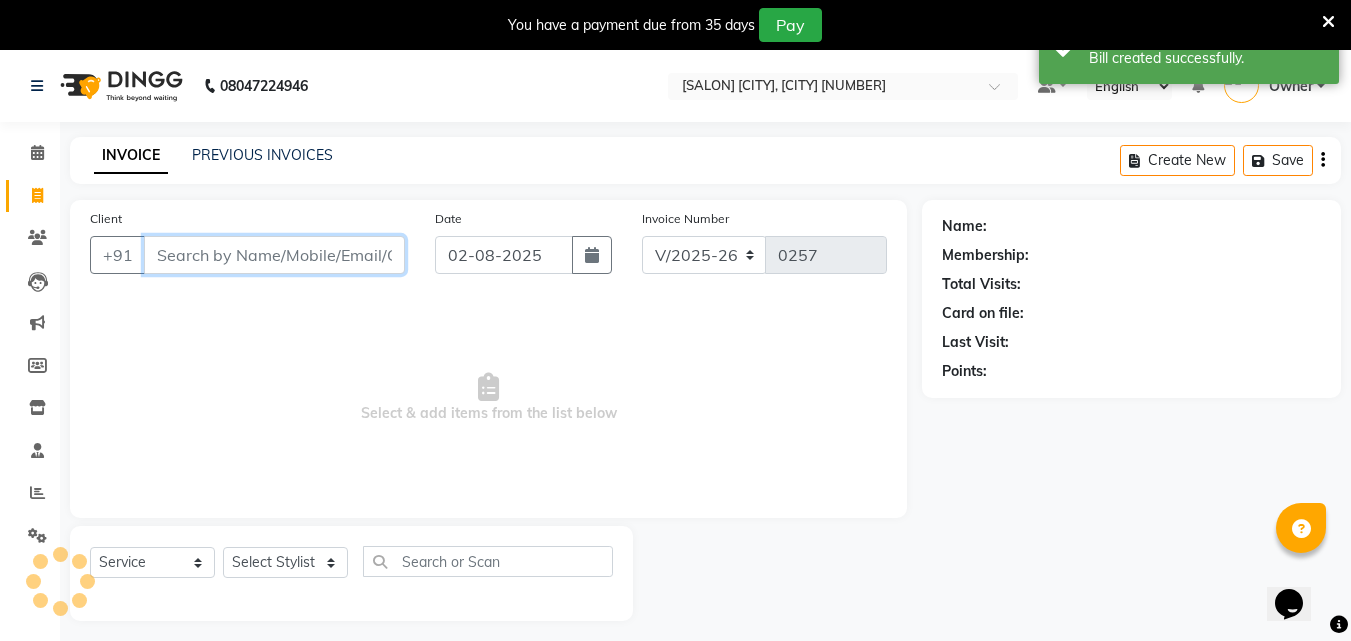 click on "Client" at bounding box center (274, 255) 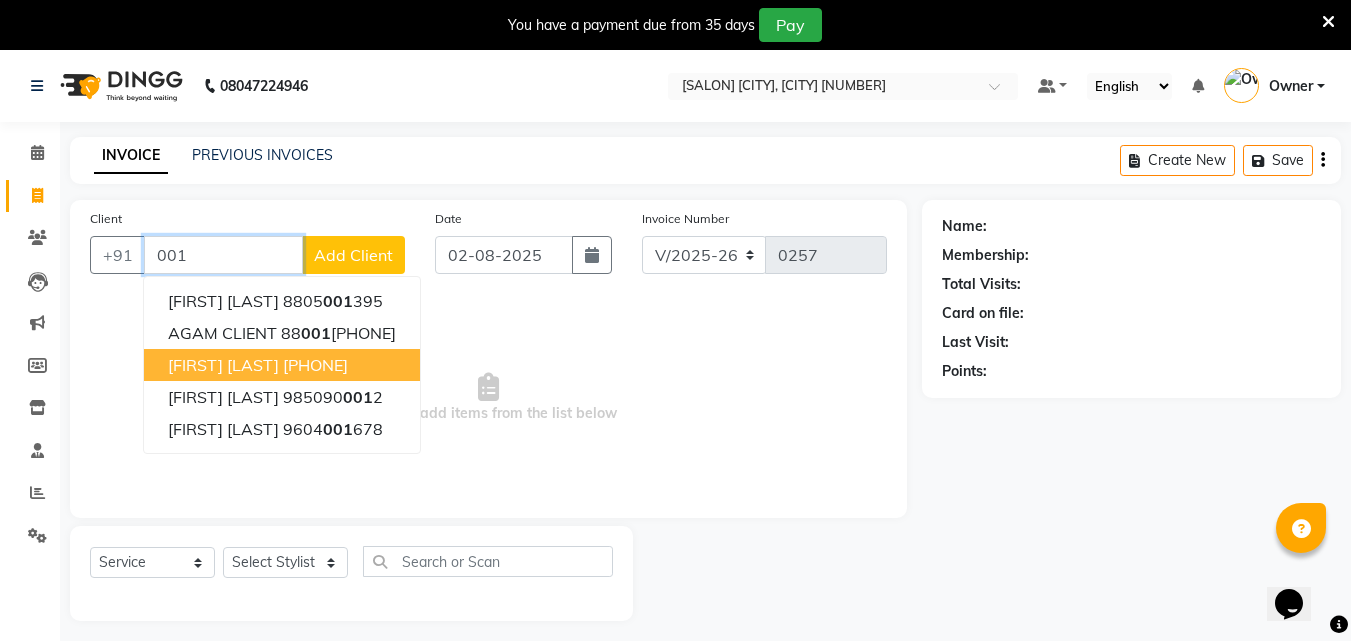 click on "[FIRST] [LAST]" at bounding box center (223, 365) 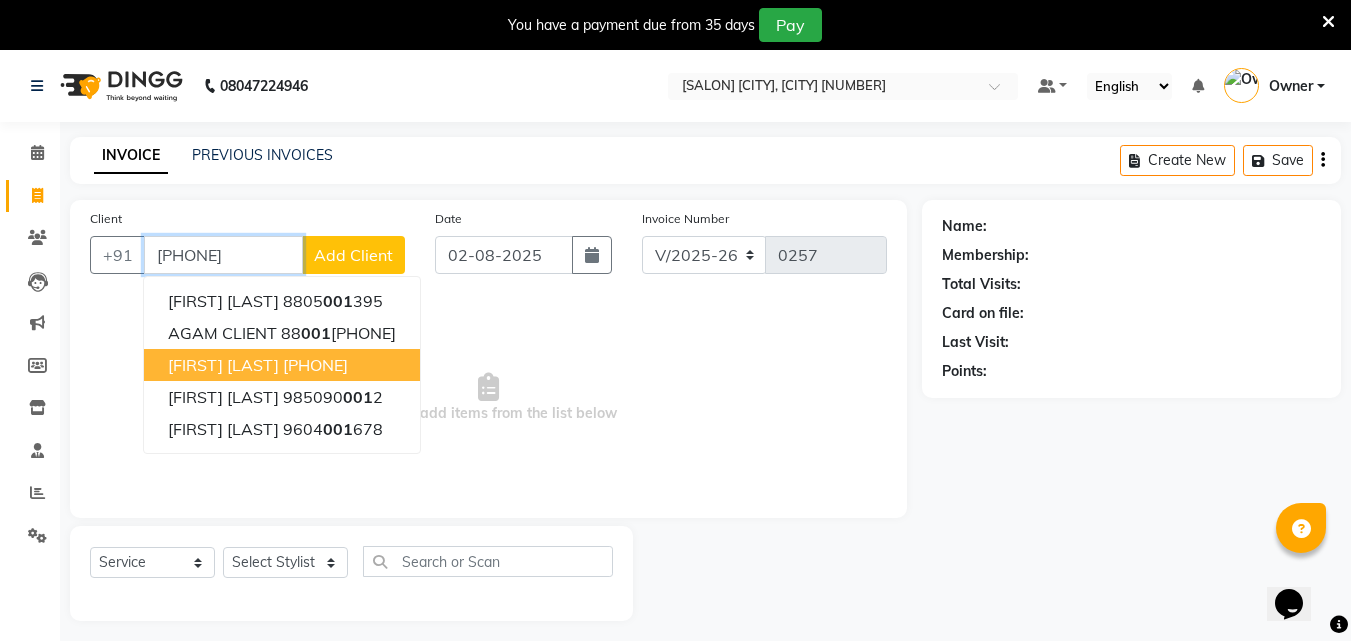 type on "[PHONE]" 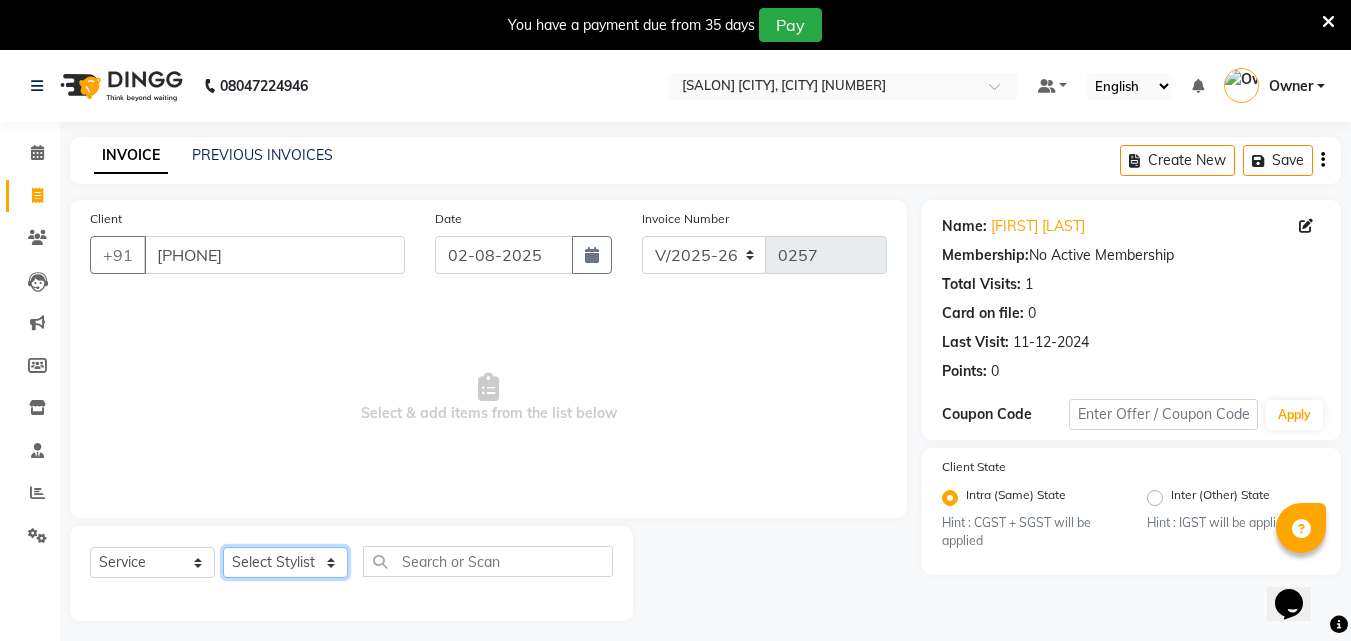 click on "Select Stylist [FIRST] [LAST]  [FIRST] [LAST]   [FIRST] [LAST] Owner  [FIRST] [LAST]" 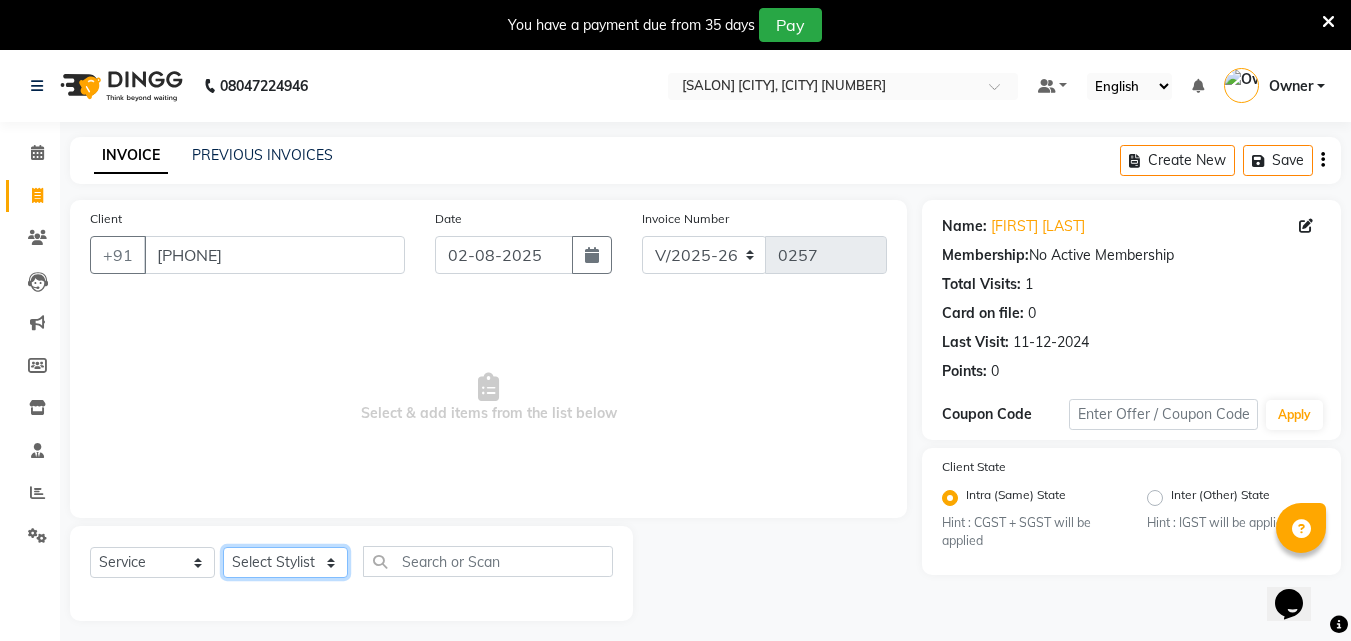 select on "63751" 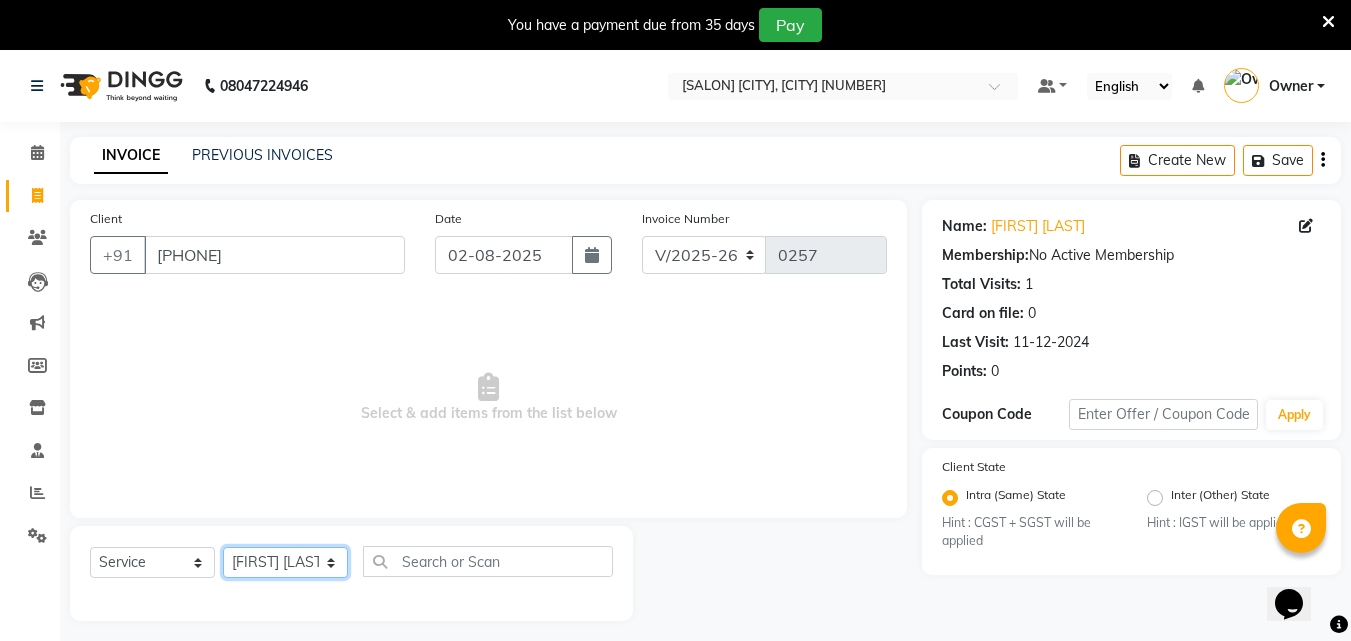 click on "Select Stylist [FIRST] [LAST]  [FIRST] [LAST]   [FIRST] [LAST] Owner  [FIRST] [LAST]" 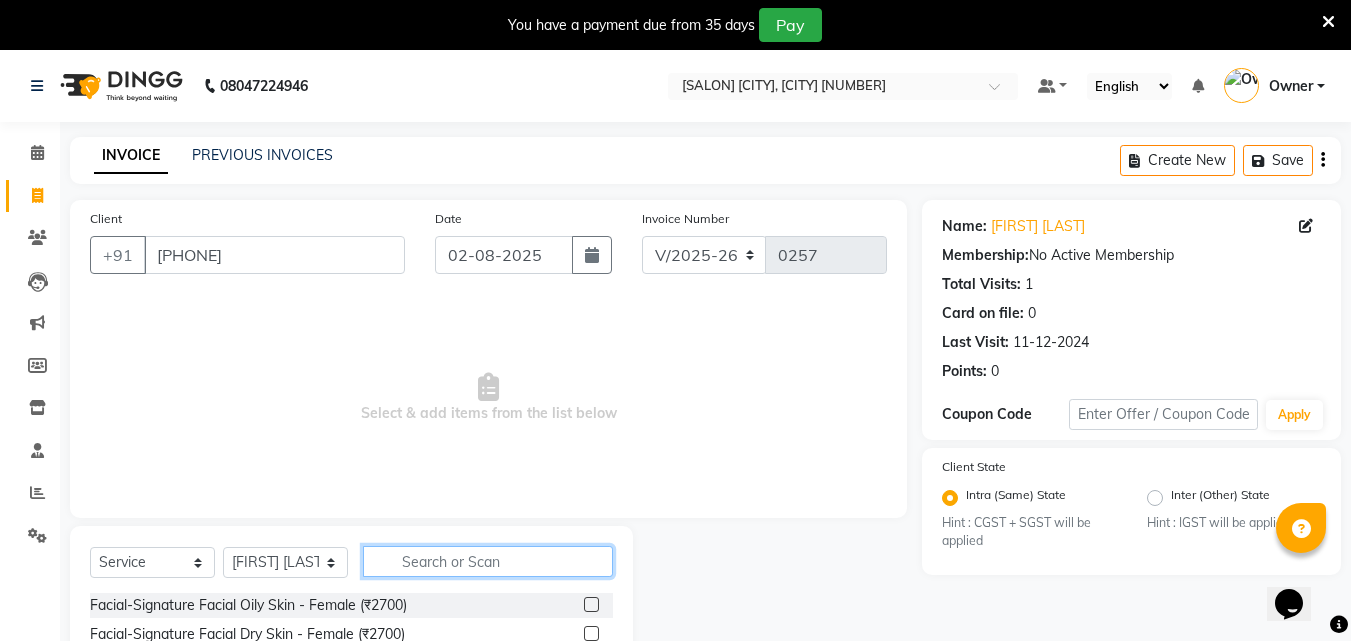 click 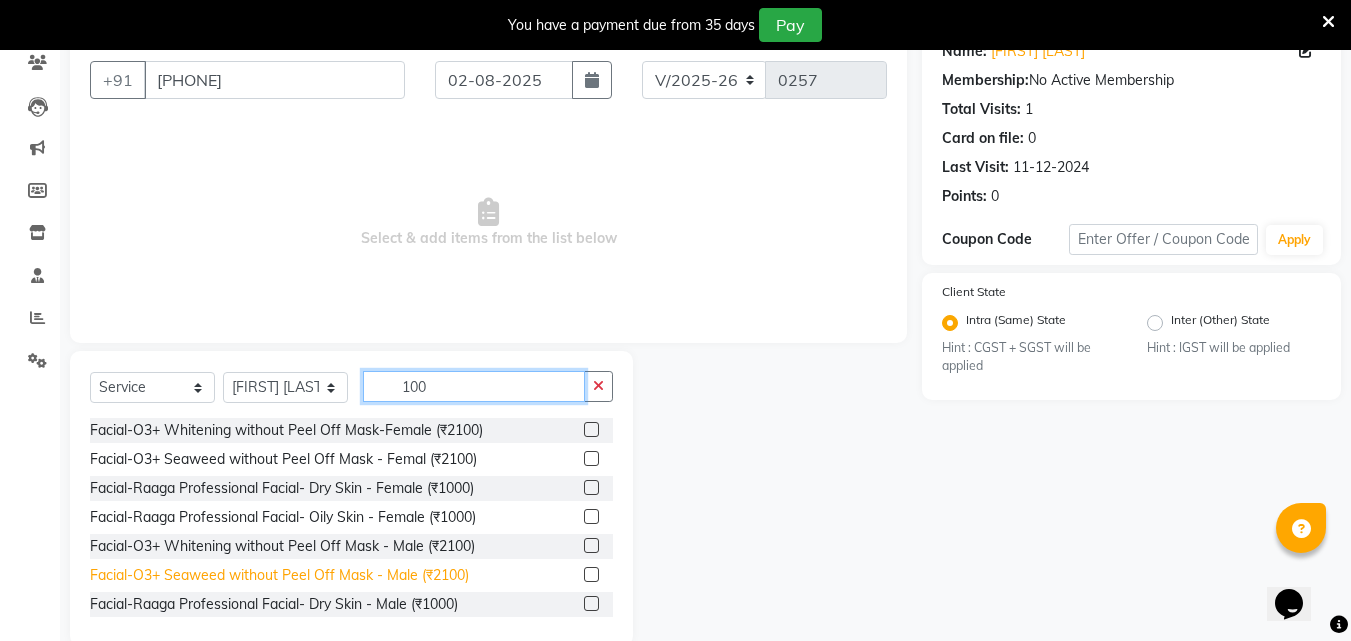 scroll, scrollTop: 210, scrollLeft: 0, axis: vertical 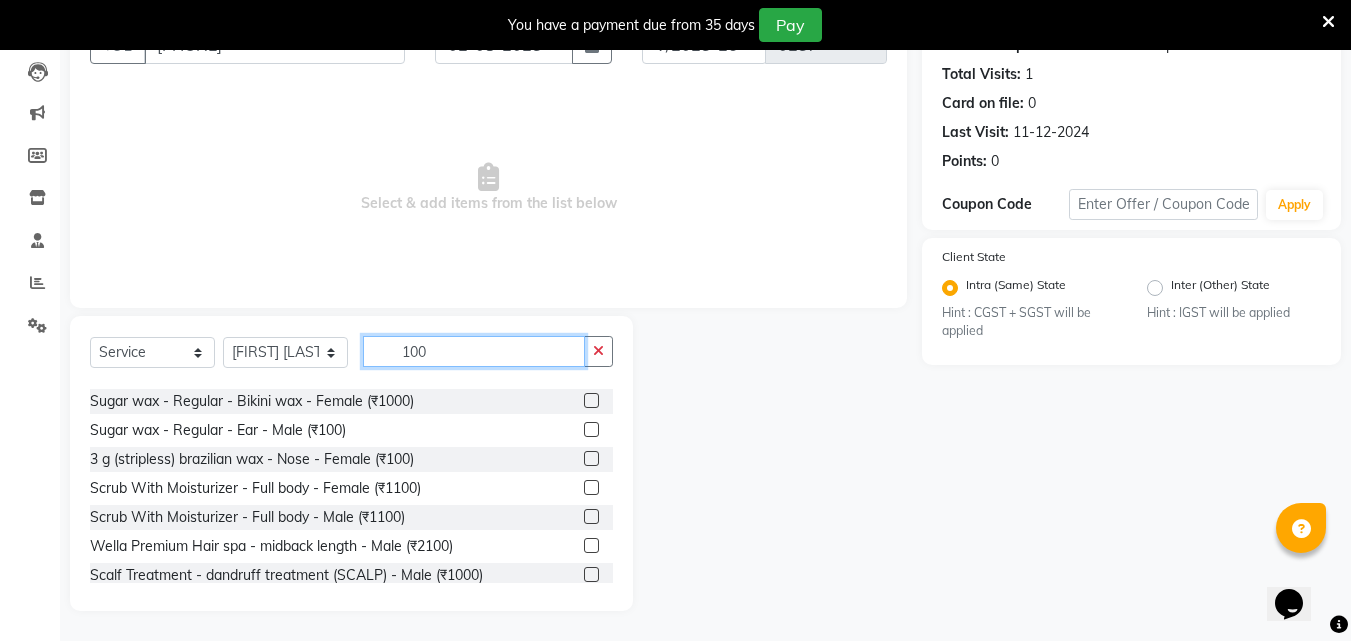 type on "100" 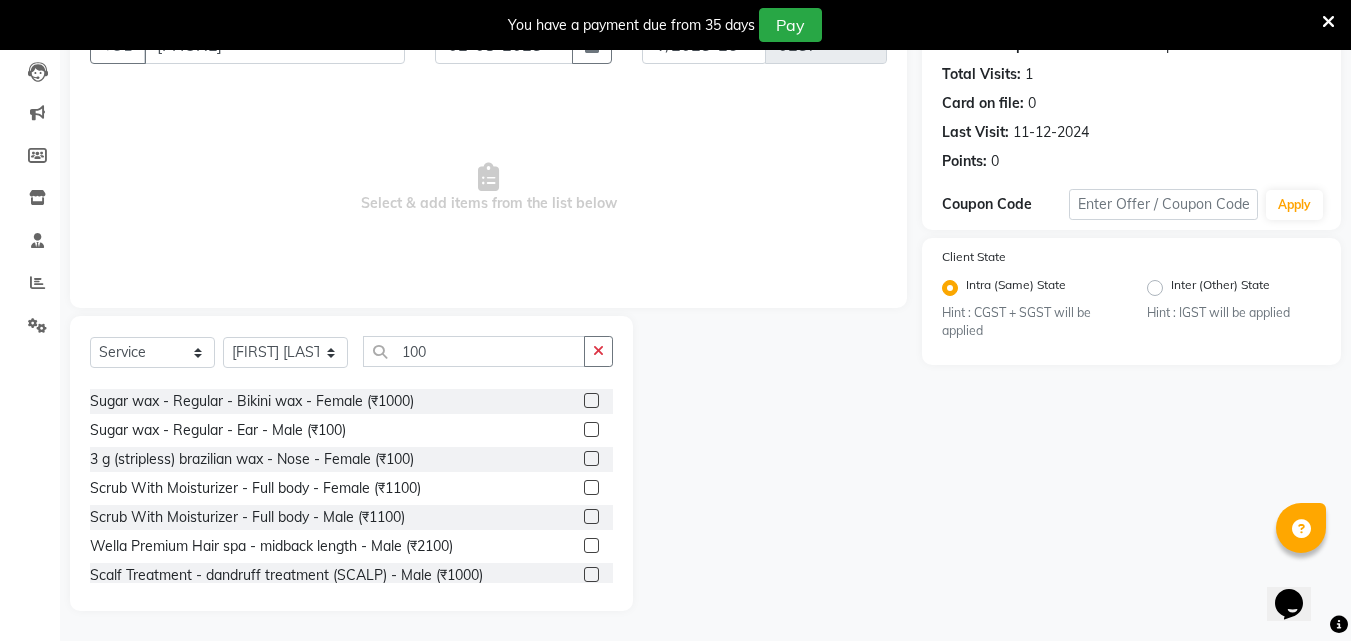 drag, startPoint x: 574, startPoint y: 425, endPoint x: 616, endPoint y: 440, distance: 44.598206 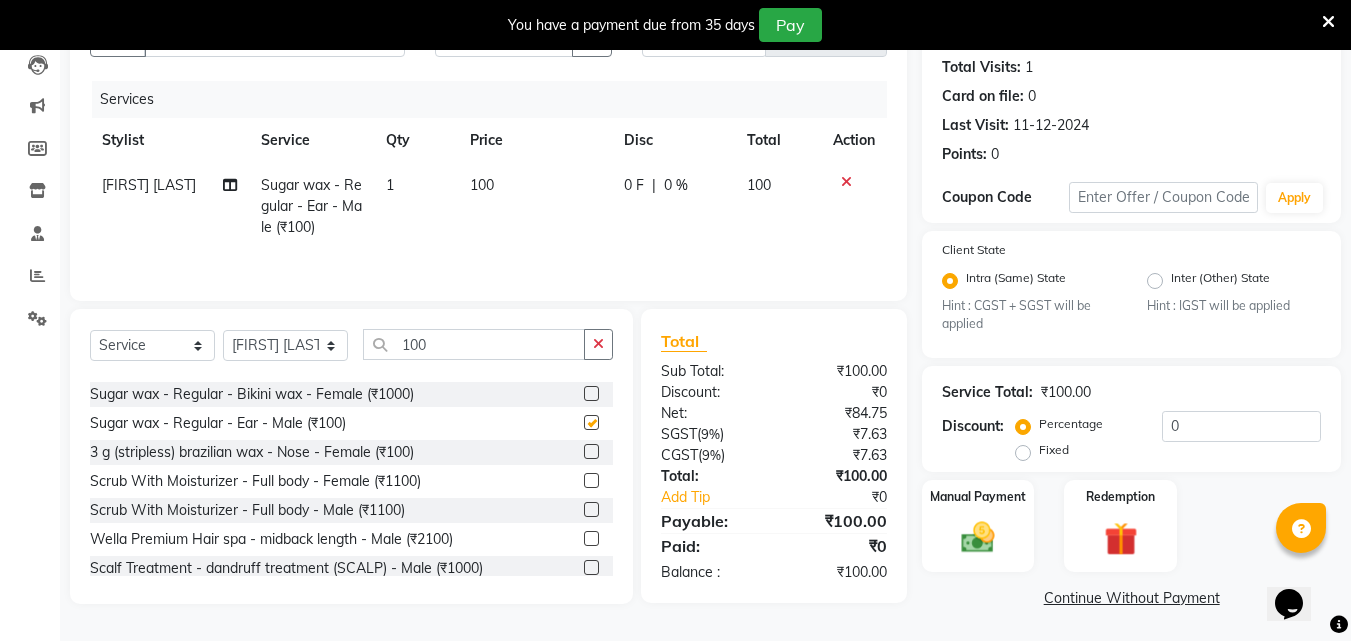 checkbox on "false" 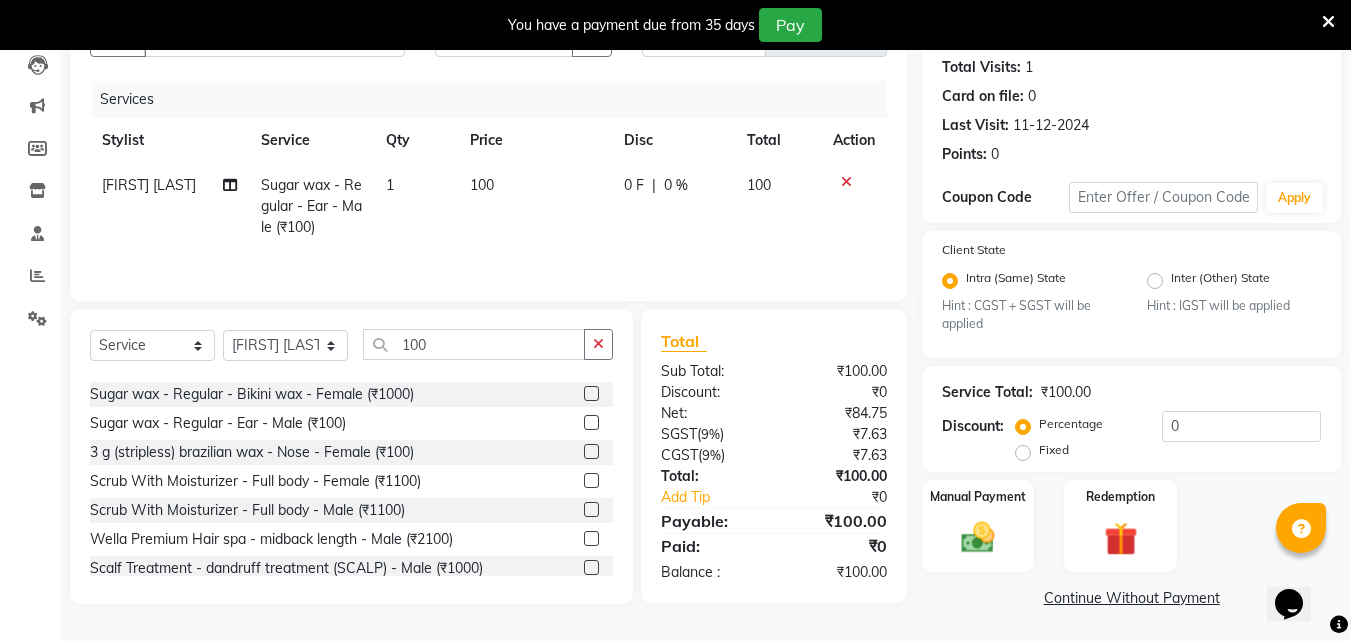 scroll, scrollTop: 219, scrollLeft: 0, axis: vertical 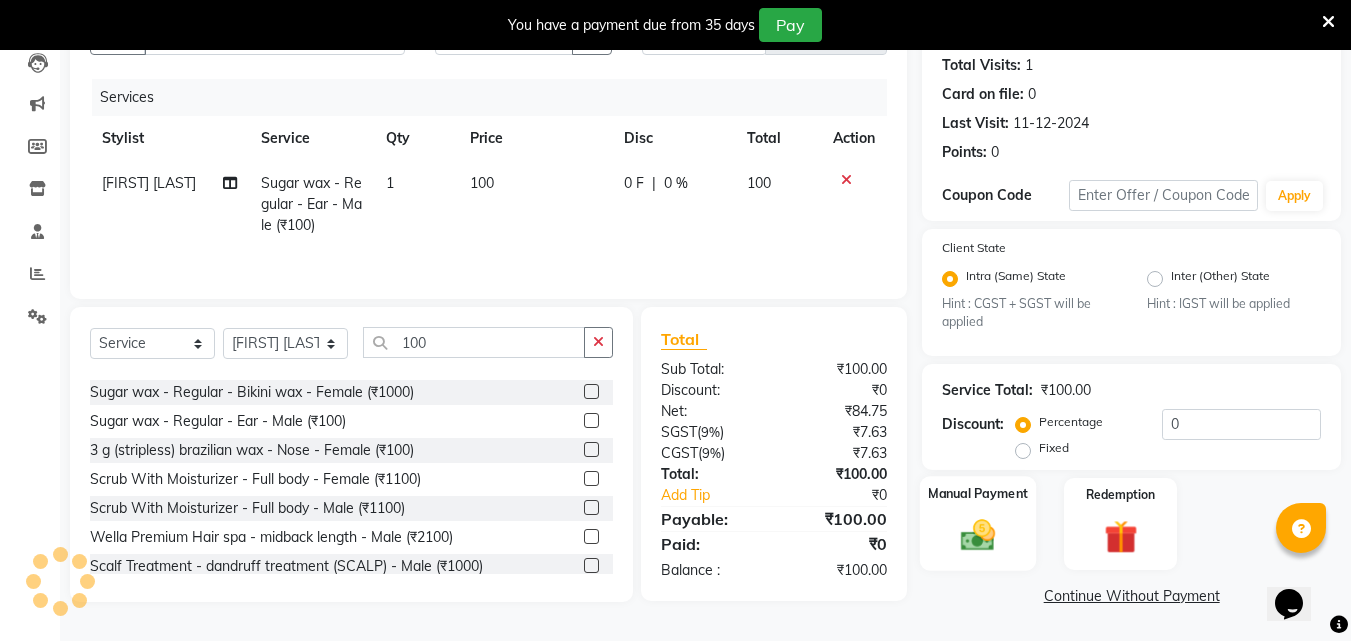 click 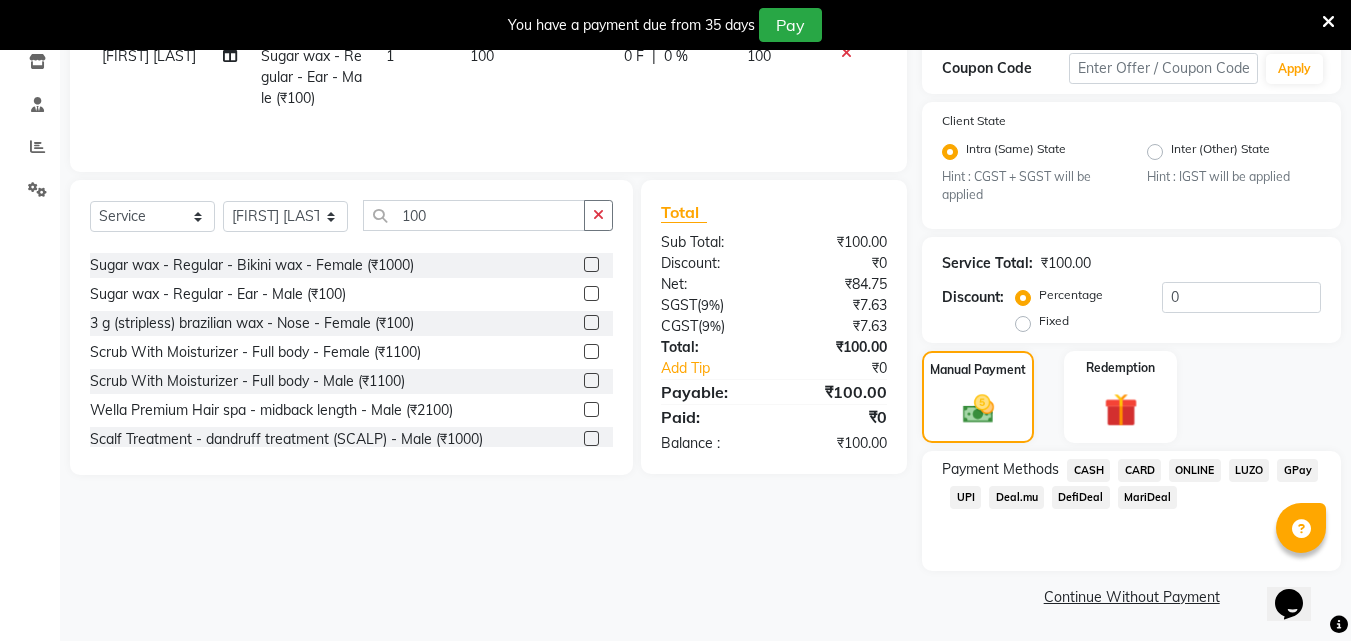 scroll, scrollTop: 347, scrollLeft: 0, axis: vertical 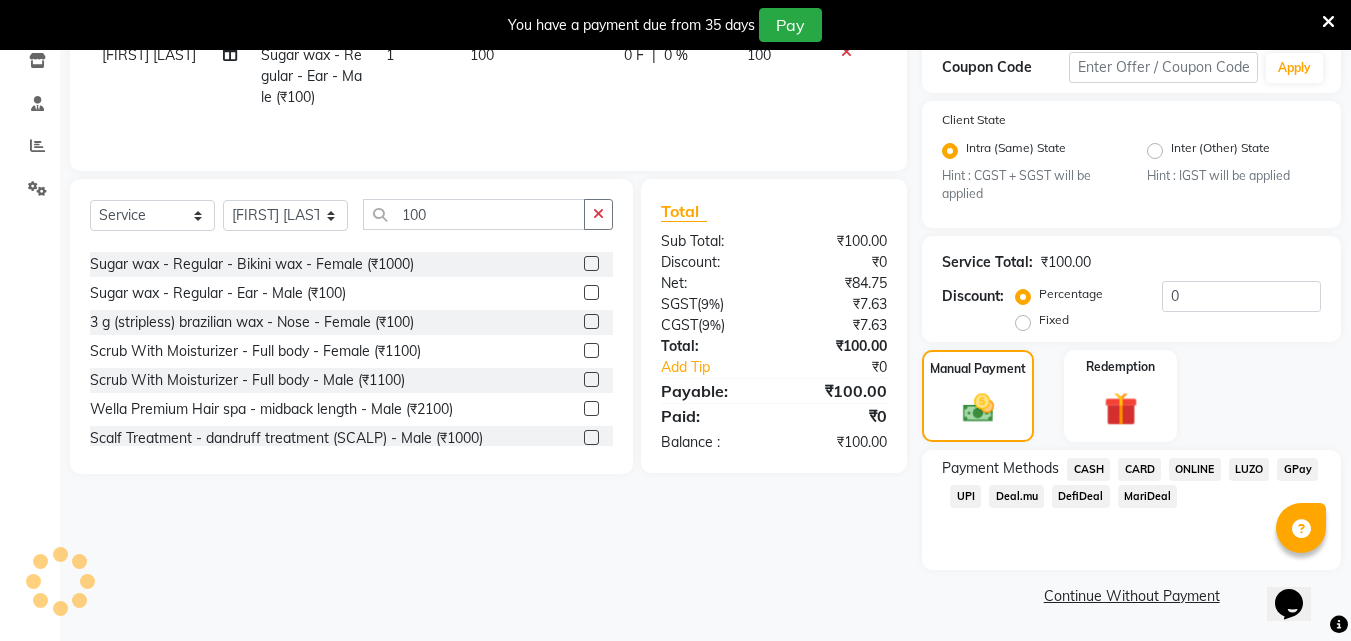 drag, startPoint x: 1193, startPoint y: 470, endPoint x: 1135, endPoint y: 488, distance: 60.728905 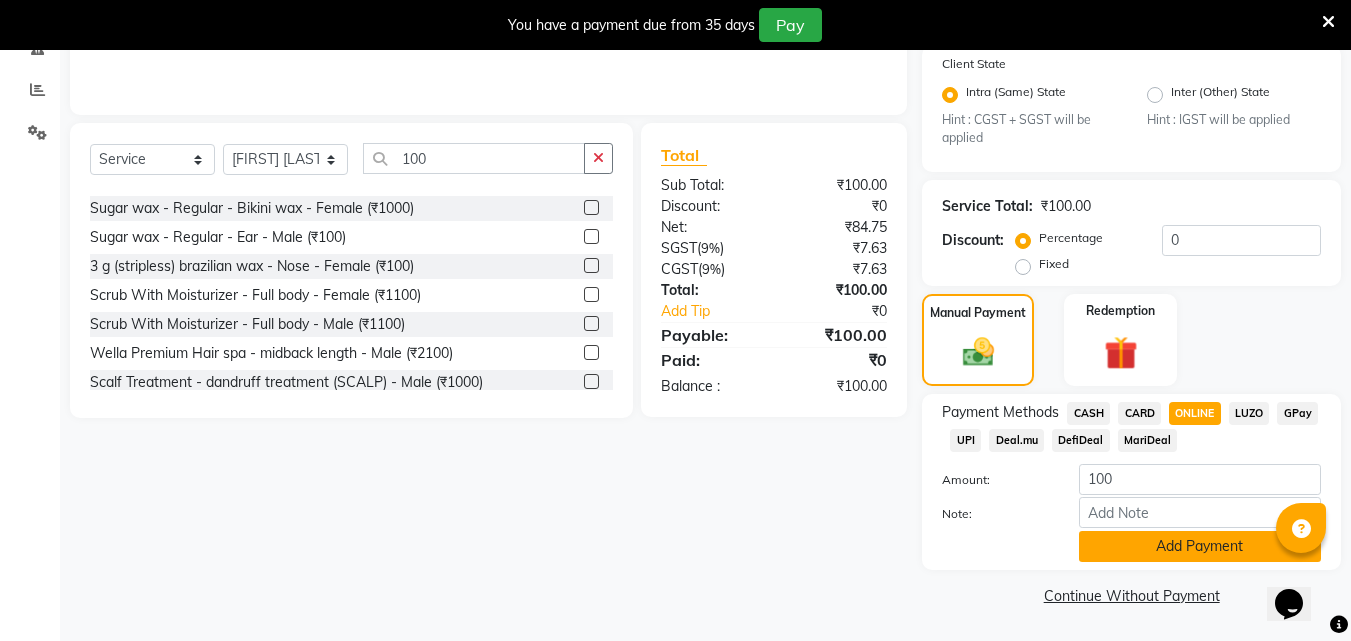 click on "Add Payment" 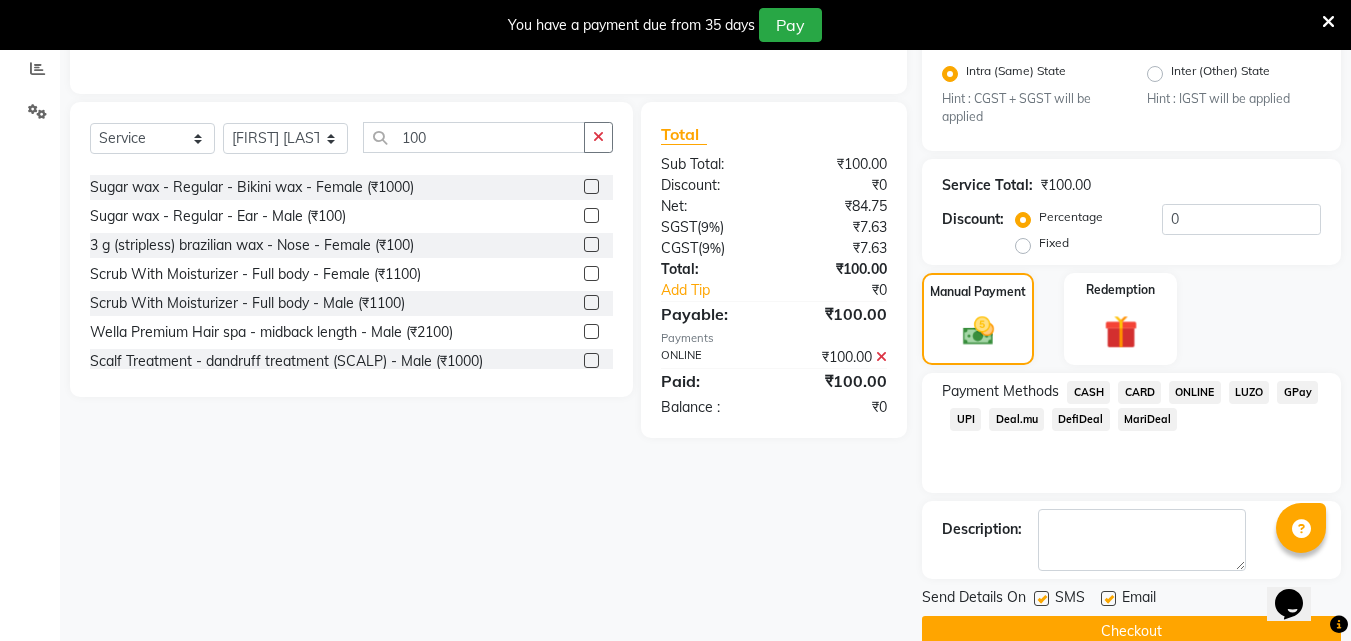 scroll, scrollTop: 460, scrollLeft: 0, axis: vertical 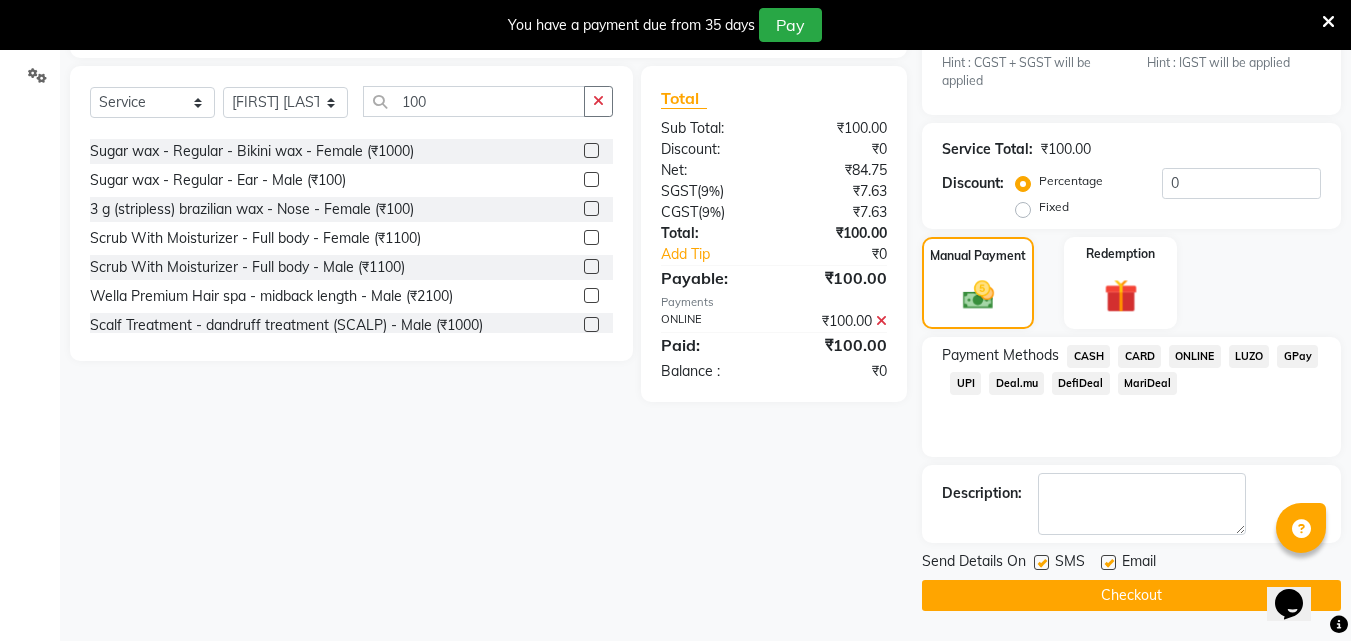 click on "Checkout" 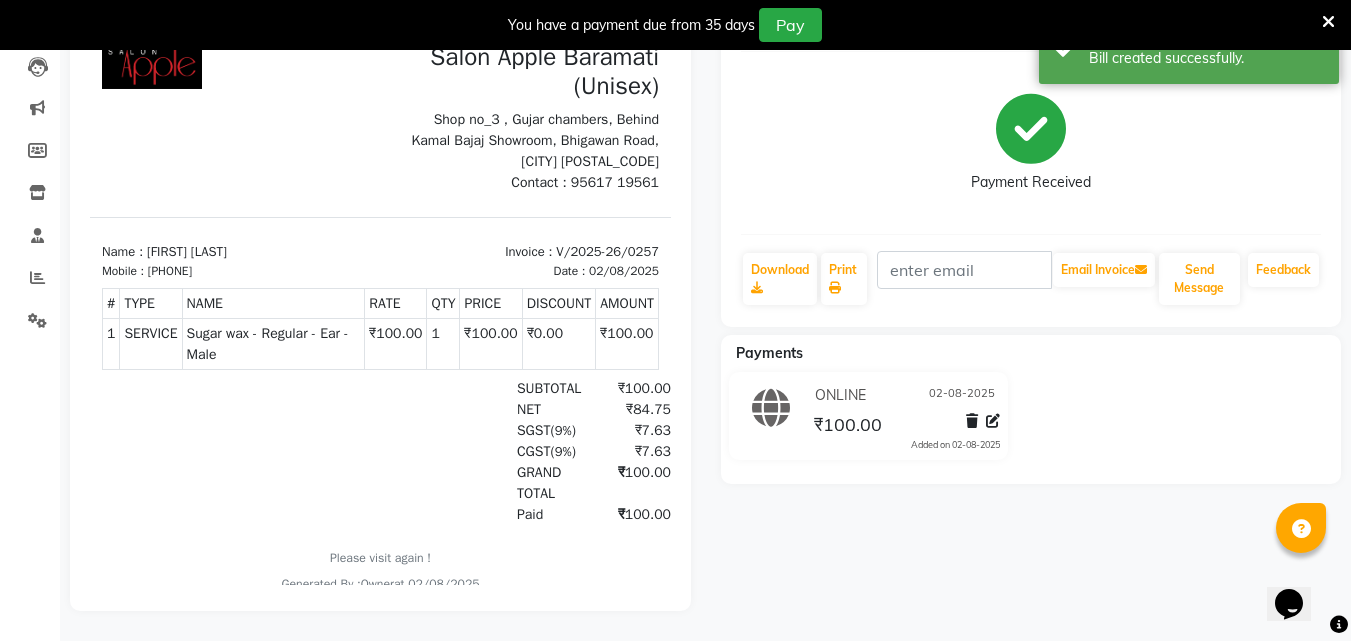 scroll, scrollTop: 0, scrollLeft: 0, axis: both 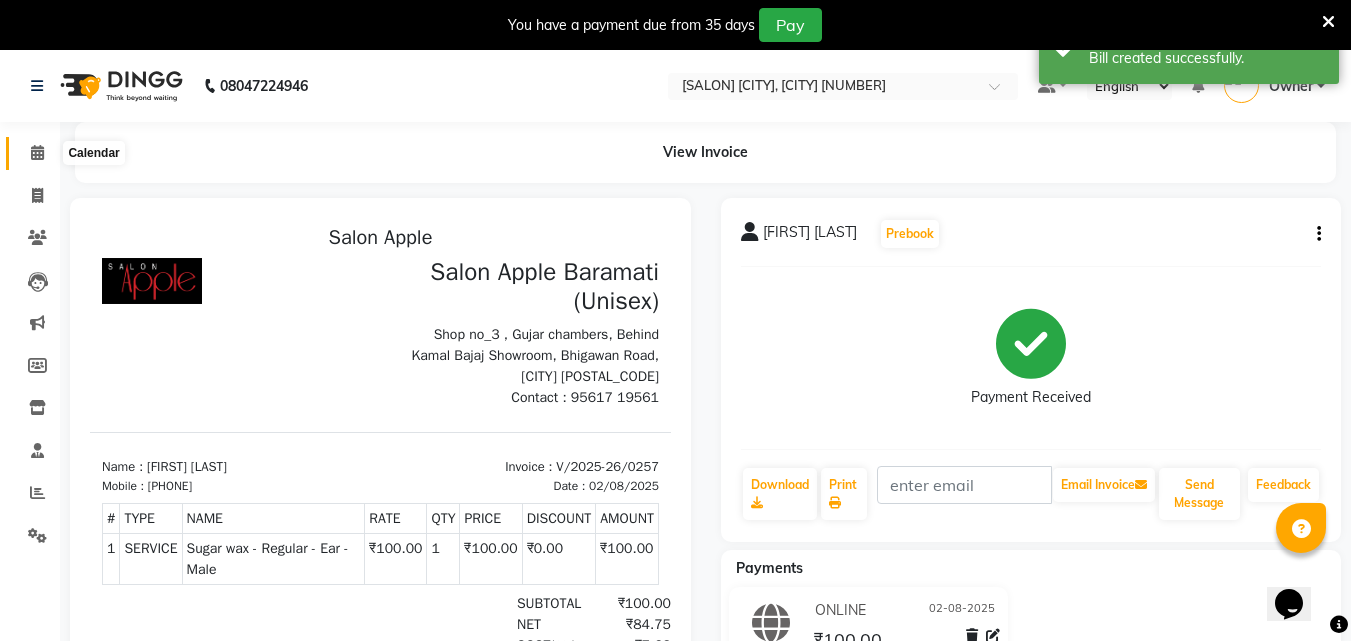 click 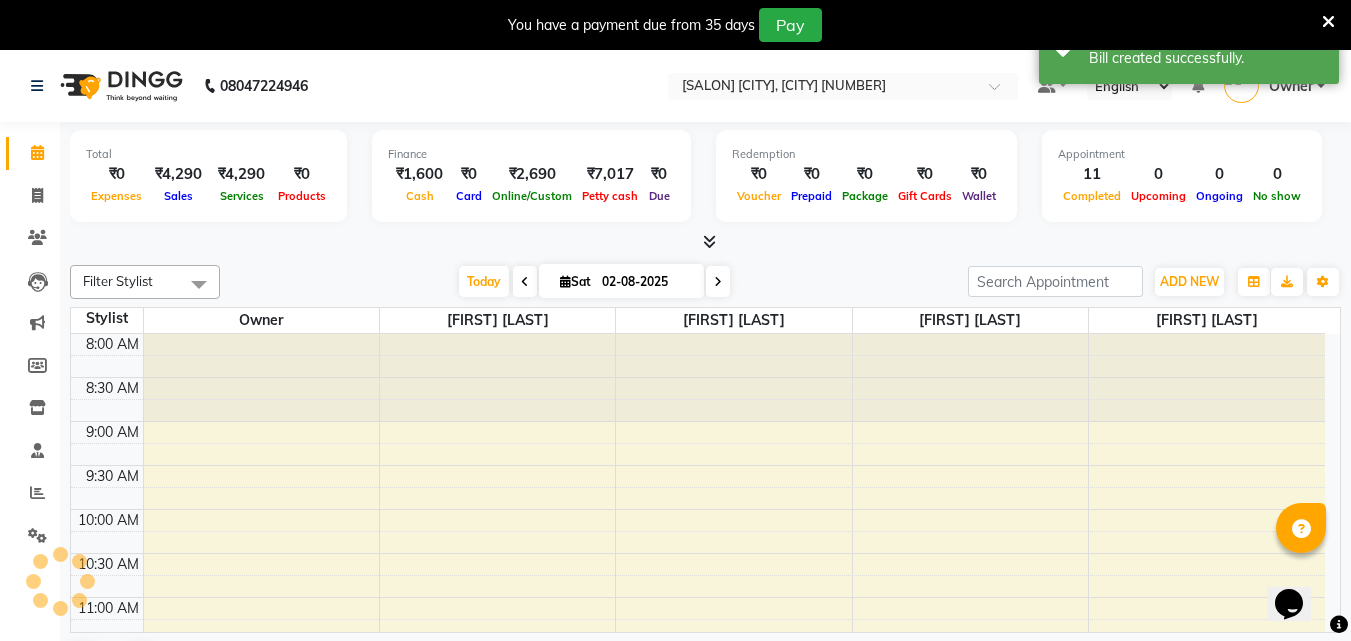 scroll, scrollTop: 0, scrollLeft: 0, axis: both 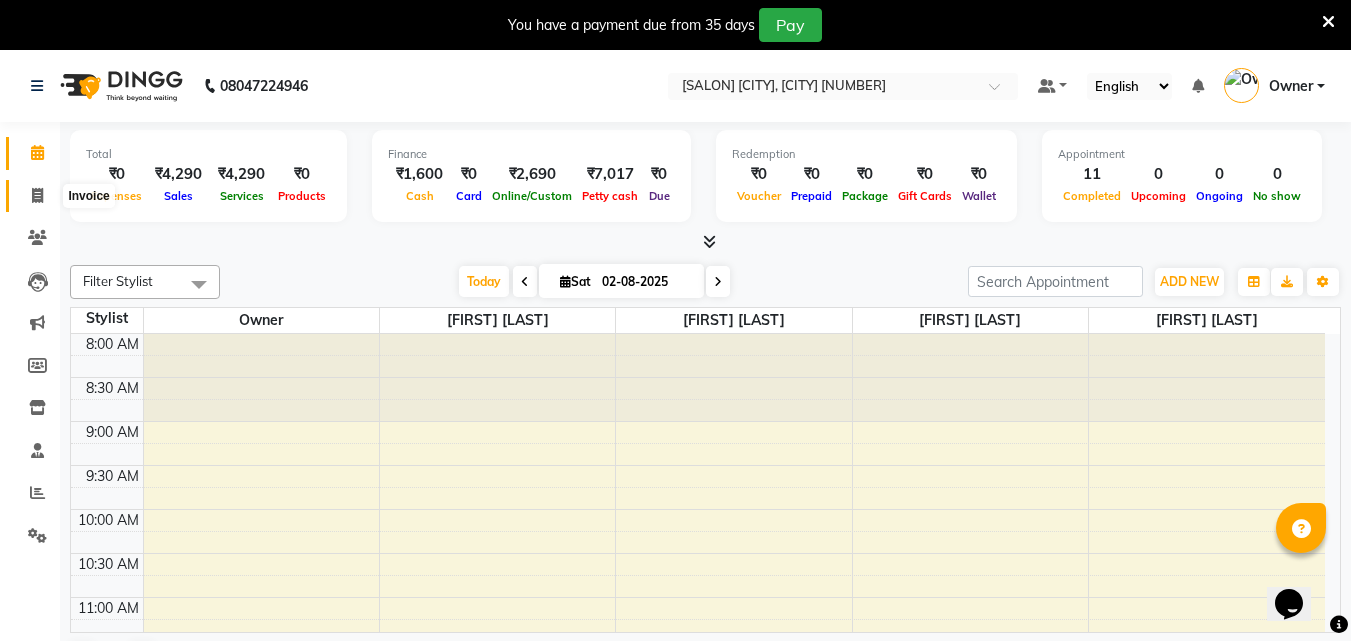 click 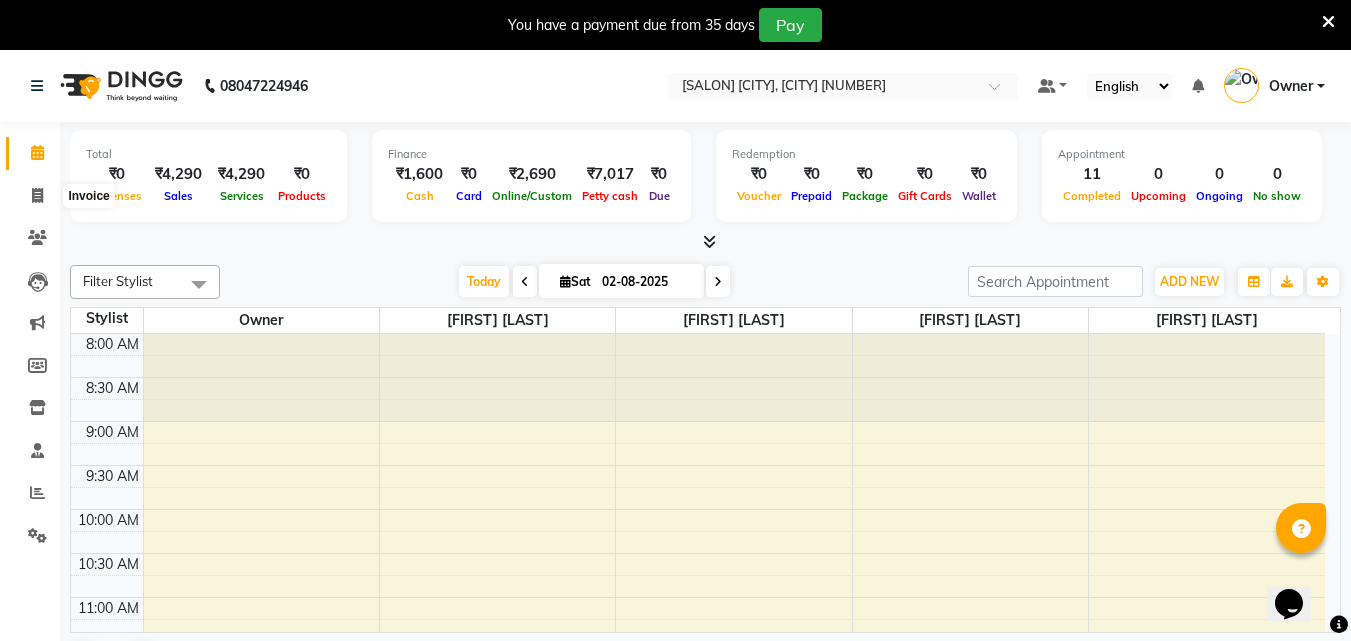 select on "4957" 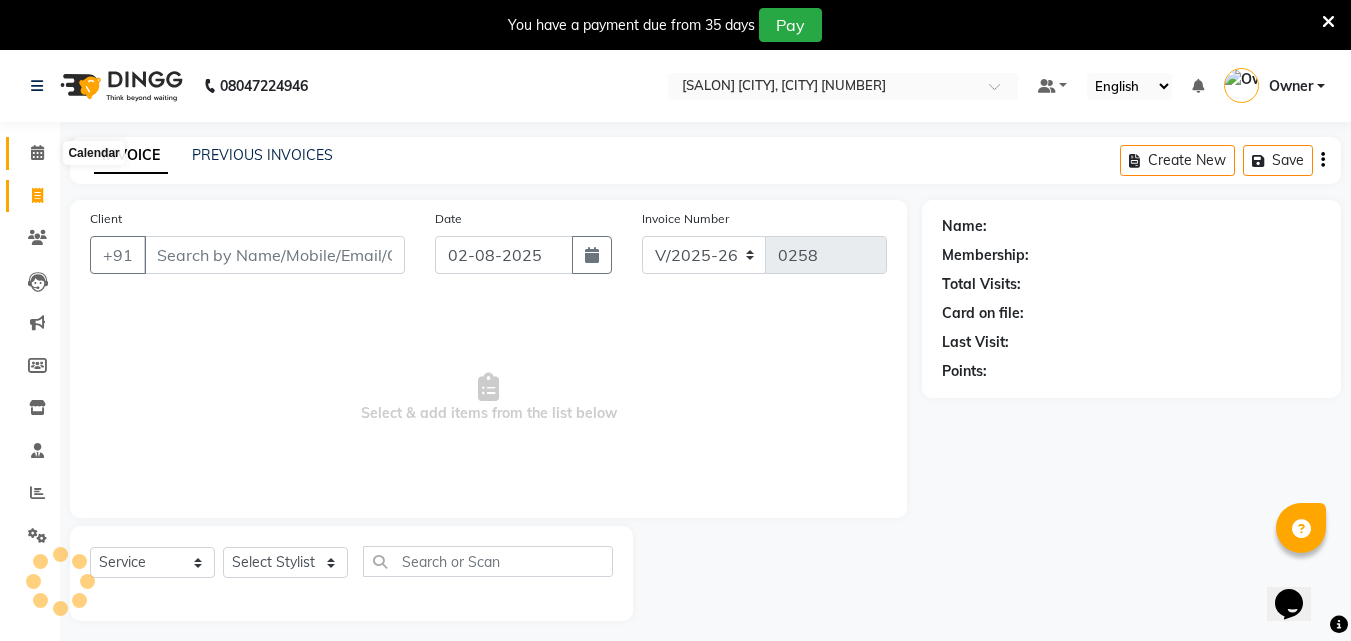 click 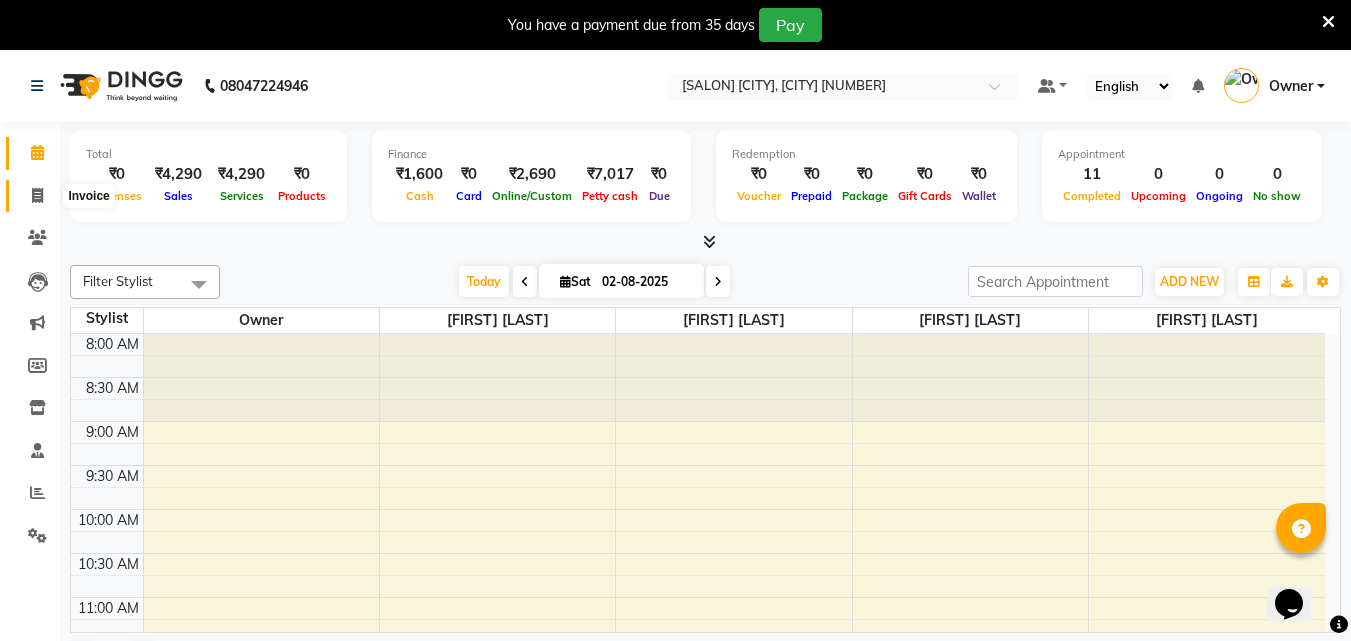 click 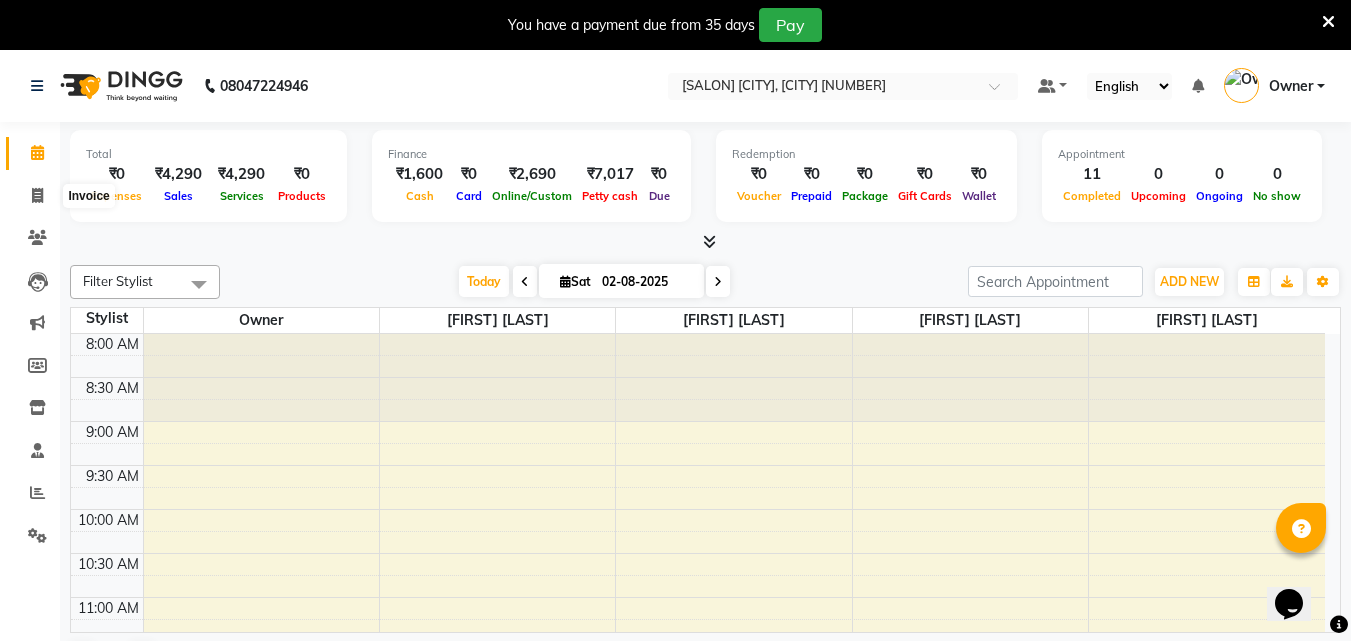 select on "4957" 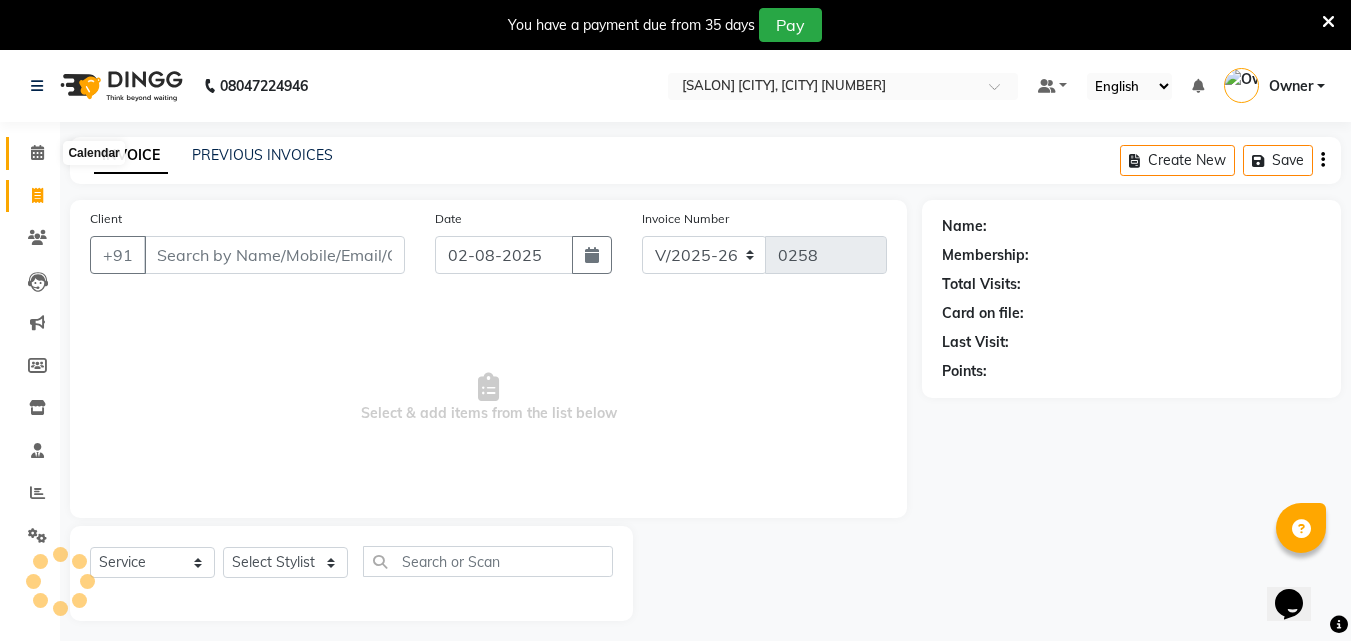 click 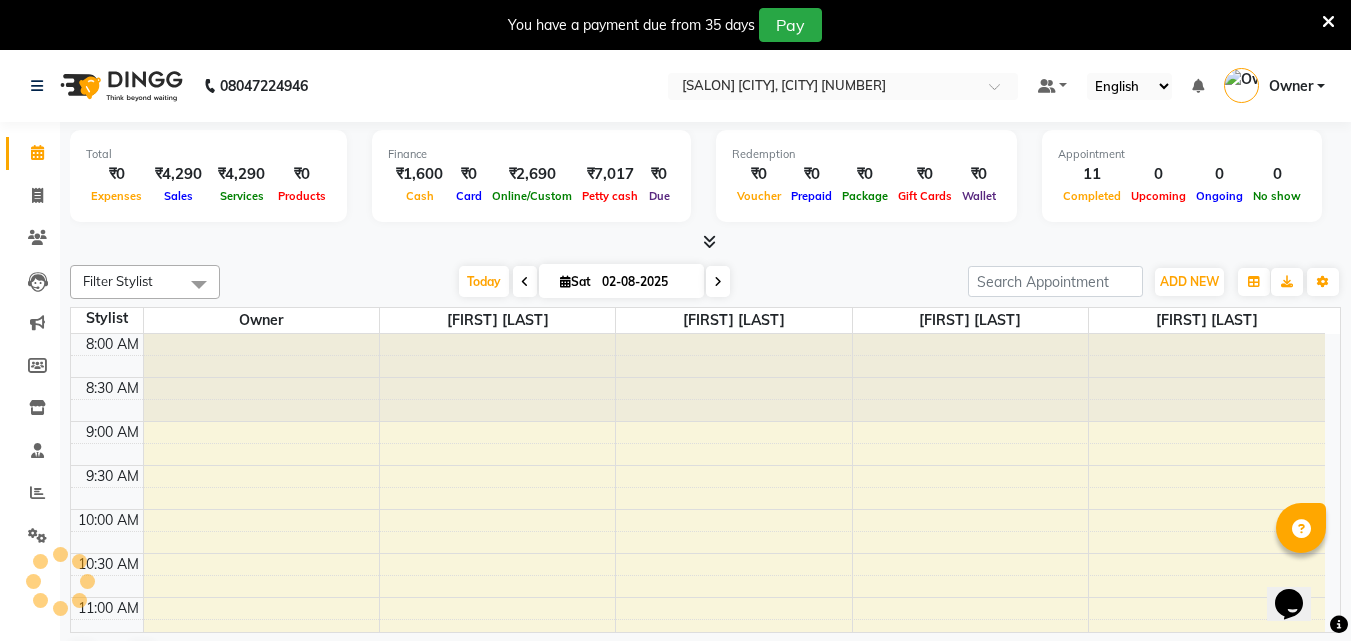 scroll, scrollTop: 807, scrollLeft: 0, axis: vertical 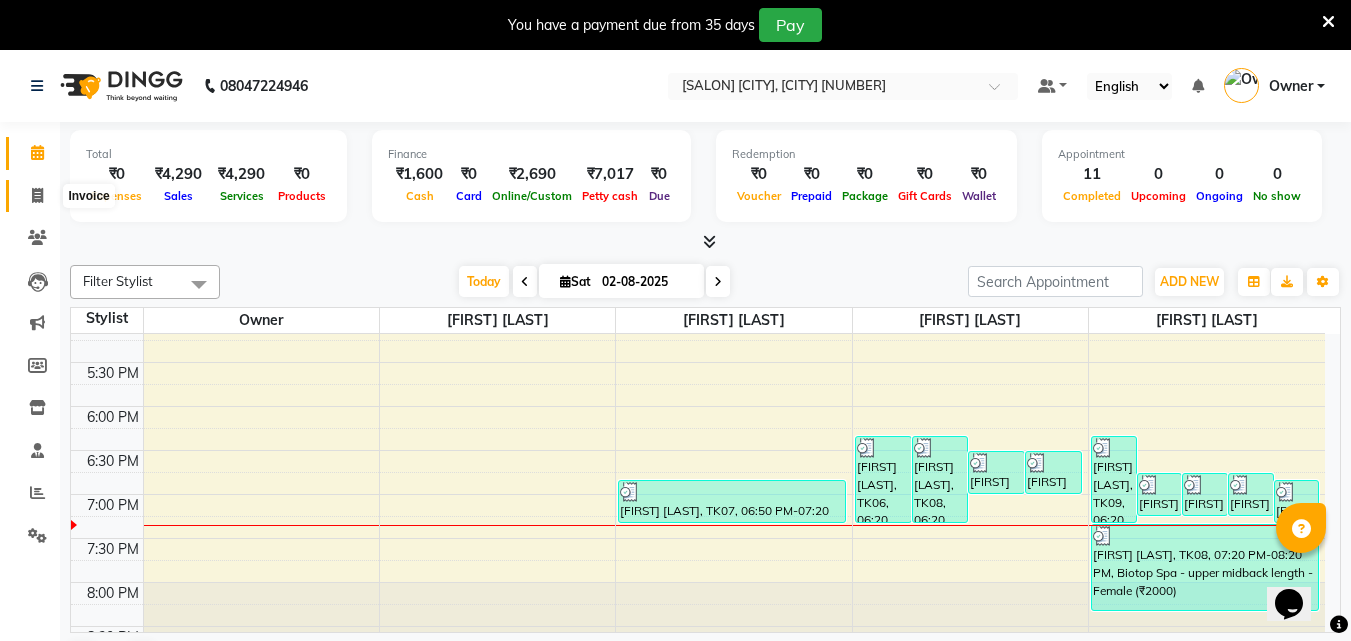 click 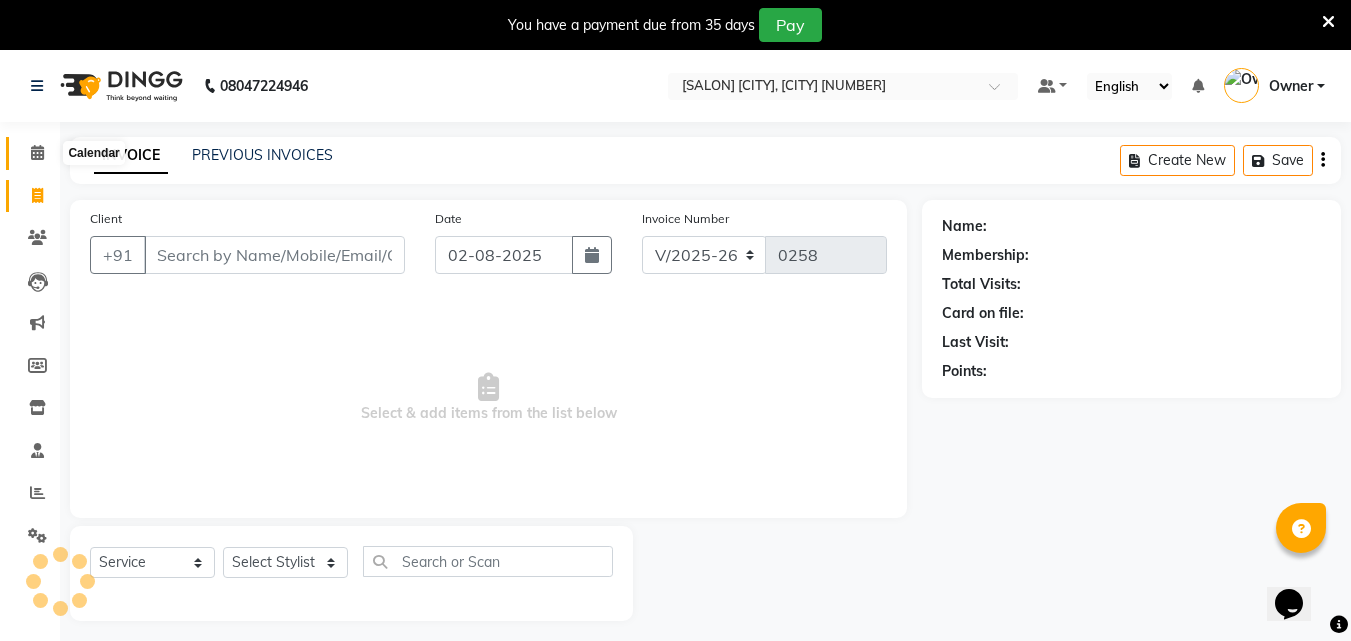 click 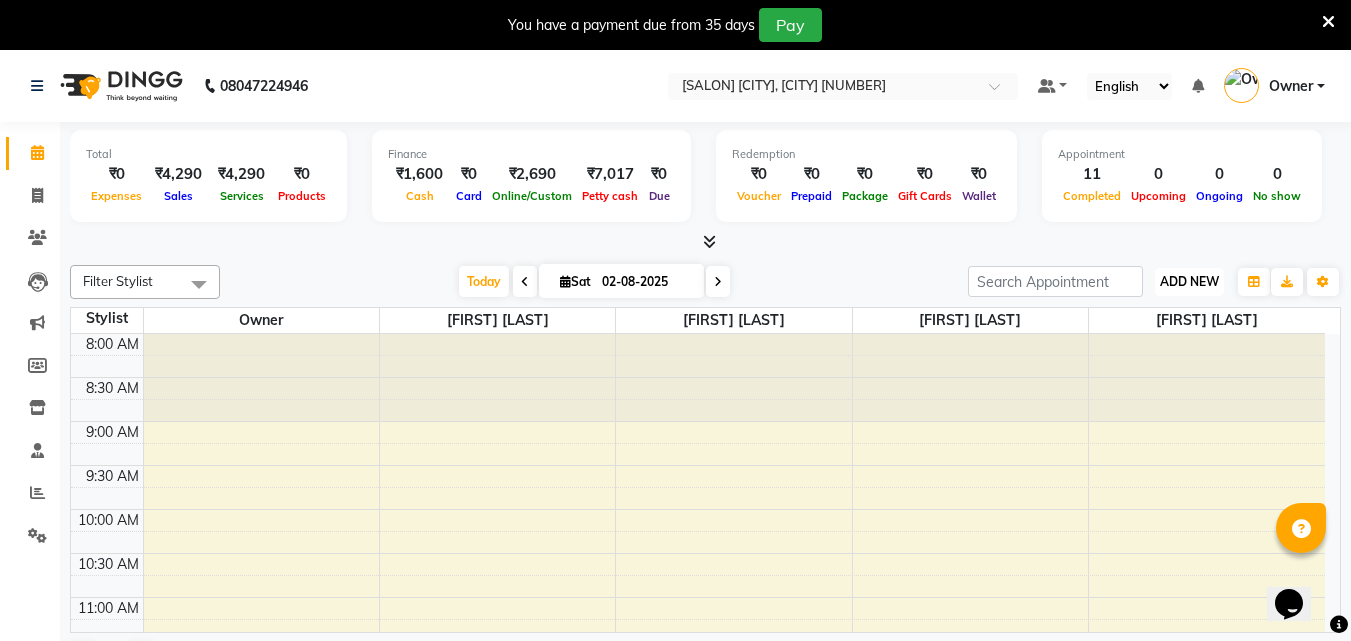 click on "ADD NEW" at bounding box center [1189, 281] 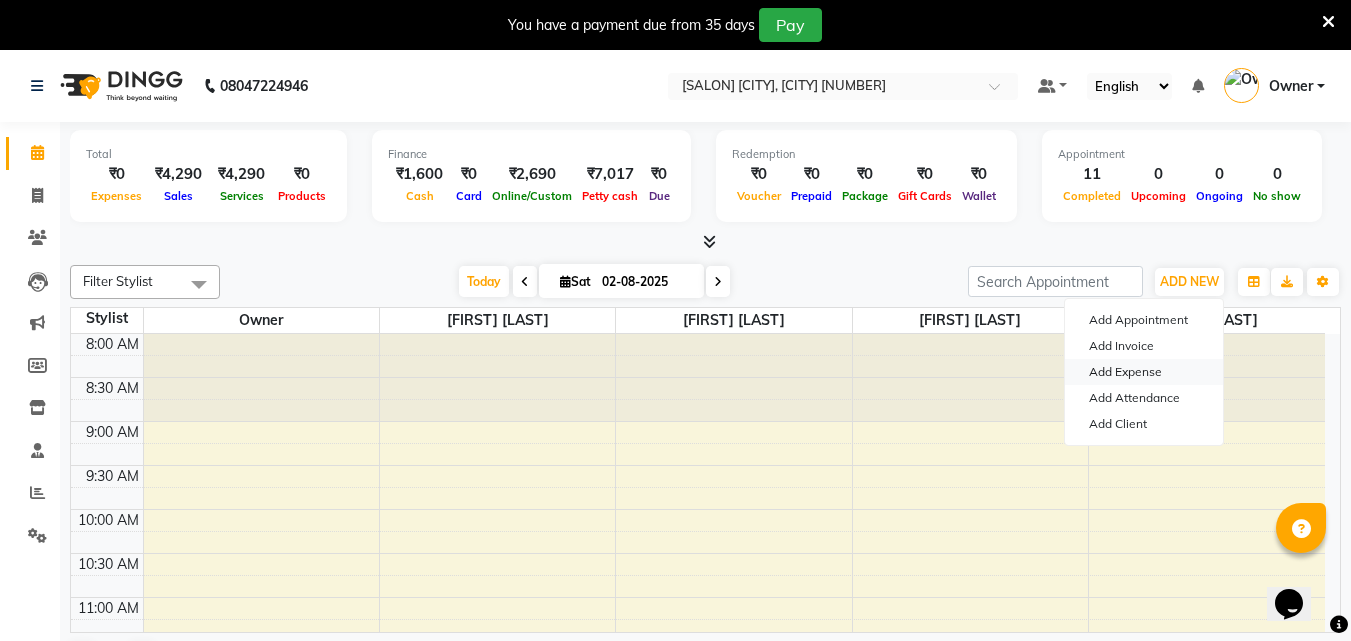 click on "Add Expense" at bounding box center (1144, 372) 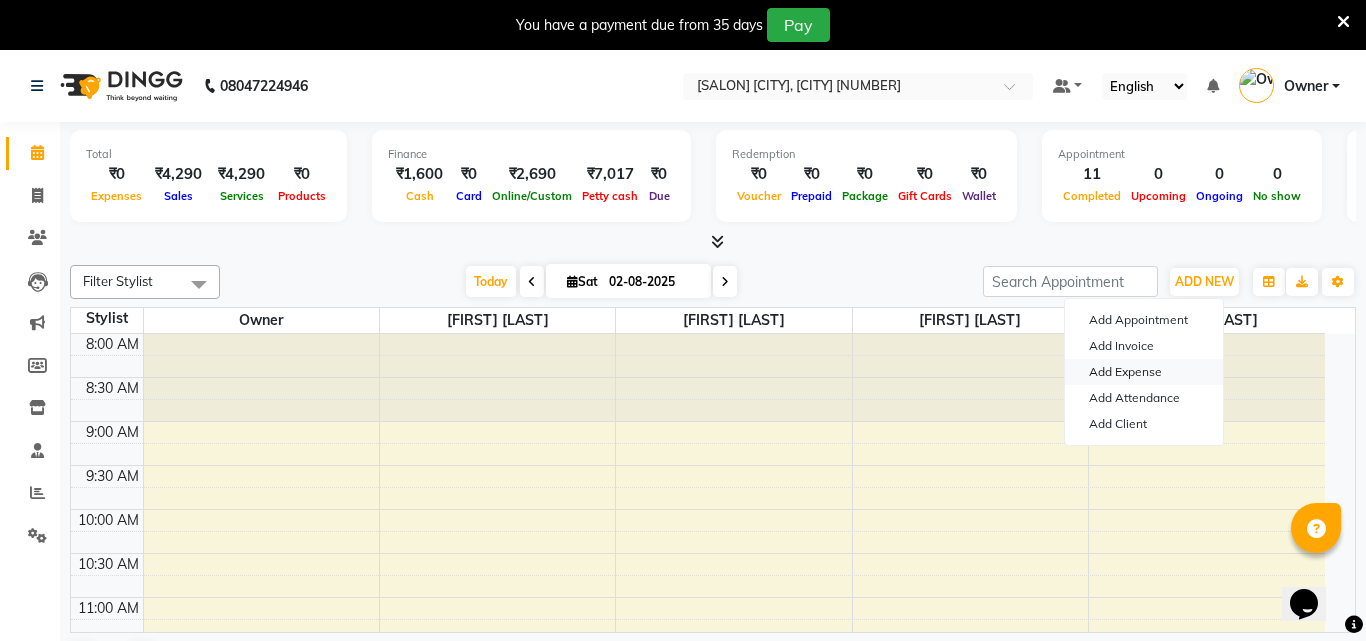 select on "1" 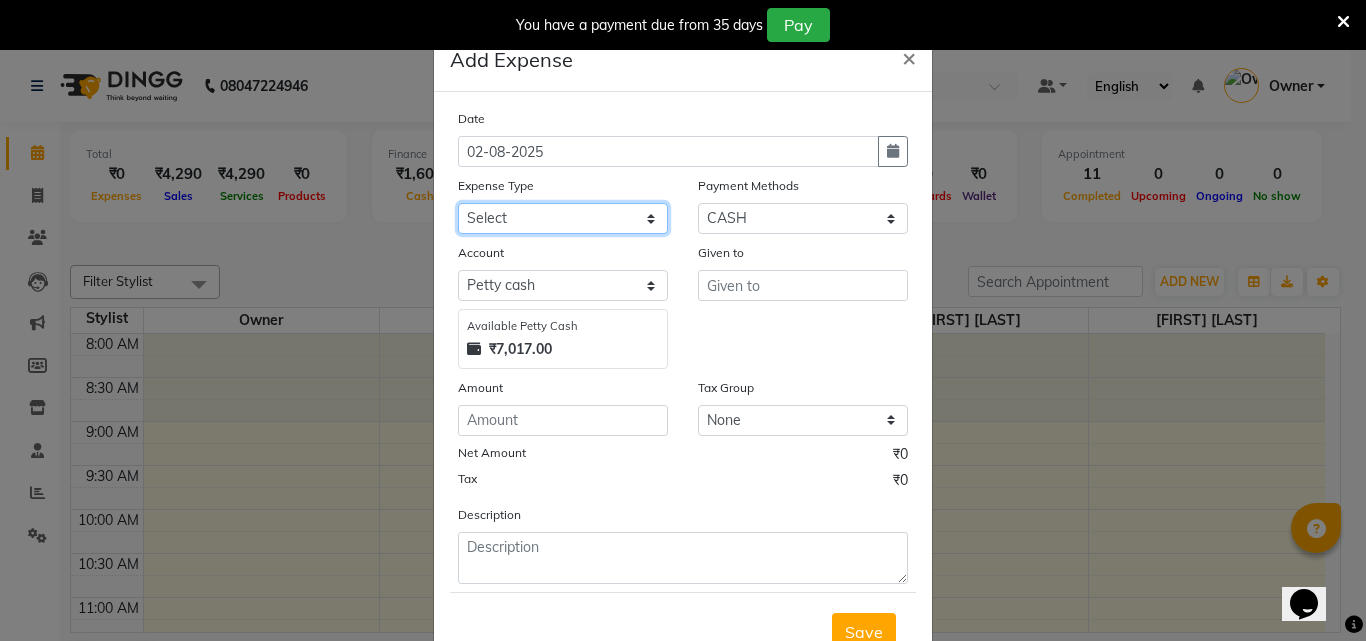 click on "Select CASH HANDED OVER TO OWNER client refund Client Snacks Donation Electricity bill Equipment Flower bill Groceries House keeping material Internet bill Laundry Maintenance Marketing milk Milk Mobile bill Other Pantry Product Rent Royalty Staff advance salary Staff incentive Staff incentive staff salary Staff Snacks Staff Travel Tea & Refreshment Tip water bill" 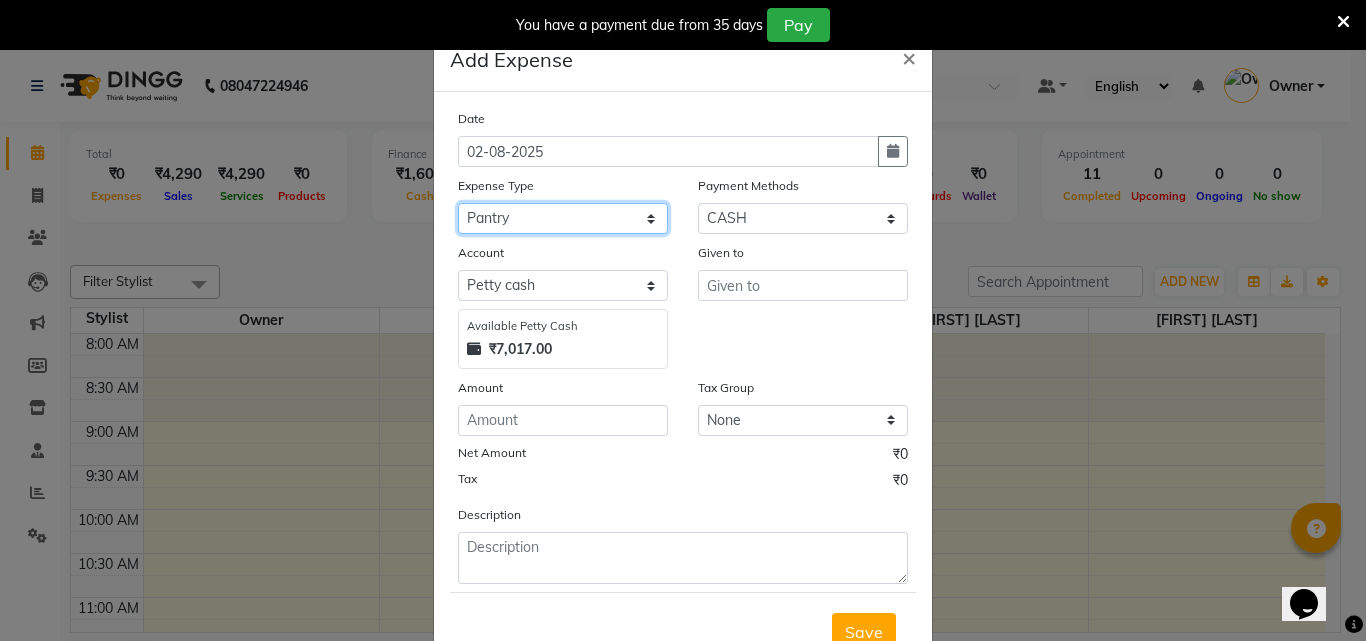 click on "Select CASH HANDED OVER TO OWNER client refund Client Snacks Donation Electricity bill Equipment Flower bill Groceries House keeping material Internet bill Laundry Maintenance Marketing milk Milk Mobile bill Other Pantry Product Rent Royalty Staff advance salary Staff incentive Staff incentive staff salary Staff Snacks Staff Travel Tea & Refreshment Tip water bill" 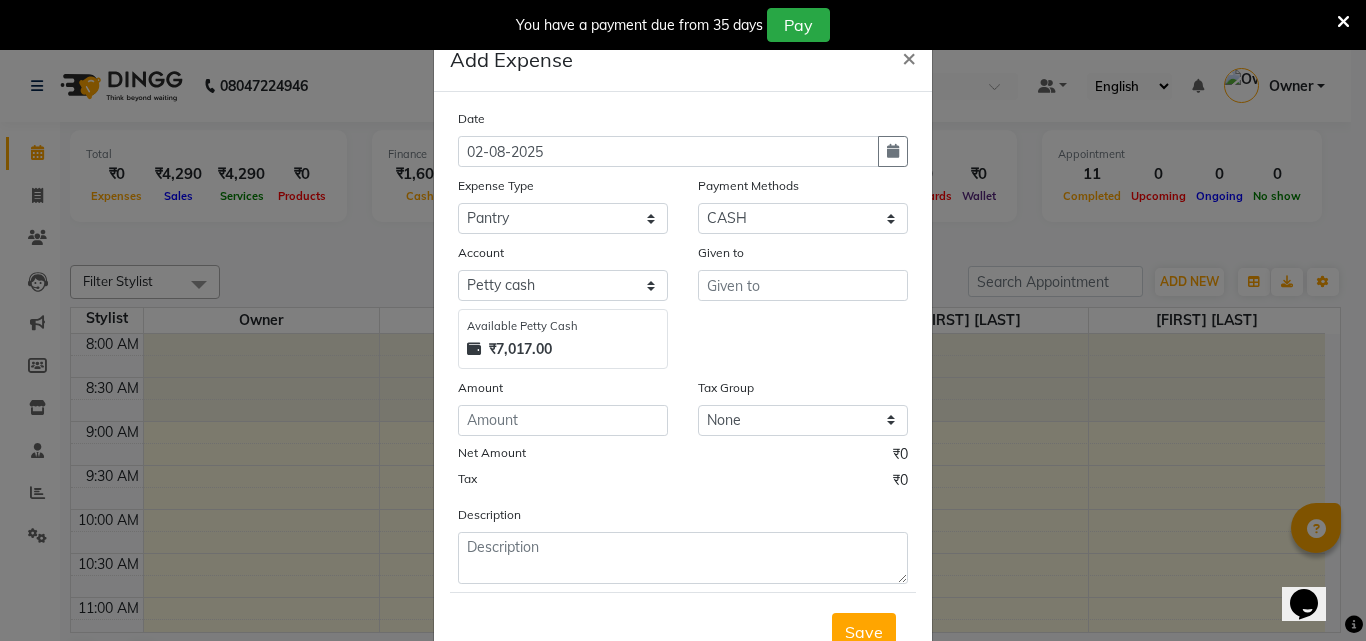 click on "Amount" 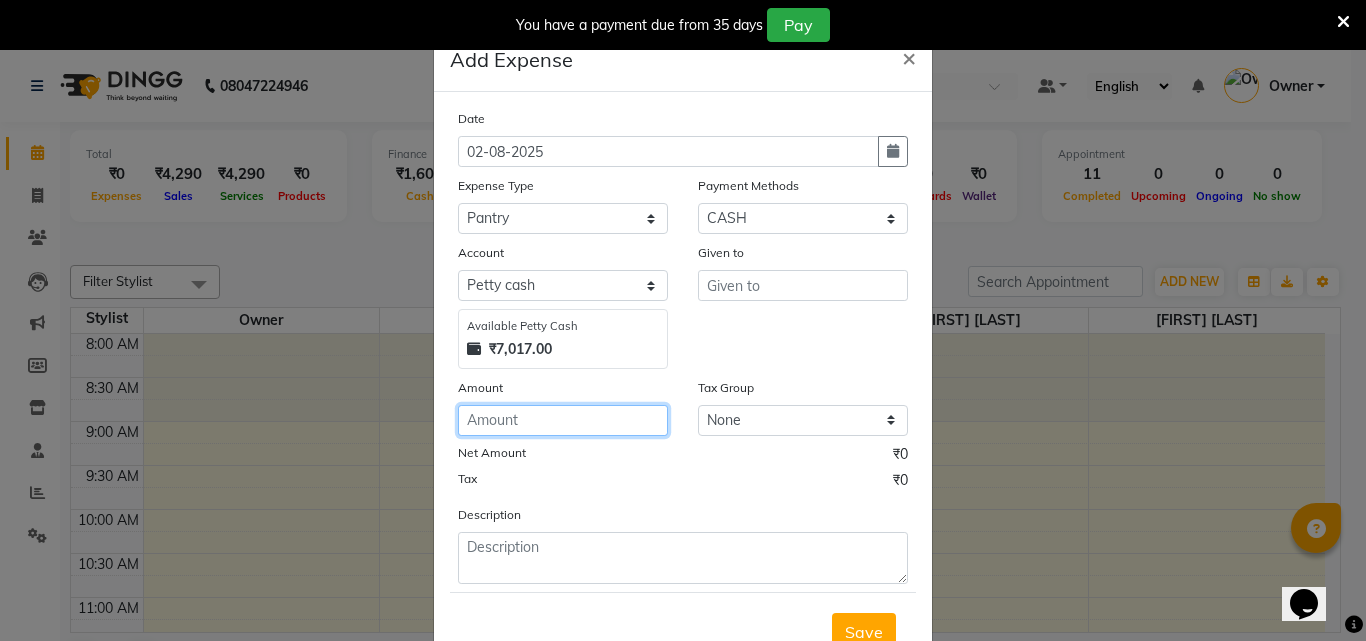 click 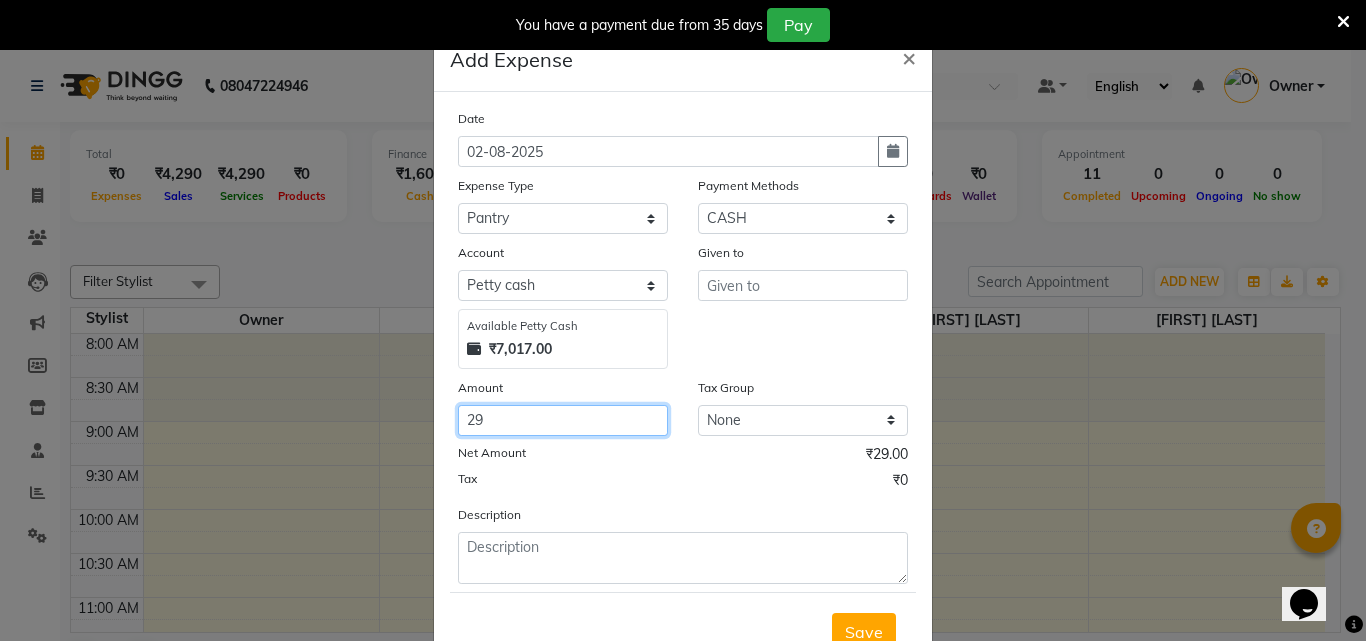 type on "29" 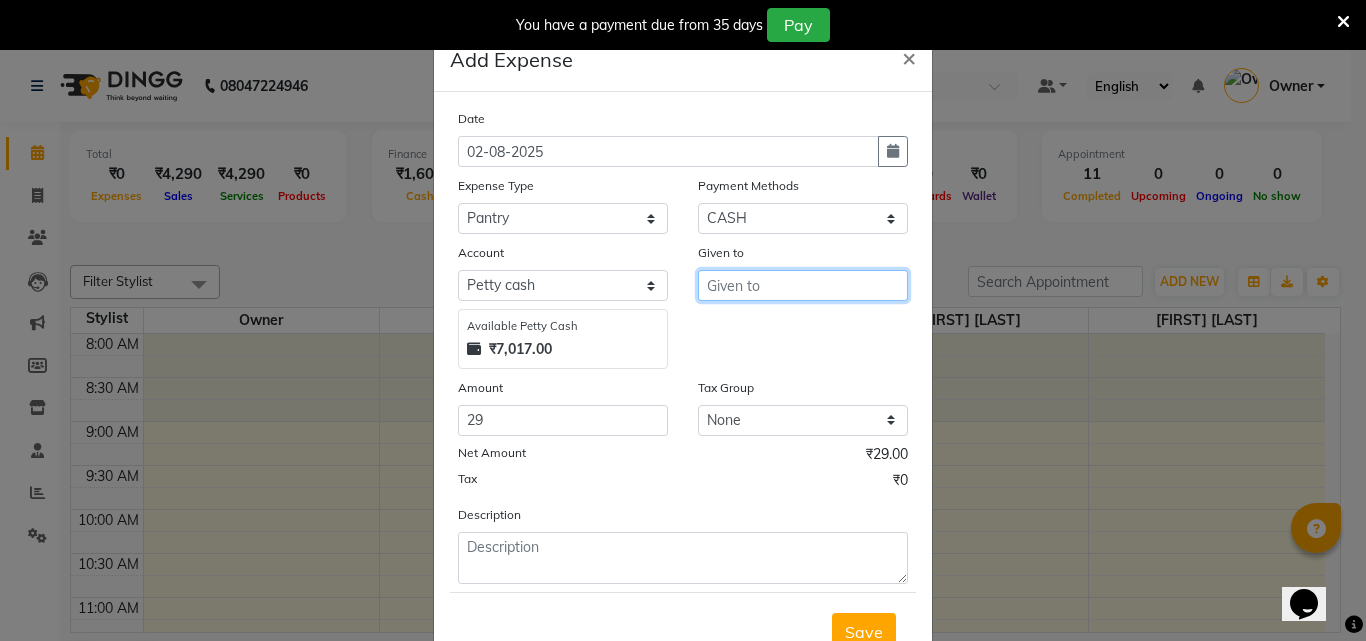 click at bounding box center (803, 285) 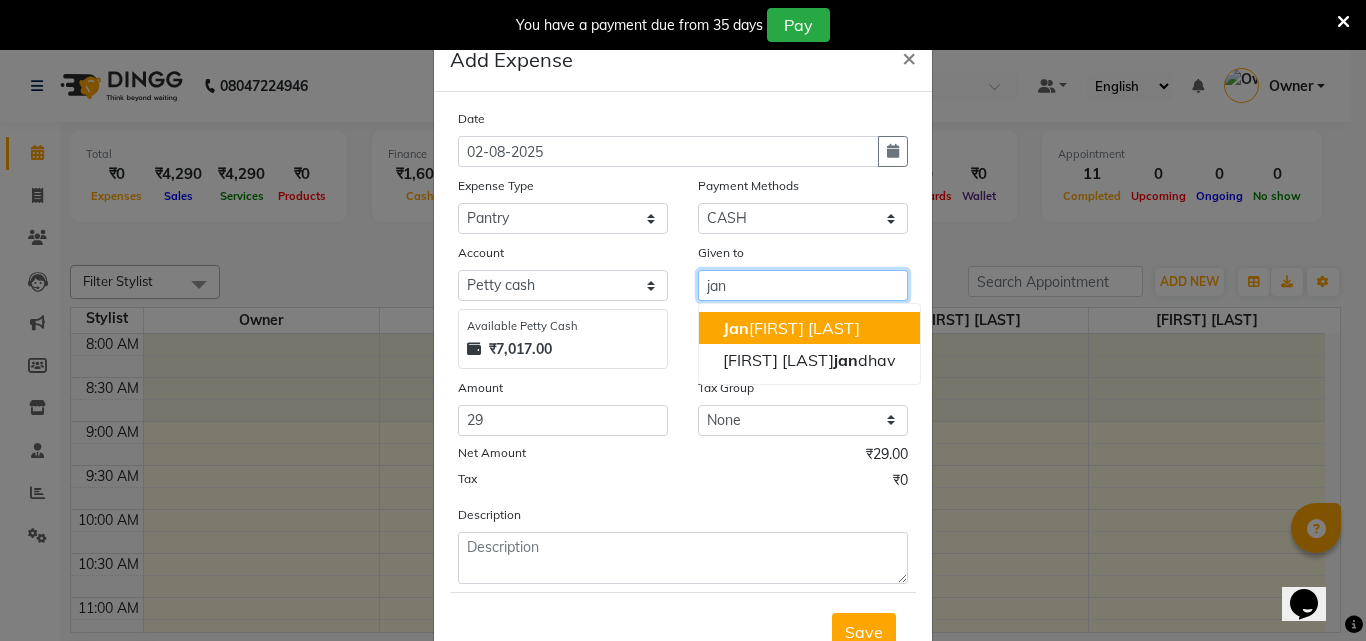 click on "[FIRST] [LAST]" at bounding box center (791, 328) 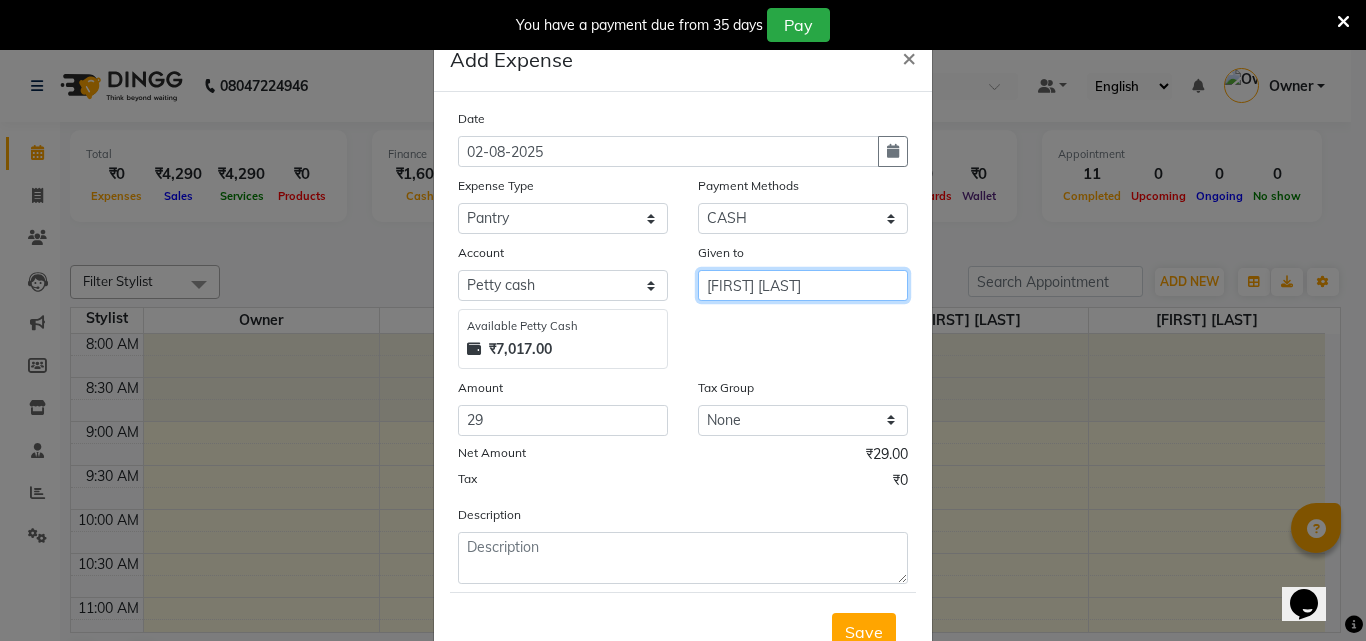 type on "[FIRST] [LAST]" 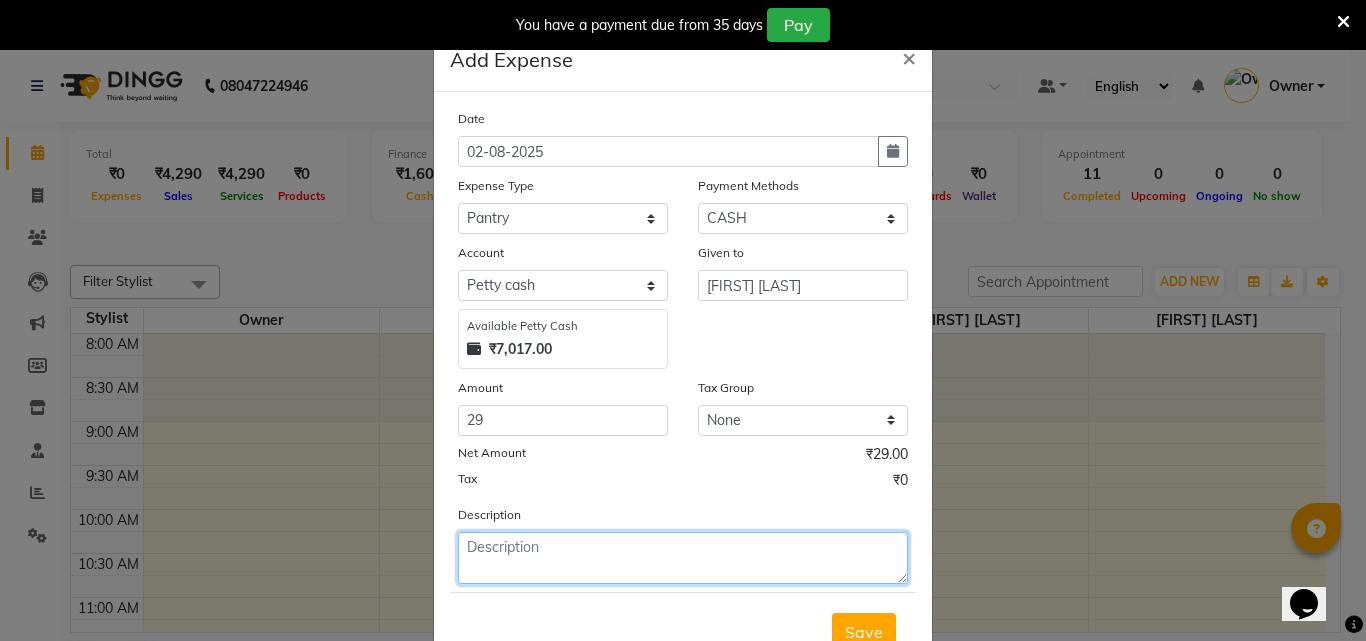 click 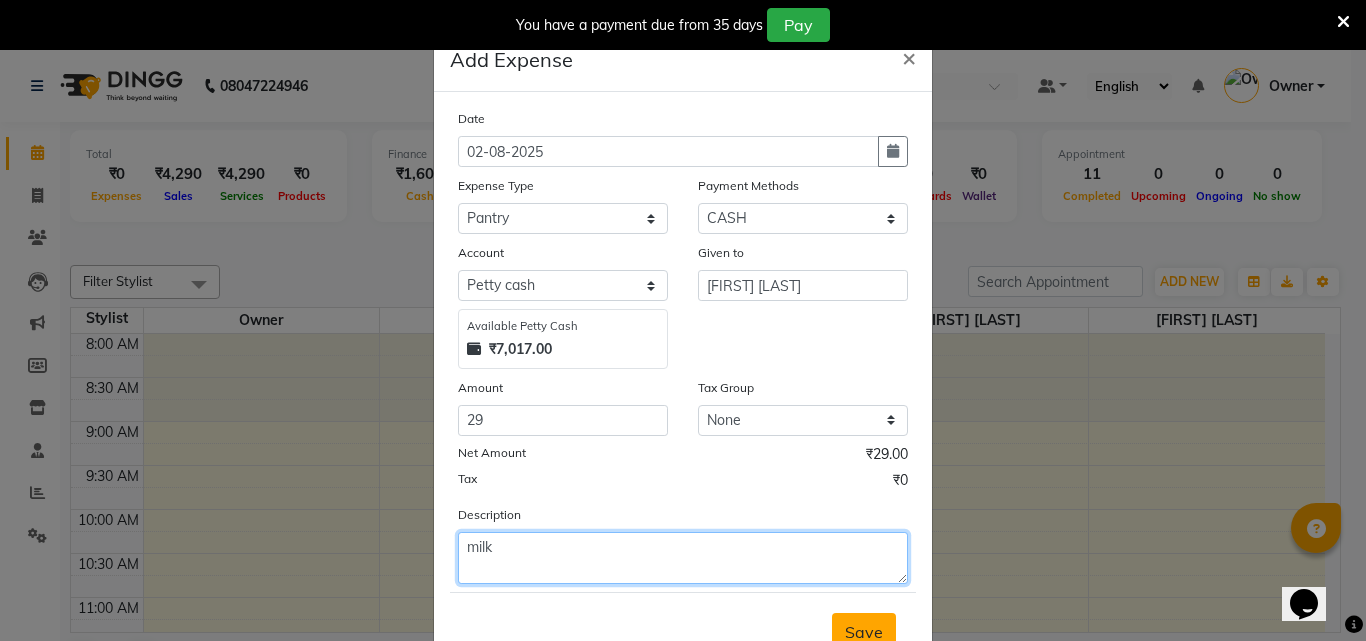 type on "milk" 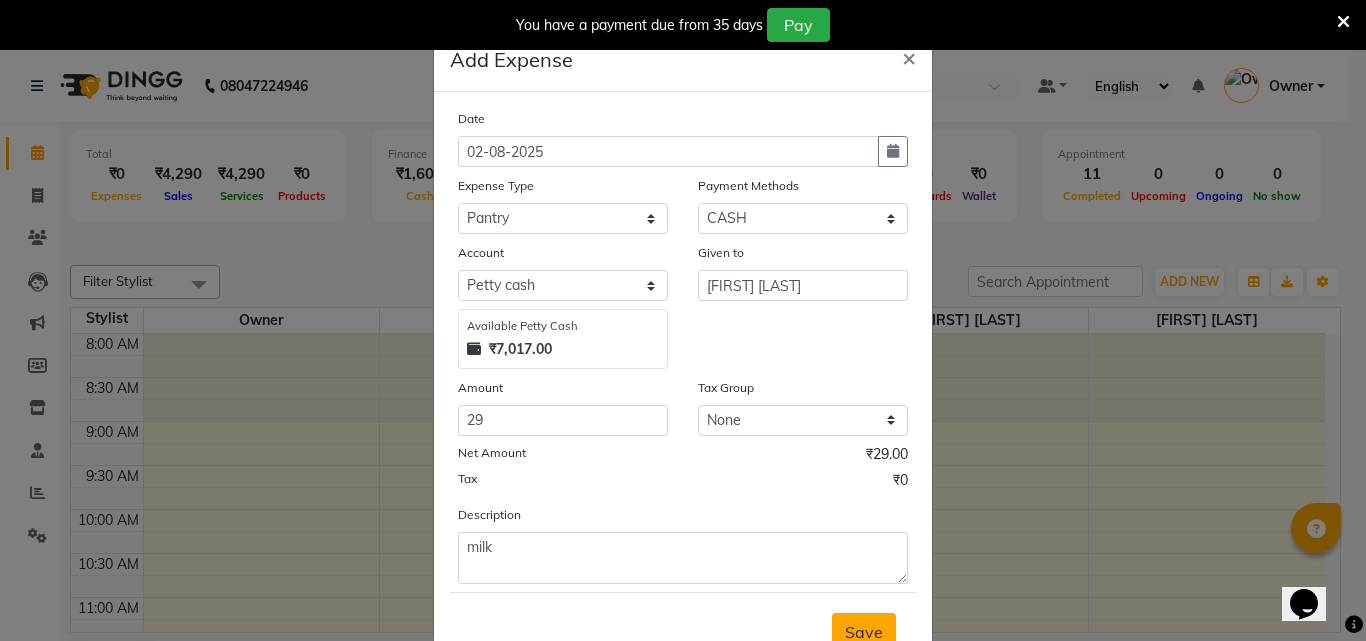 click on "Save" at bounding box center [864, 632] 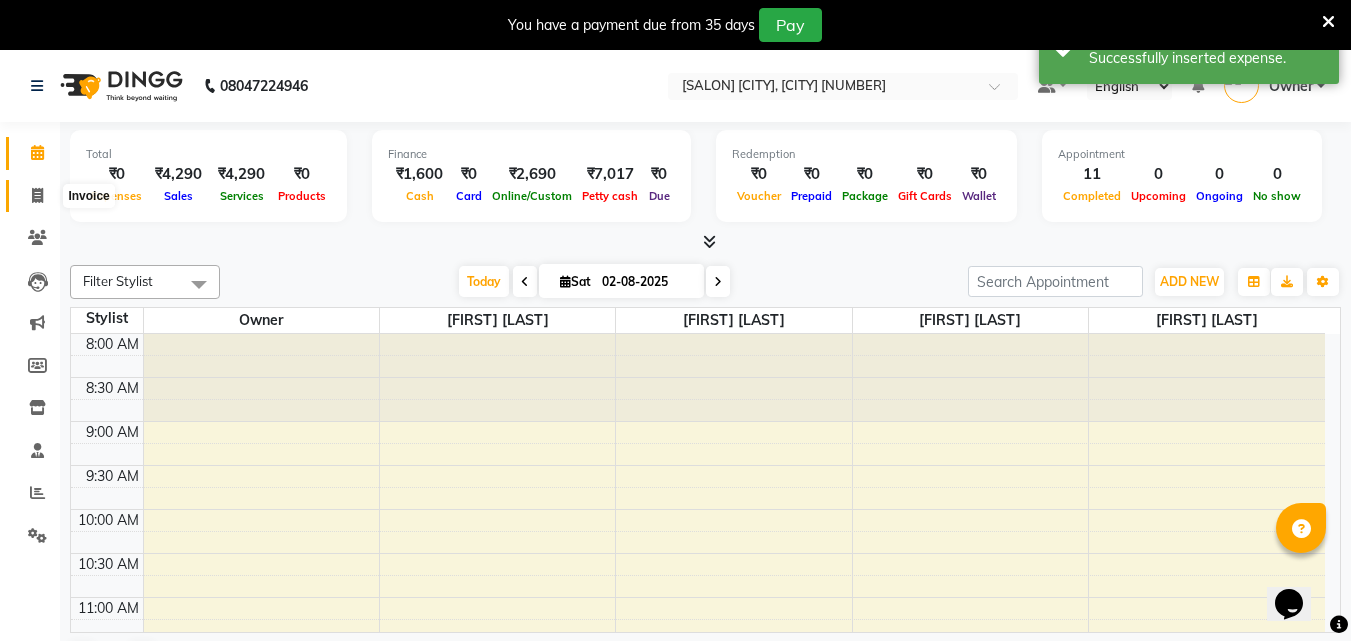 click 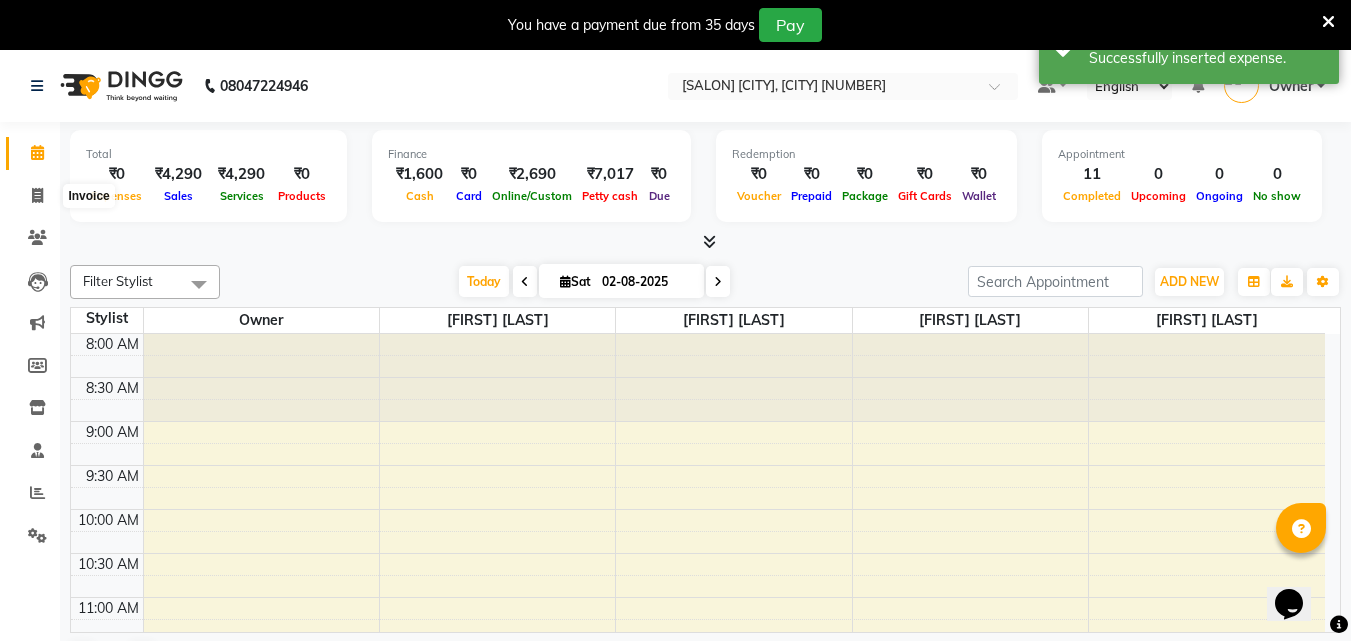 select on "4957" 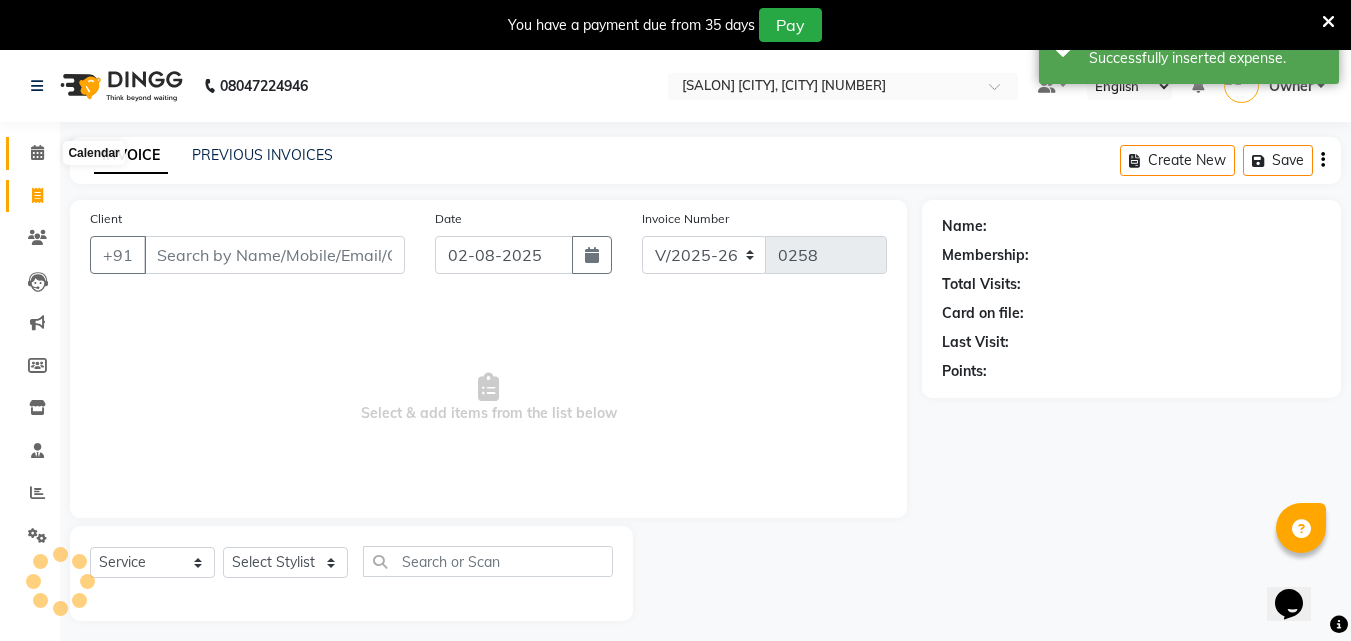 click 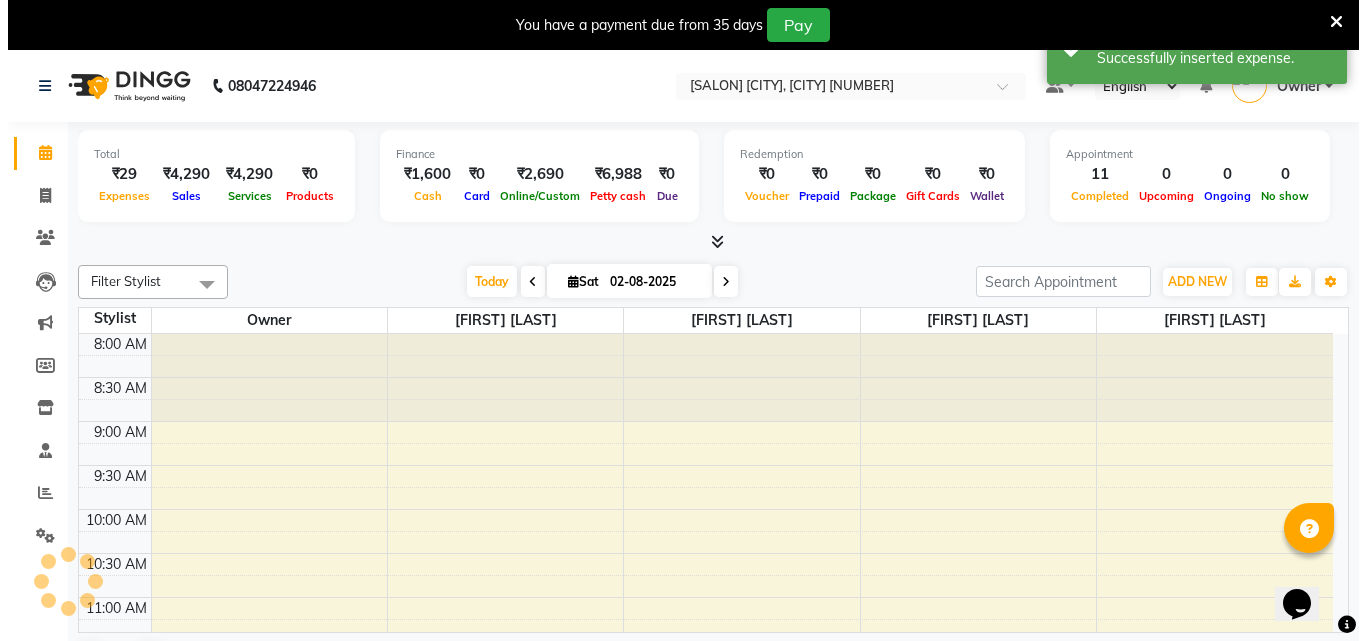 scroll, scrollTop: 0, scrollLeft: 0, axis: both 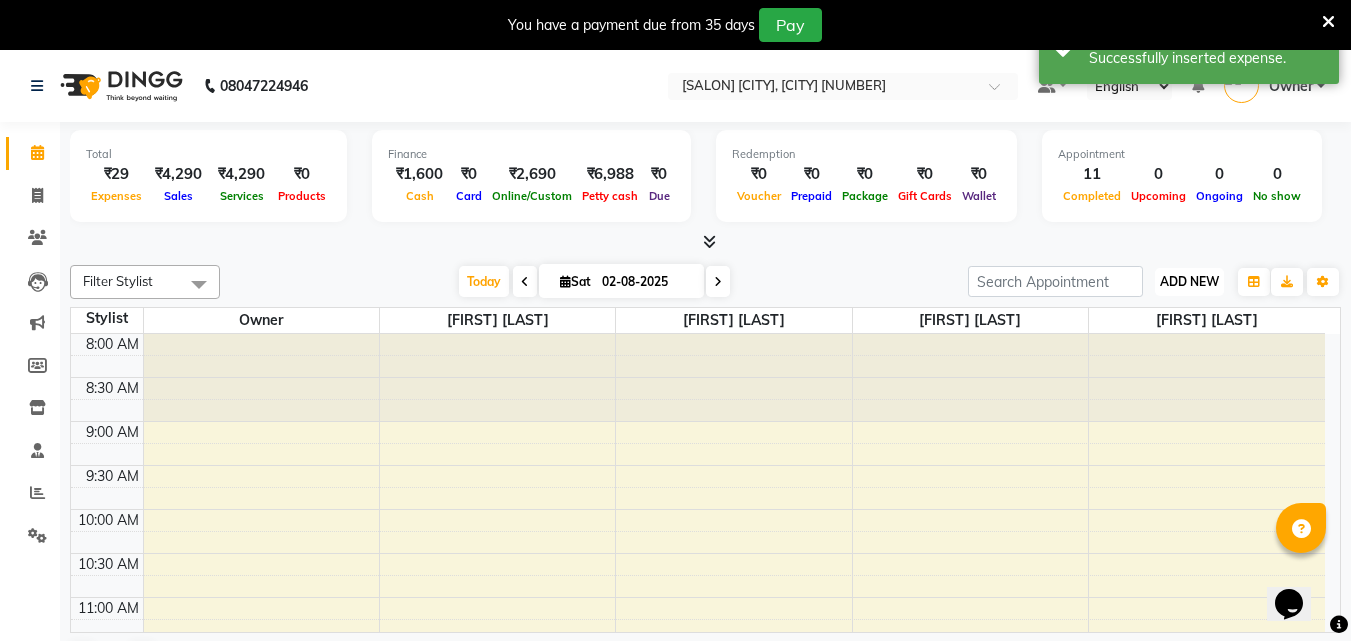 click on "ADD NEW" at bounding box center [1189, 281] 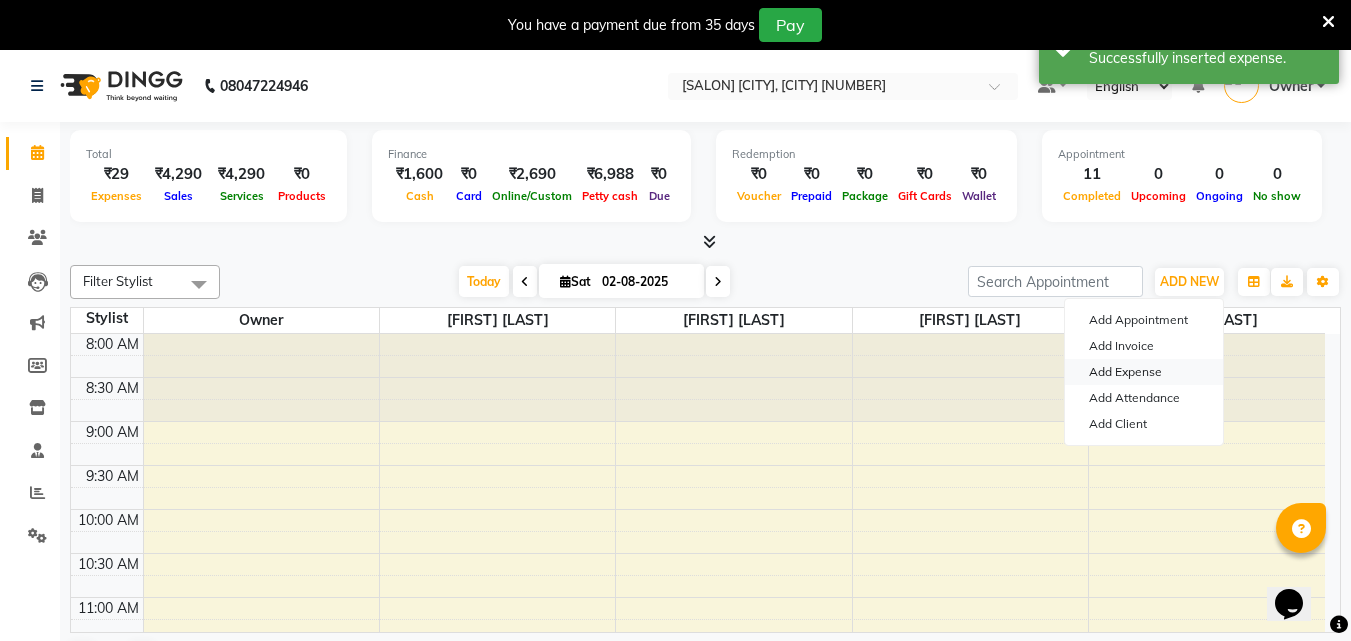 click on "Add Expense" at bounding box center [1144, 372] 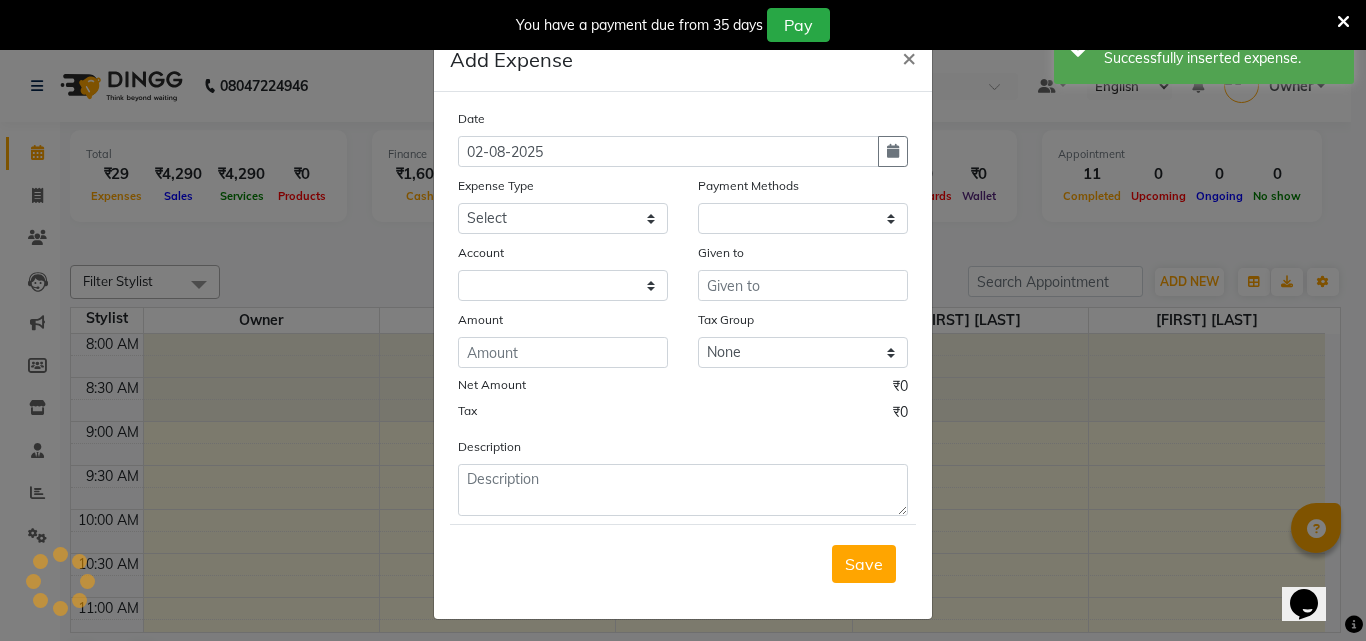 select on "1" 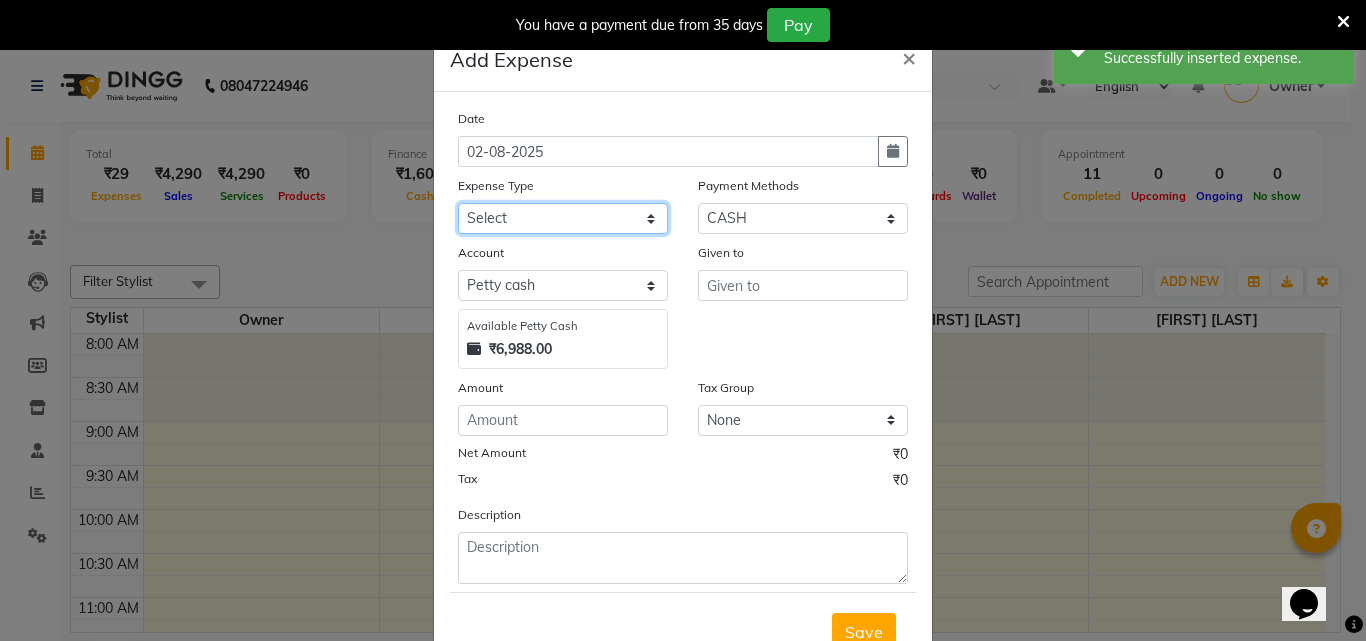 click on "Select CASH HANDED OVER TO OWNER client refund Client Snacks Donation Electricity bill Equipment Flower bill Groceries House keeping material Internet bill Laundry Maintenance Marketing milk Milk Mobile bill Other Pantry Product Rent Royalty Staff advance salary Staff incentive Staff incentive staff salary Staff Snacks Staff Travel Tea & Refreshment Tip water bill" 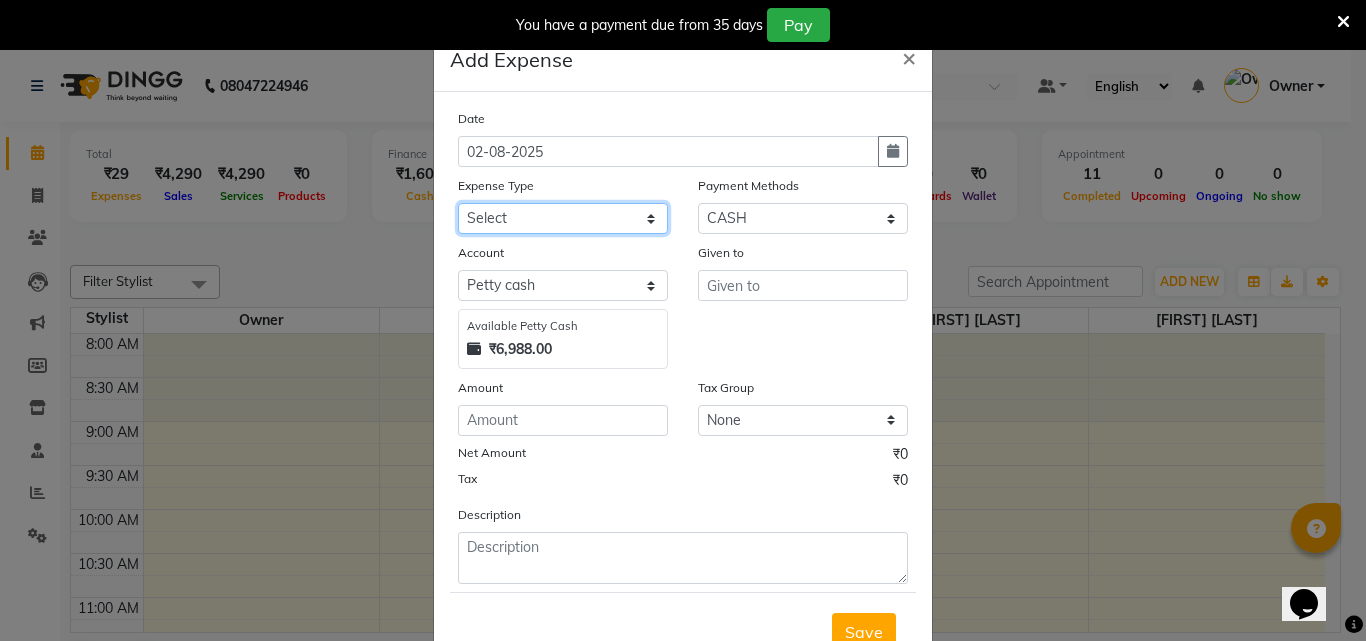 select on "1927" 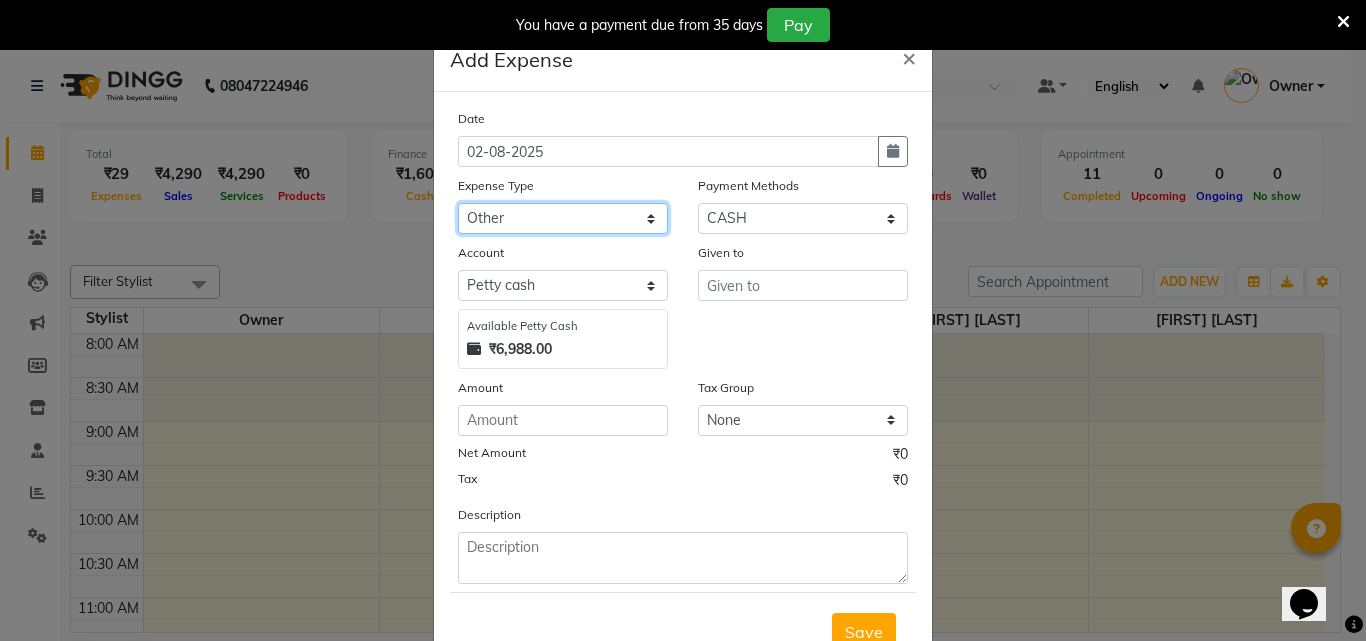 click on "Select CASH HANDED OVER TO OWNER client refund Client Snacks Donation Electricity bill Equipment Flower bill Groceries House keeping material Internet bill Laundry Maintenance Marketing milk Milk Mobile bill Other Pantry Product Rent Royalty Staff advance salary Staff incentive Staff incentive staff salary Staff Snacks Staff Travel Tea & Refreshment Tip water bill" 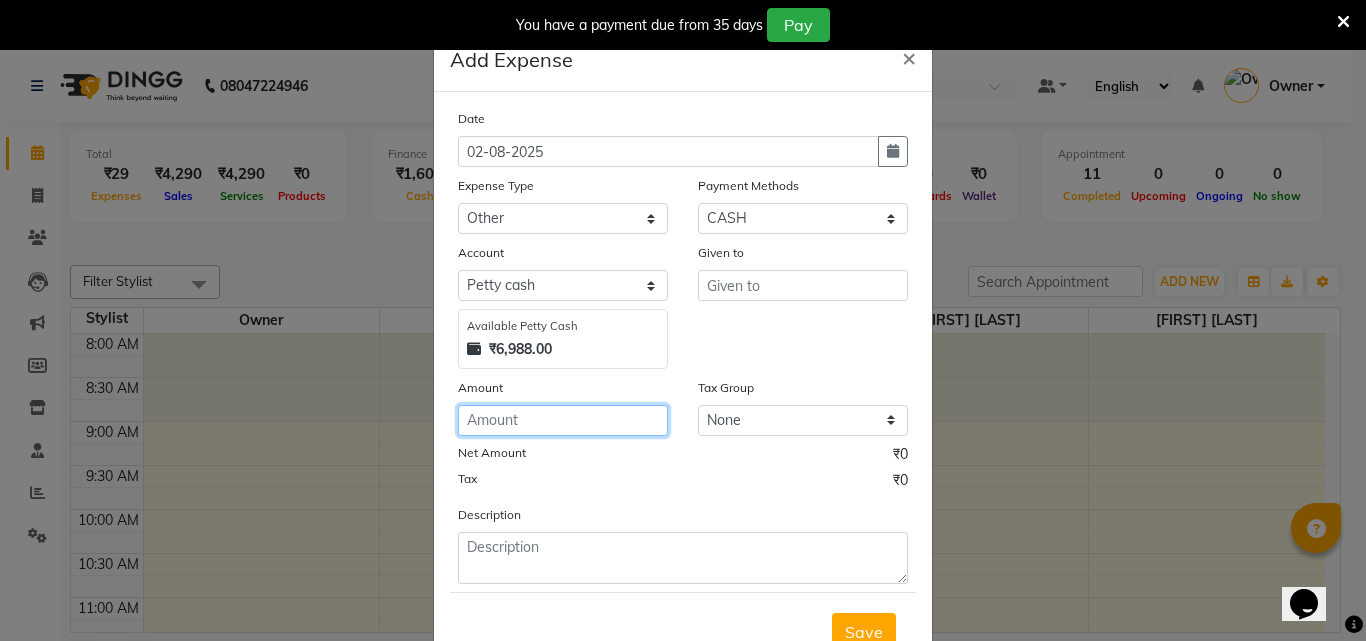 click 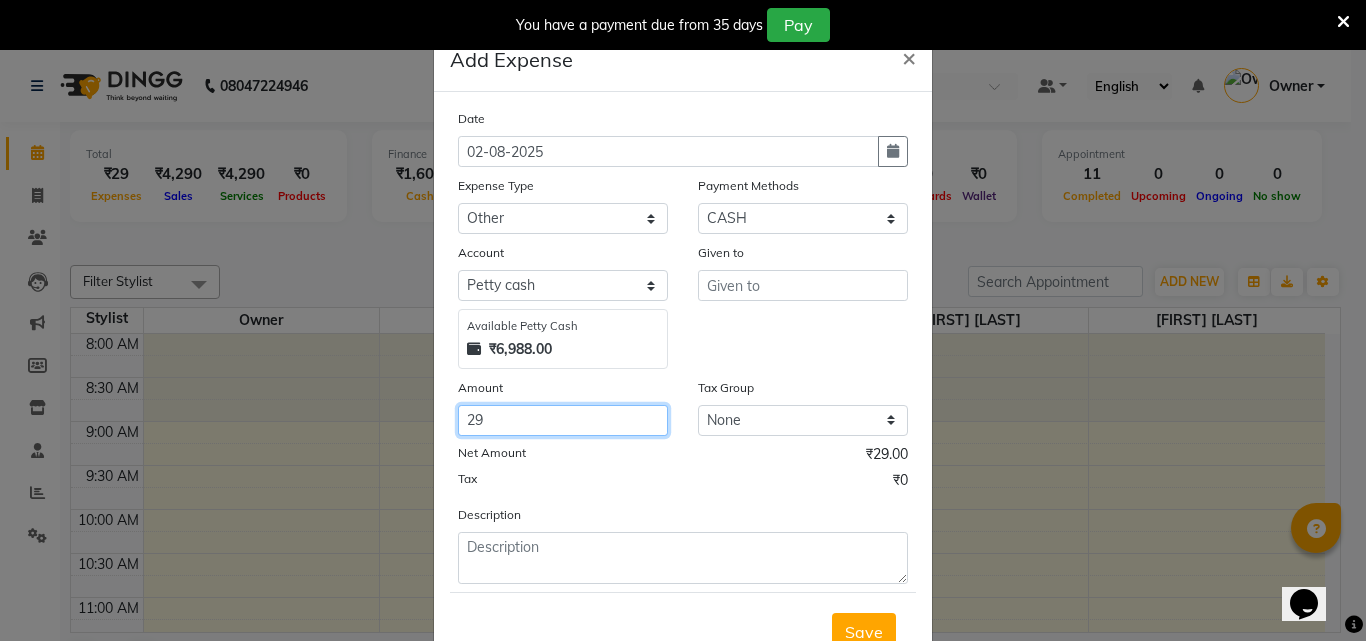 type on "29" 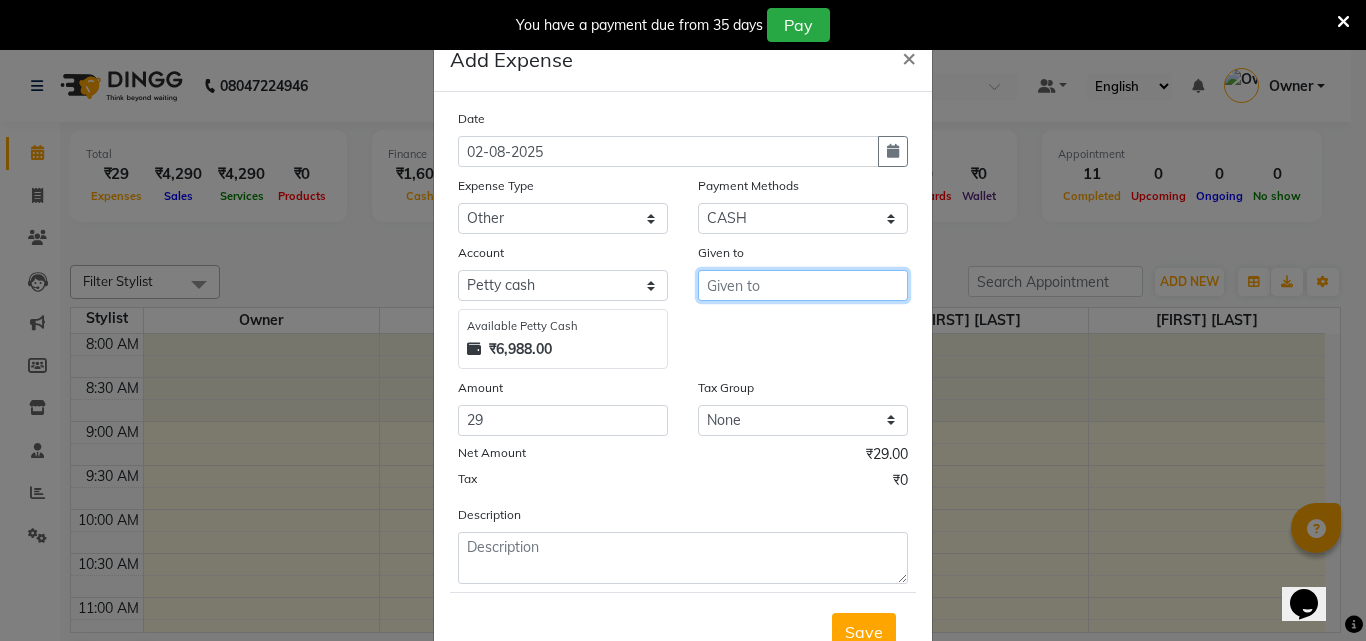 click at bounding box center [803, 285] 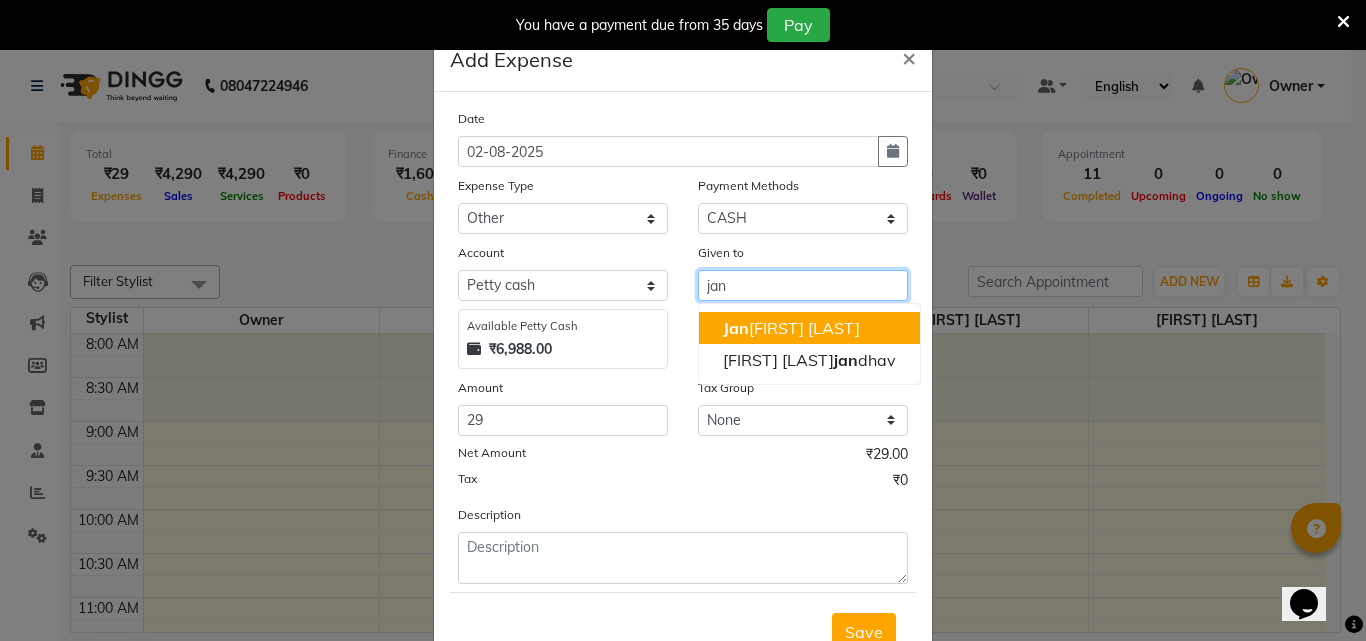 click on "Jan" 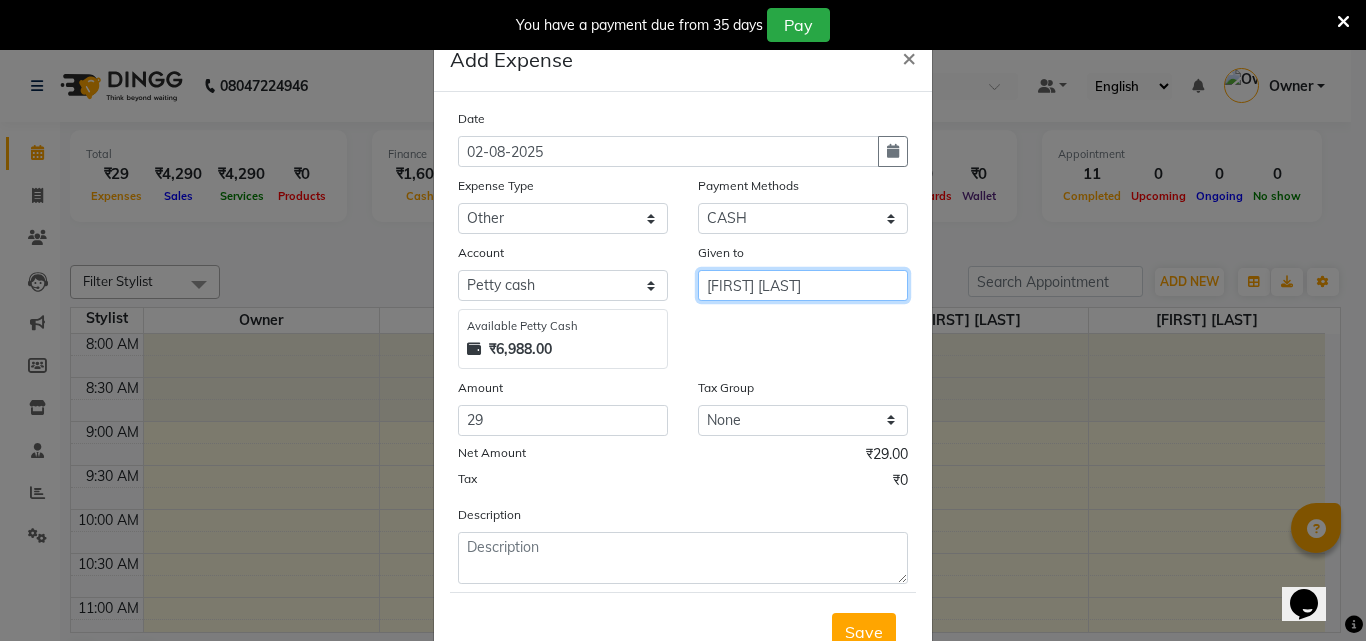 type on "[FIRST] [LAST]" 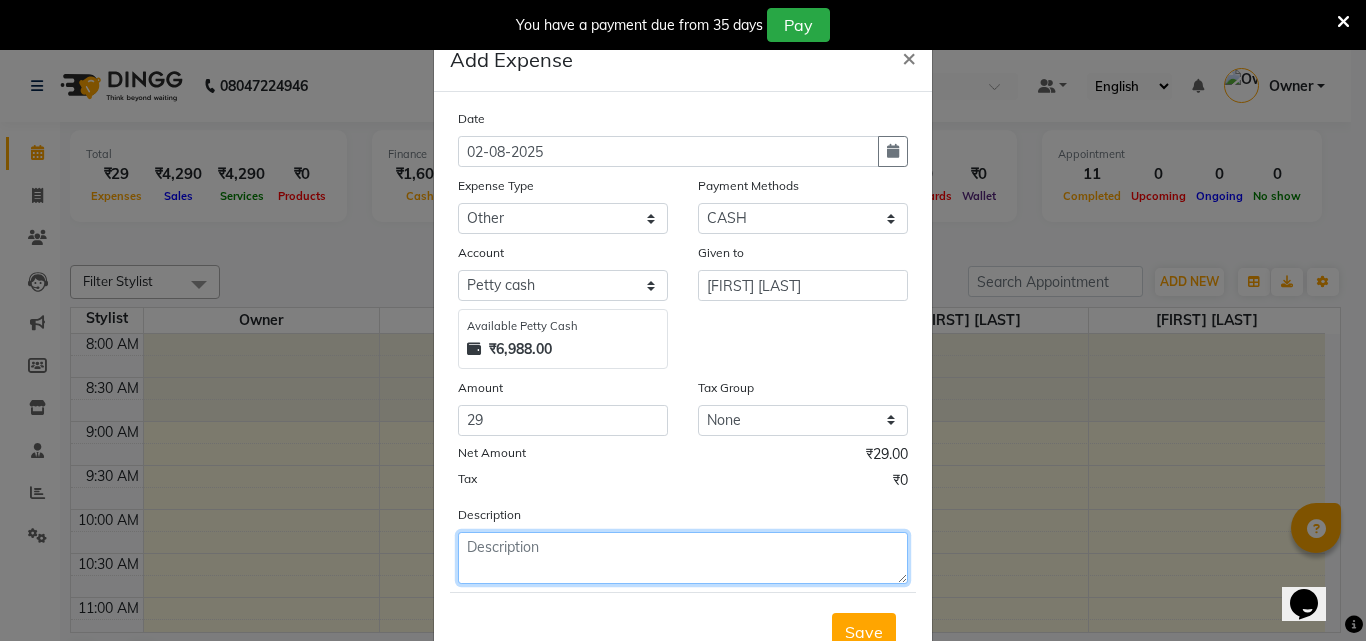 click 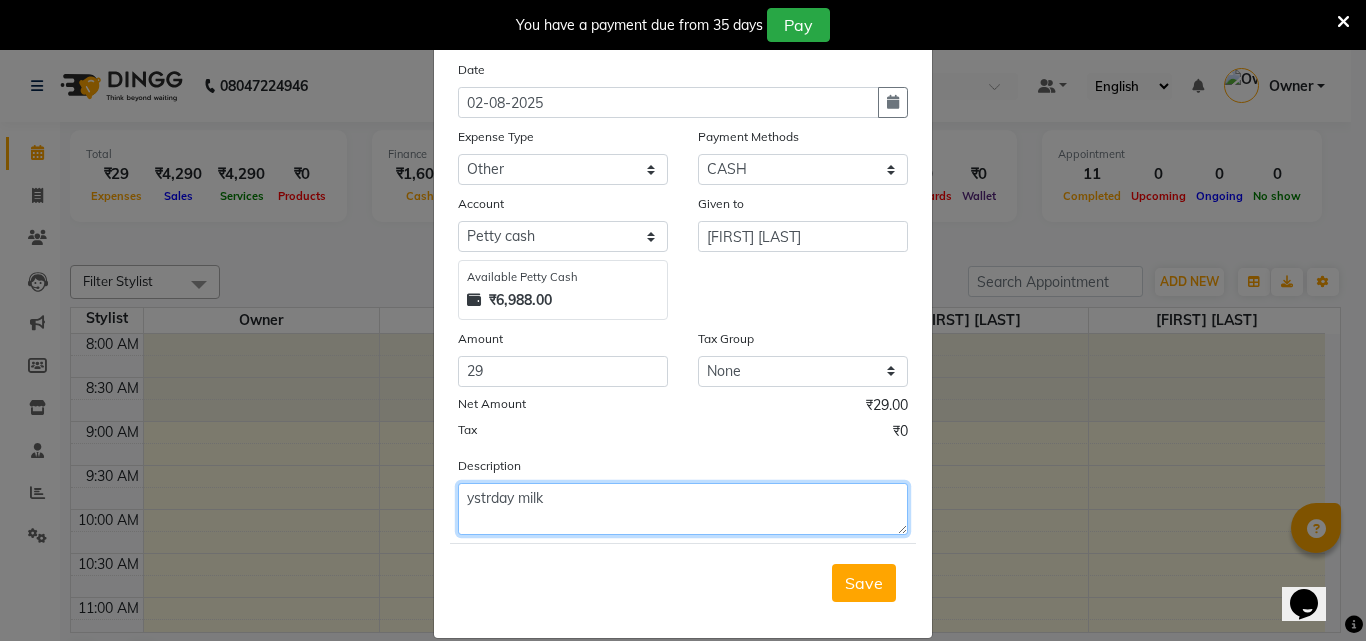 scroll, scrollTop: 75, scrollLeft: 0, axis: vertical 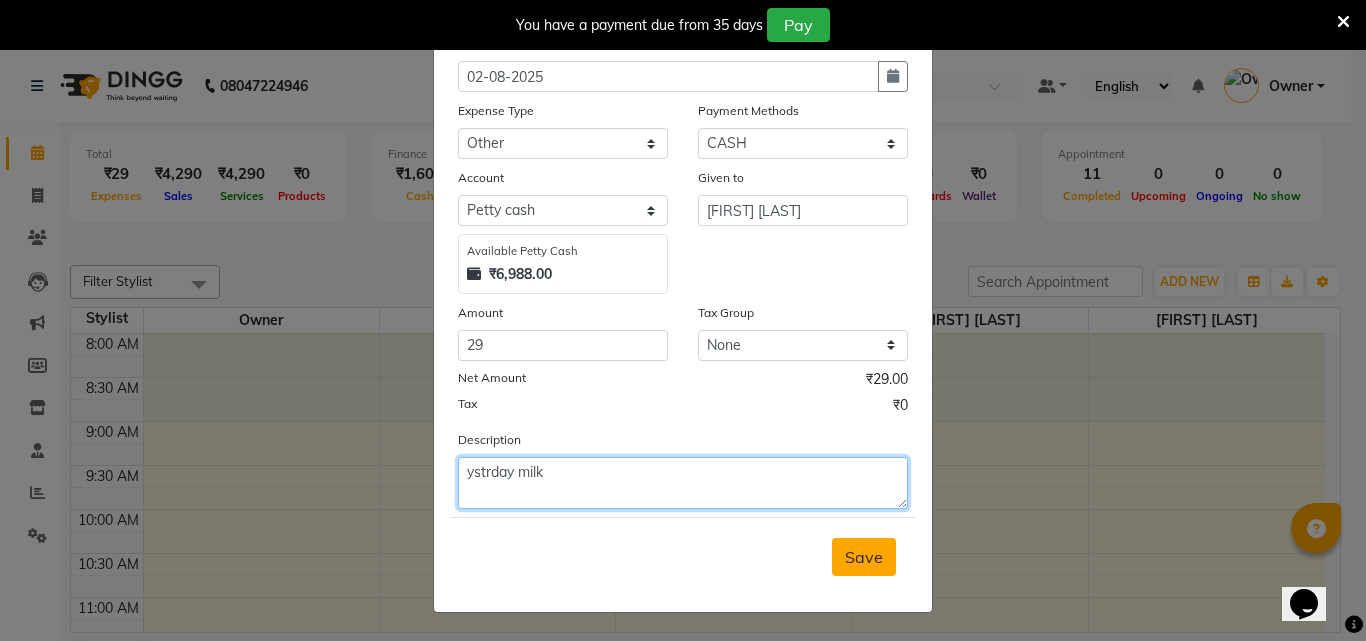 type on "ystrday milk" 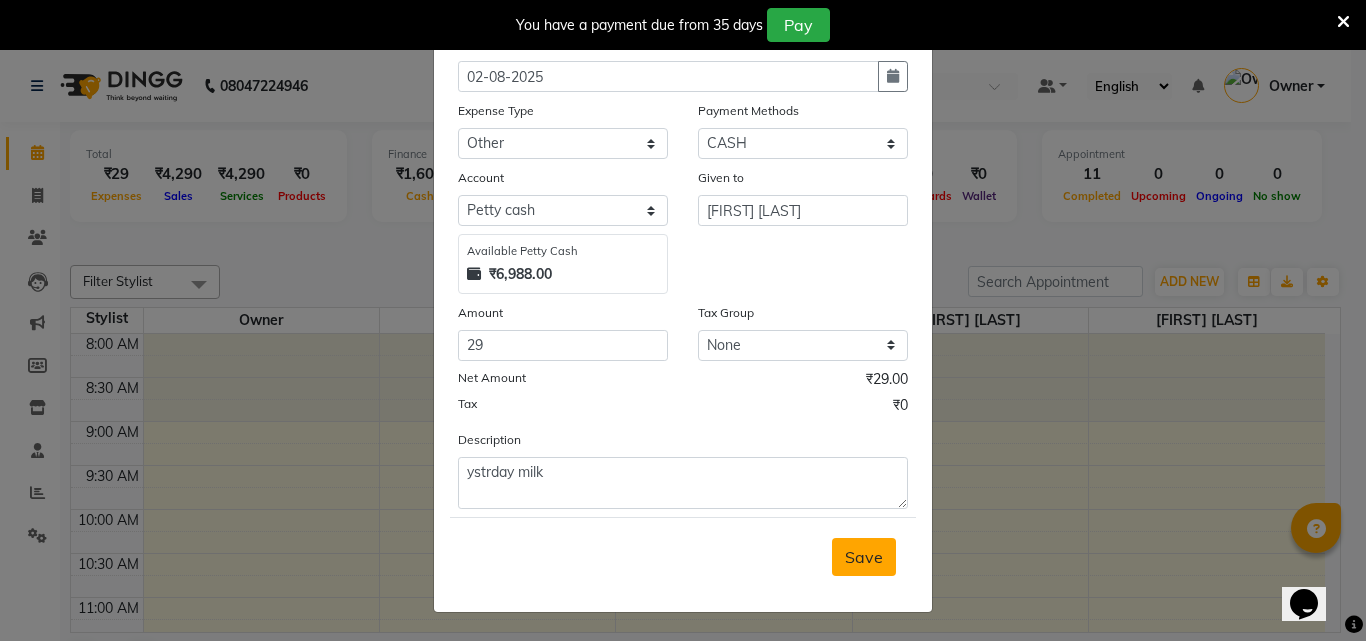 click on "Save" at bounding box center (864, 557) 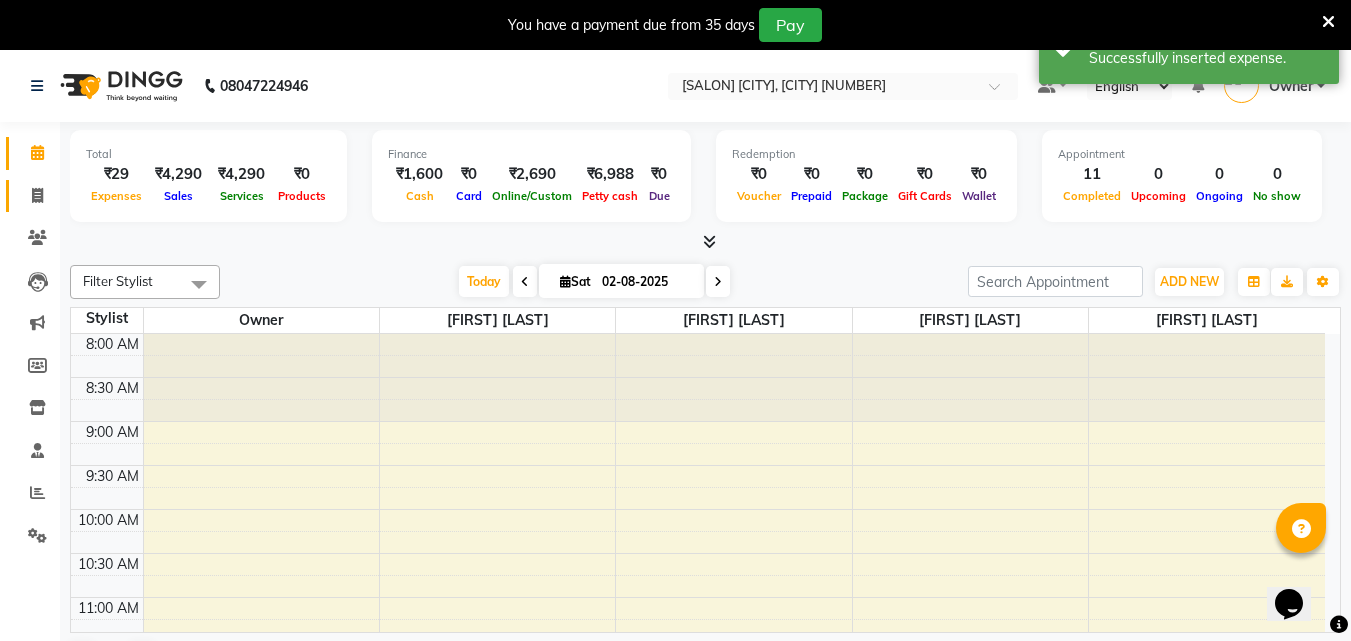 click on "Invoice" 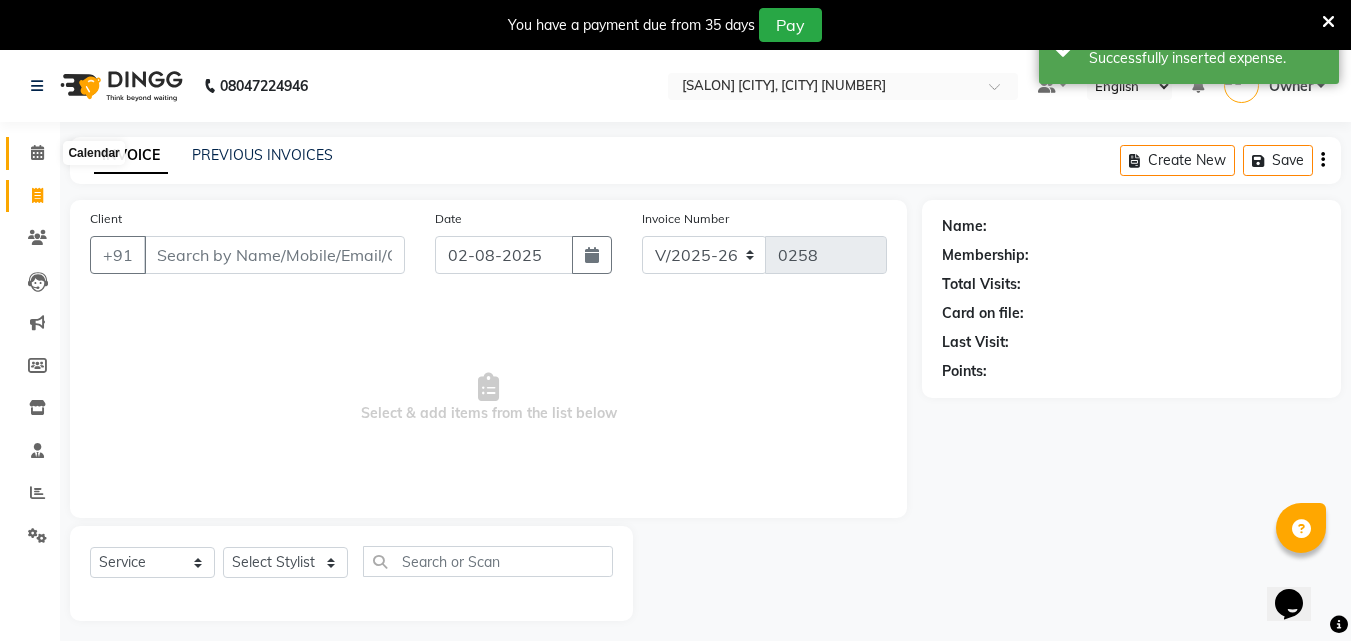 click 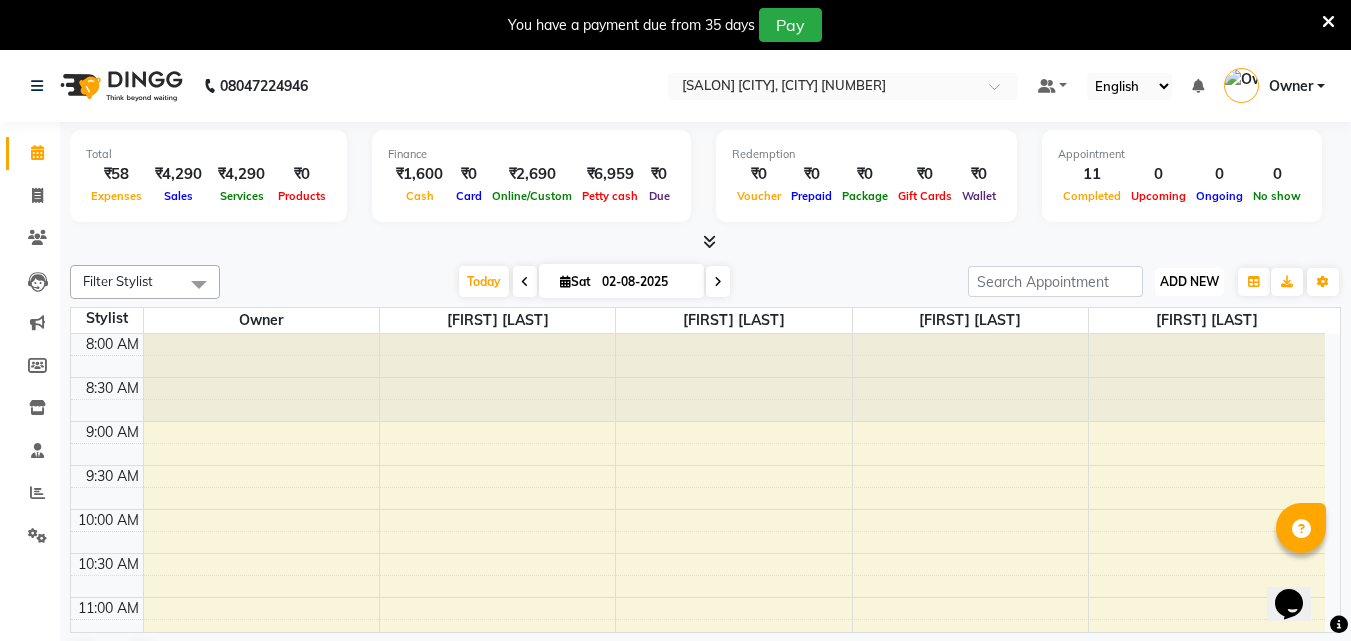 click on "ADD NEW" at bounding box center [1189, 281] 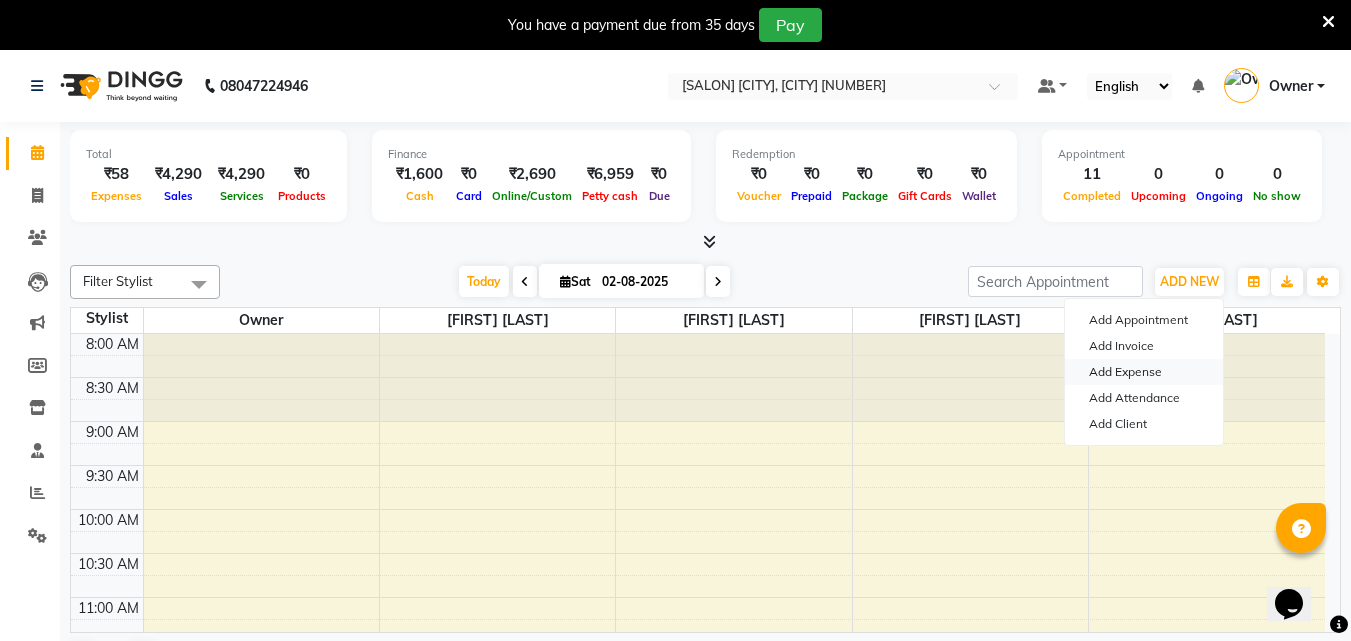 click on "Add Expense" at bounding box center [1144, 372] 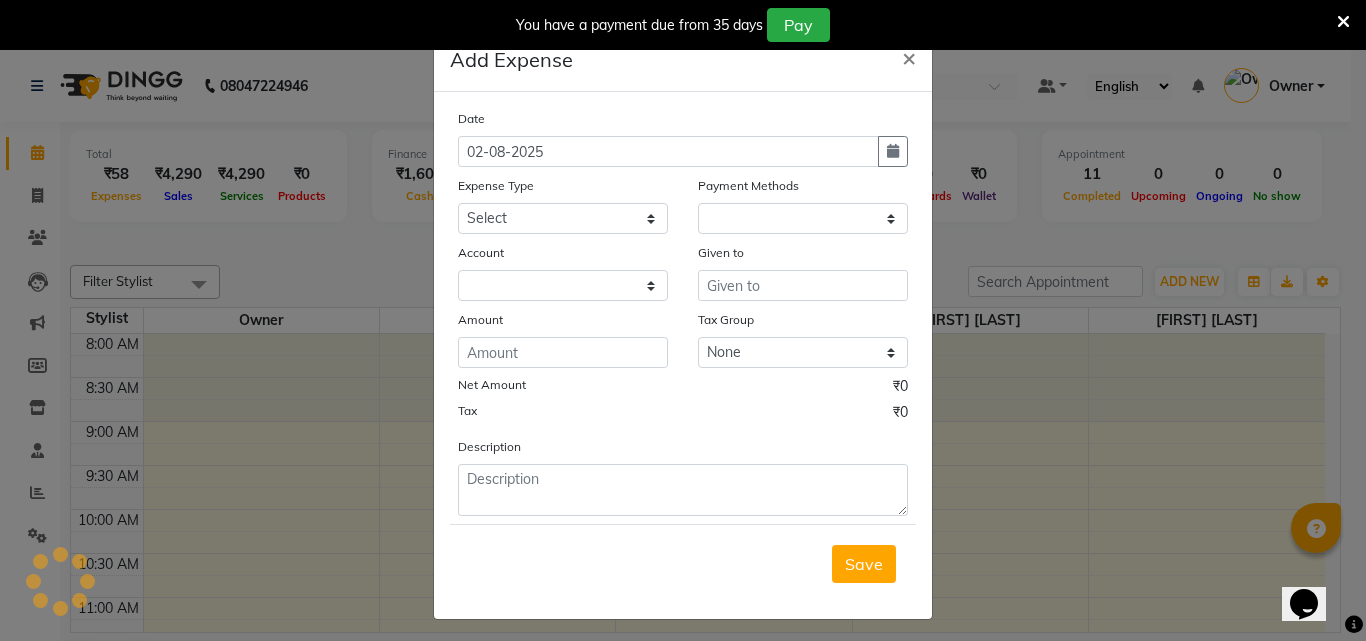 select on "1" 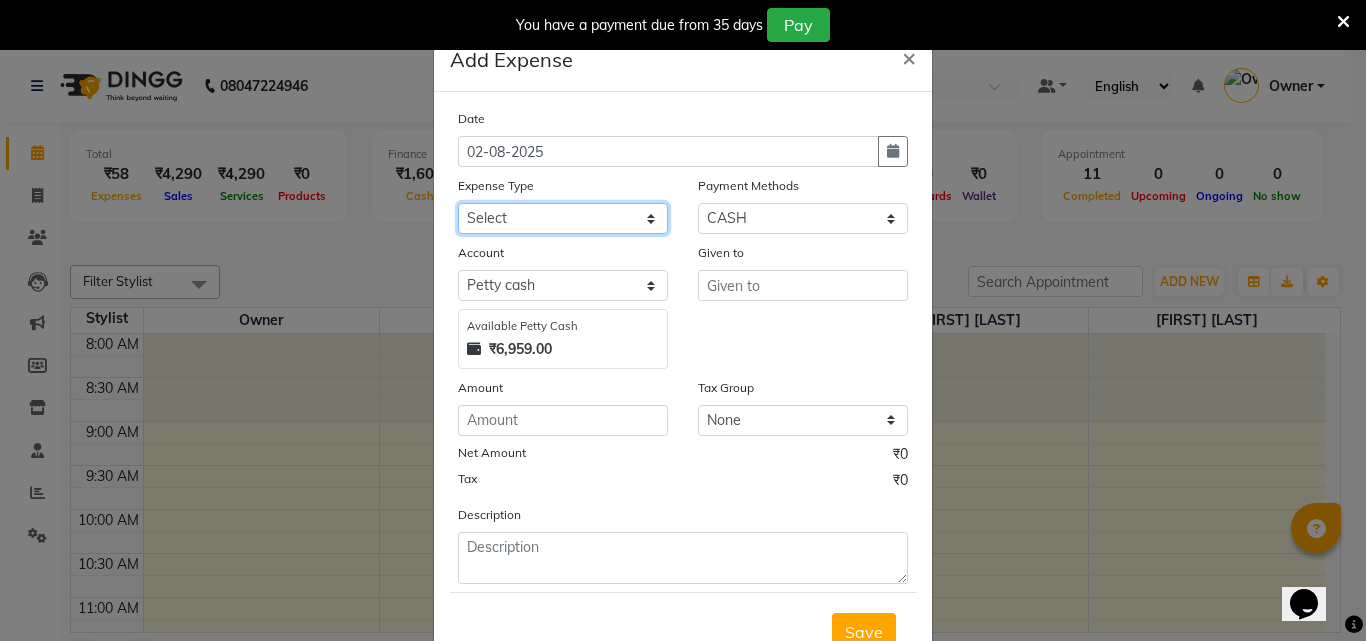 drag, startPoint x: 484, startPoint y: 215, endPoint x: 493, endPoint y: 232, distance: 19.235384 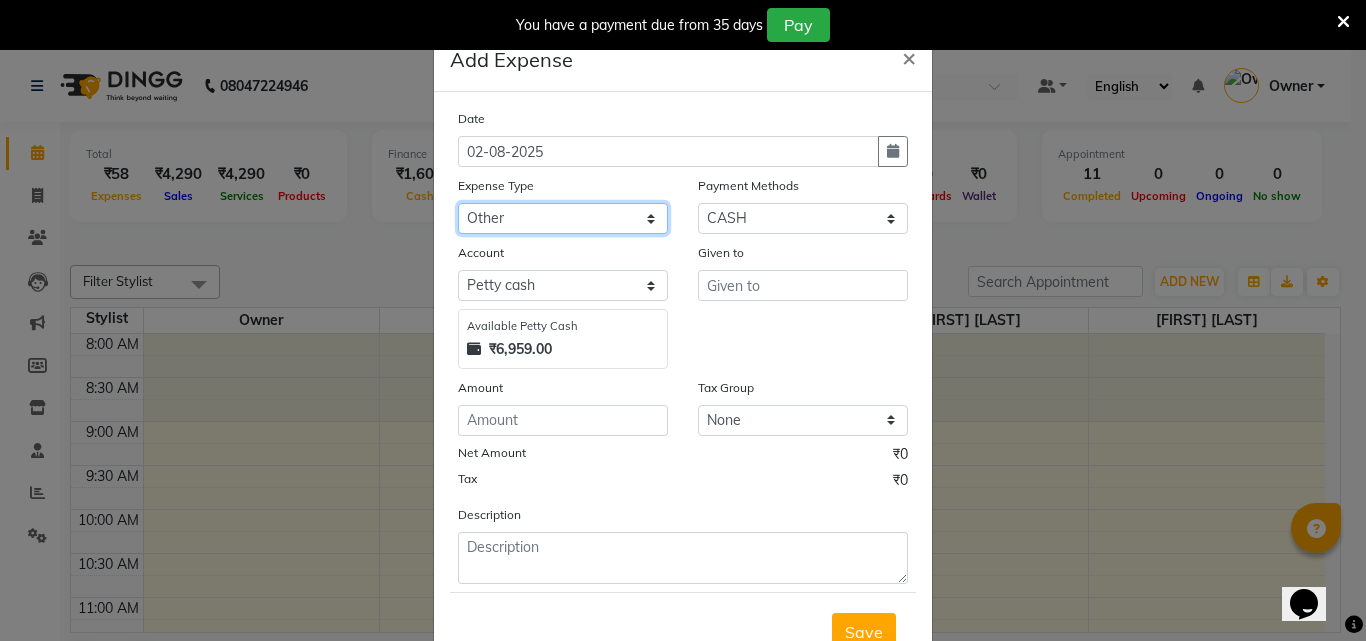 click on "Select CASH HANDED OVER TO OWNER client refund Client Snacks Donation Electricity bill Equipment Flower bill Groceries House keeping material Internet bill Laundry Maintenance Marketing milk Milk Mobile bill Other Pantry Product Rent Royalty Staff advance salary Staff incentive Staff incentive staff salary Staff Snacks Staff Travel Tea & Refreshment Tip water bill" 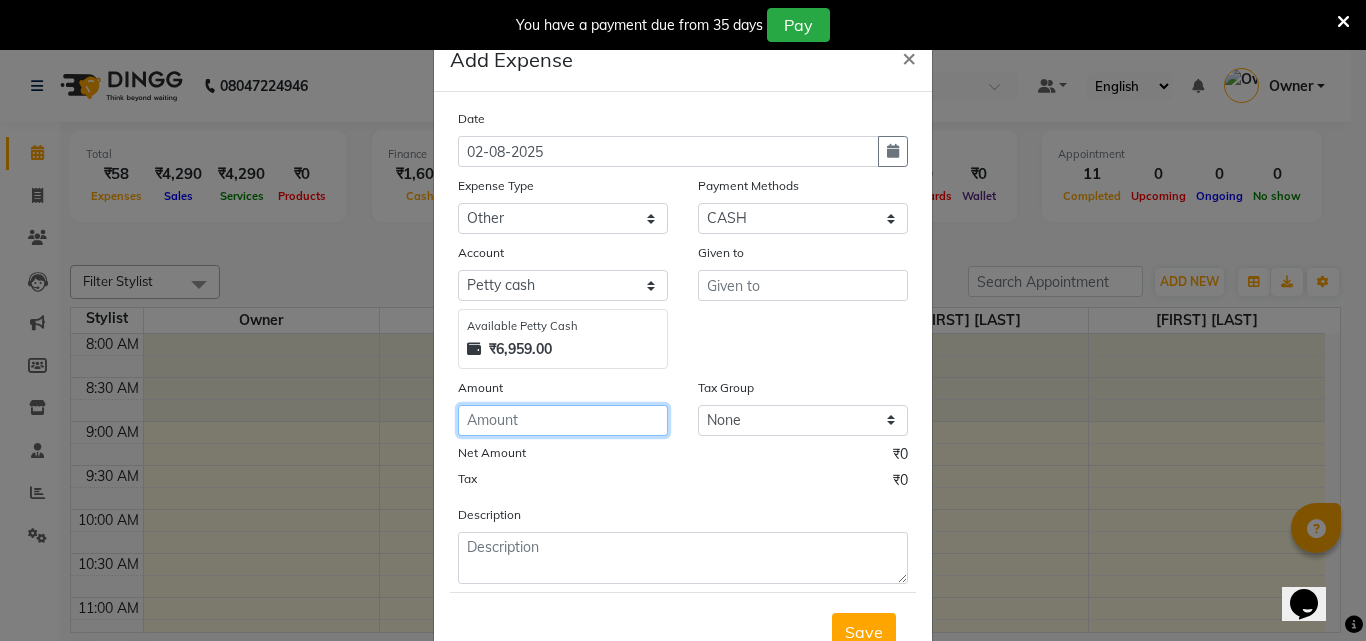 click 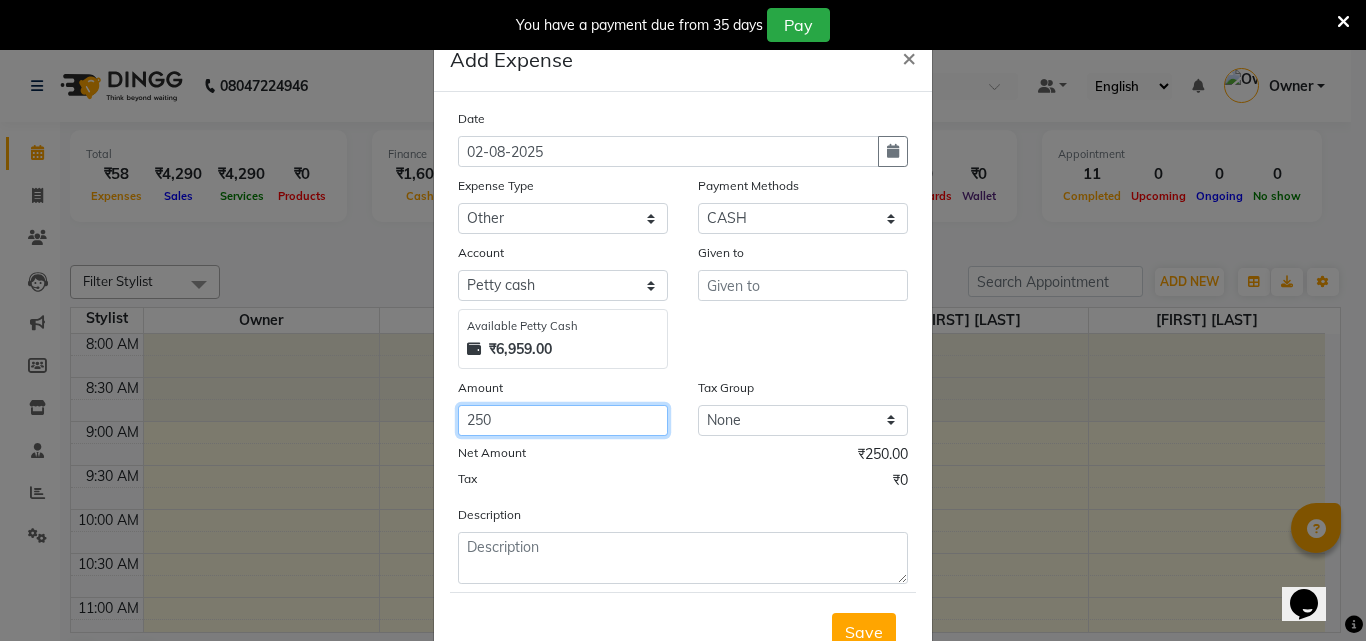 type on "250" 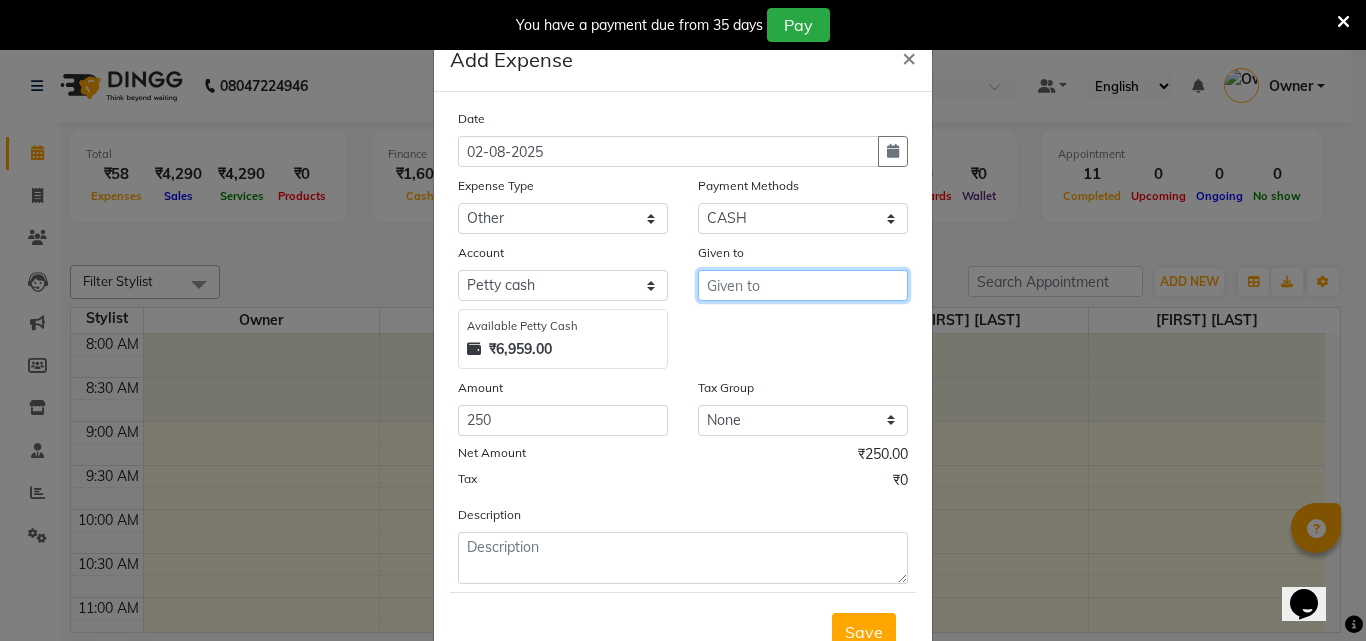 click at bounding box center [803, 285] 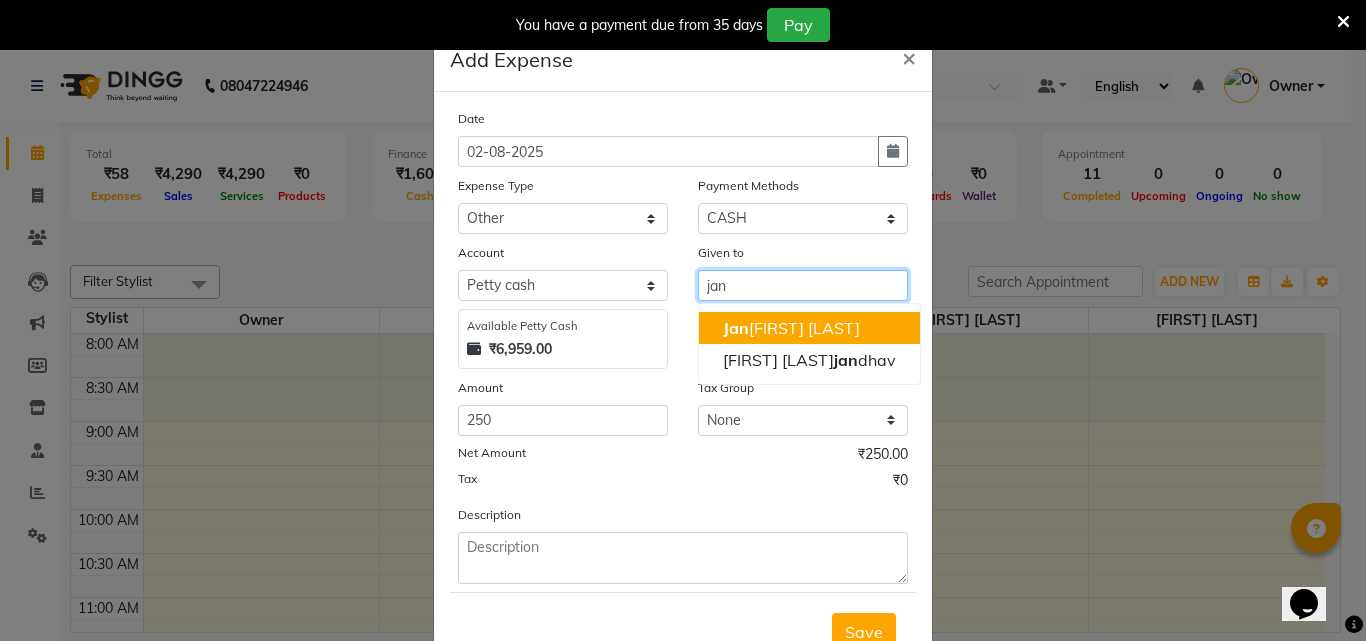 click on "[FIRST] [LAST]" at bounding box center [791, 328] 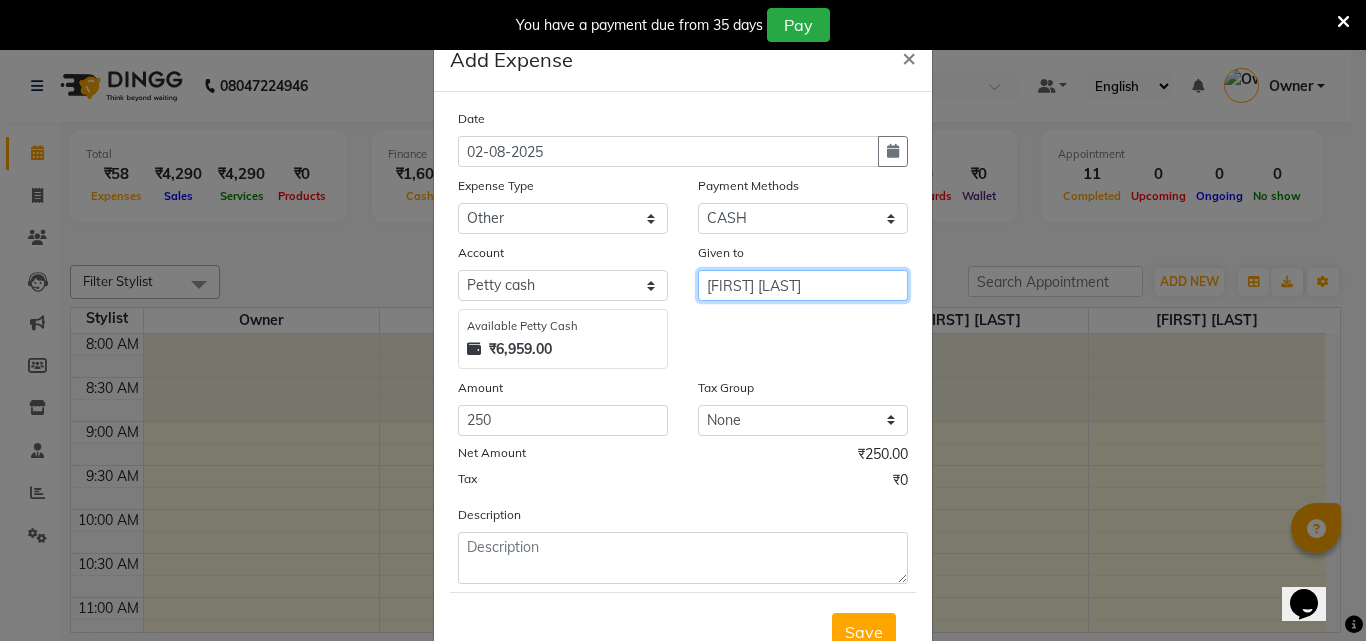 type on "[FIRST] [LAST]" 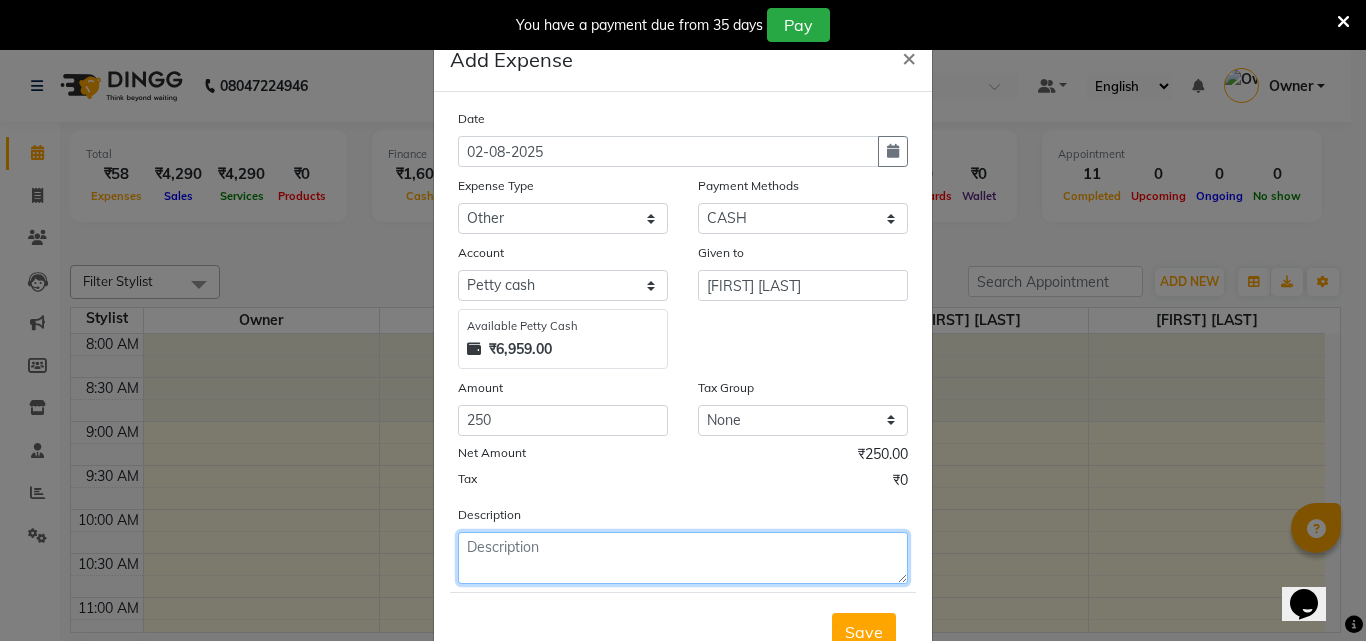 click 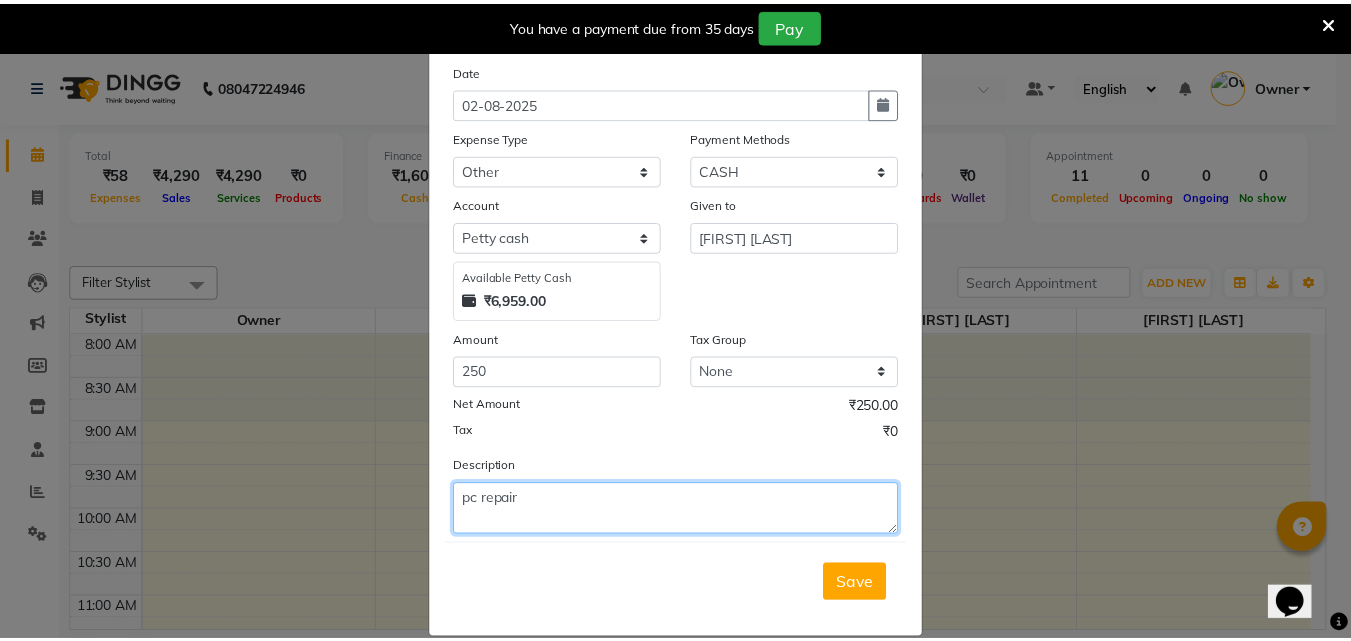 scroll, scrollTop: 75, scrollLeft: 0, axis: vertical 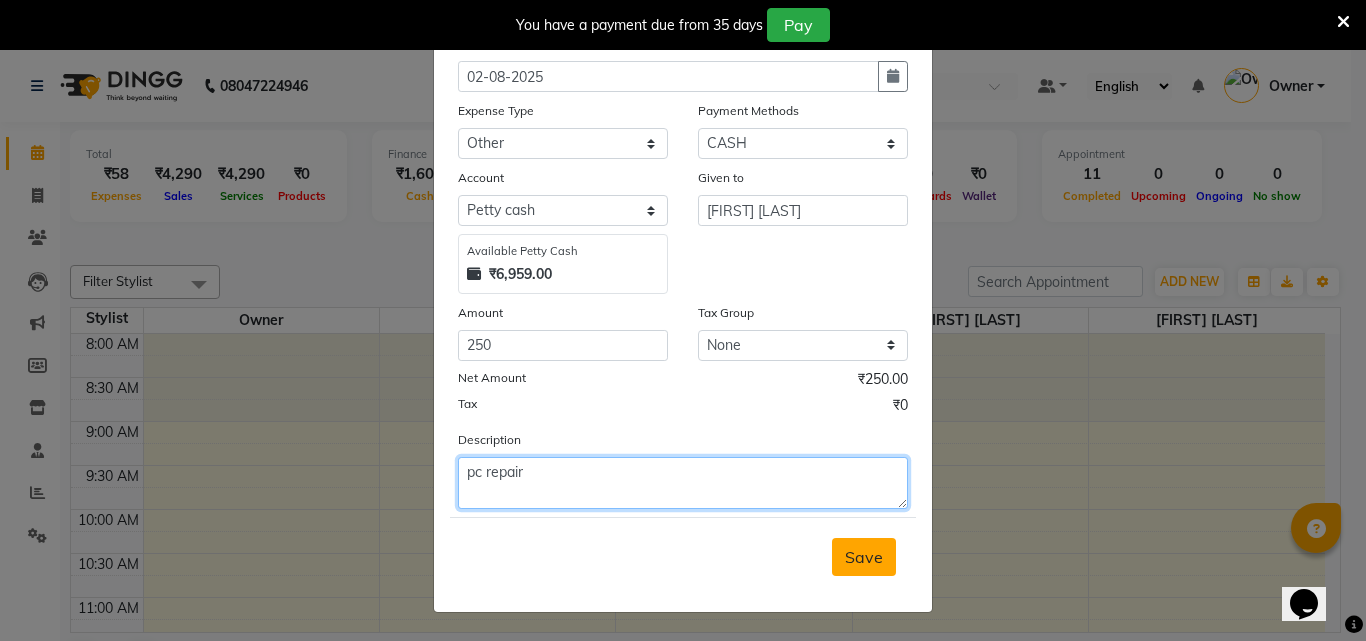type on "pc repair" 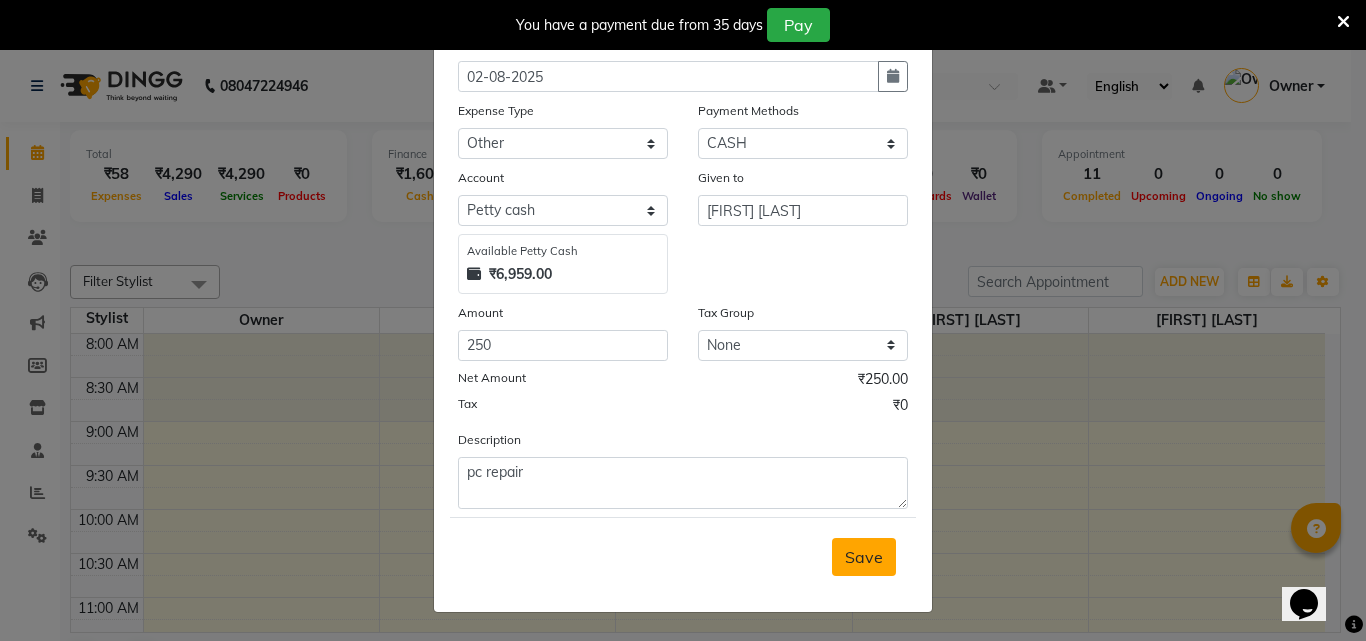 click on "Save" at bounding box center (864, 557) 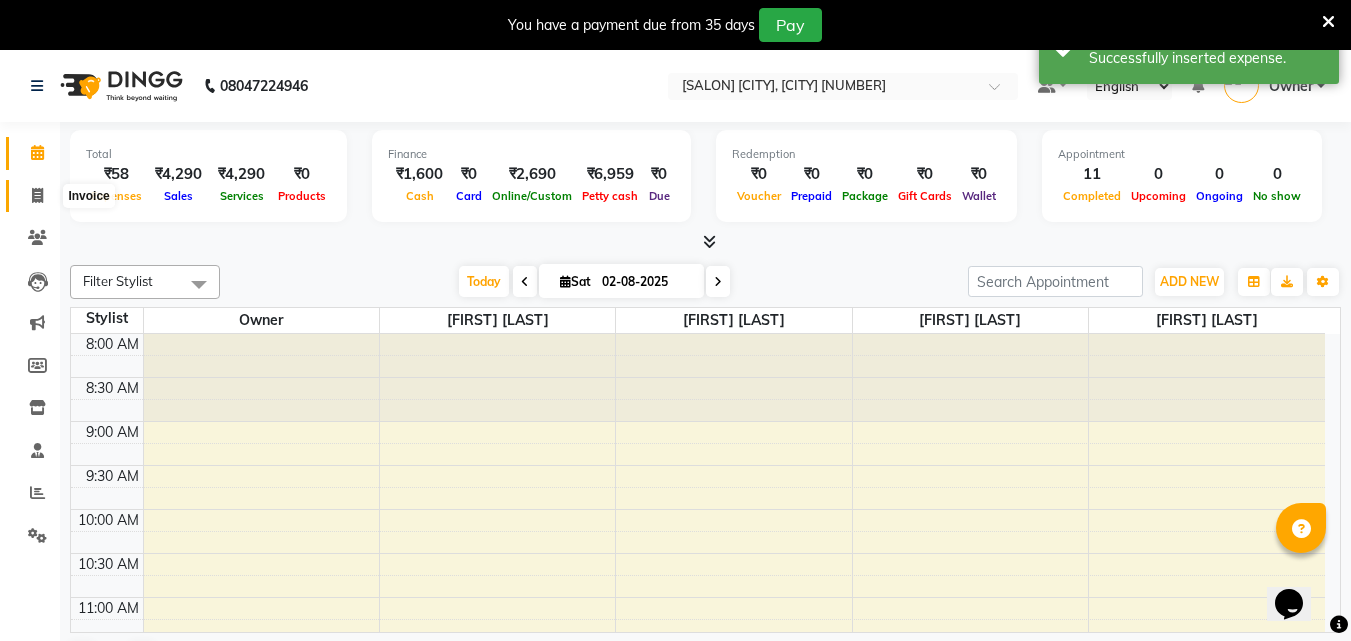 click 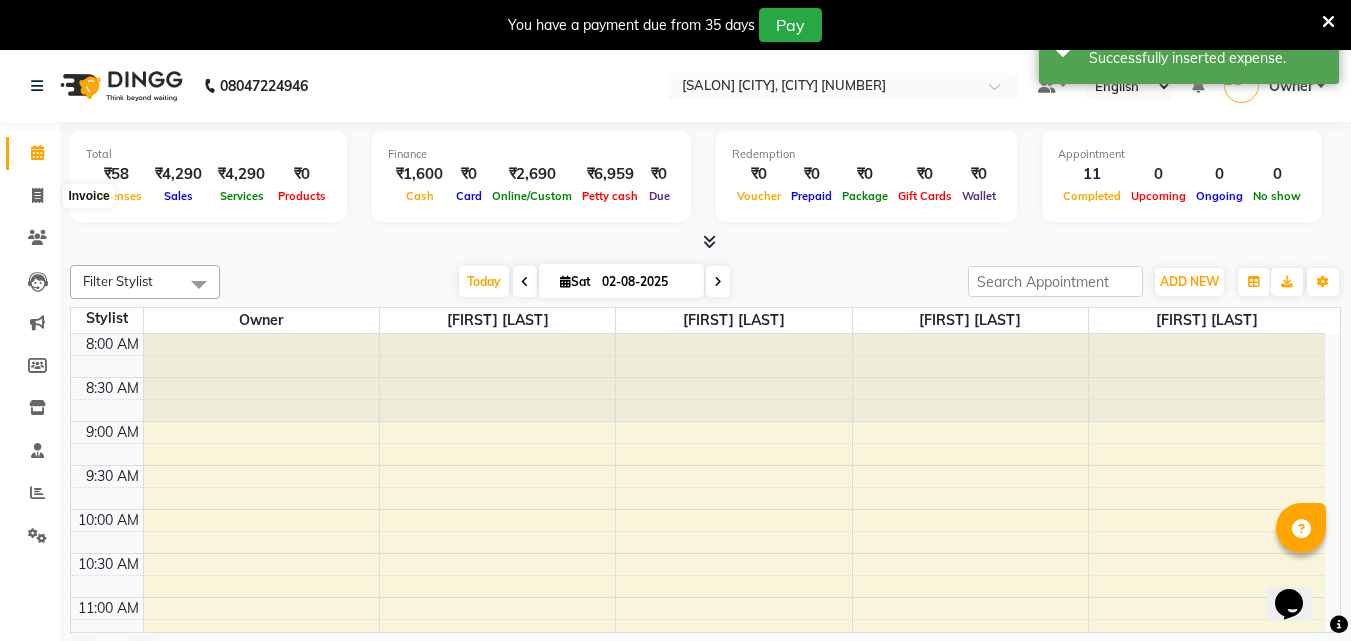 select on "4957" 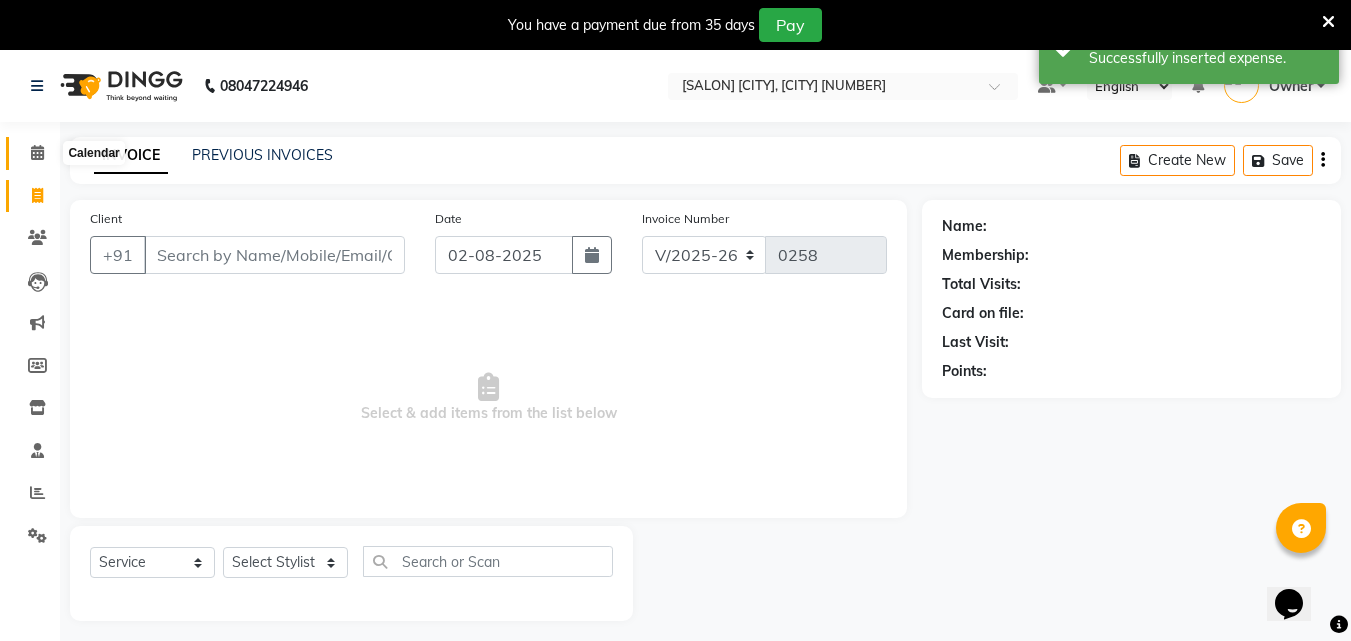 click 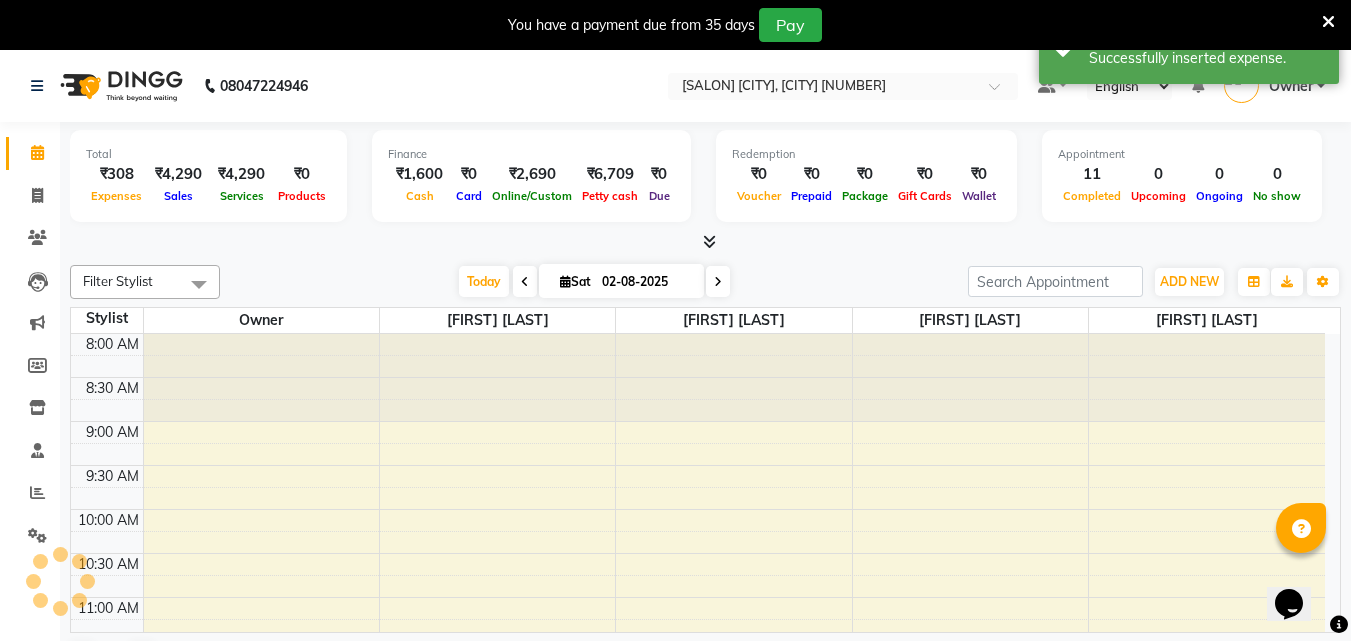 scroll, scrollTop: 0, scrollLeft: 0, axis: both 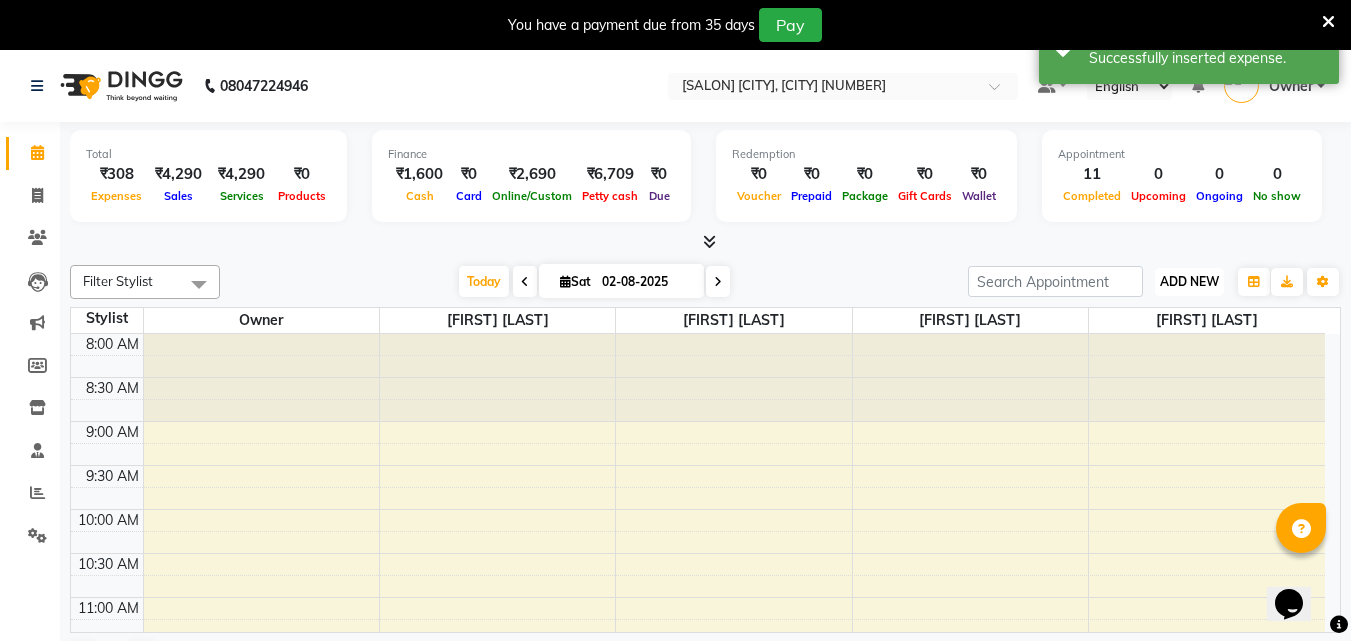 click on "ADD NEW" at bounding box center (1189, 281) 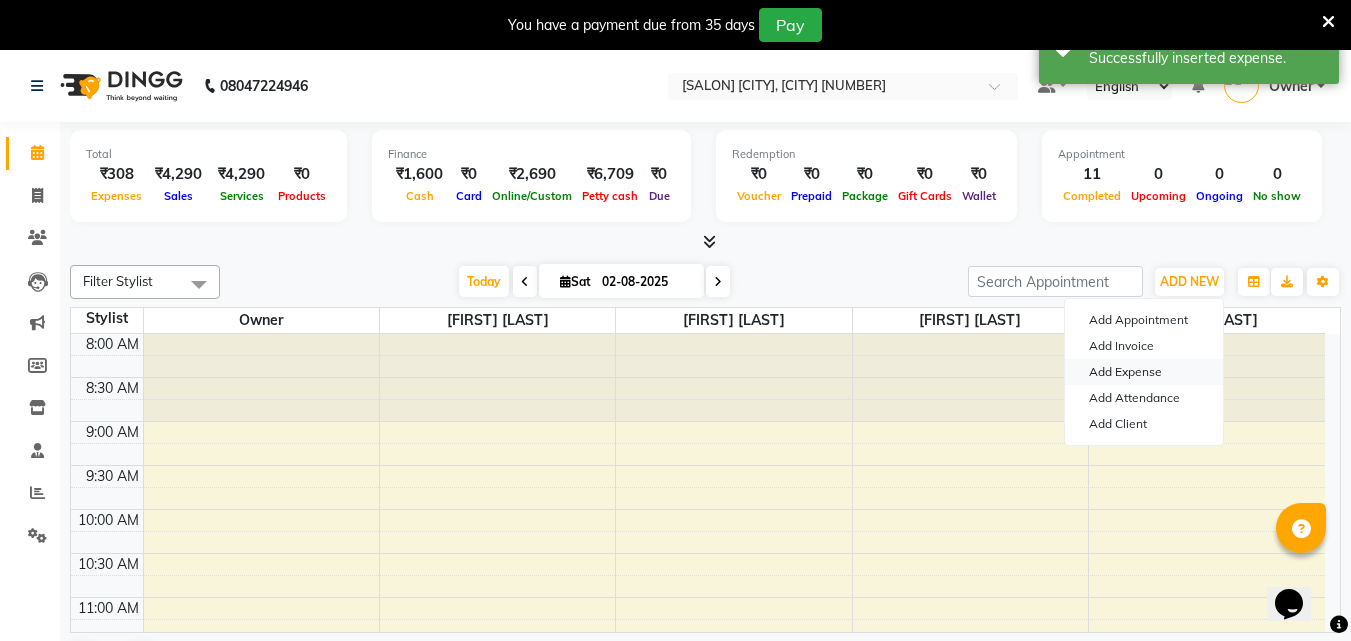 click on "Add Expense" at bounding box center [1144, 372] 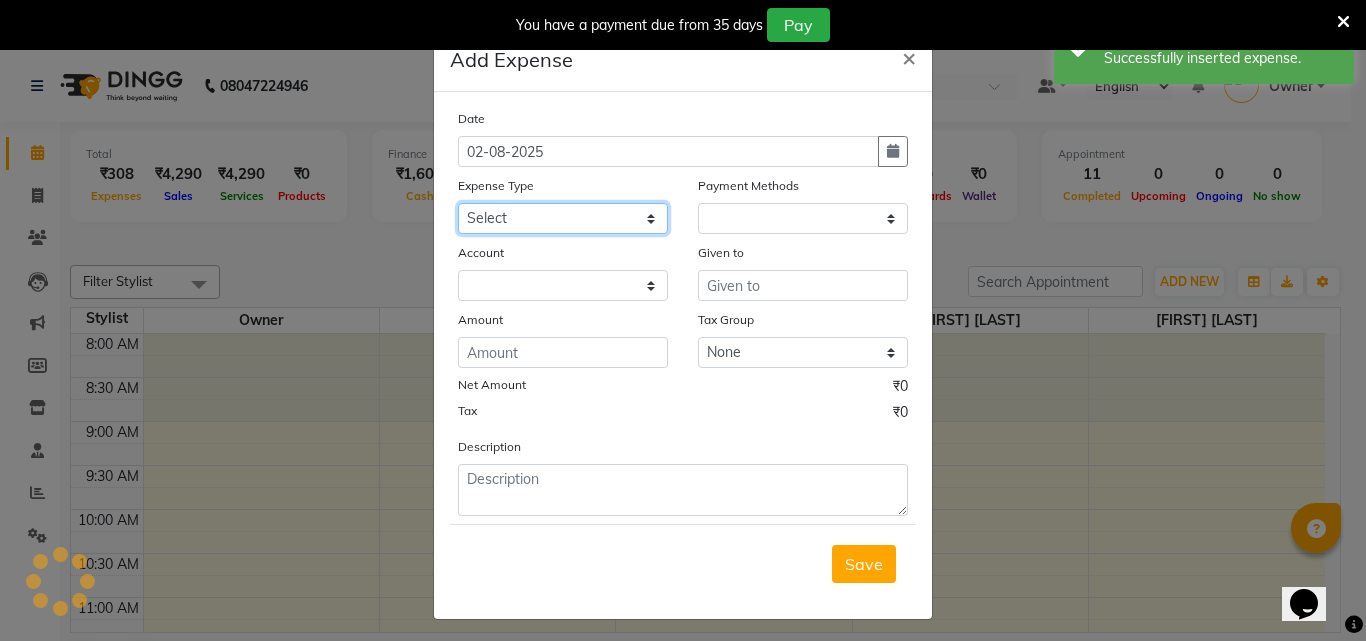 click on "Select CASH HANDED OVER TO OWNER client refund Client Snacks Donation Electricity bill Equipment Flower bill Groceries House keeping material Internet bill Laundry Maintenance Marketing milk Milk Mobile bill Other Pantry Product Rent Royalty Staff advance salary Staff incentive Staff incentive staff salary Staff Snacks Staff Travel Tea & Refreshment Tip water bill" 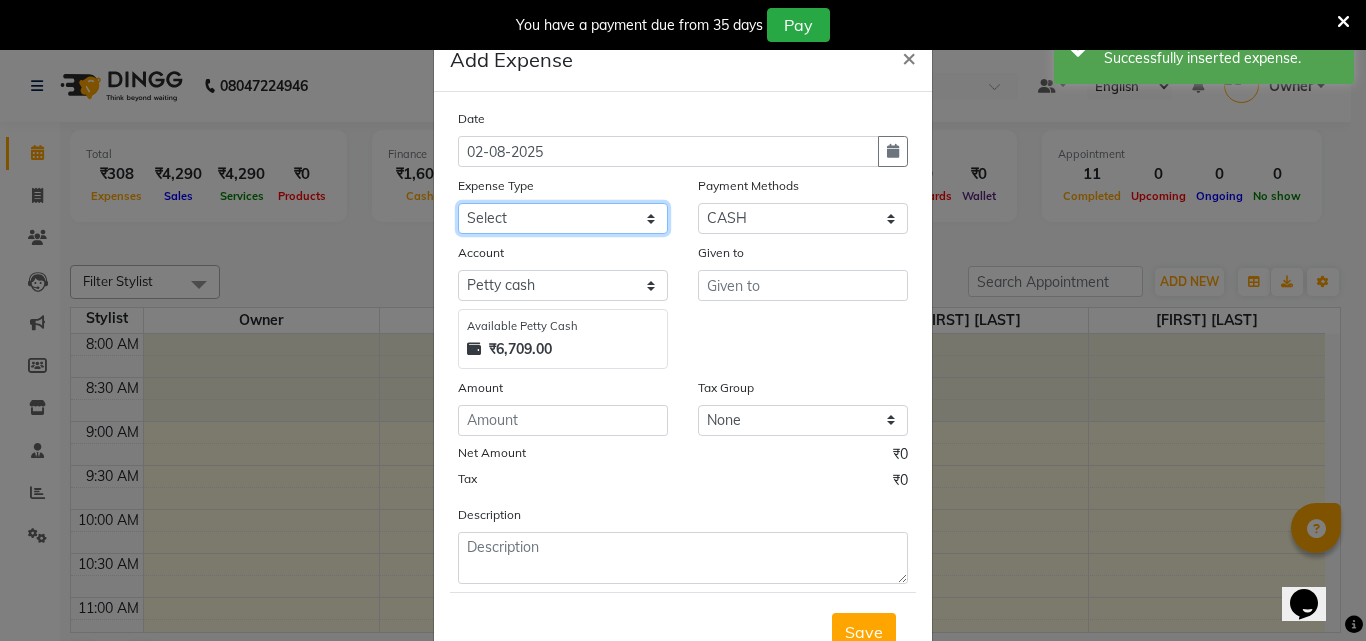 select on "1927" 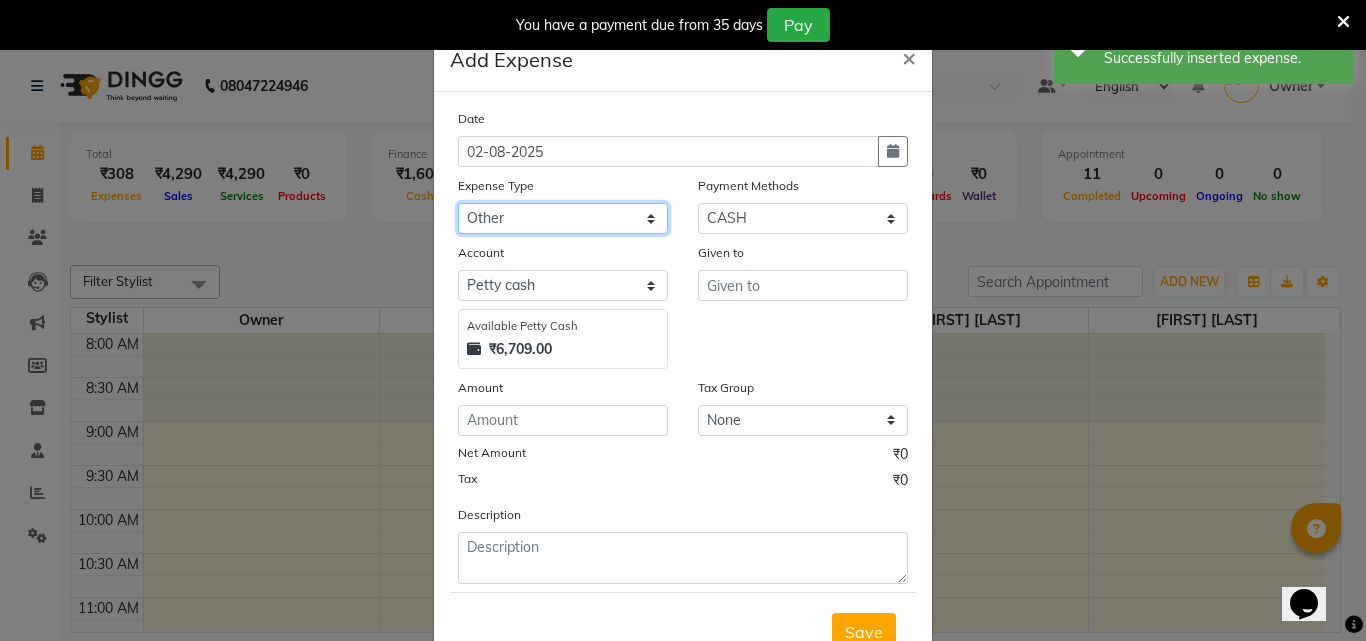 click on "Select CASH HANDED OVER TO OWNER client refund Client Snacks Donation Electricity bill Equipment Flower bill Groceries House keeping material Internet bill Laundry Maintenance Marketing milk Milk Mobile bill Other Pantry Product Rent Royalty Staff advance salary Staff incentive Staff incentive staff salary Staff Snacks Staff Travel Tea & Refreshment Tip water bill" 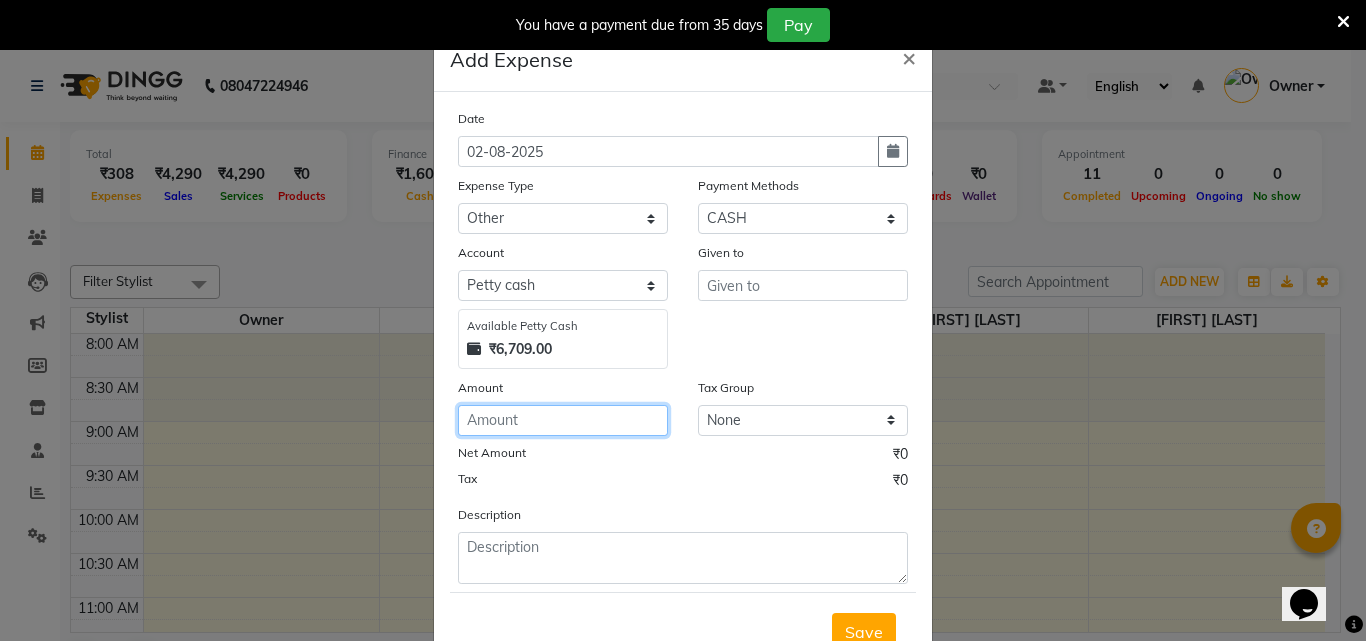 click 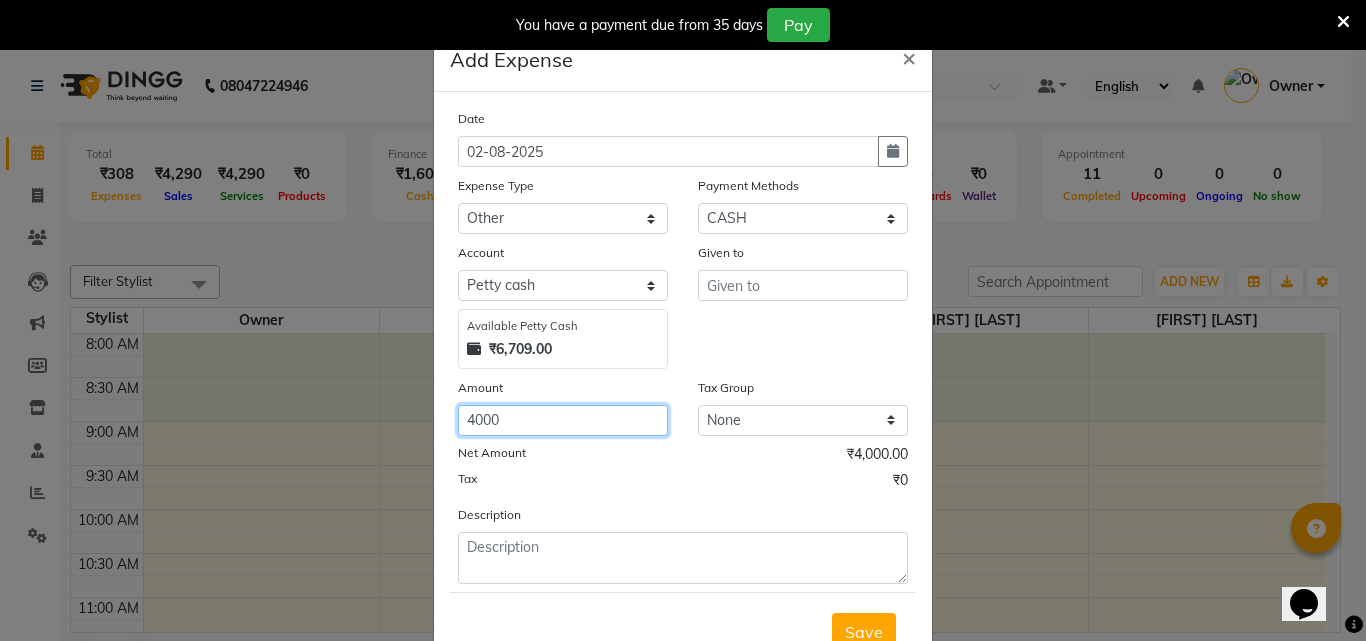 type on "4000" 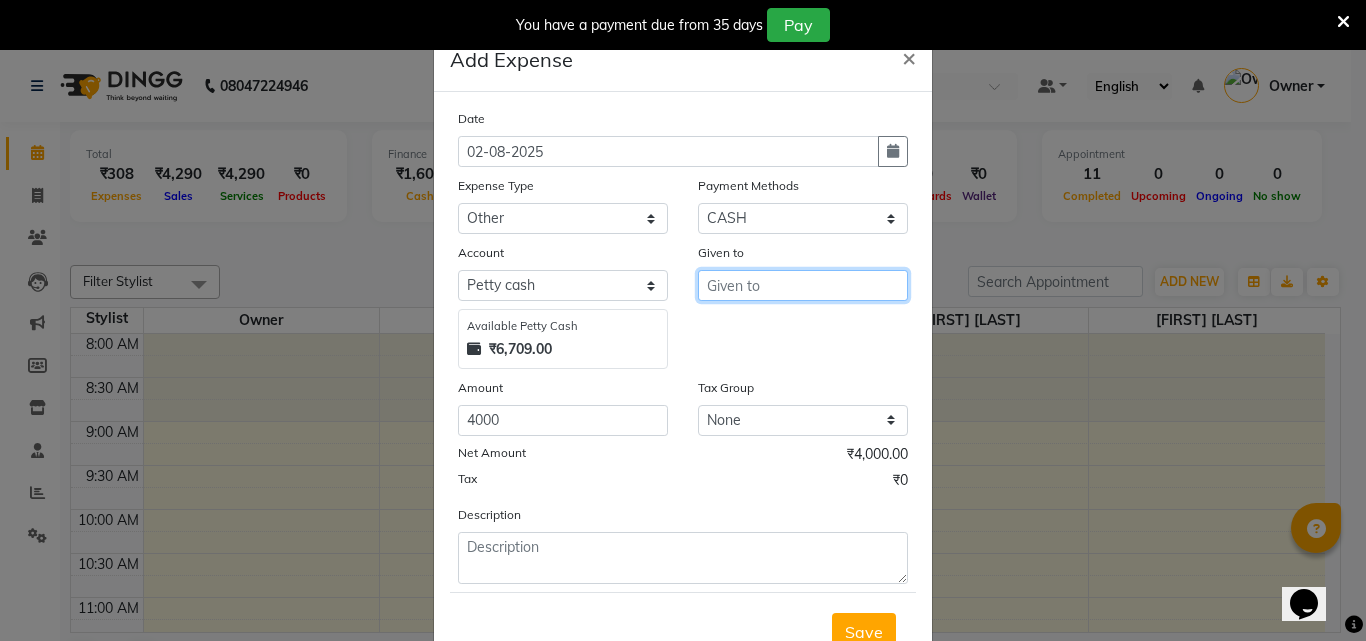 click at bounding box center [803, 285] 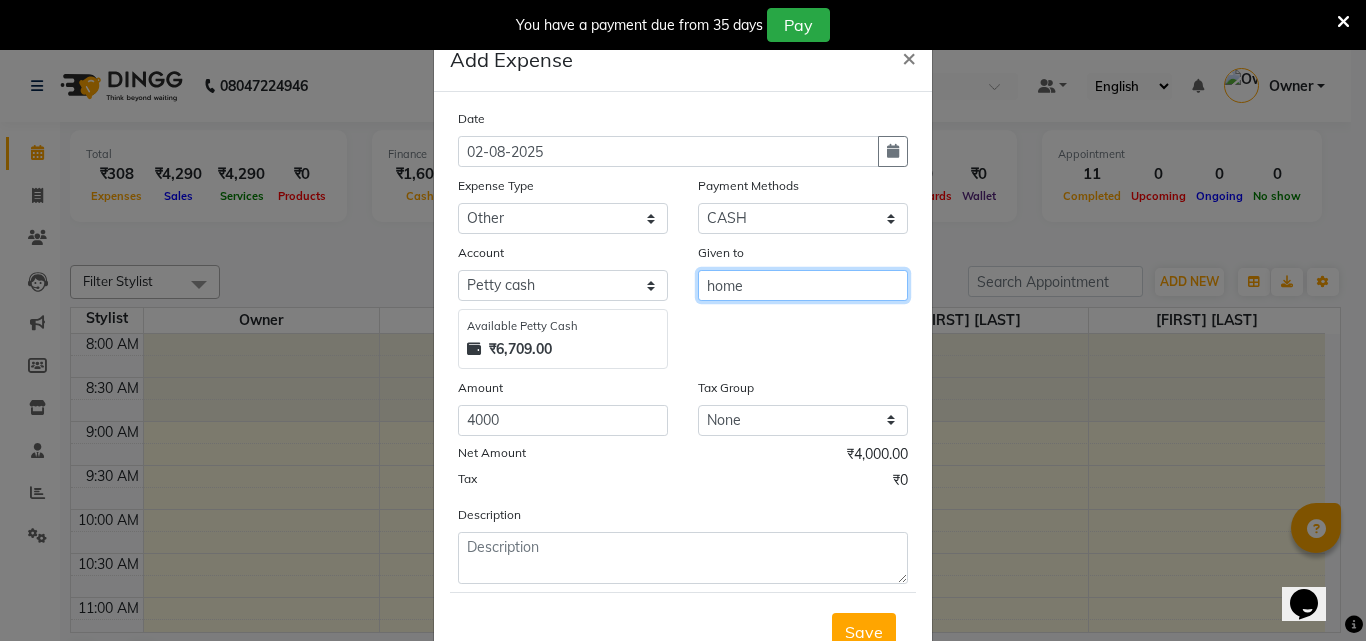 type on "home" 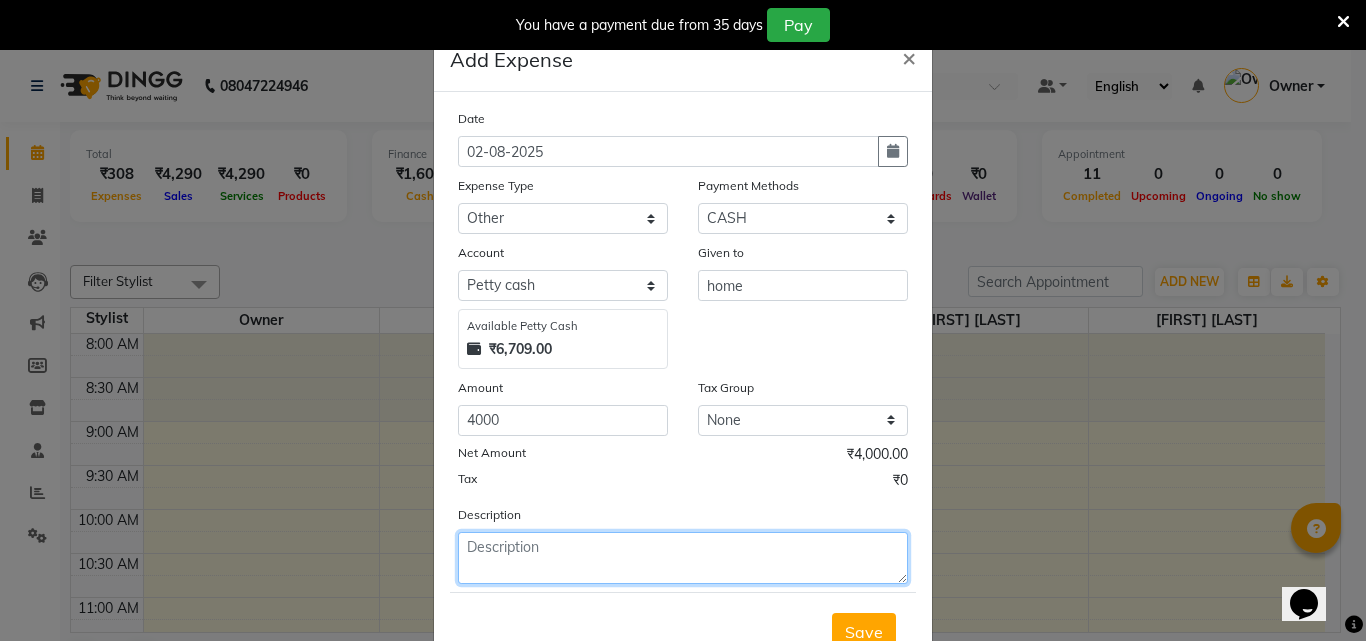 click 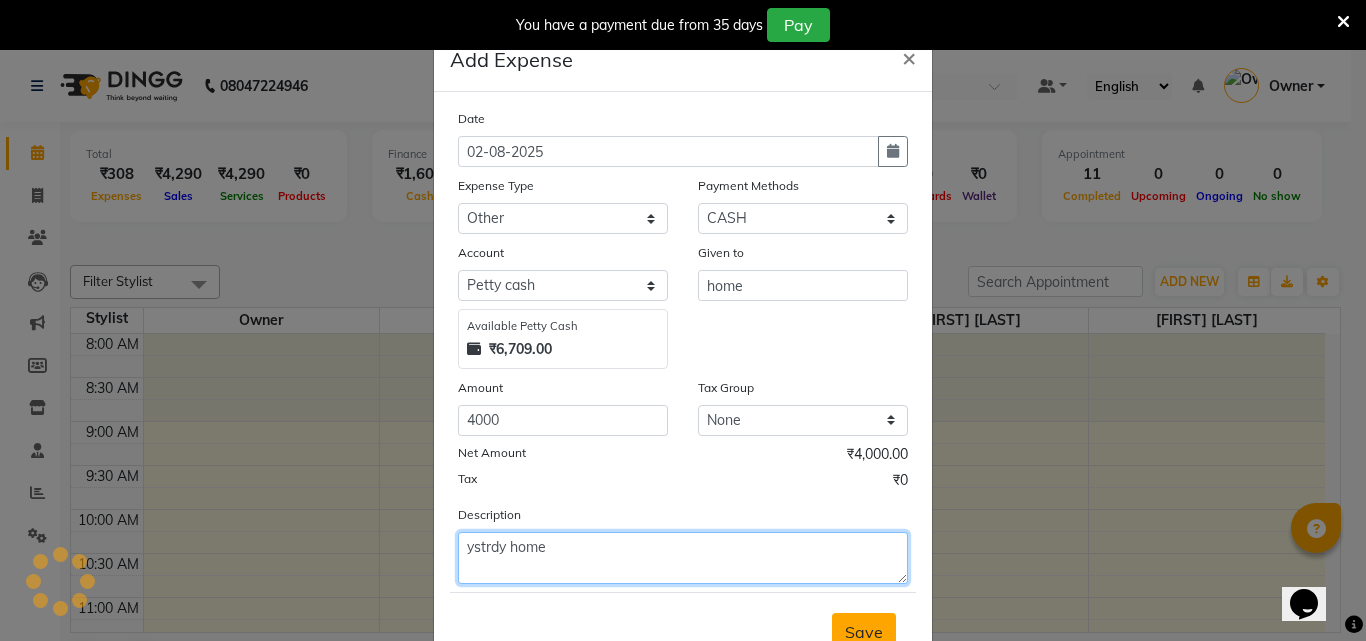 type on "ystrdy home" 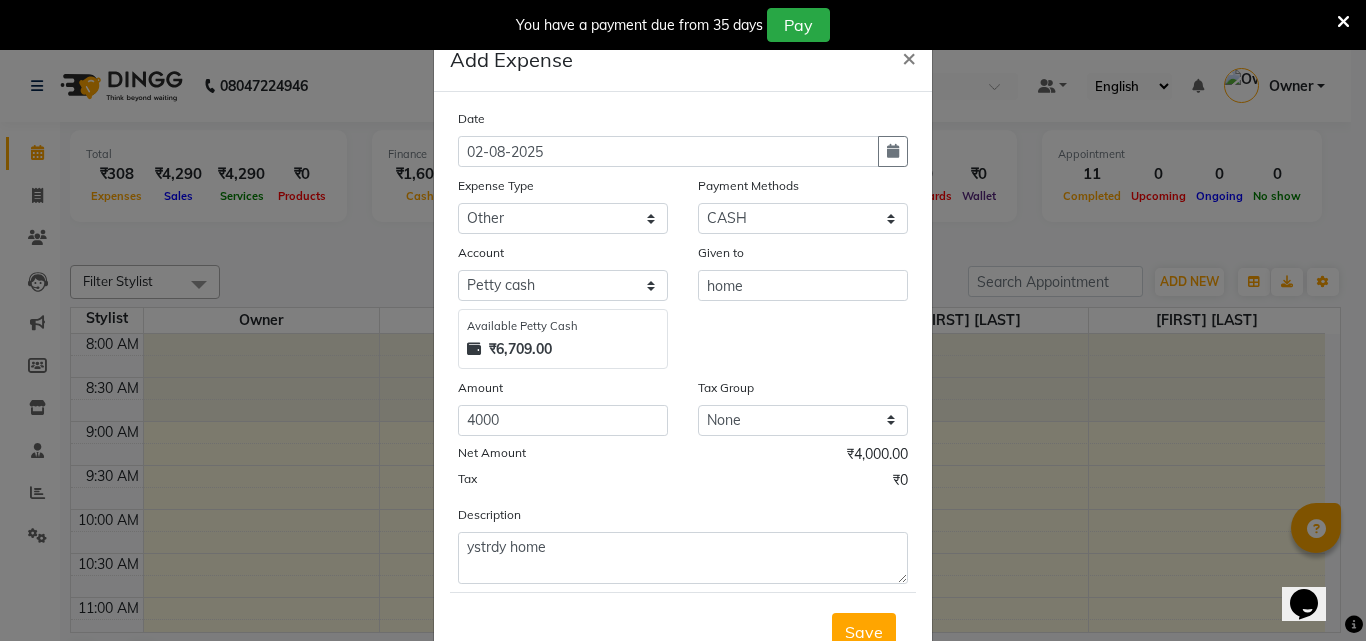 click on "Save" at bounding box center [864, 632] 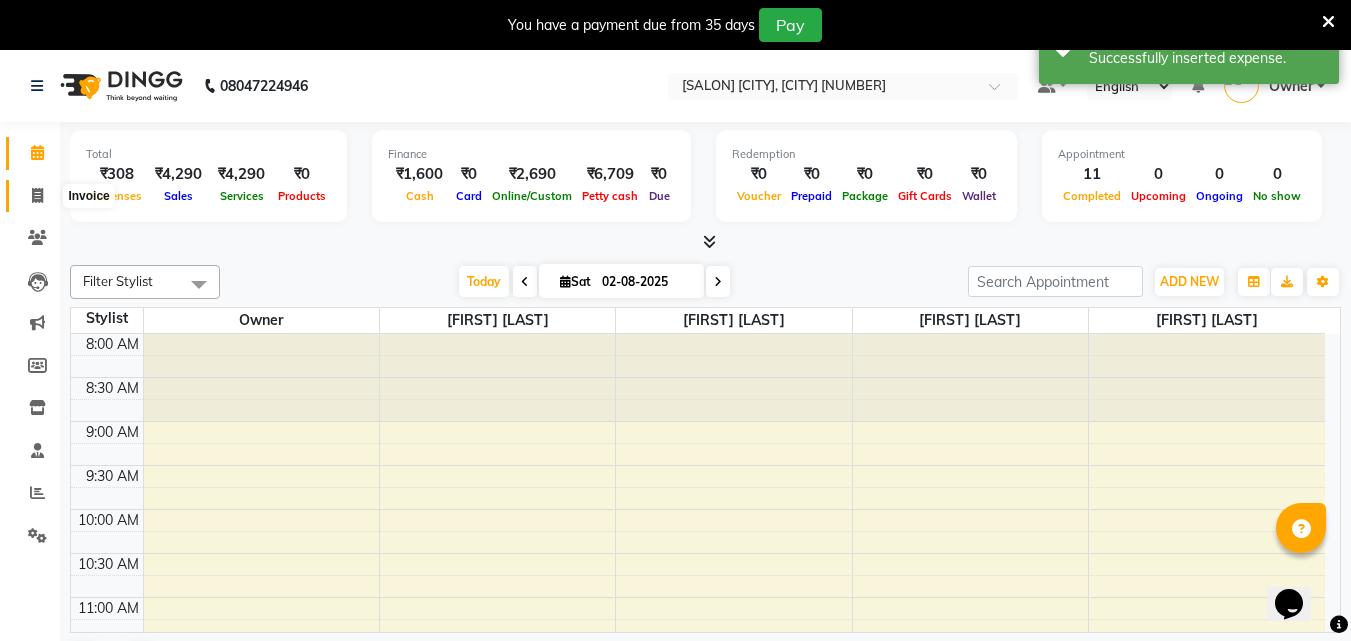 click 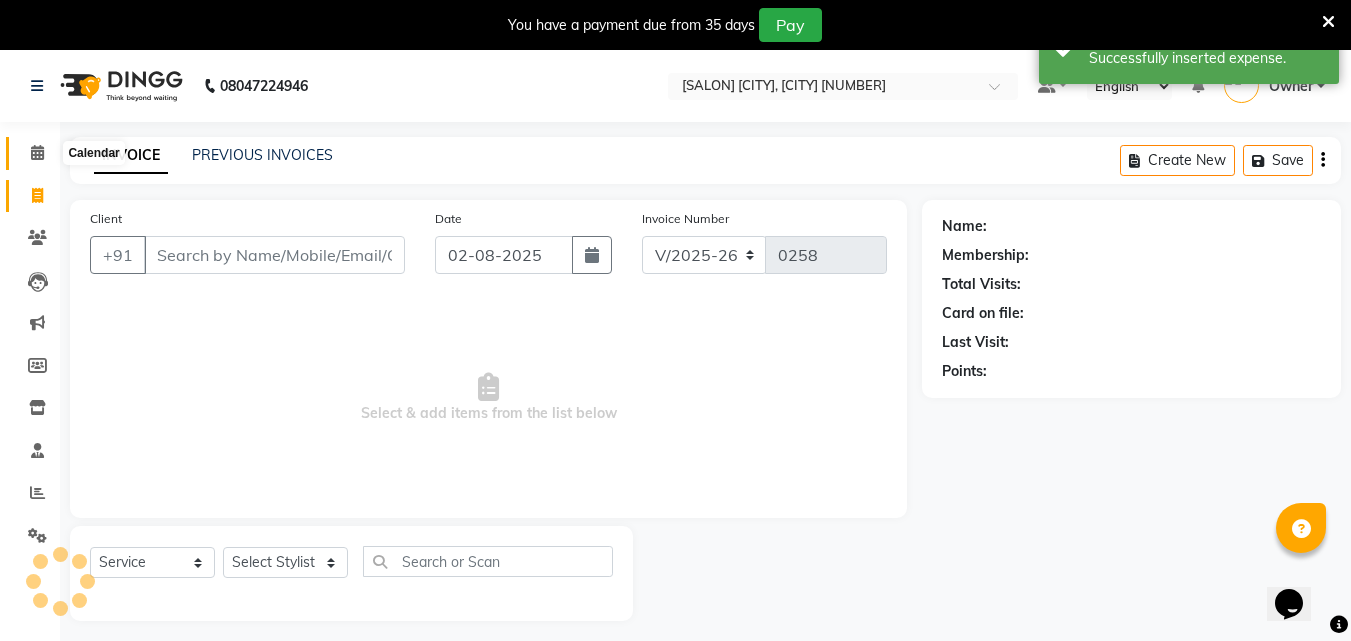 click 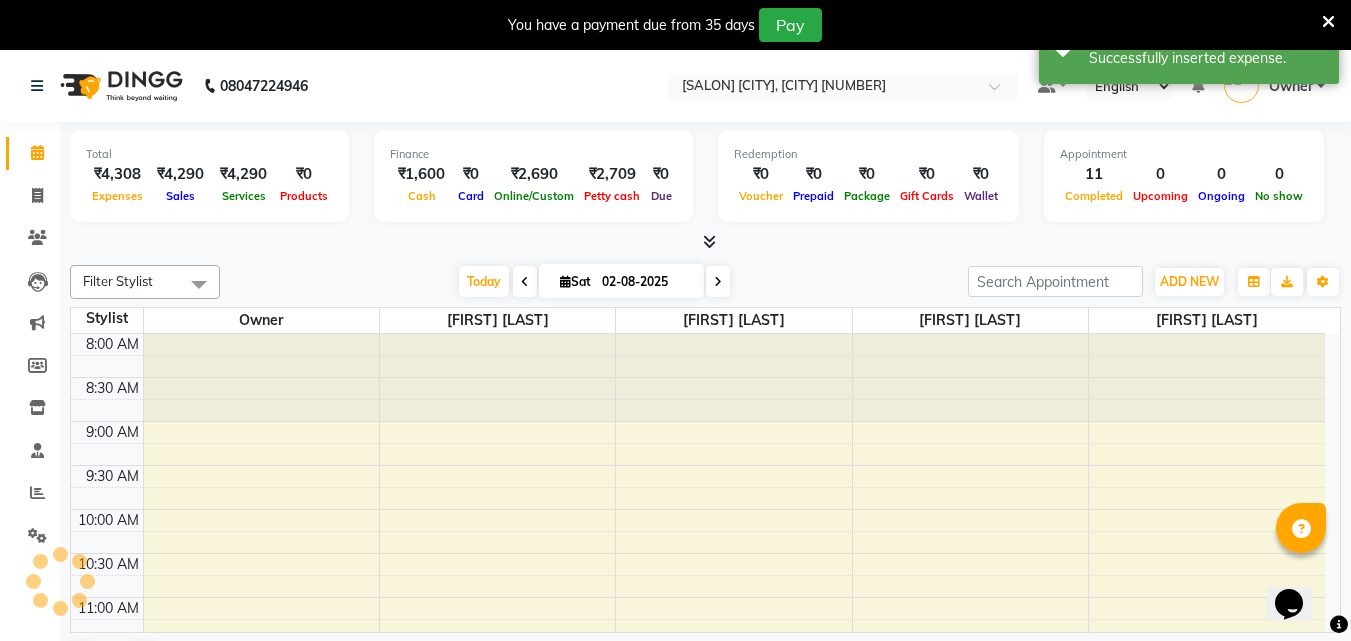 scroll, scrollTop: 845, scrollLeft: 0, axis: vertical 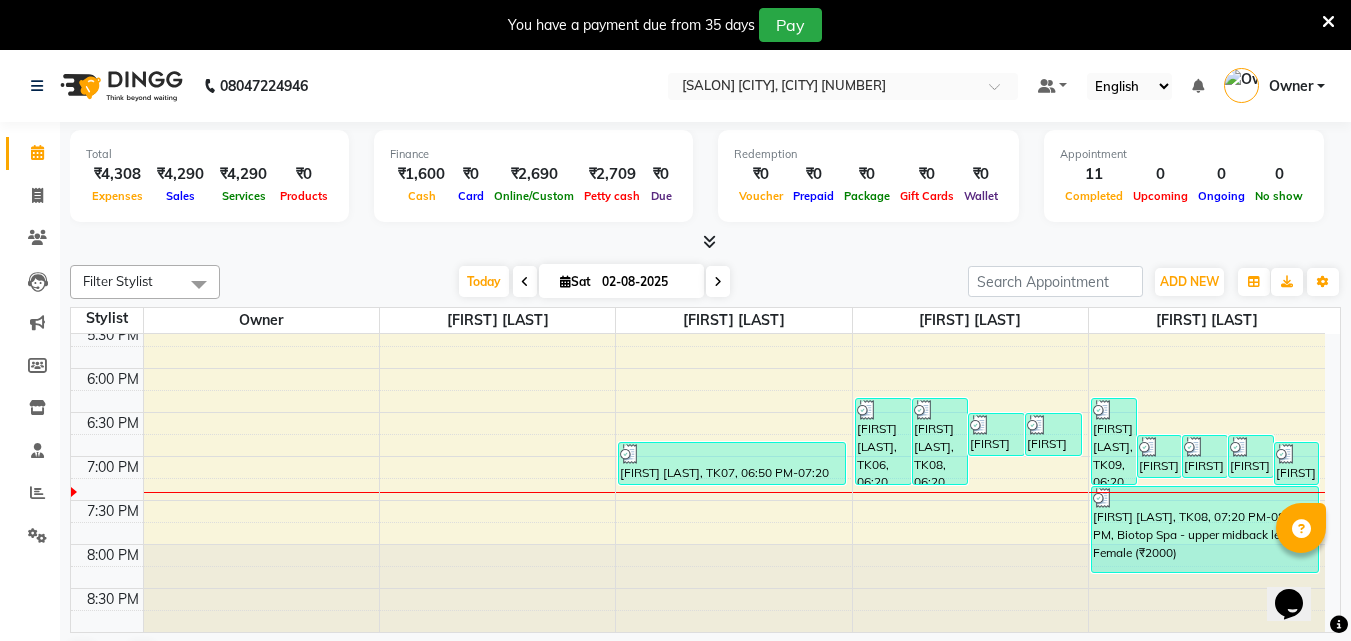 click on "₹0" at bounding box center [304, 174] 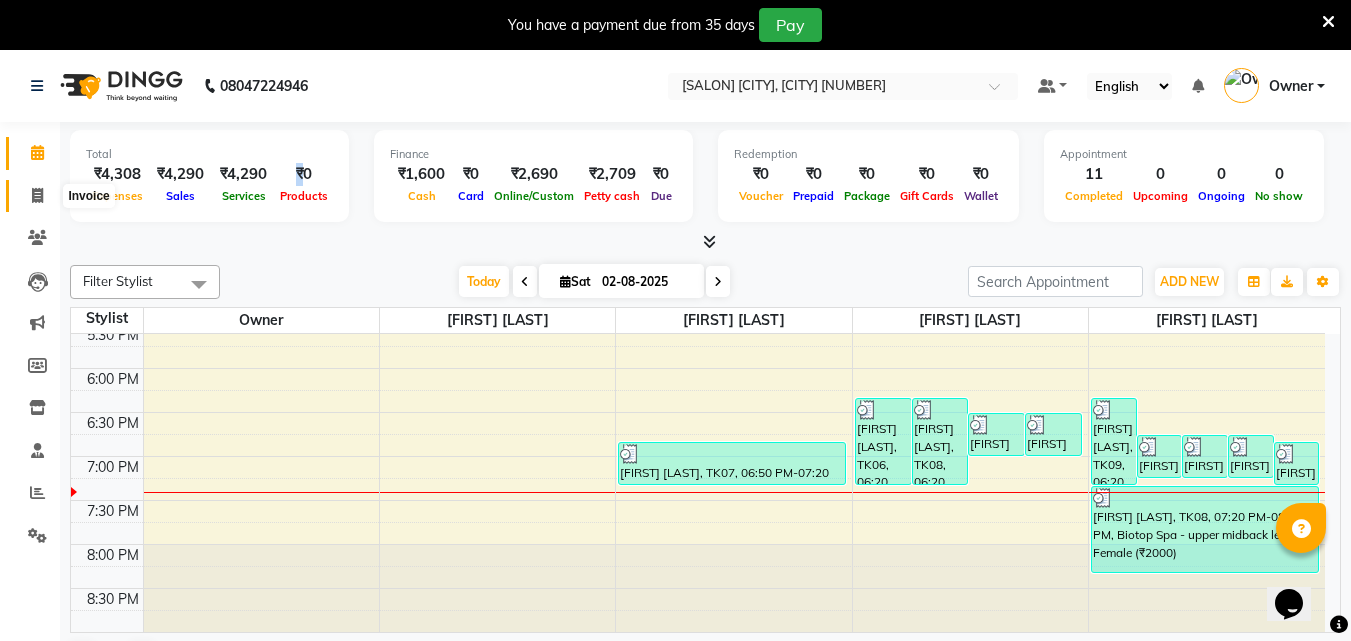 drag, startPoint x: 42, startPoint y: 198, endPoint x: 72, endPoint y: 207, distance: 31.320919 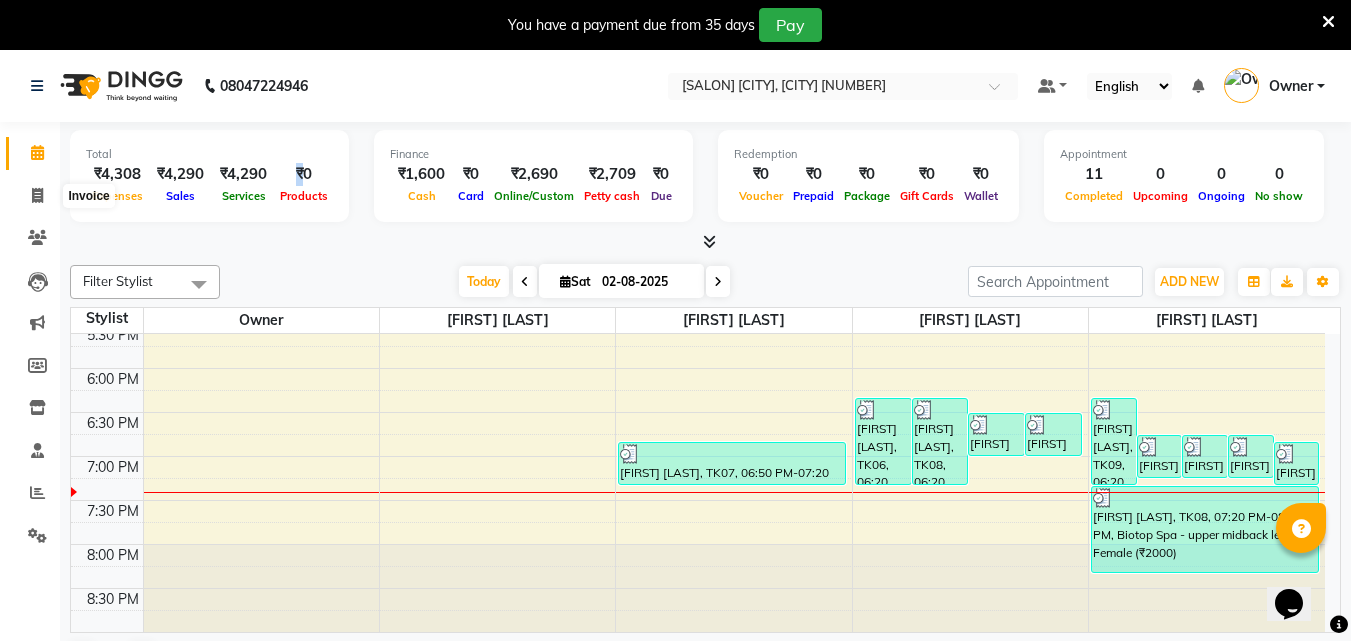 select on "4957" 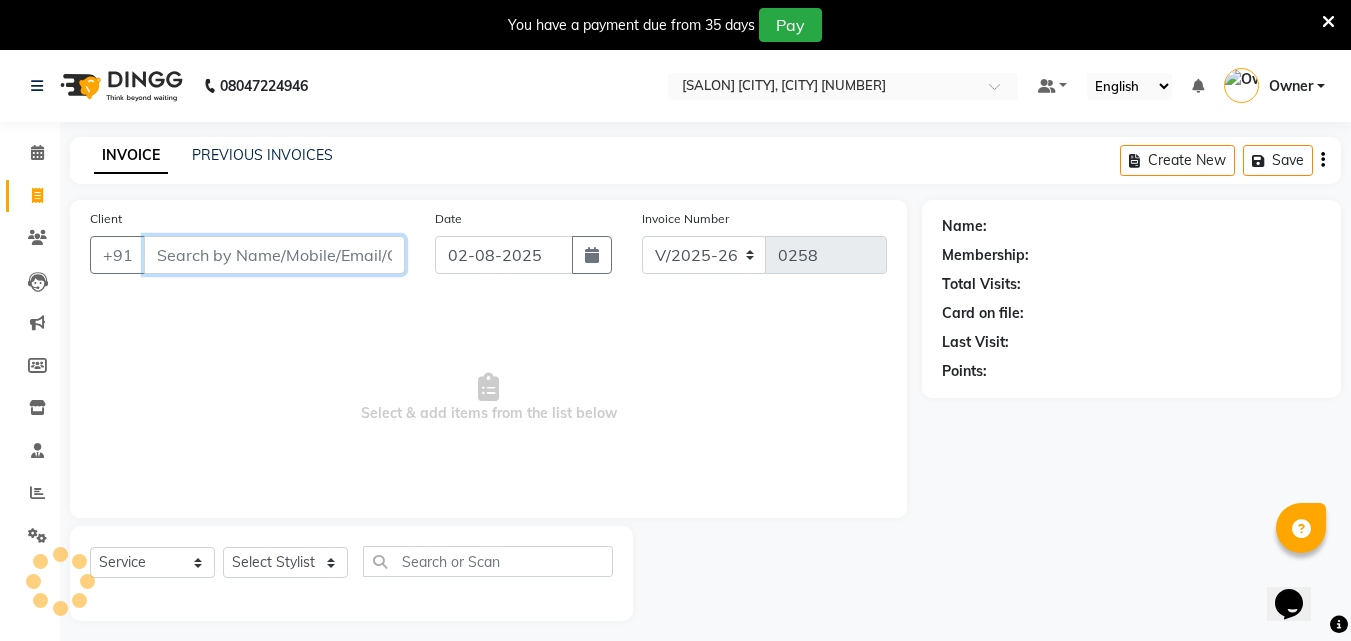 click on "Client" at bounding box center [274, 255] 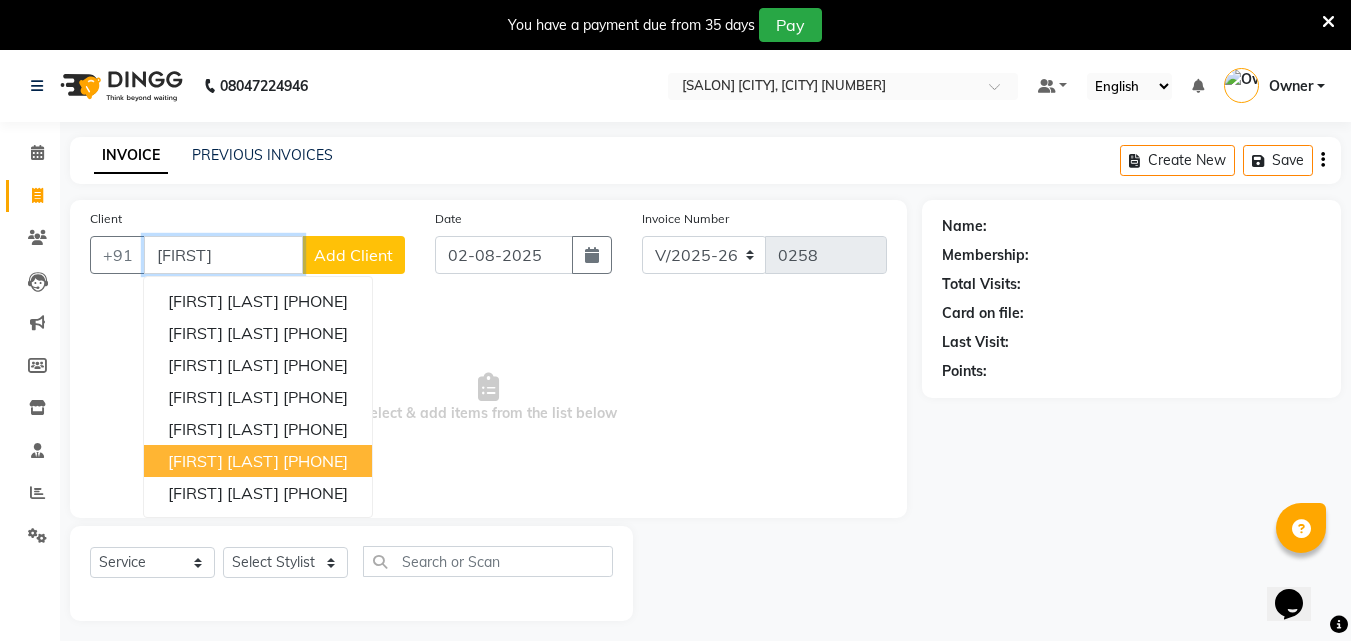 click on "[PHONE]" at bounding box center (315, 461) 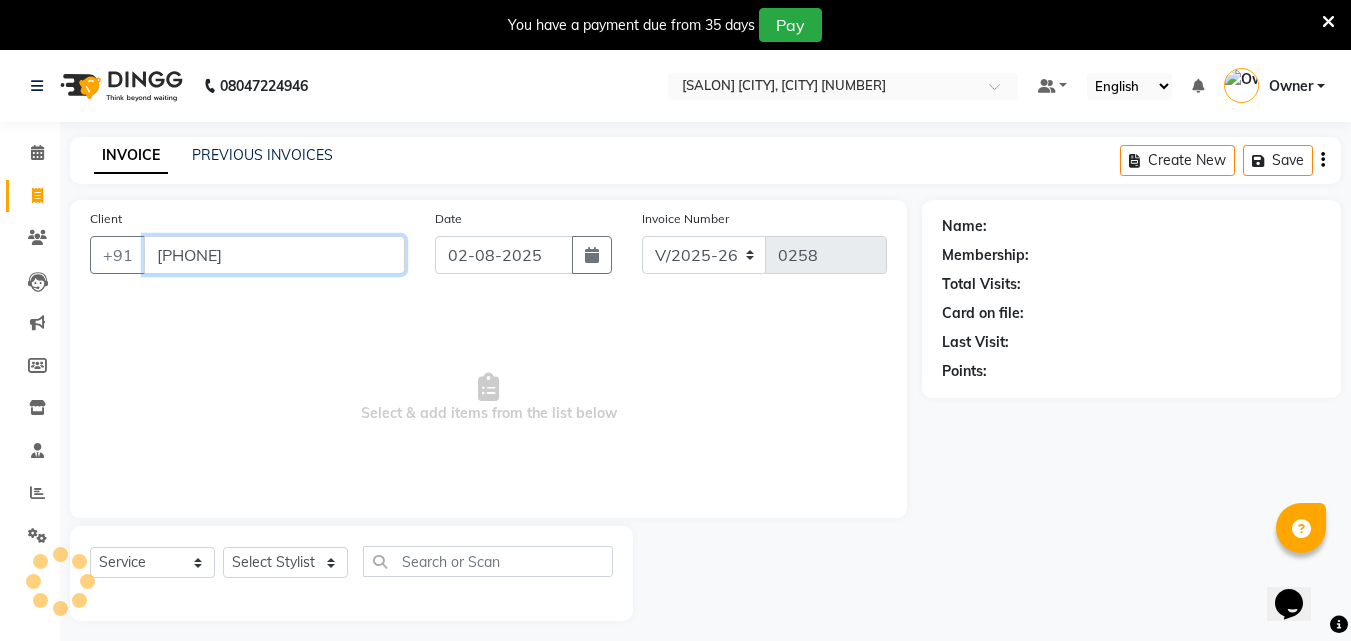 type on "[PHONE]" 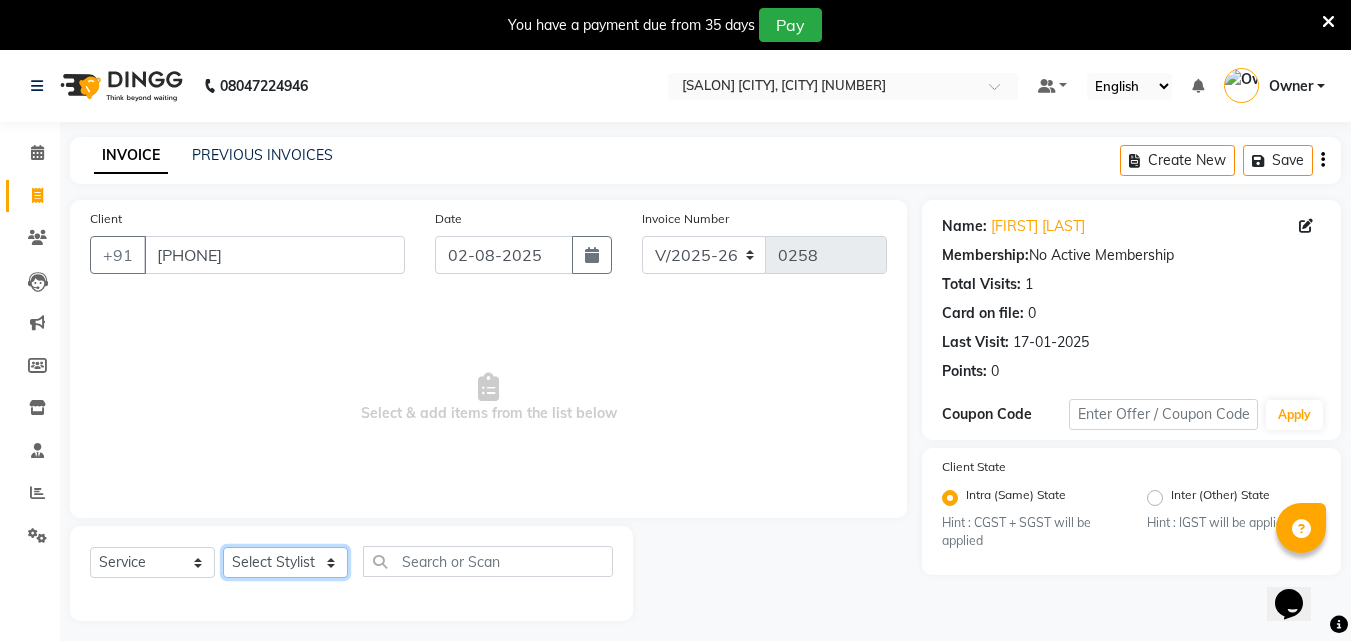 click on "Select Stylist [FIRST] [LAST]  [FIRST] [LAST]   [FIRST] [LAST] Owner  [FIRST] [LAST]" 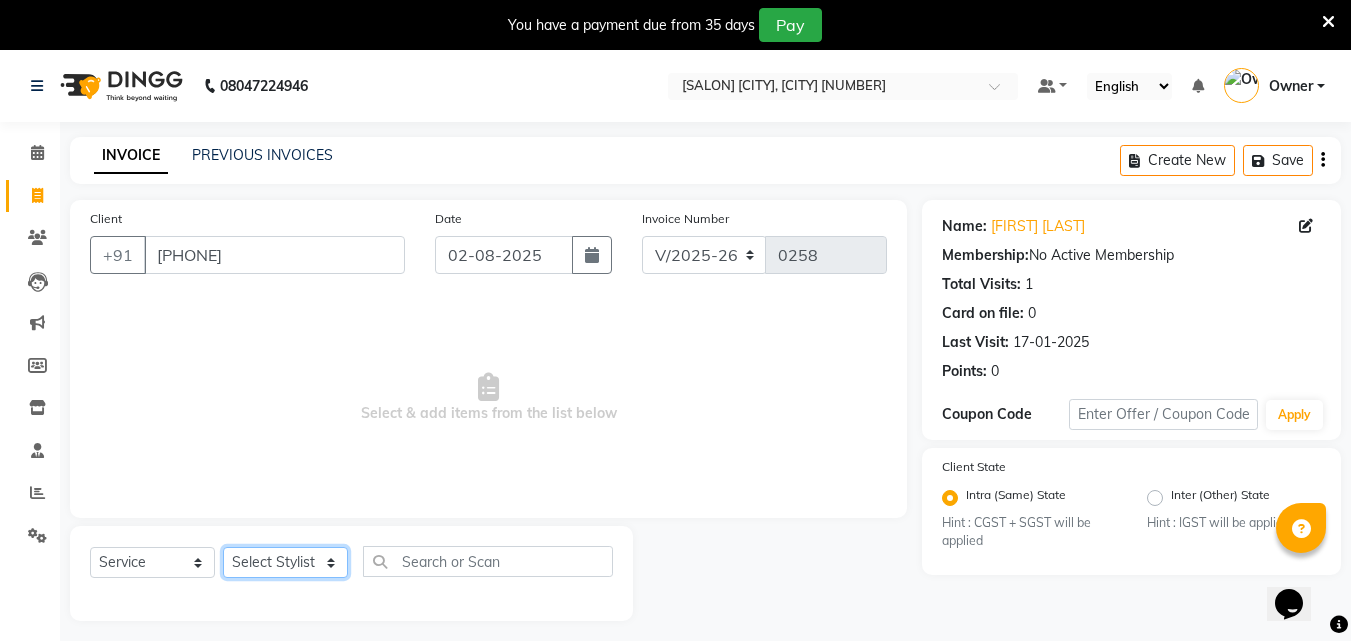 click on "Select Stylist [FIRST] [LAST]  [FIRST] [LAST]   [FIRST] [LAST] Owner  [FIRST] [LAST]" 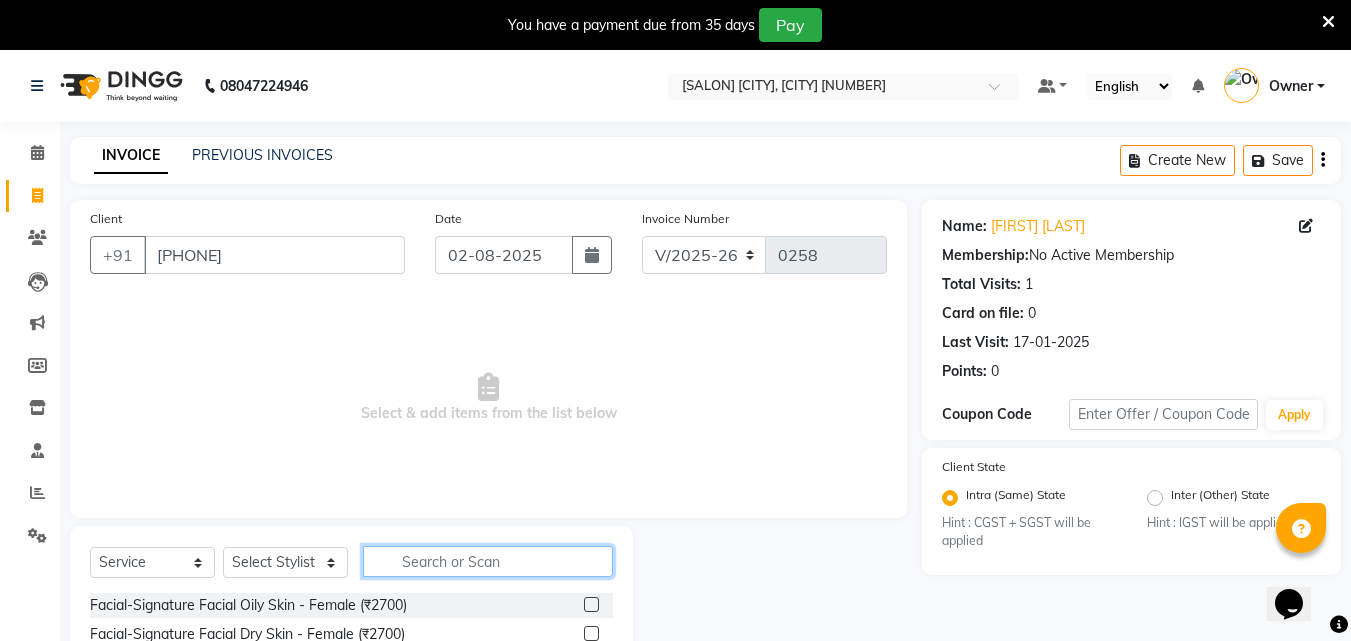 click 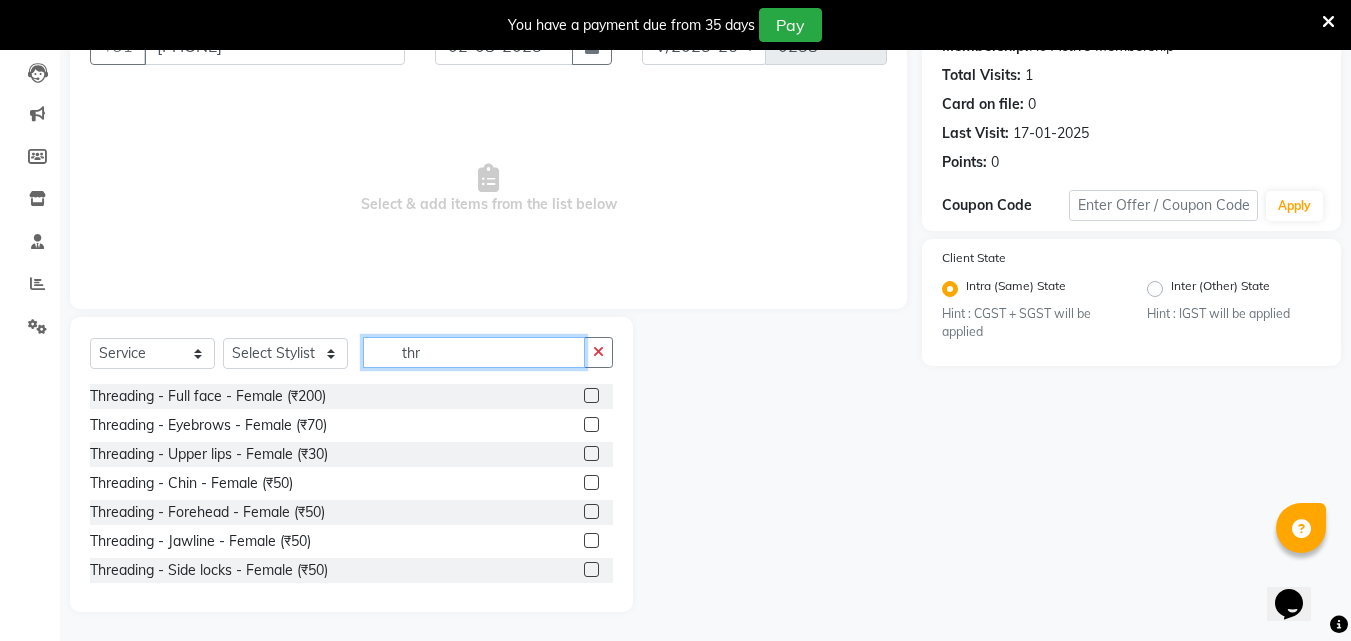scroll, scrollTop: 210, scrollLeft: 0, axis: vertical 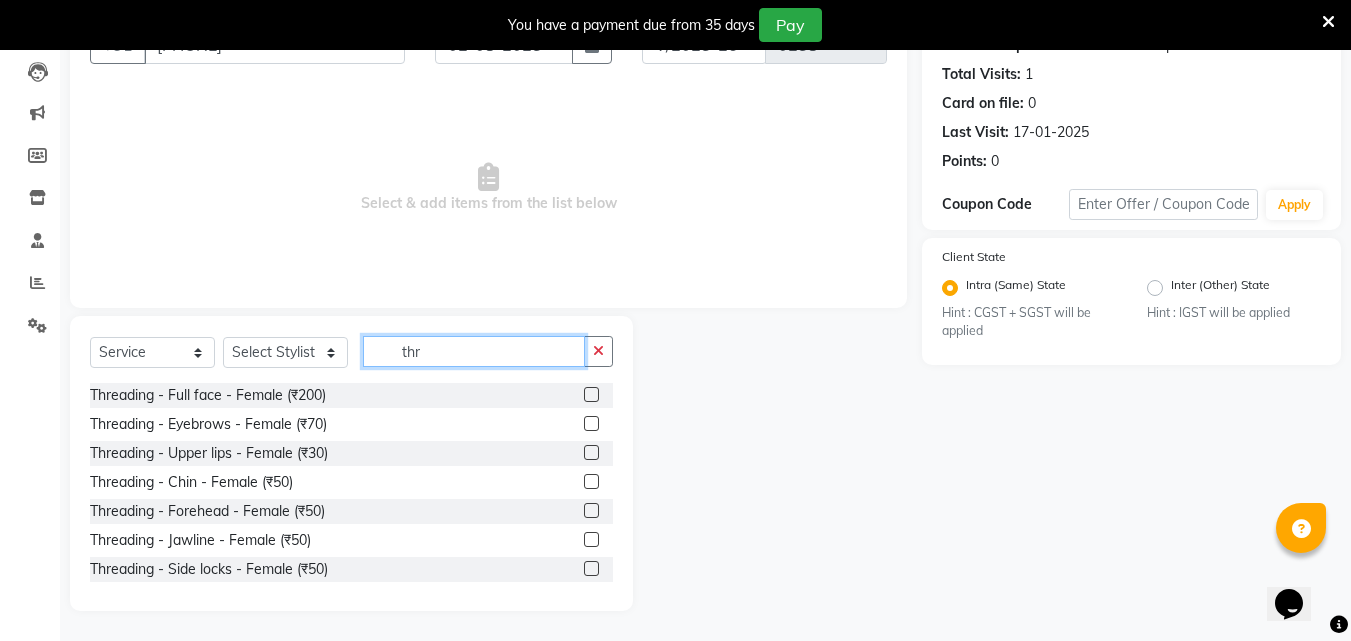 type on "thr" 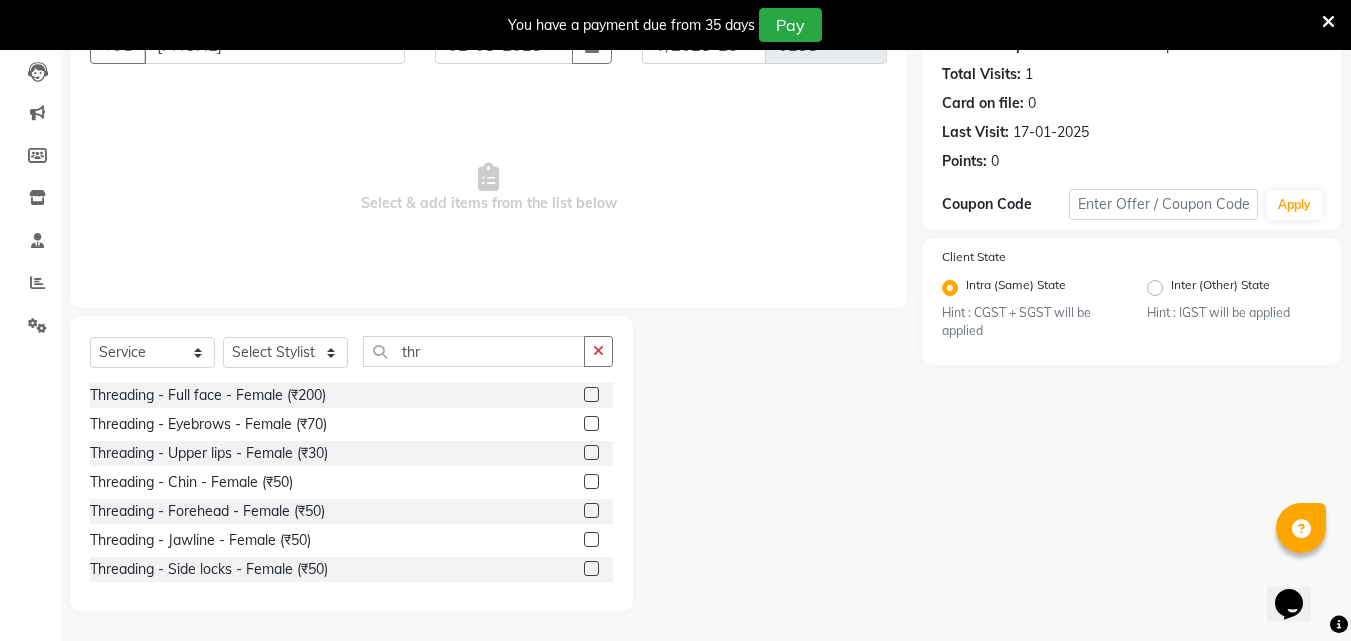 click on "Threading - Eyebrows - Female (₹70)" 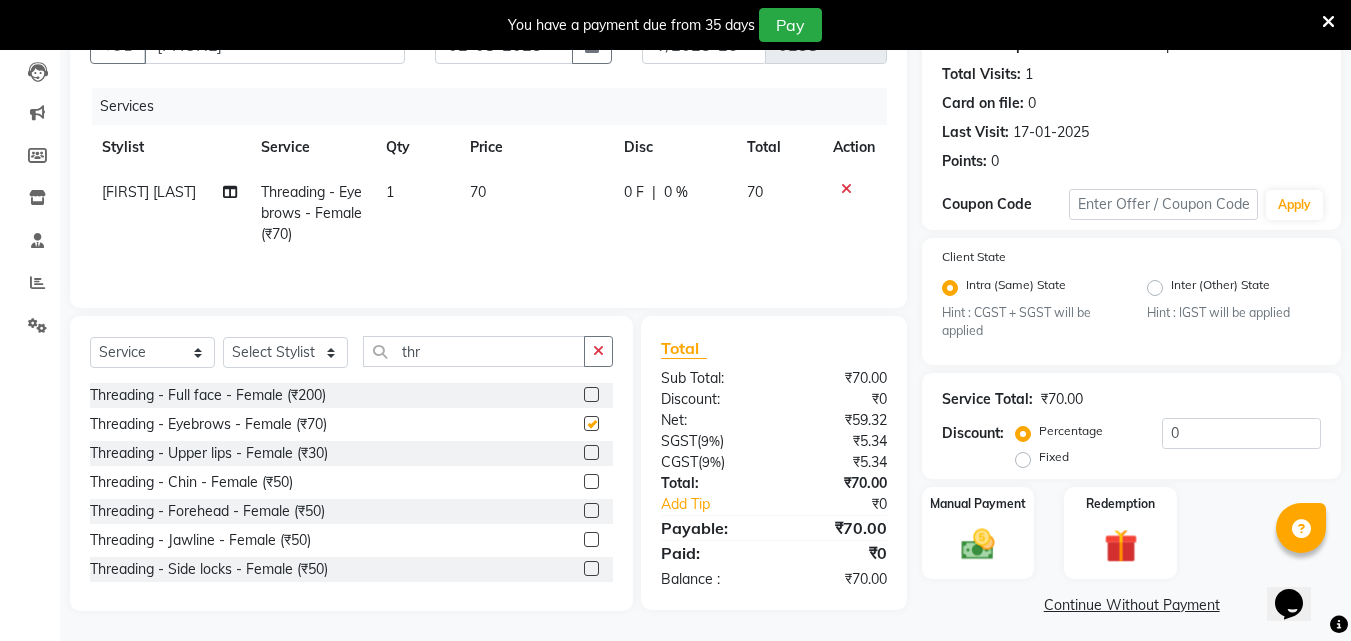 checkbox on "false" 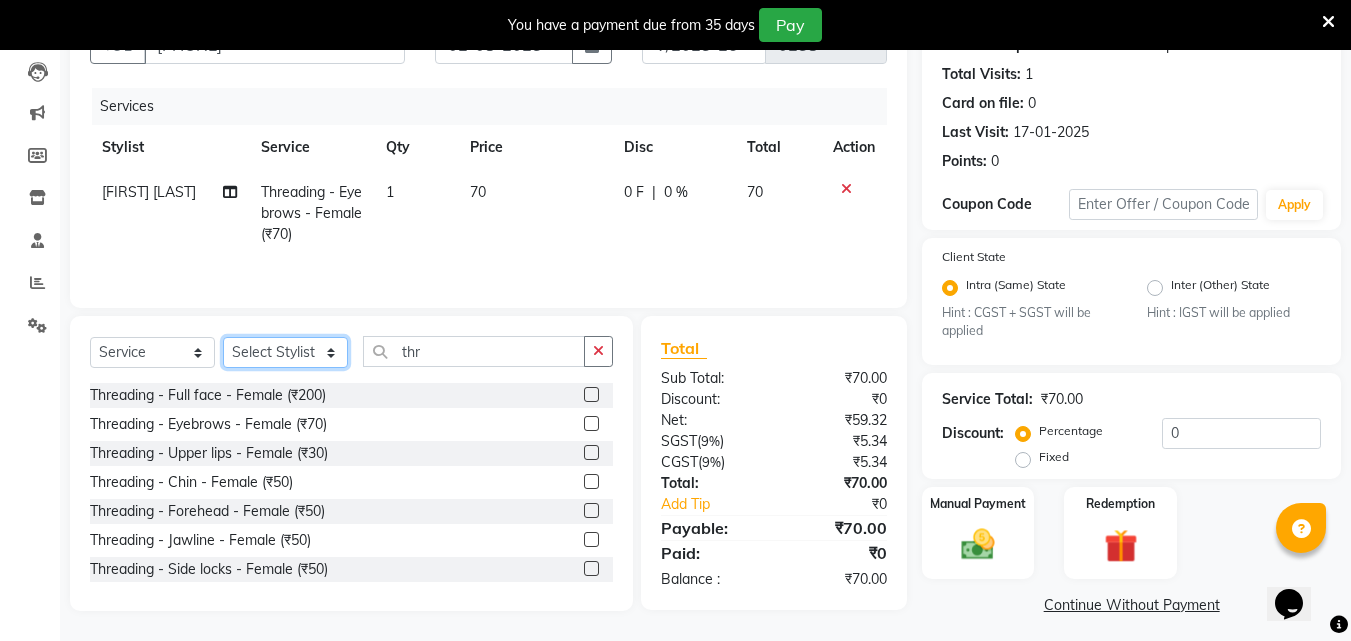 click on "Select Stylist [FIRST] [LAST]  [FIRST] [LAST]   [FIRST] [LAST] Owner  [FIRST] [LAST]" 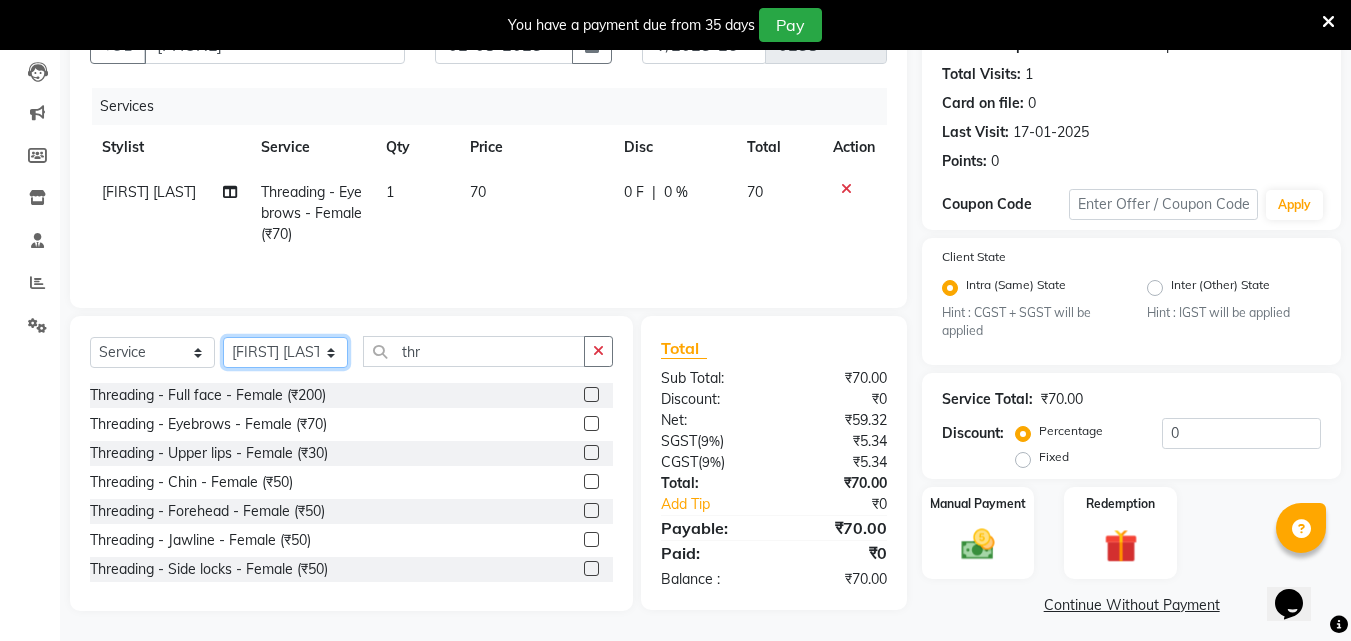 click on "Select Stylist [FIRST] [LAST]  [FIRST] [LAST]   [FIRST] [LAST] Owner  [FIRST] [LAST]" 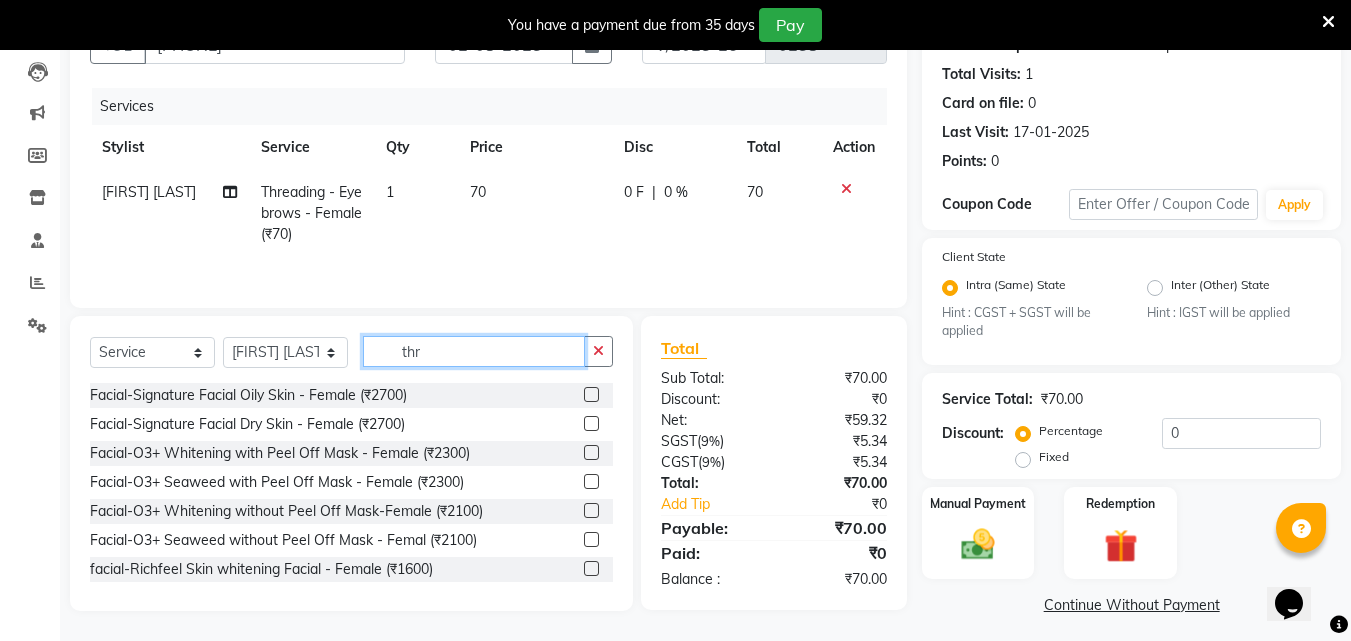 click on "thr" 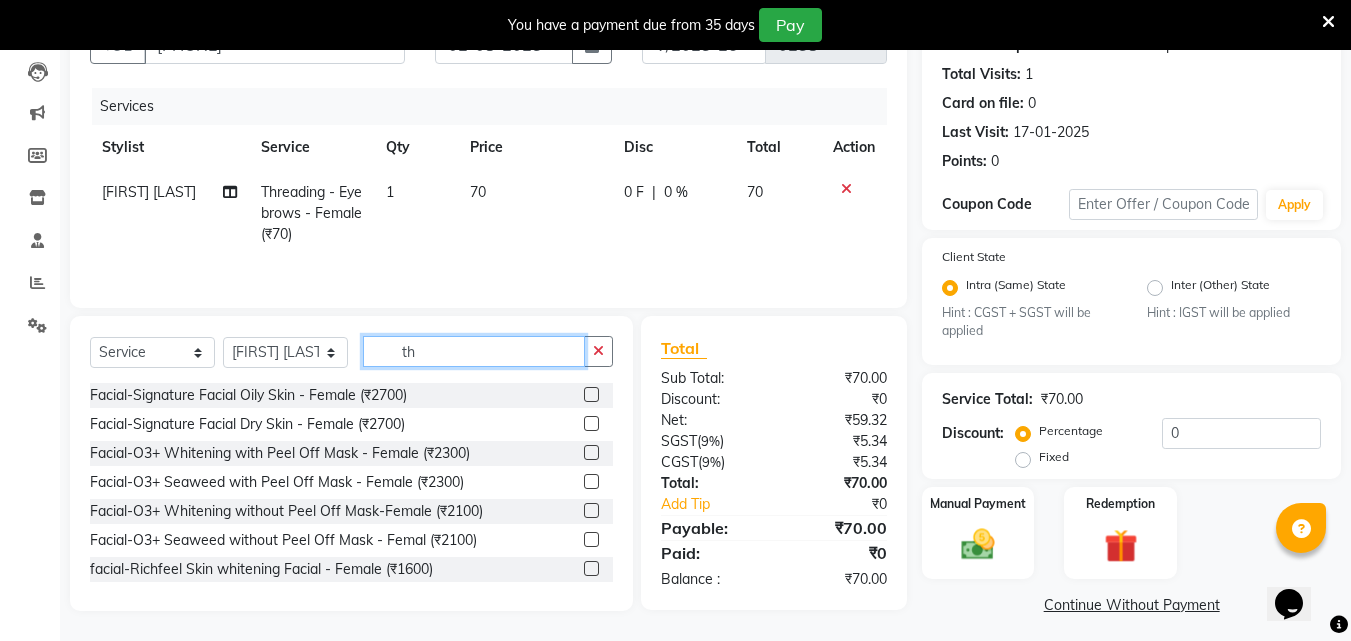 type on "t" 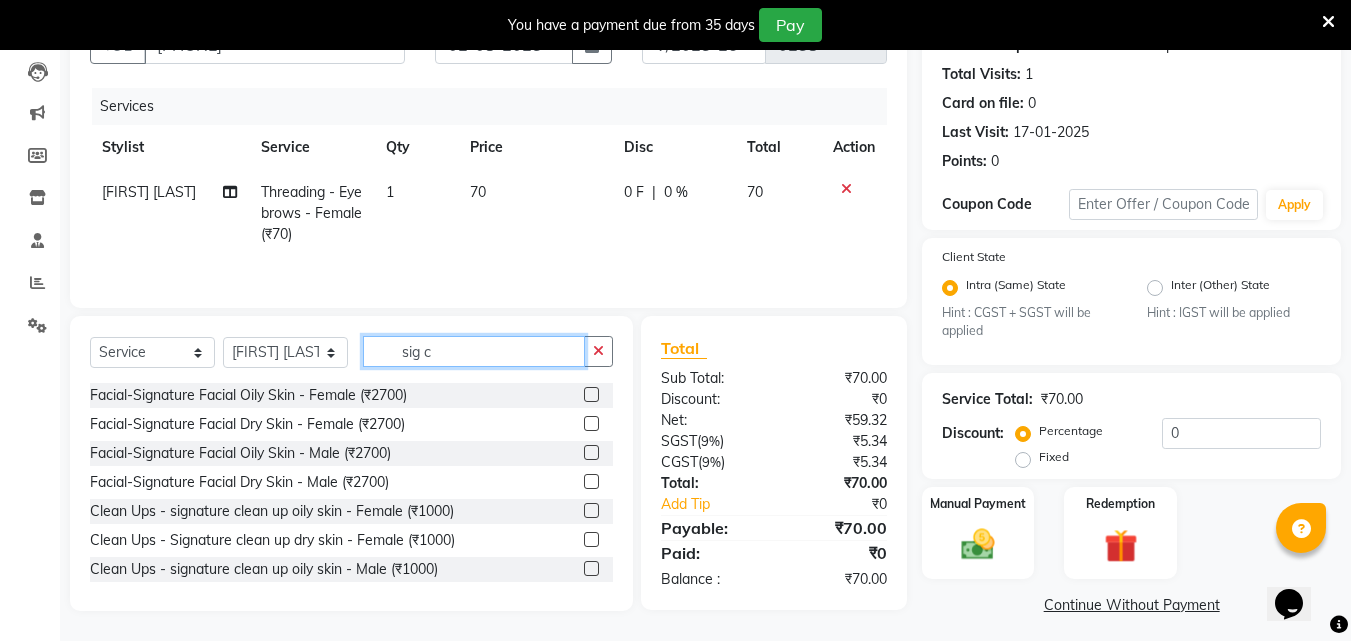 type on "sig c" 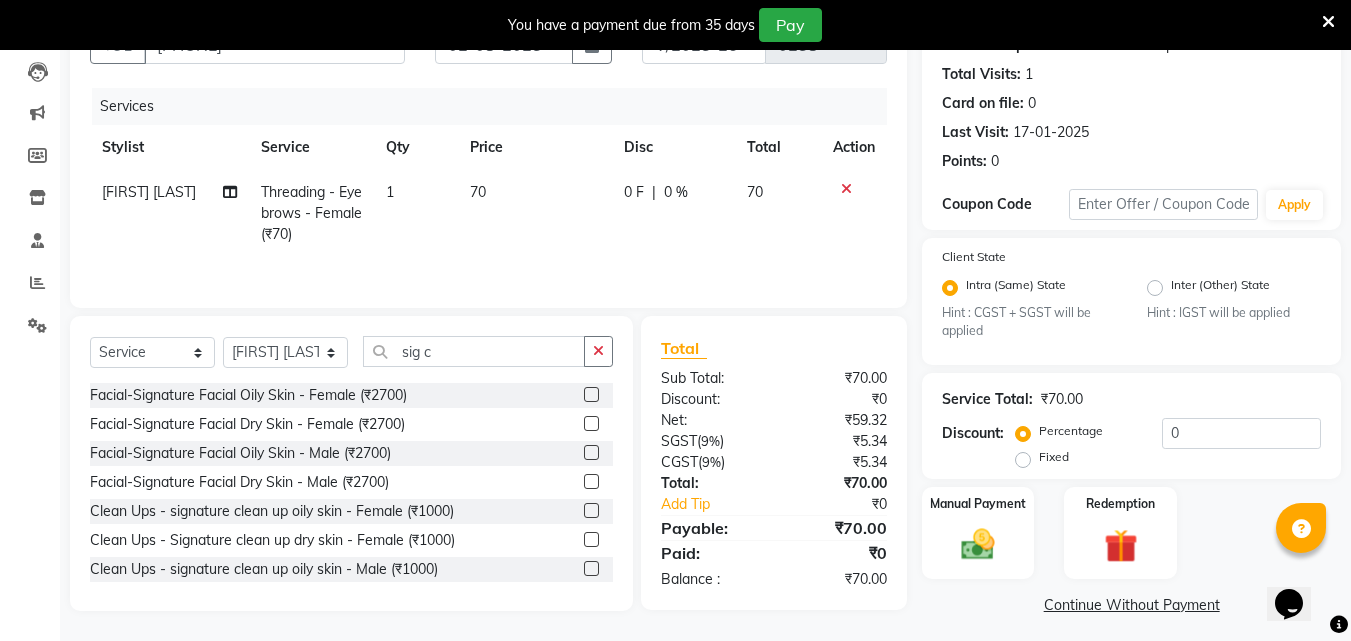 click 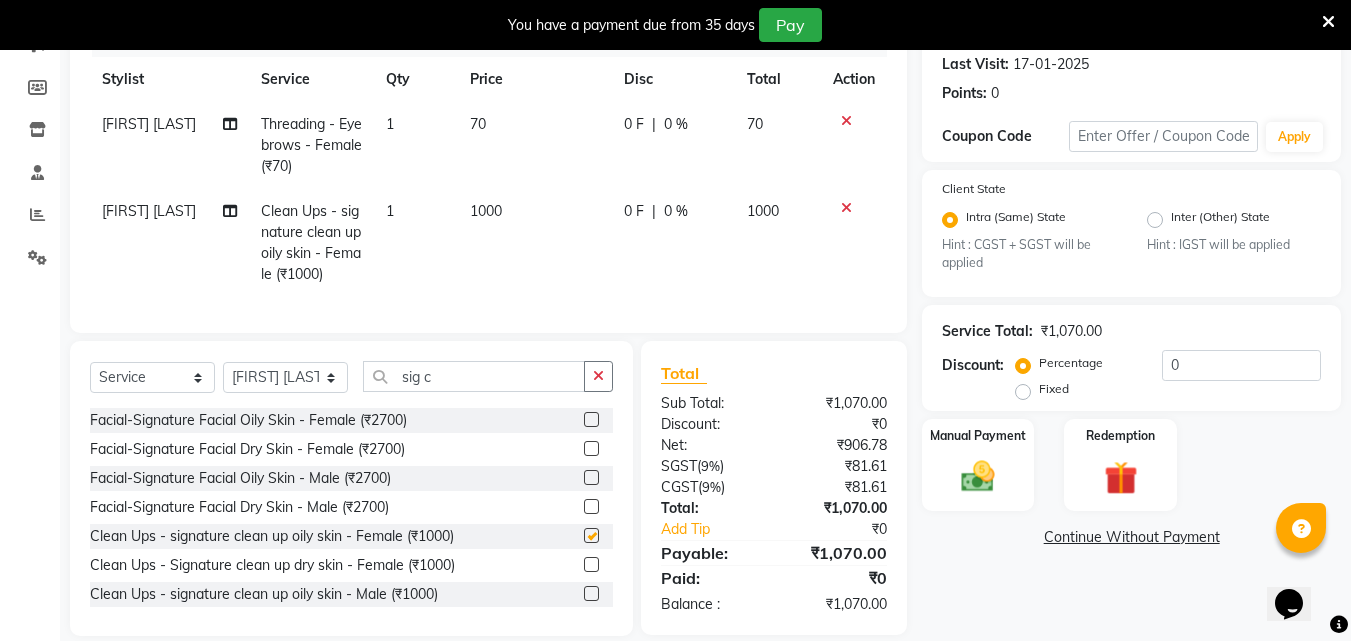 checkbox on "false" 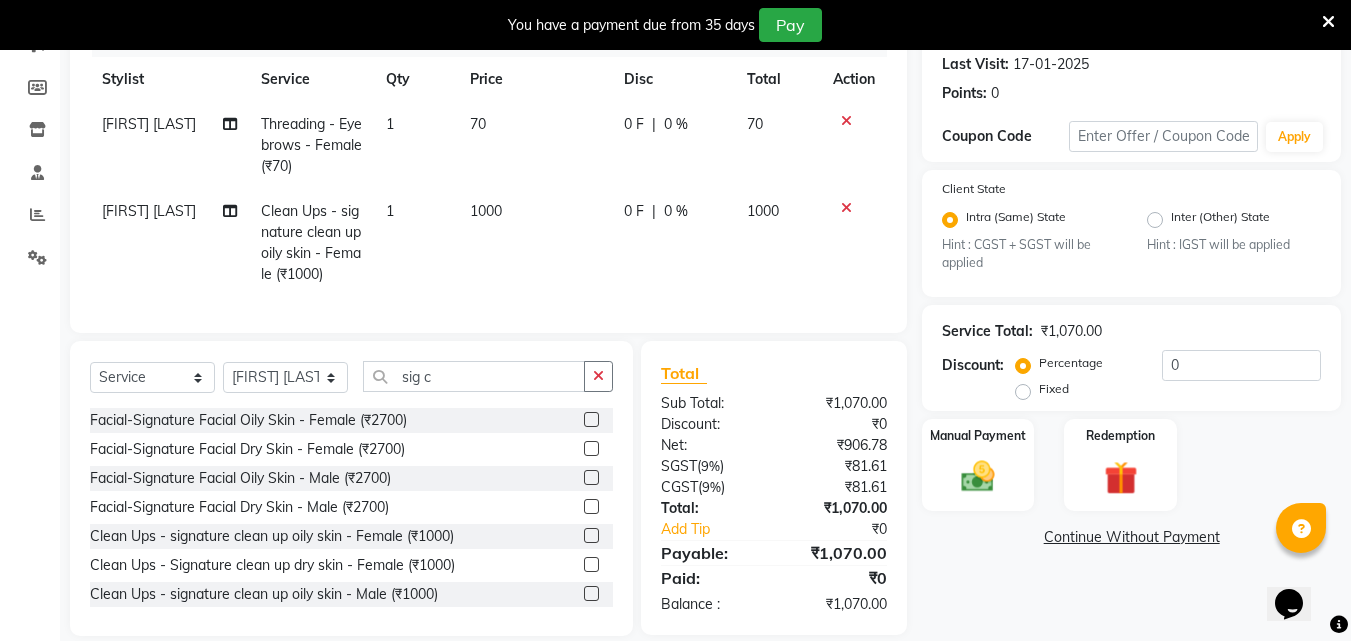 scroll, scrollTop: 318, scrollLeft: 0, axis: vertical 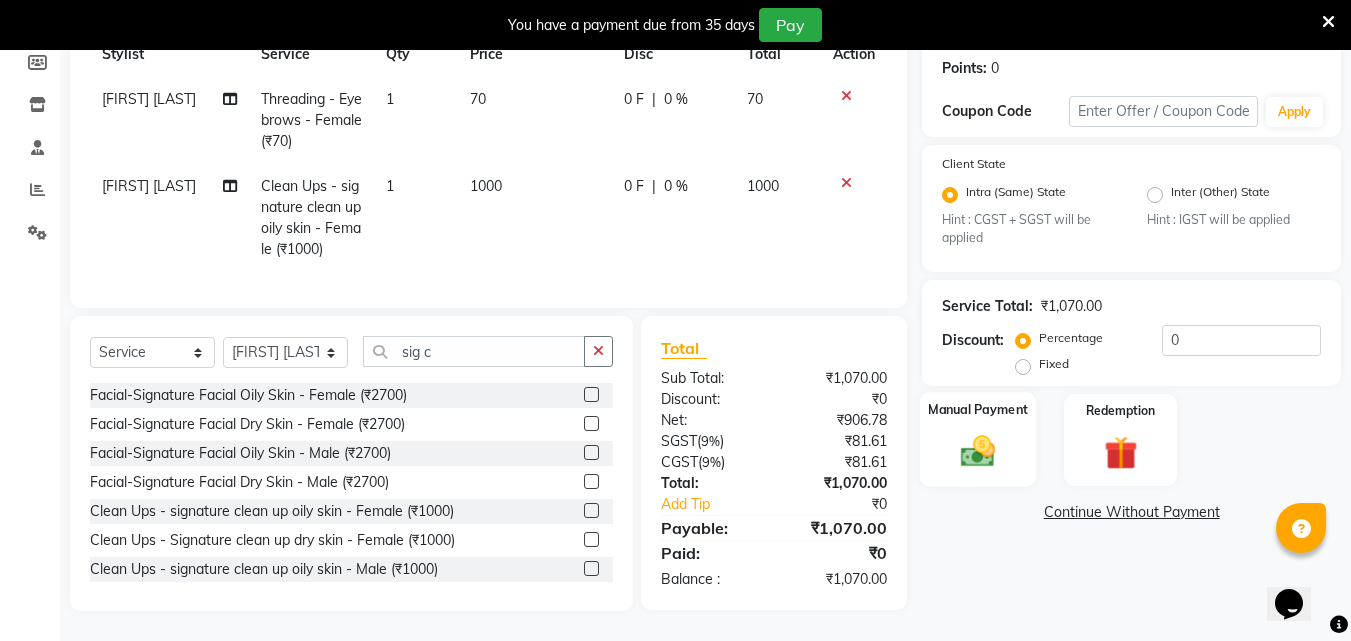 click 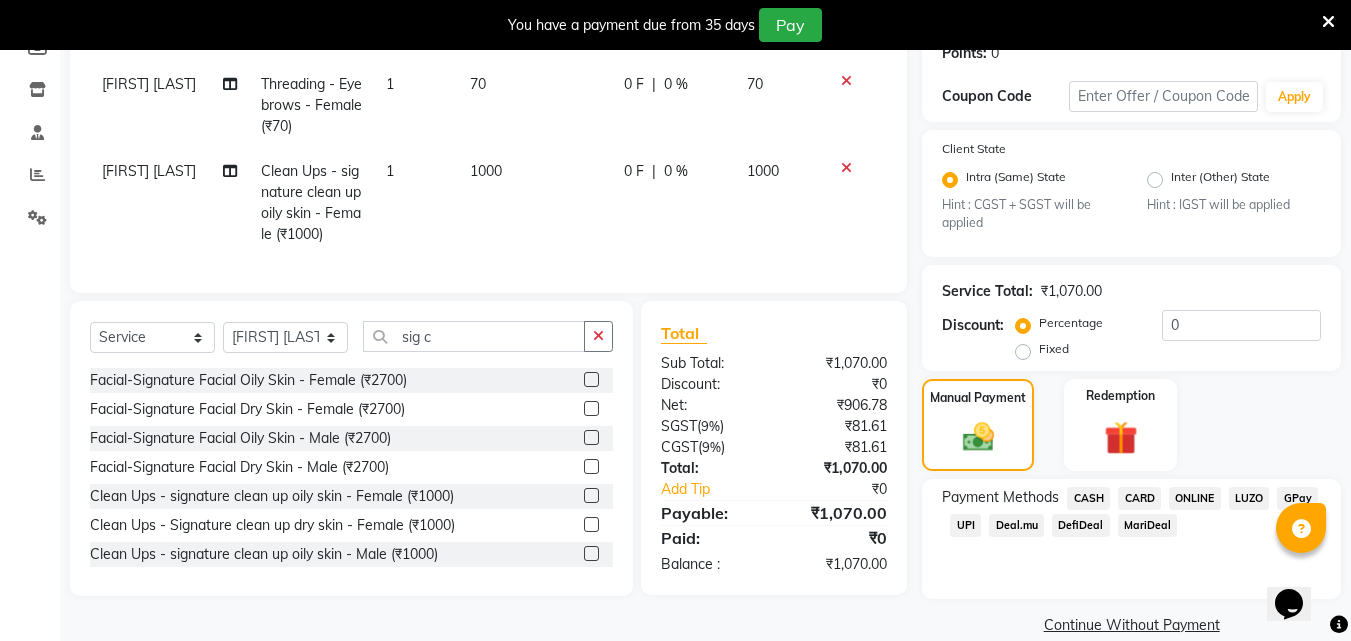 drag, startPoint x: 1198, startPoint y: 499, endPoint x: 1246, endPoint y: 513, distance: 50 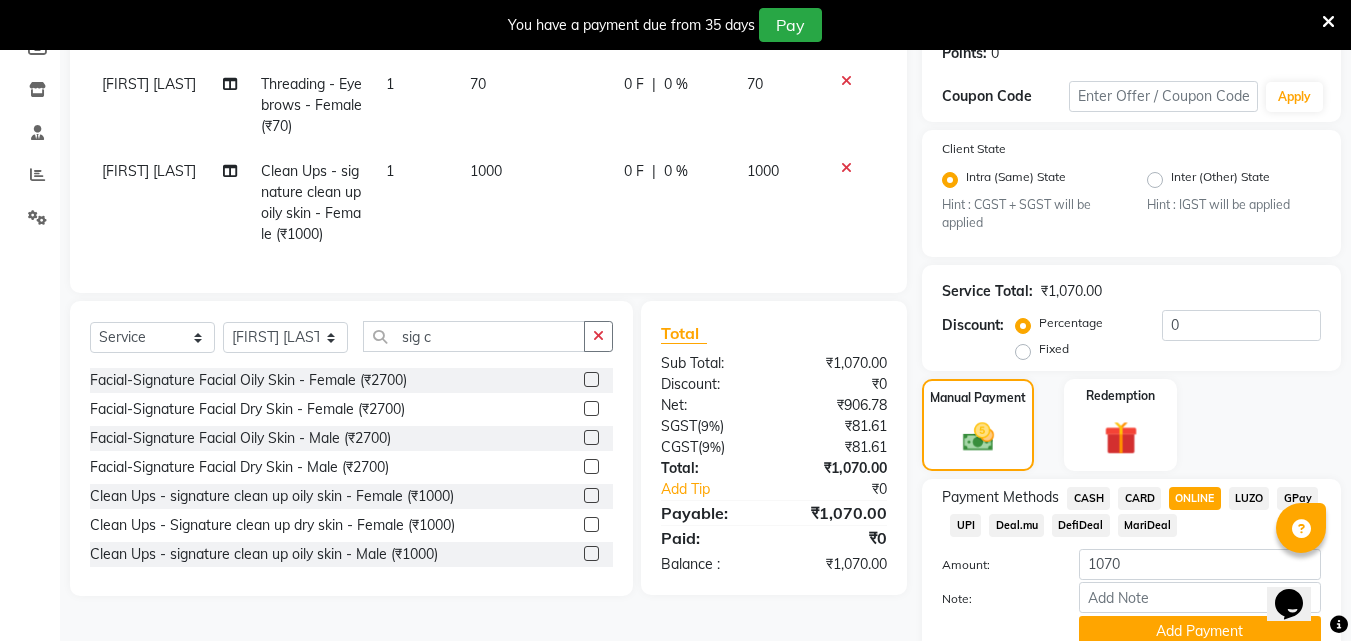 scroll, scrollTop: 403, scrollLeft: 0, axis: vertical 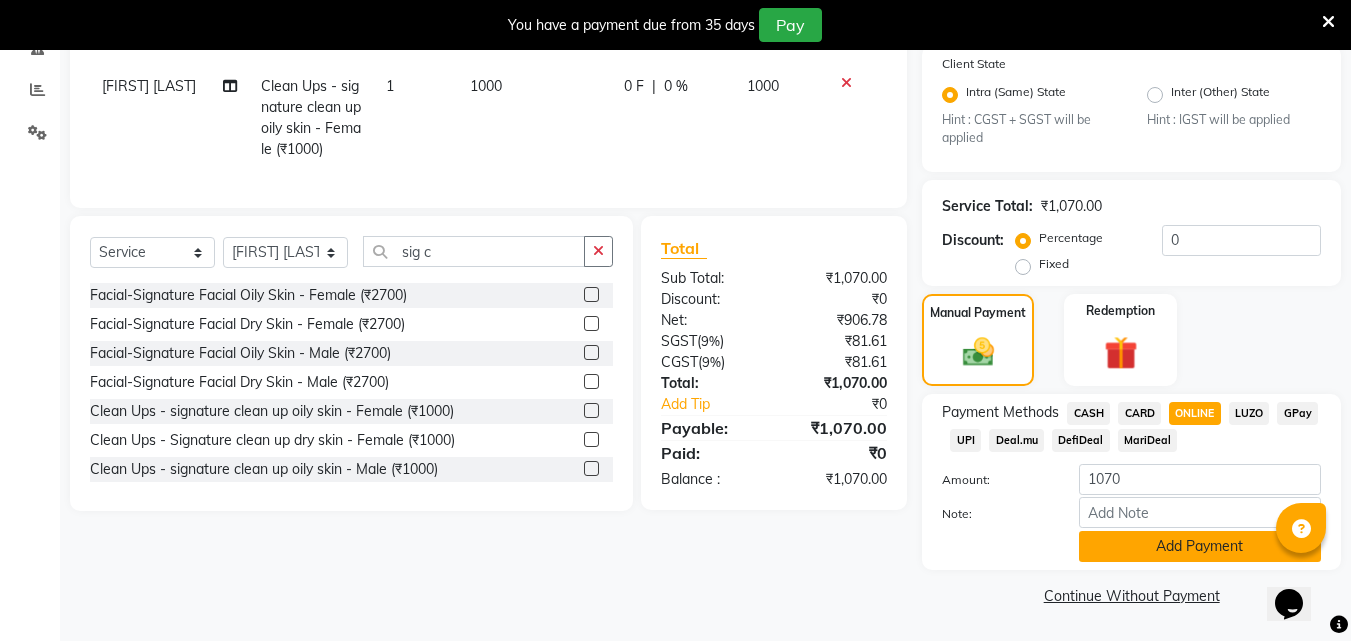 click on "Add Payment" 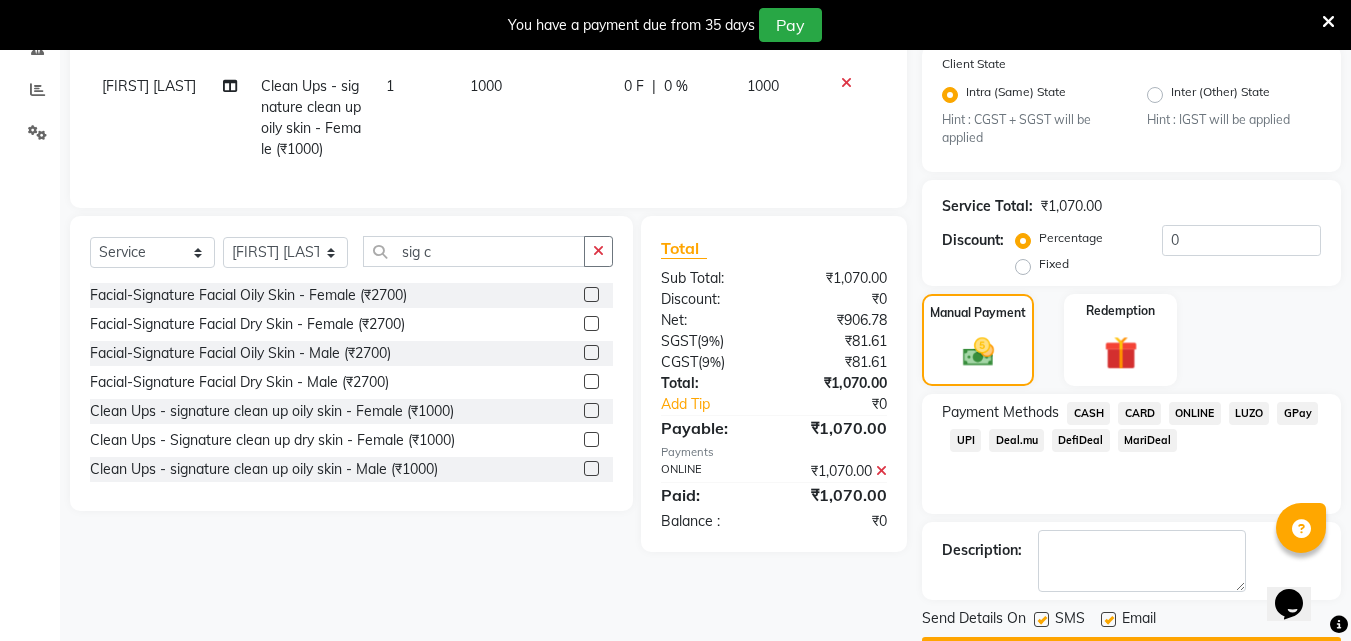 scroll, scrollTop: 460, scrollLeft: 0, axis: vertical 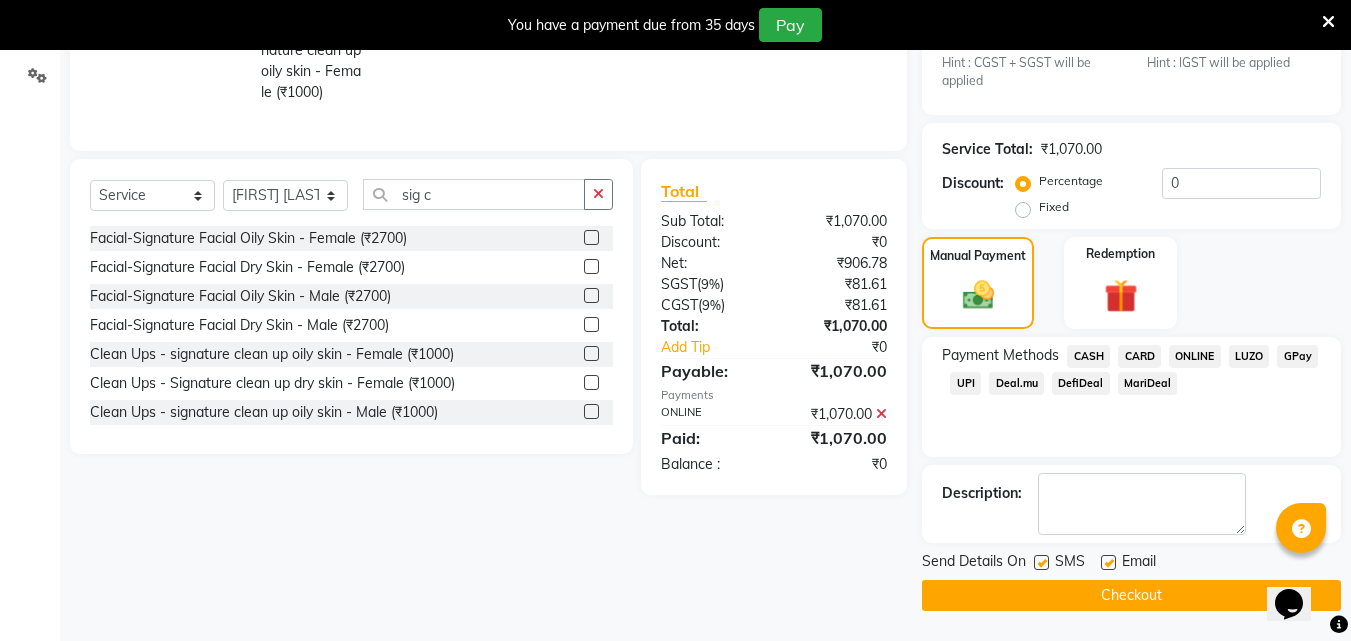 click on "Checkout" 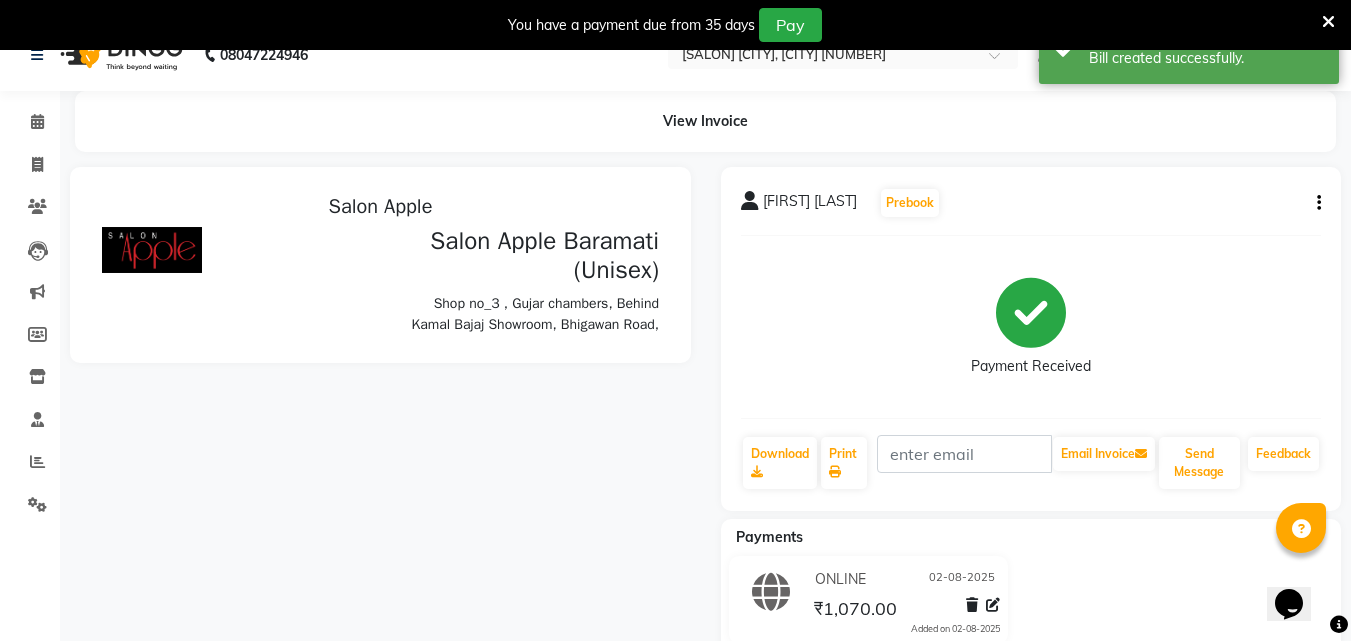 scroll, scrollTop: 0, scrollLeft: 0, axis: both 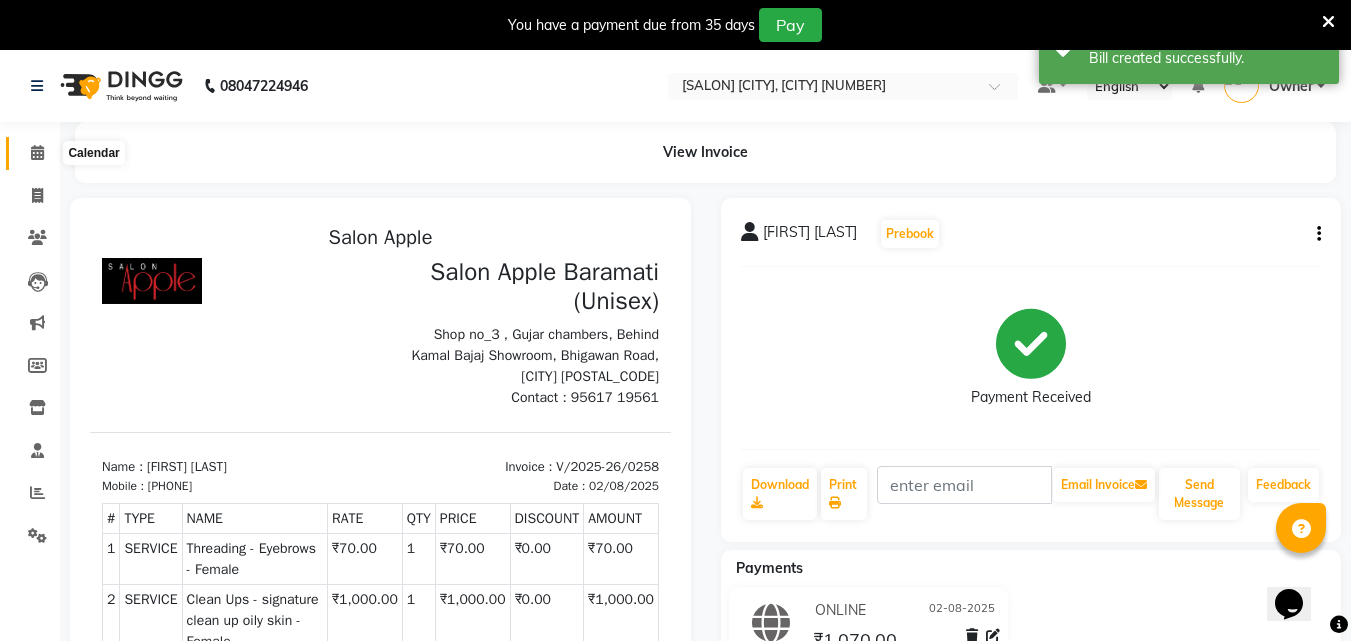 click 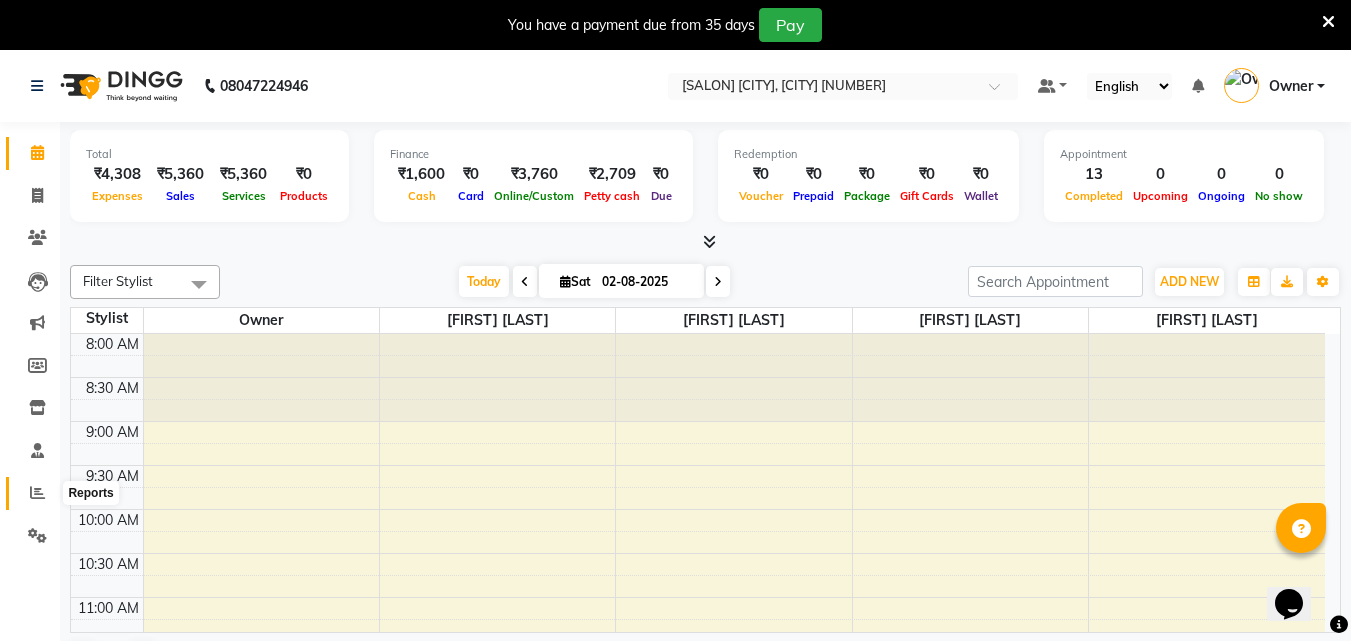 click 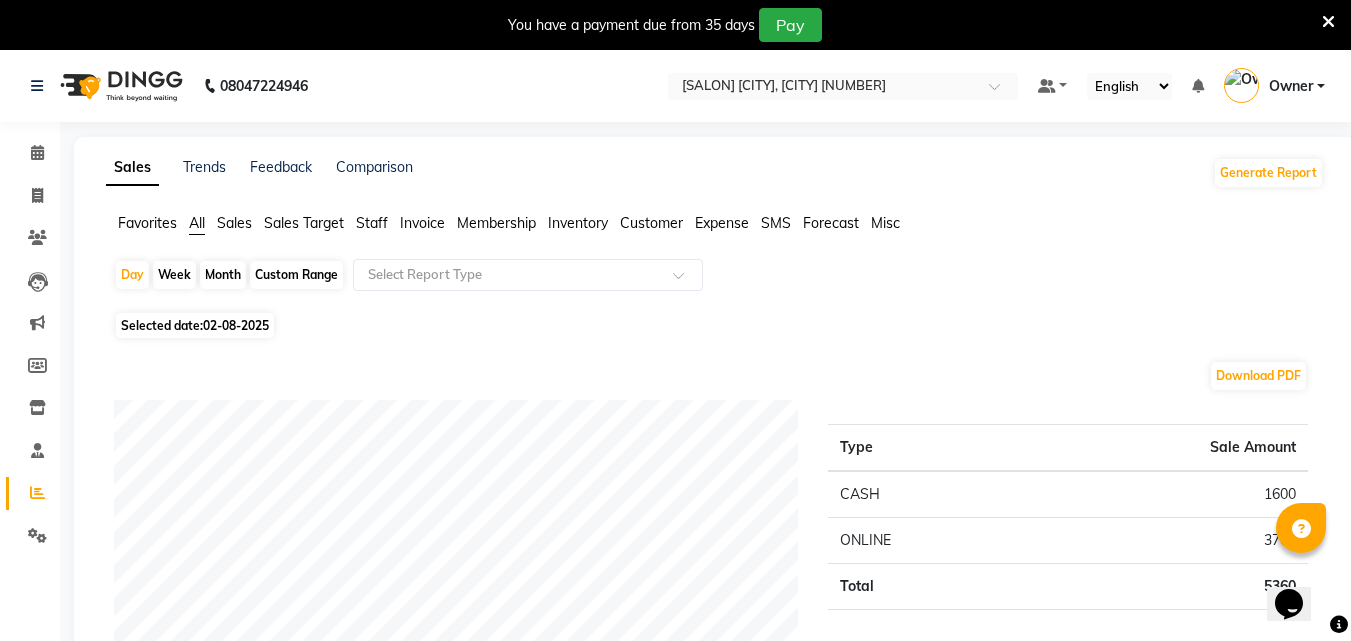 click on "Month" 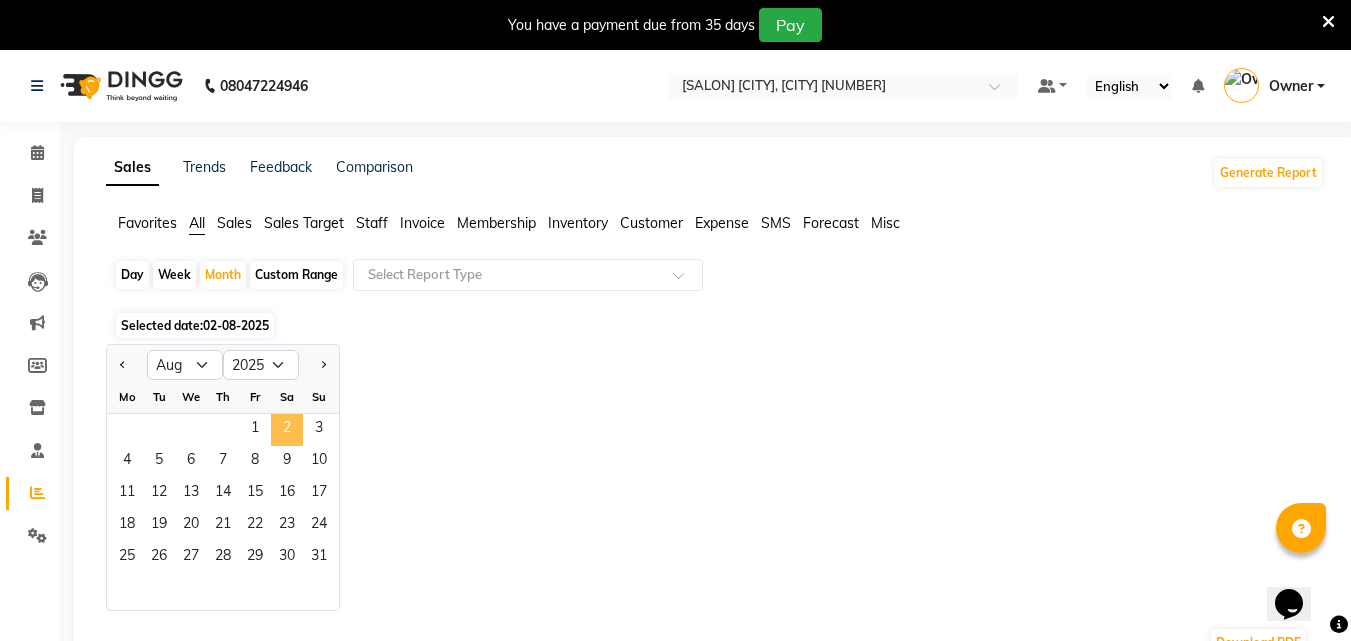 click on "2" 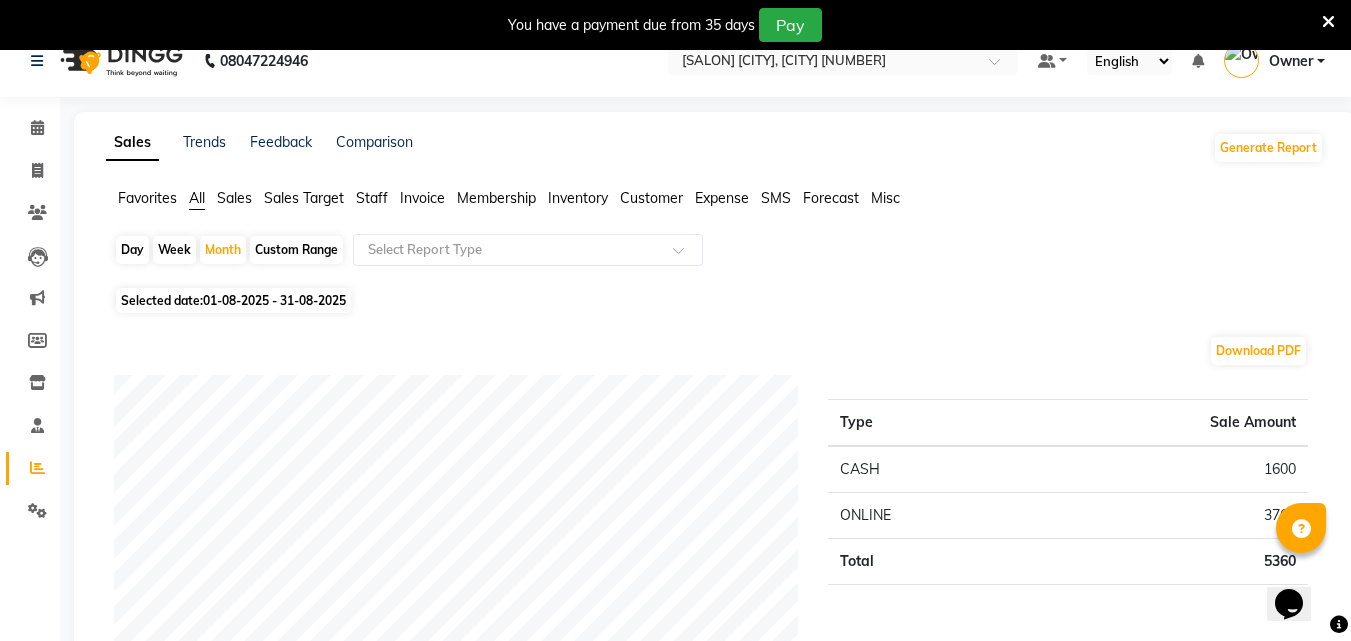scroll, scrollTop: 0, scrollLeft: 0, axis: both 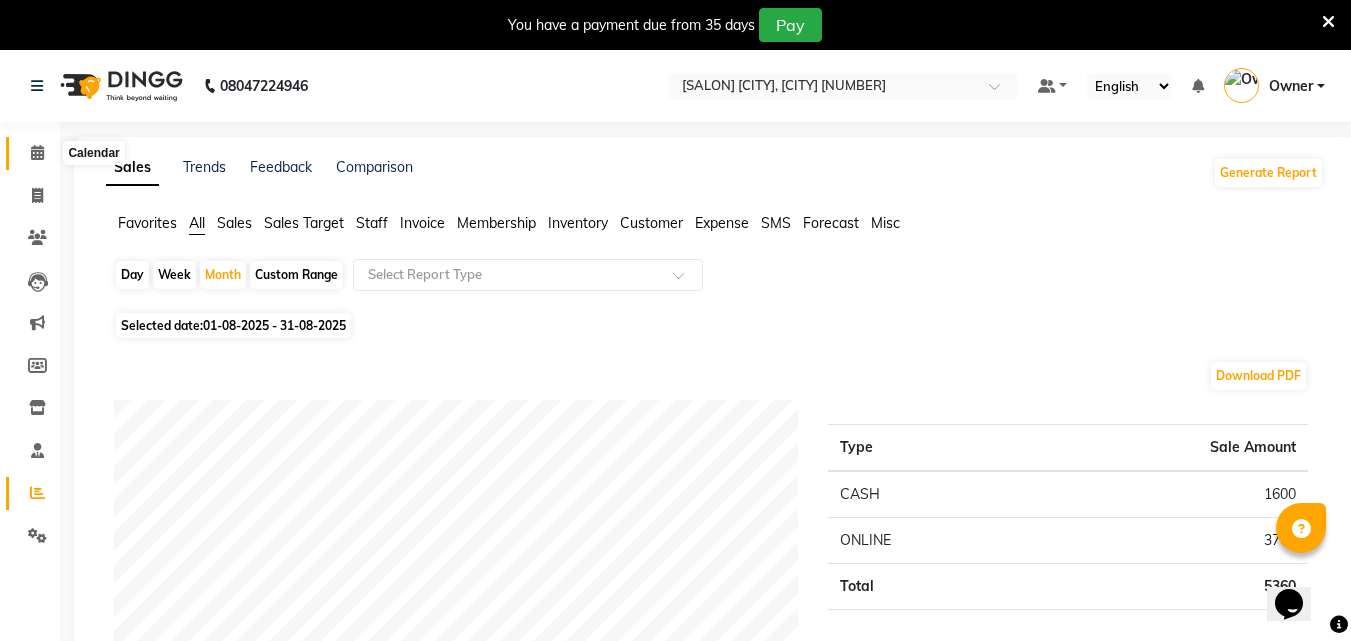 click 